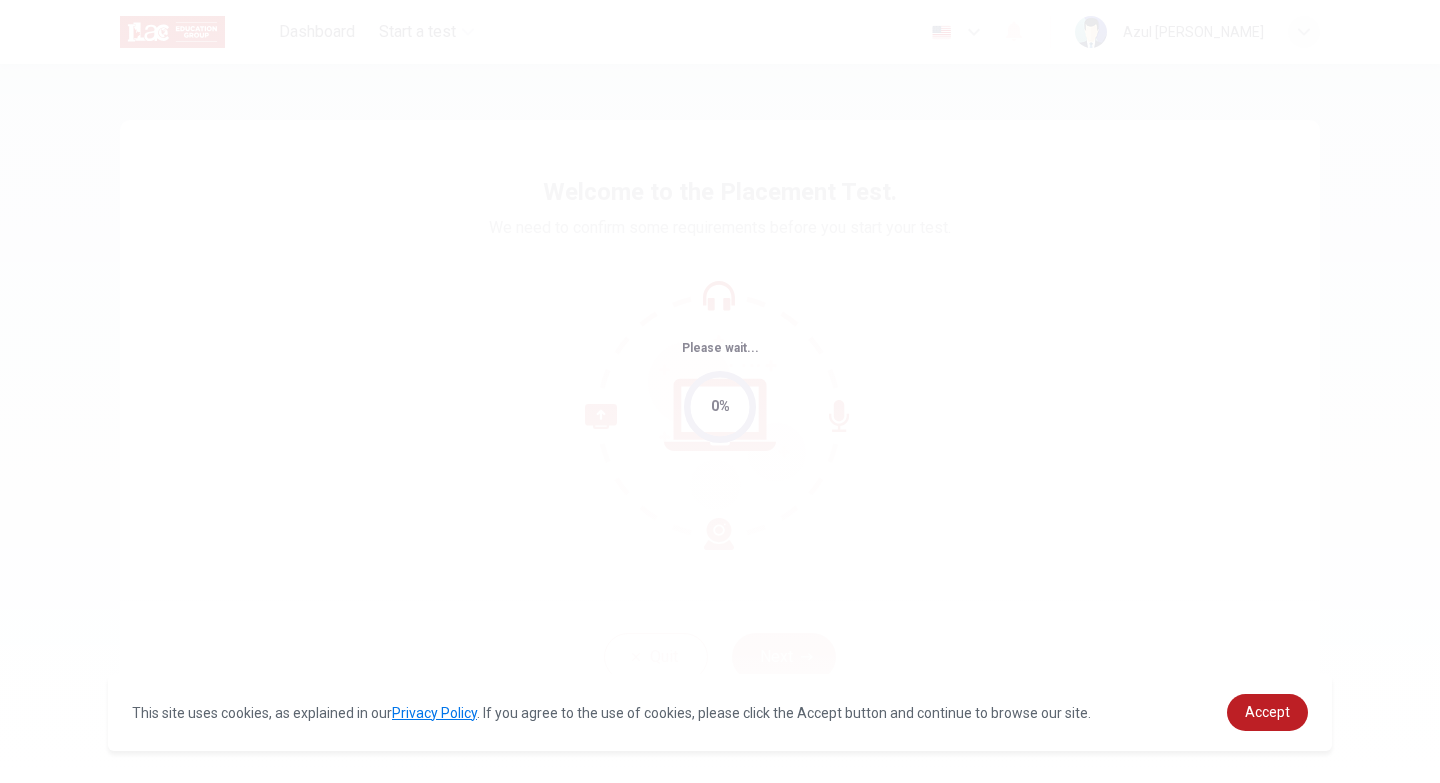 scroll, scrollTop: 0, scrollLeft: 0, axis: both 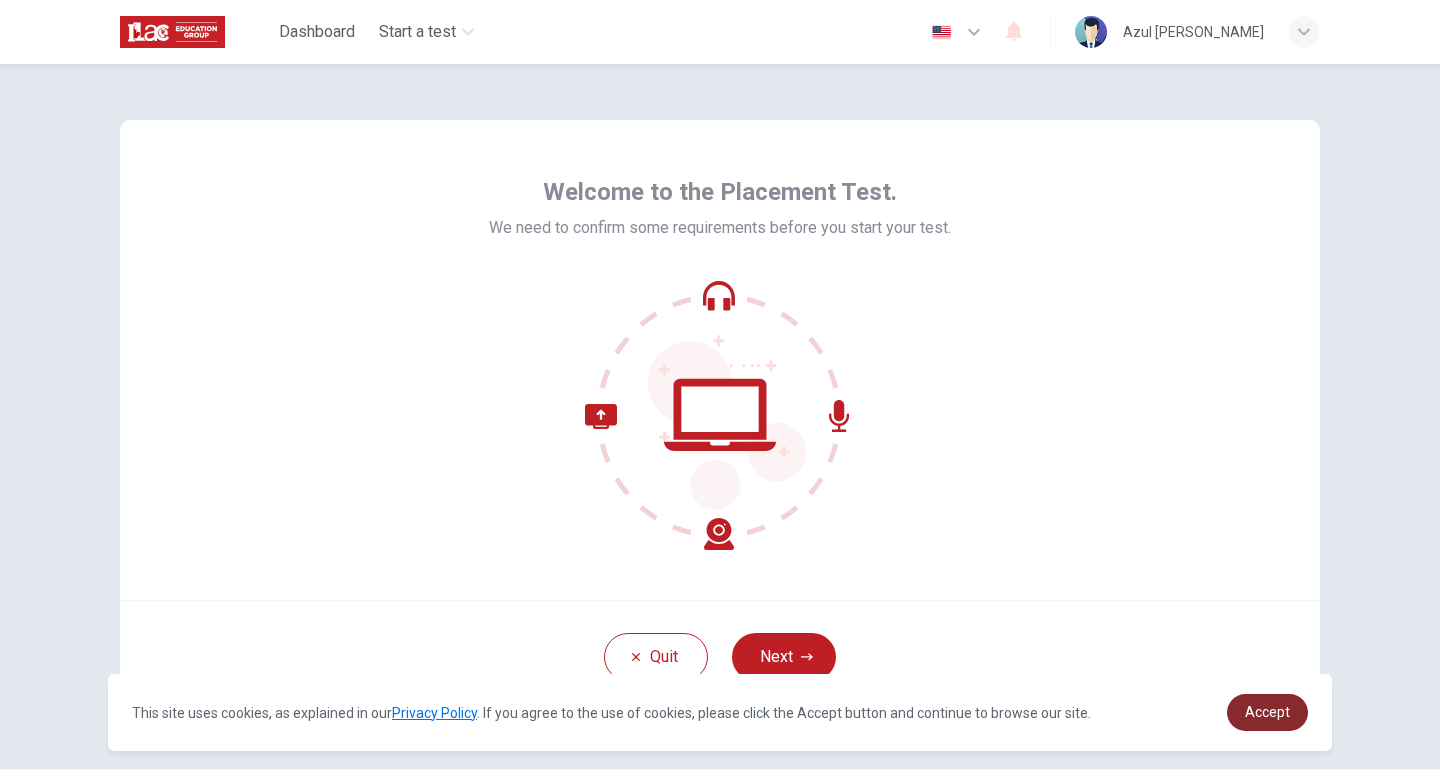 click on "Accept" at bounding box center [1267, 712] 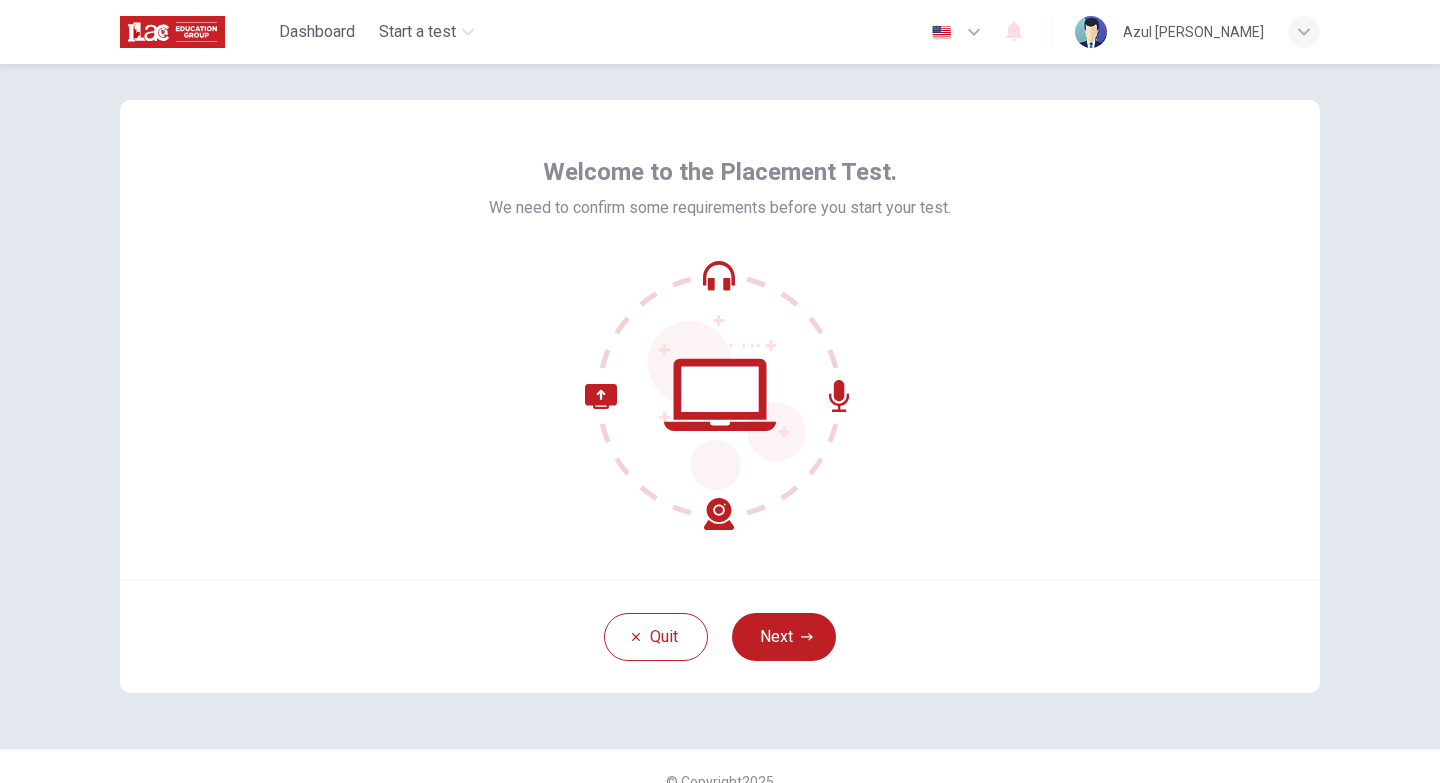 scroll, scrollTop: 50, scrollLeft: 0, axis: vertical 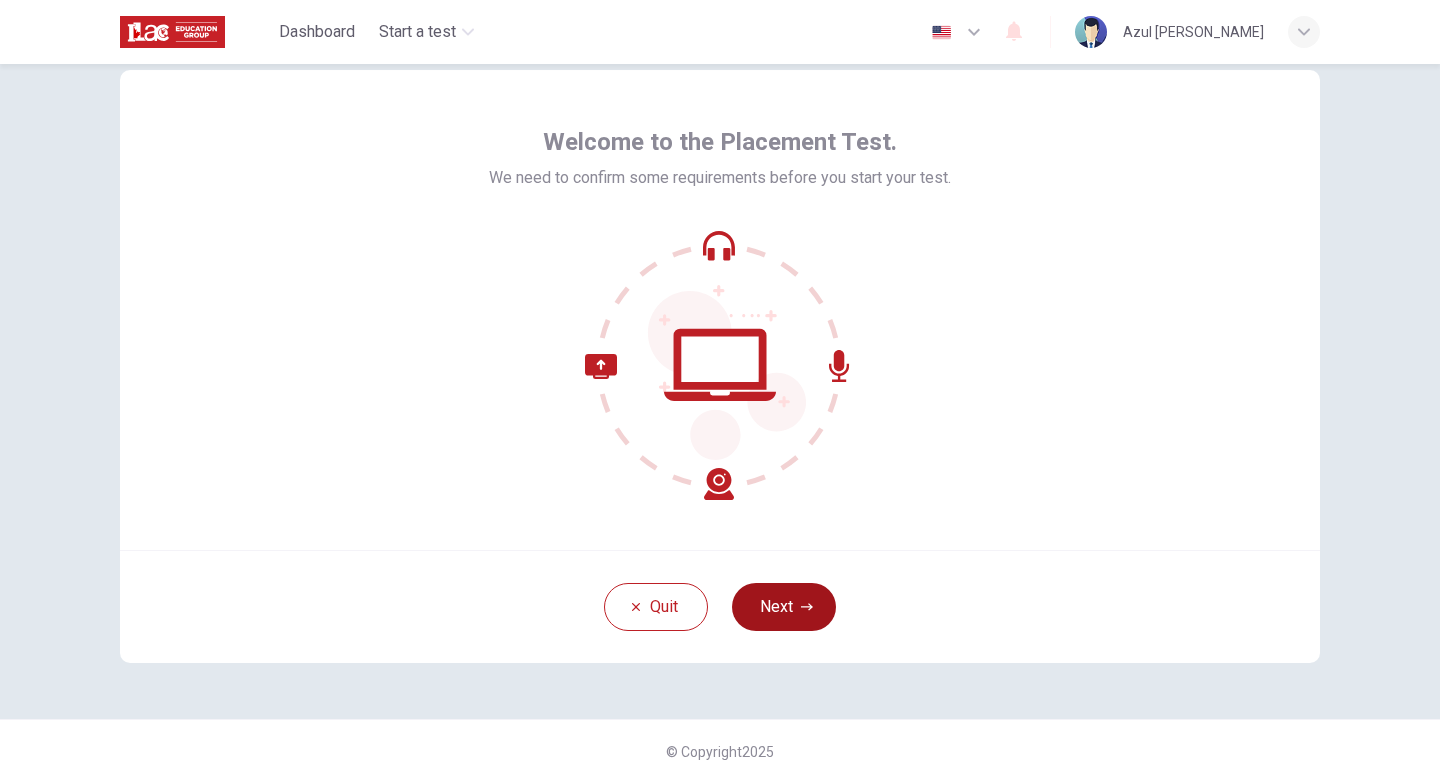 click on "Next" at bounding box center [784, 607] 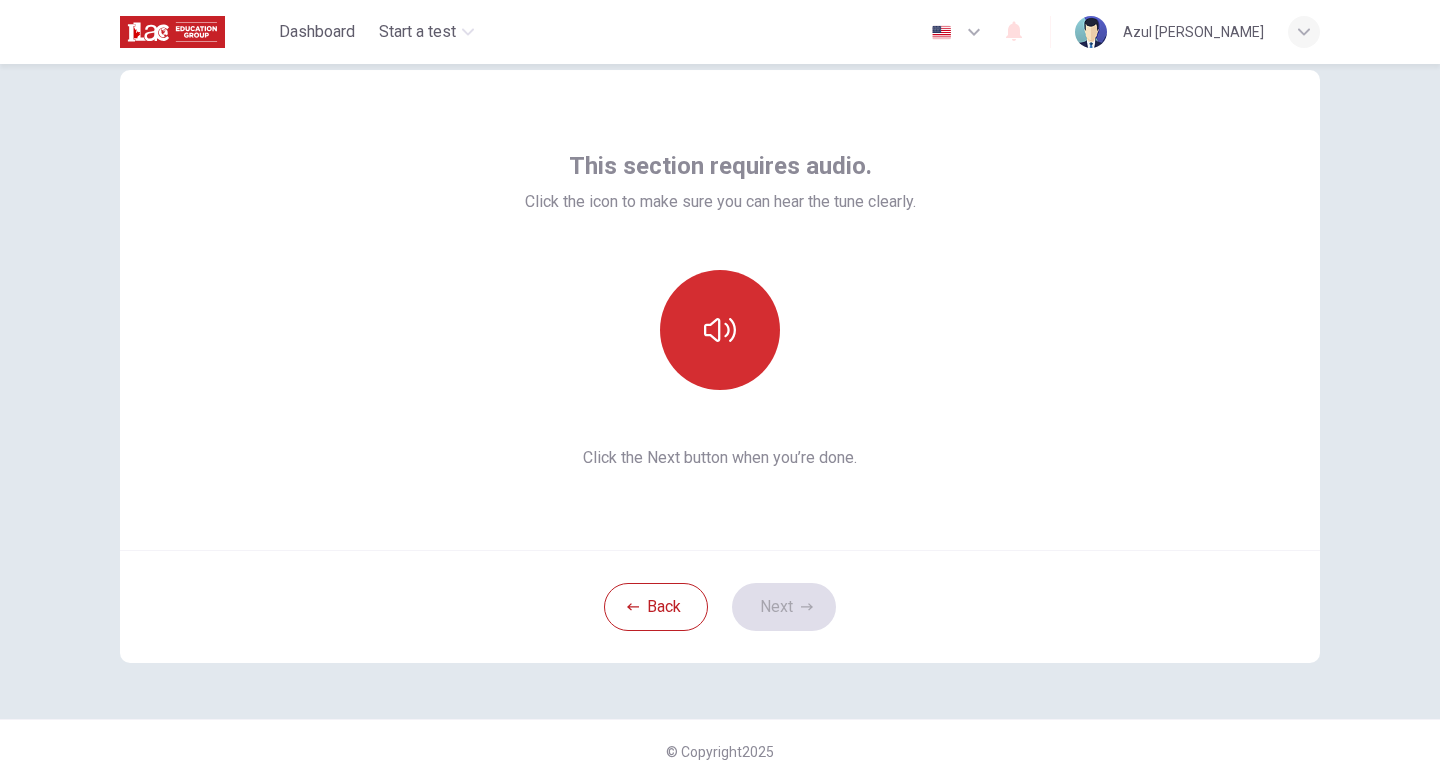 click at bounding box center [720, 330] 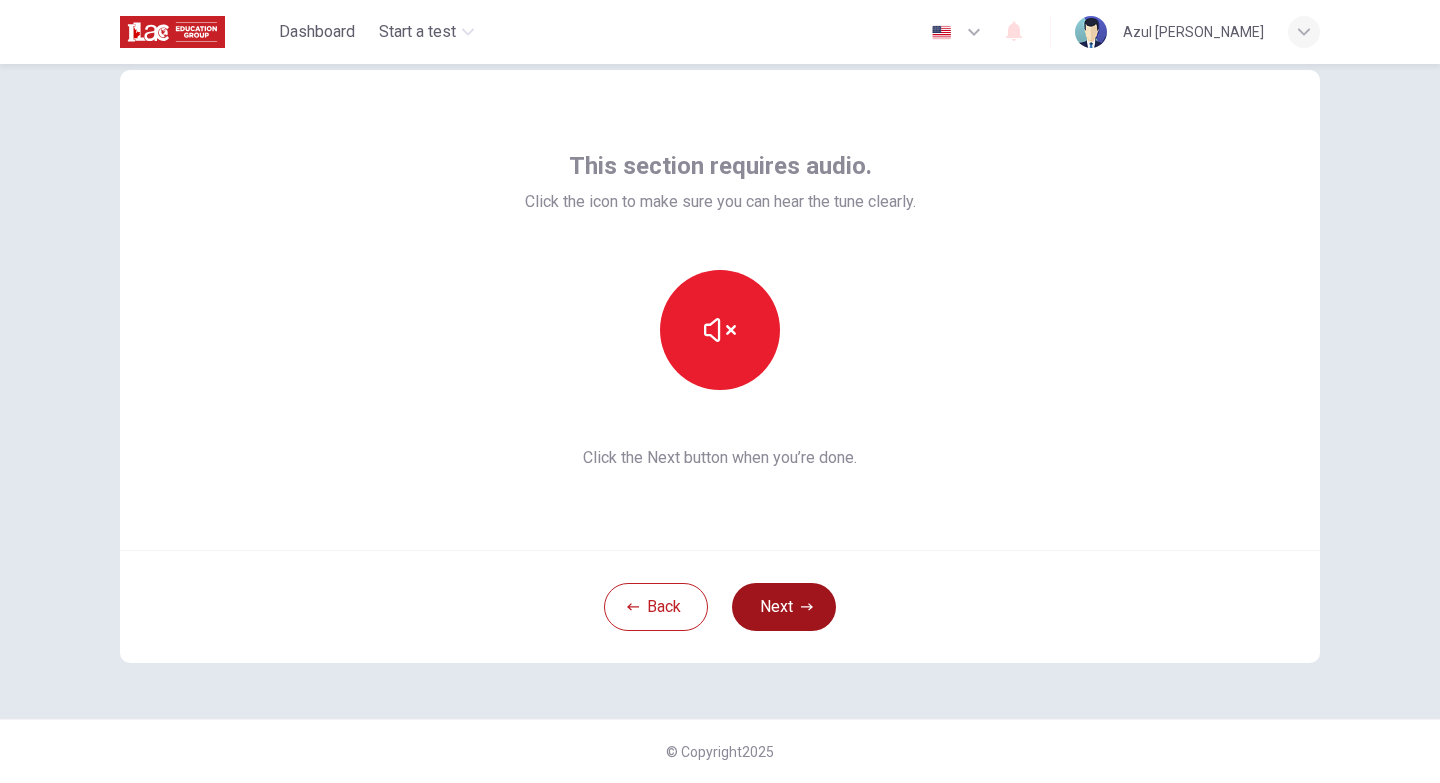 click on "Next" at bounding box center [784, 607] 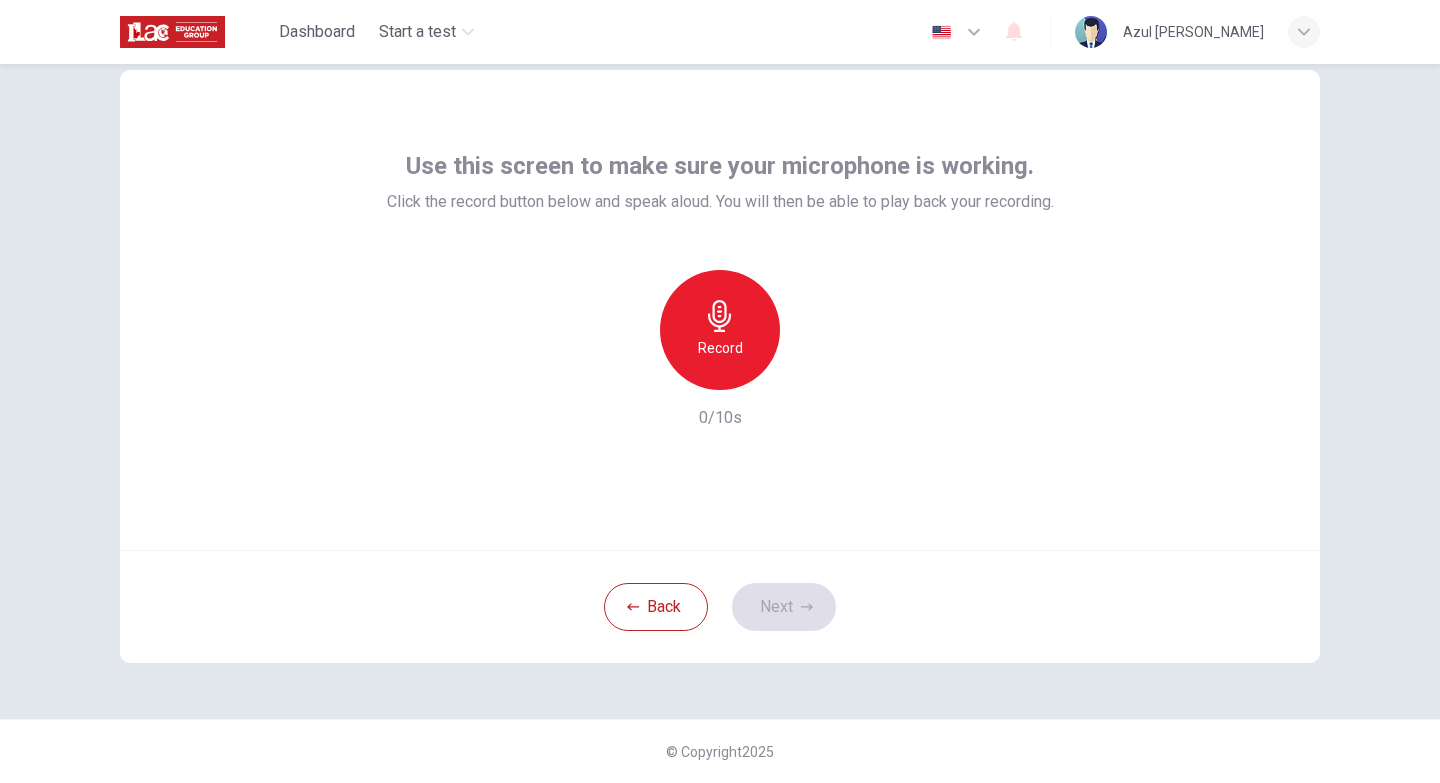 click on "Record" at bounding box center (720, 348) 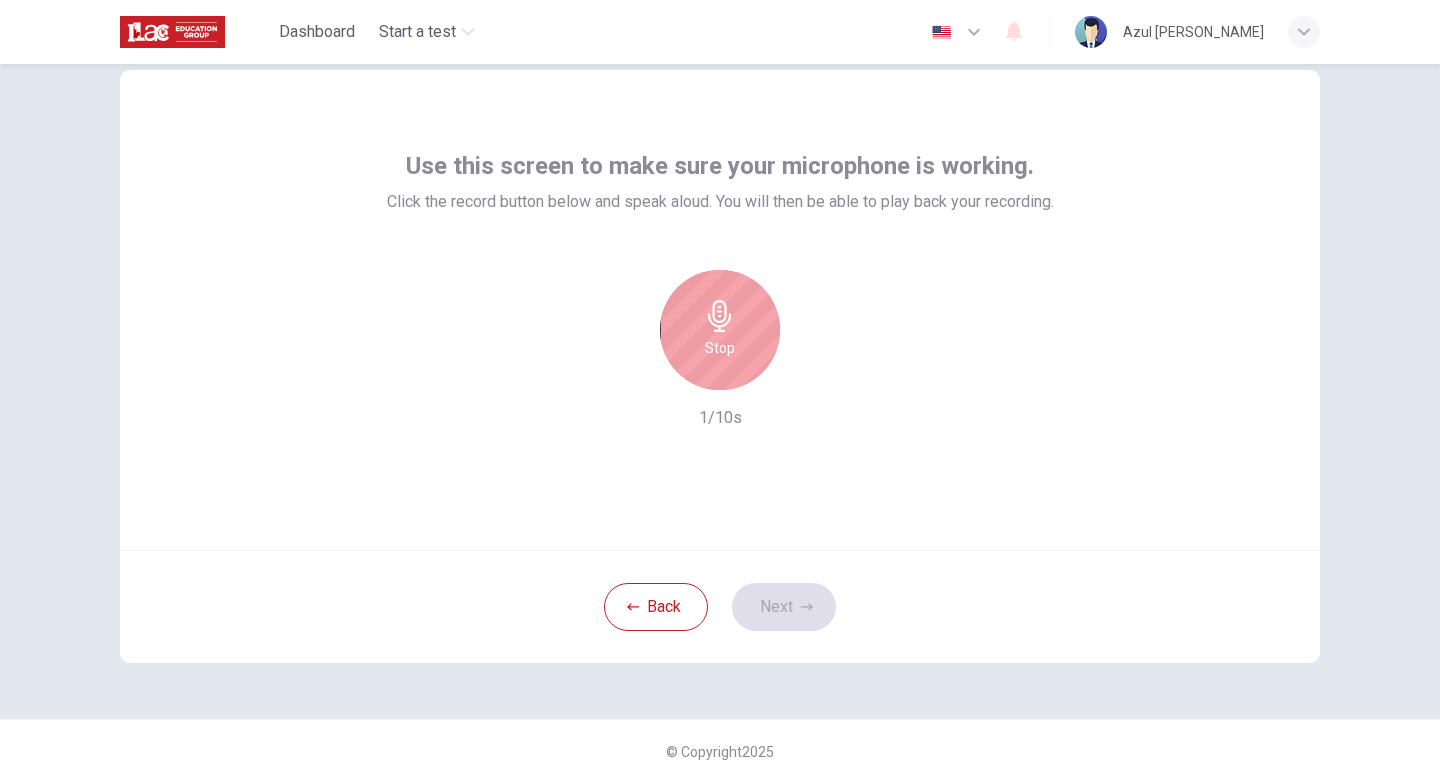click on "Stop" at bounding box center [720, 330] 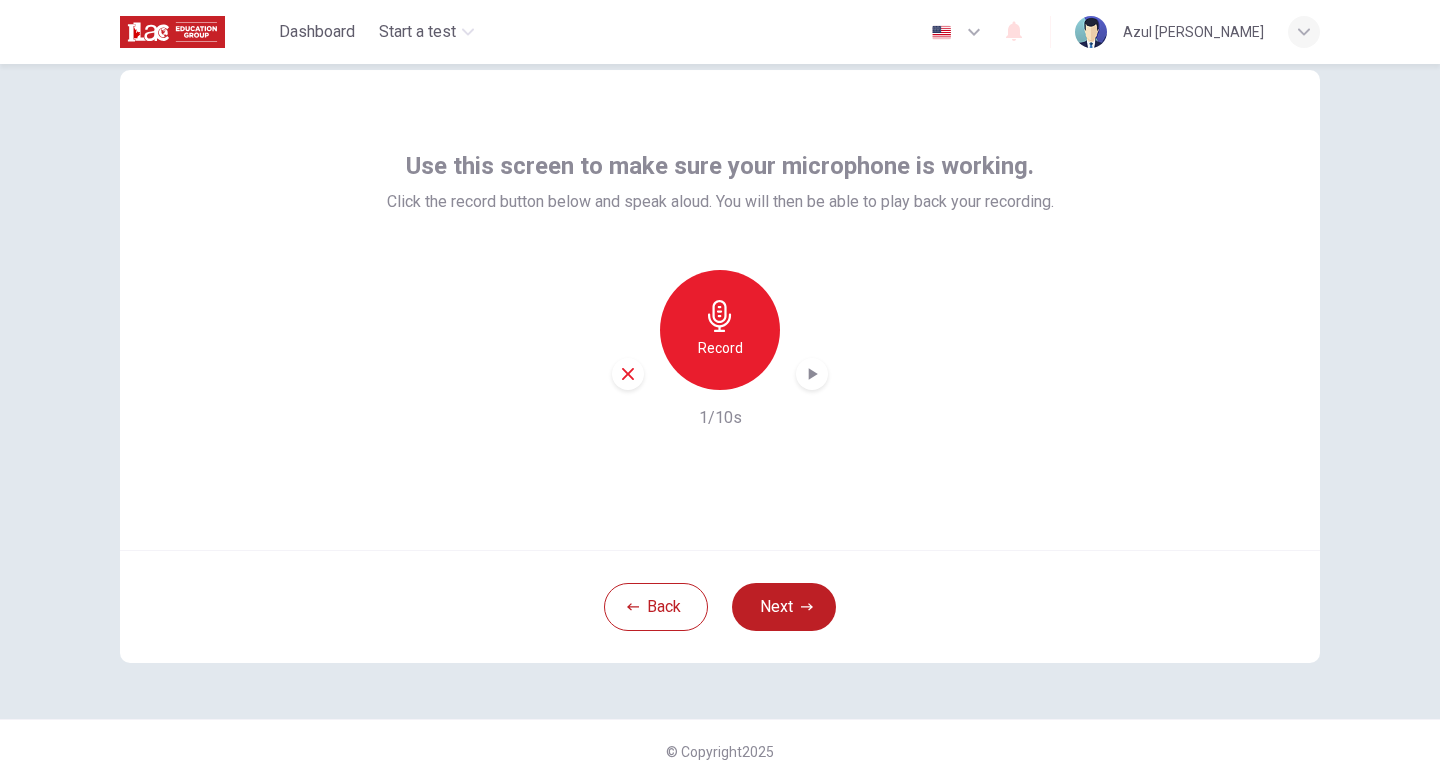 click 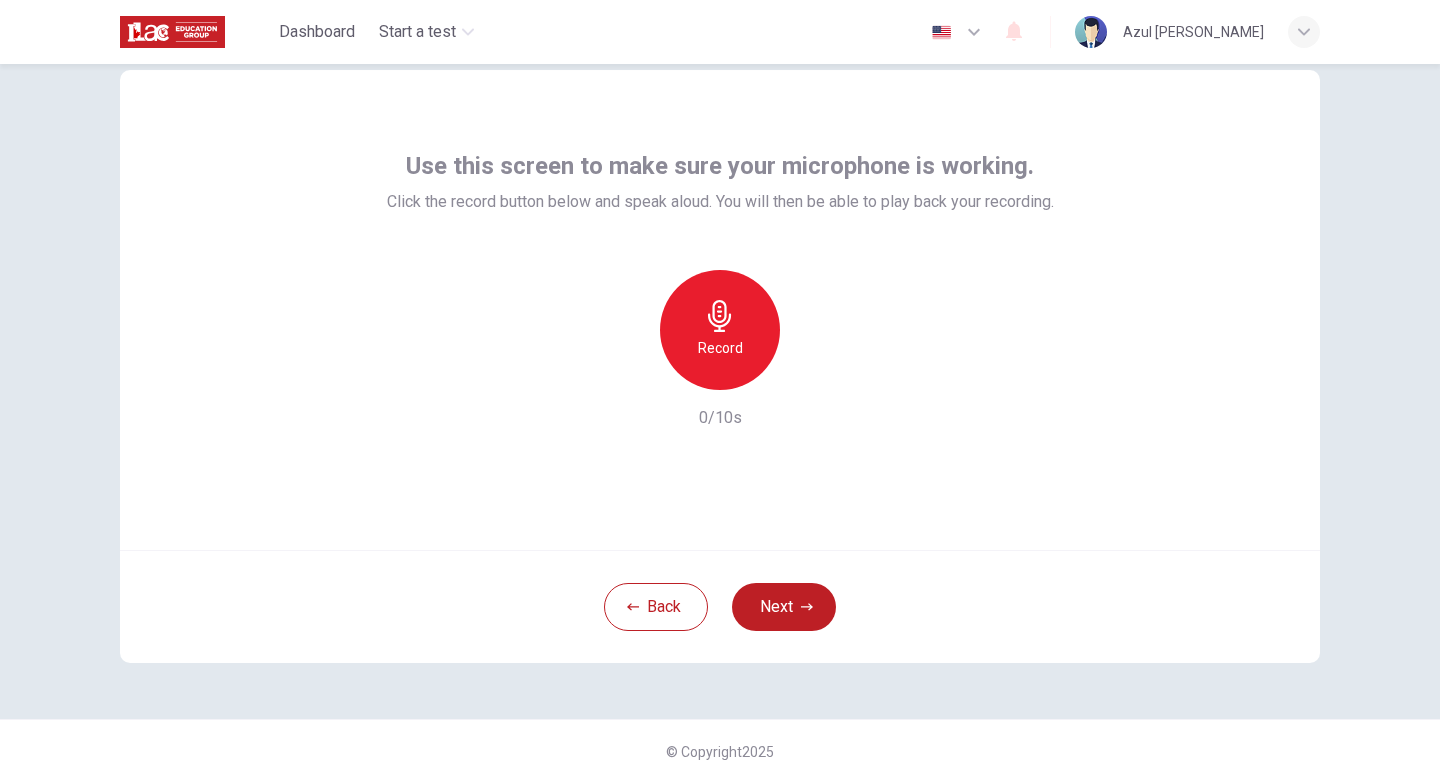 click on "Record" at bounding box center (720, 330) 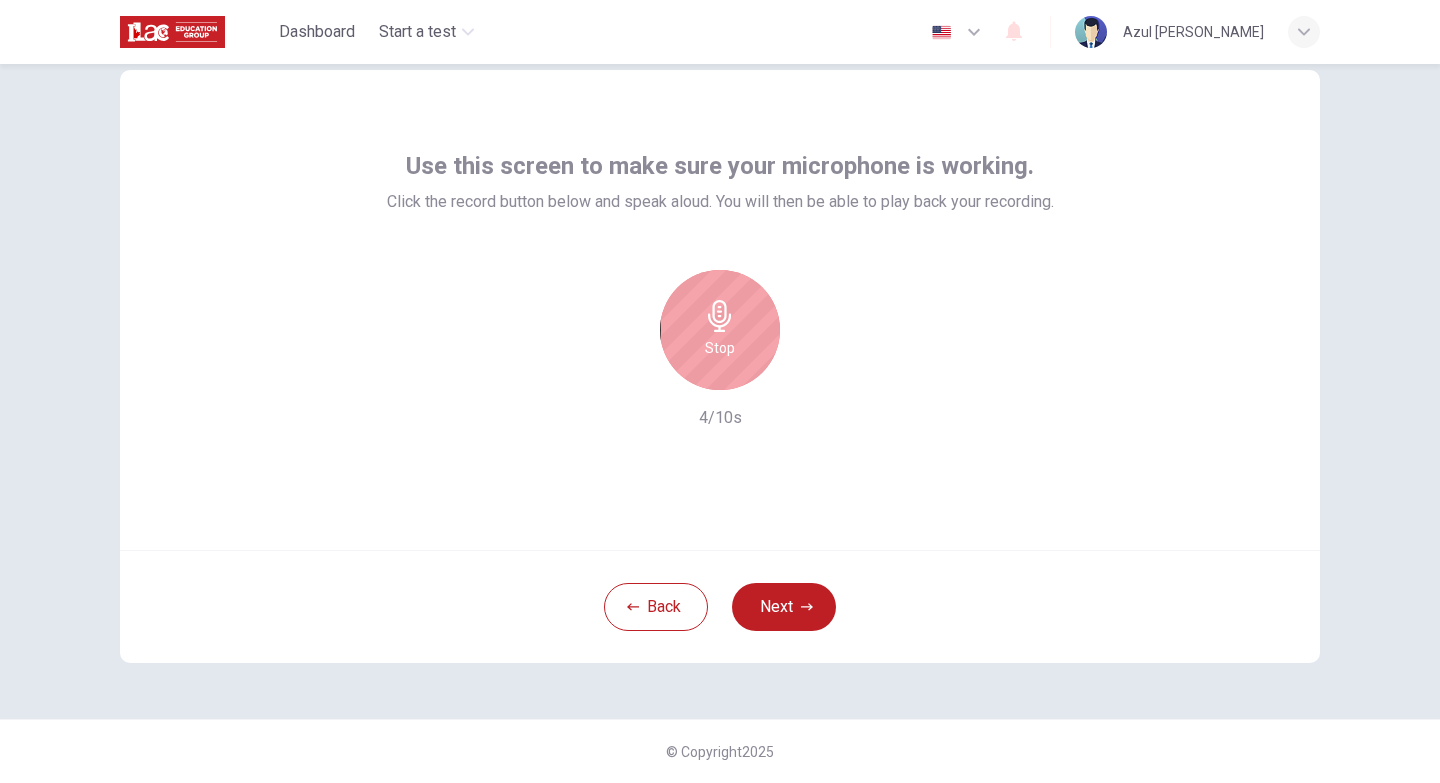 click on "Stop" at bounding box center (720, 348) 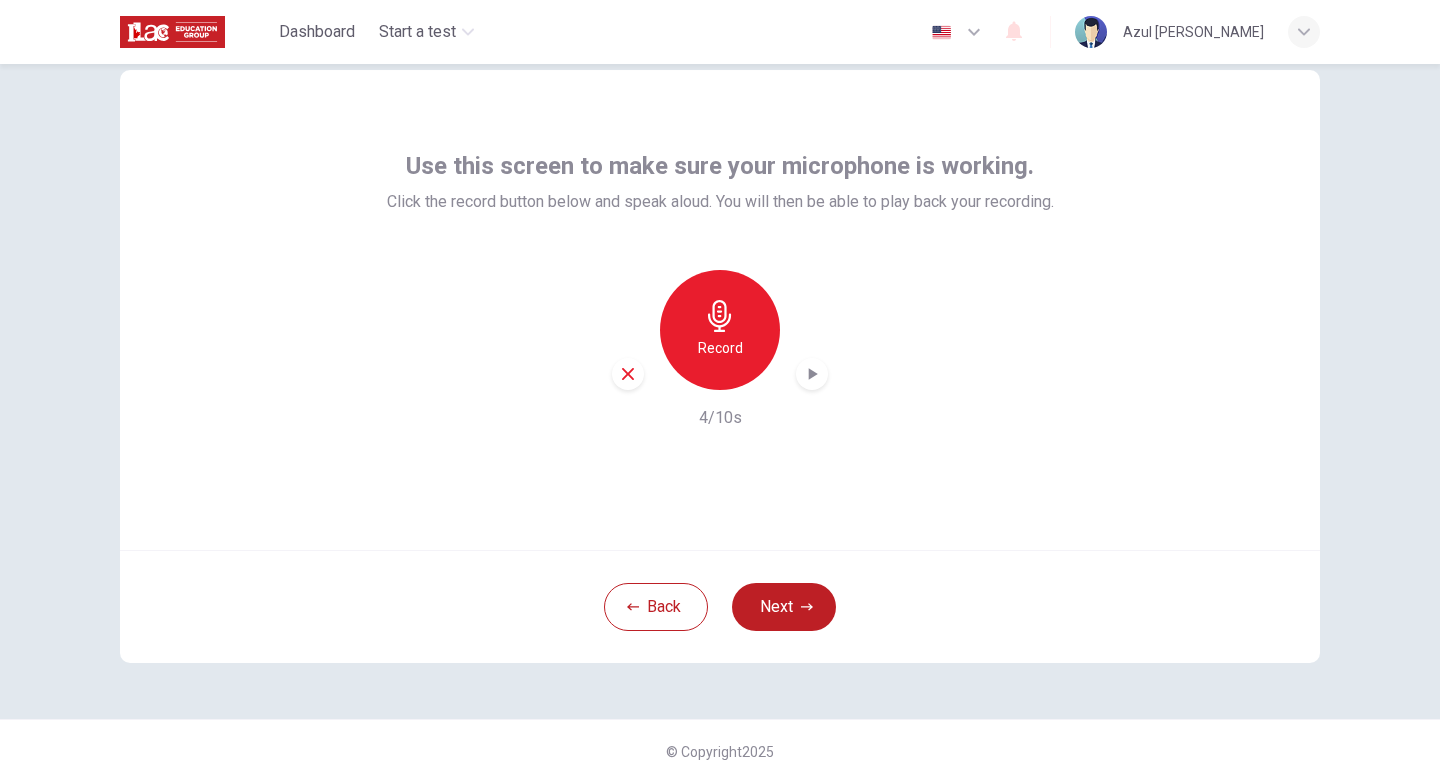 click 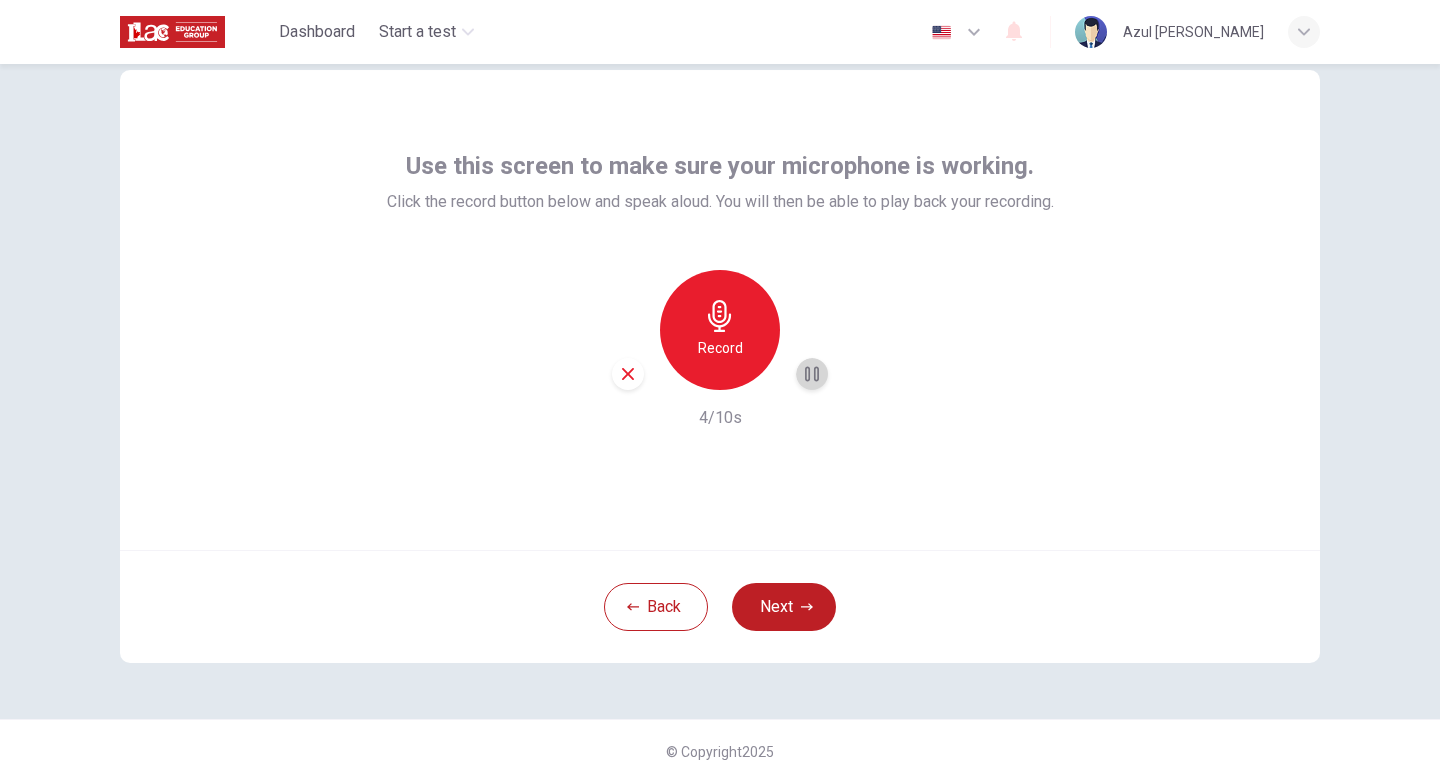 click 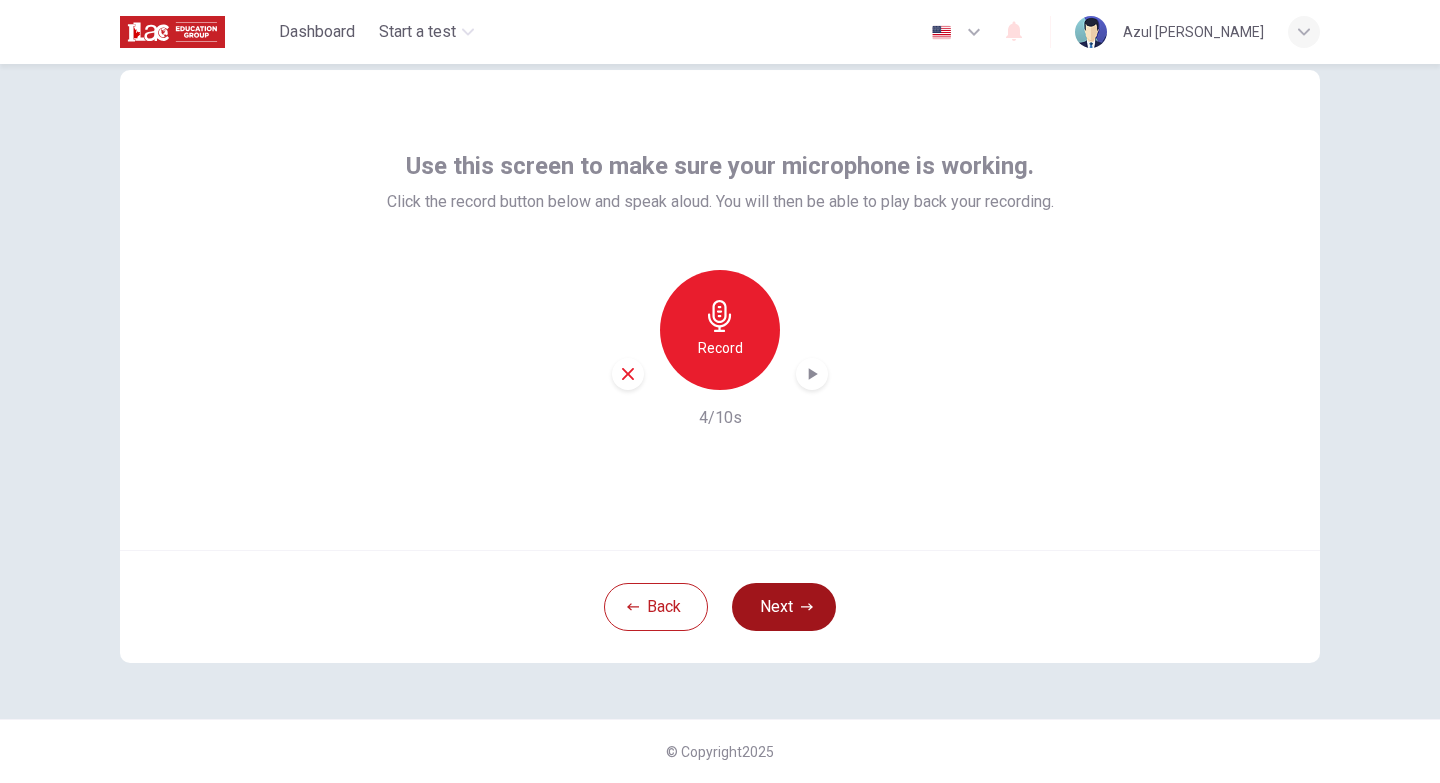 click on "Next" at bounding box center (784, 607) 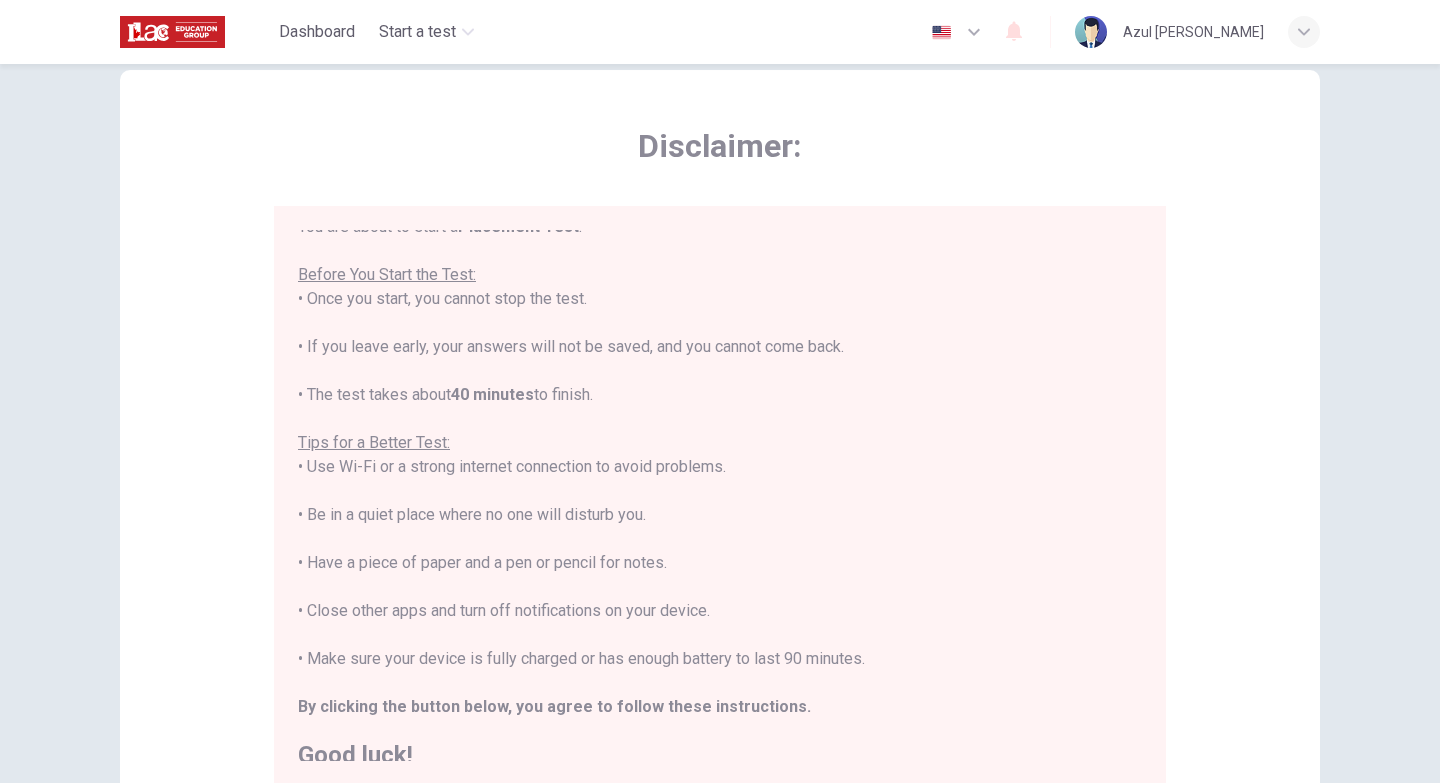 scroll, scrollTop: 23, scrollLeft: 0, axis: vertical 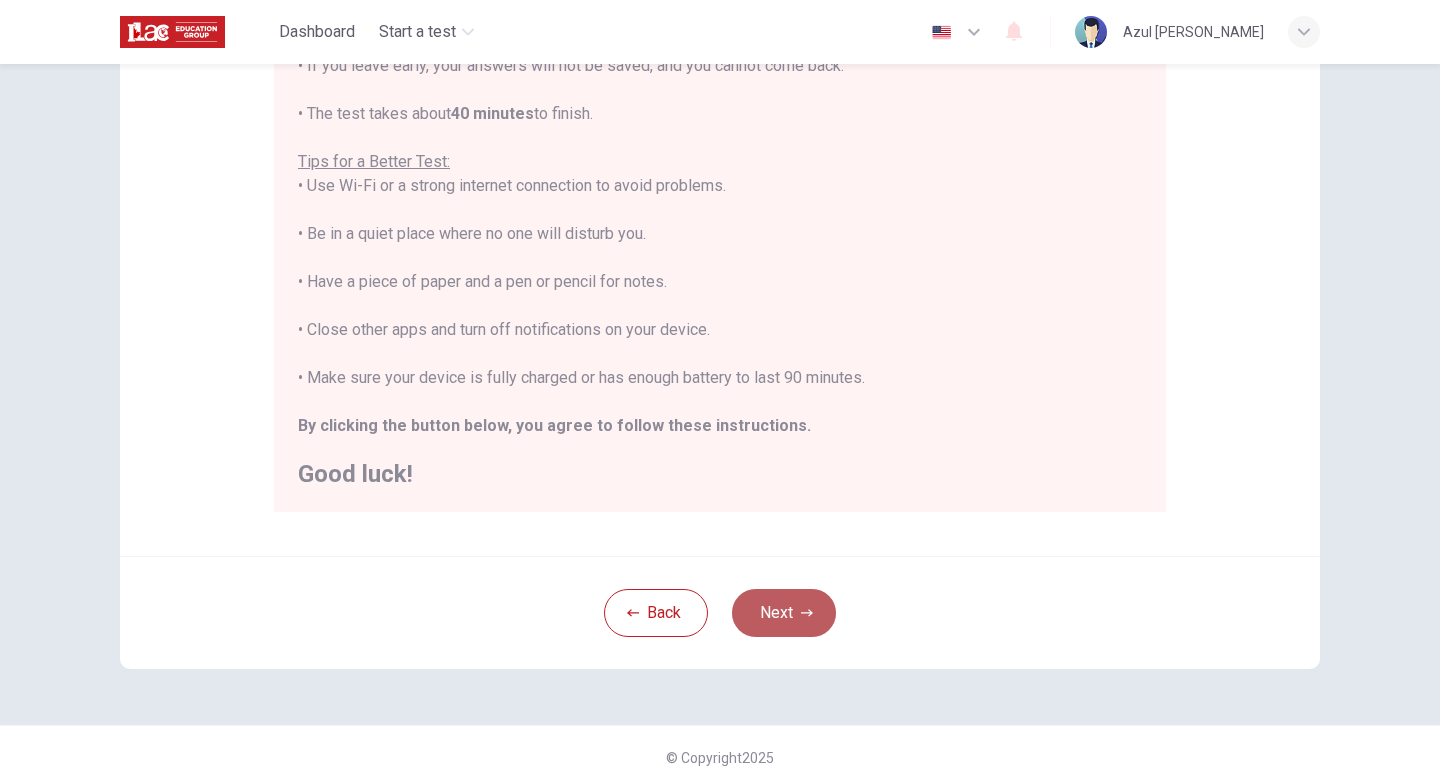 click on "Next" at bounding box center (784, 613) 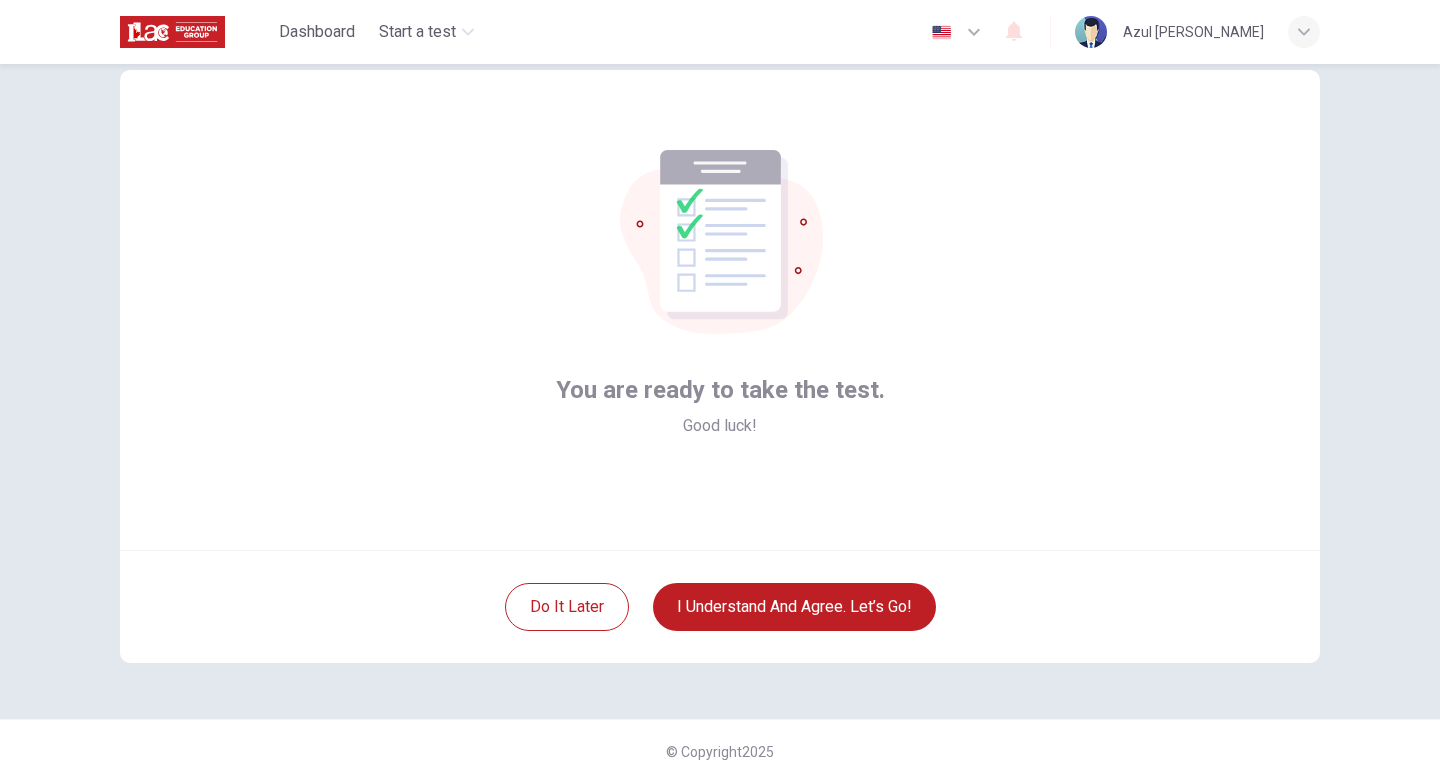 scroll, scrollTop: 0, scrollLeft: 0, axis: both 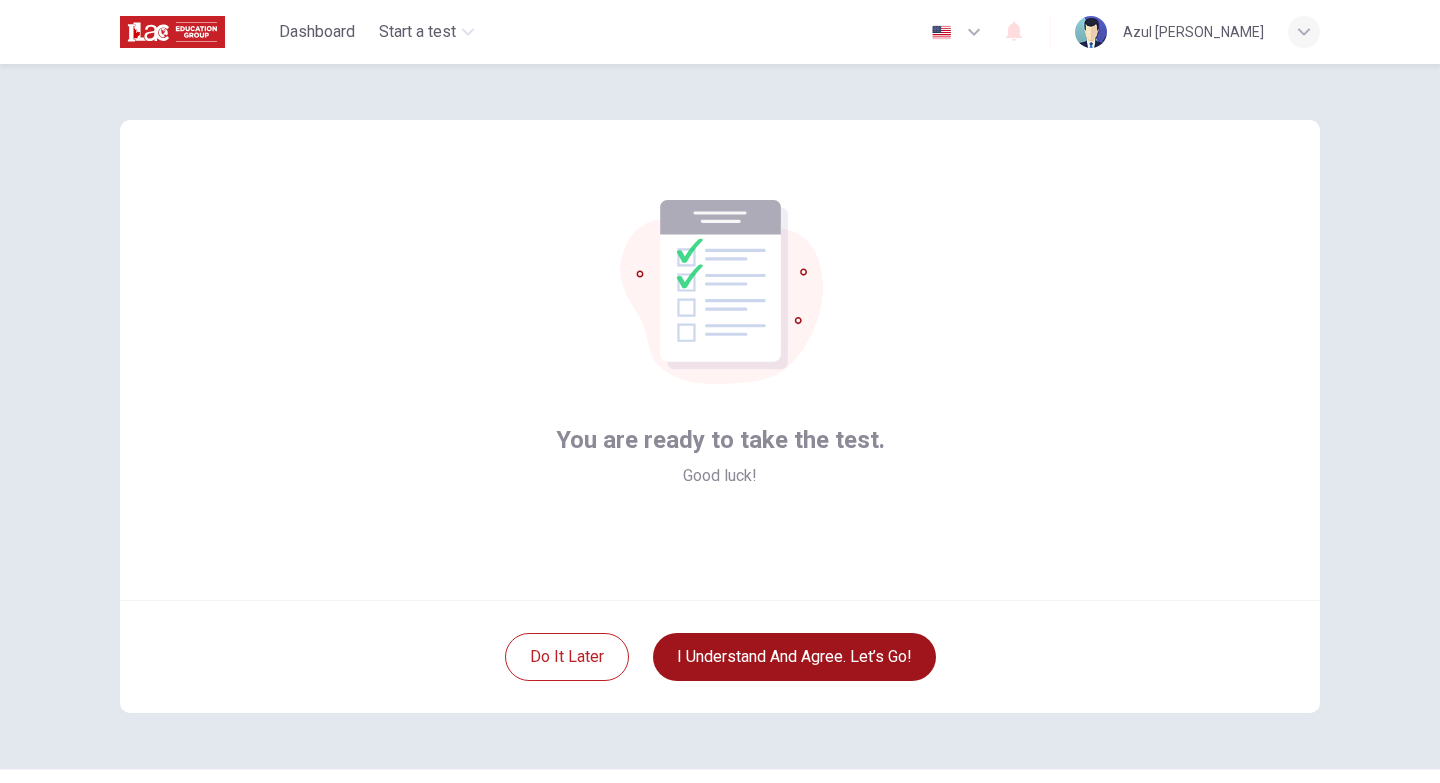 click on "I understand and agree. Let’s go!" at bounding box center [794, 657] 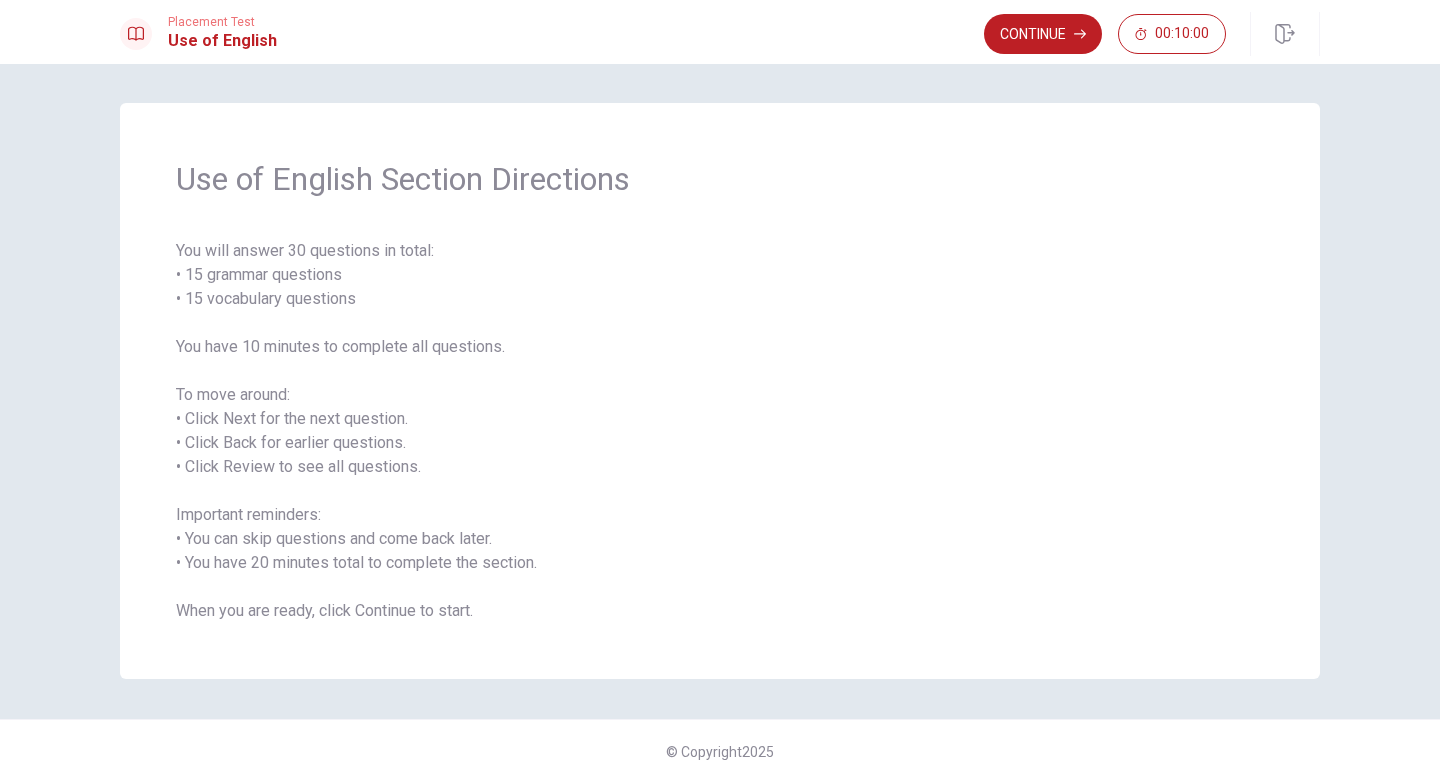 scroll, scrollTop: 0, scrollLeft: 0, axis: both 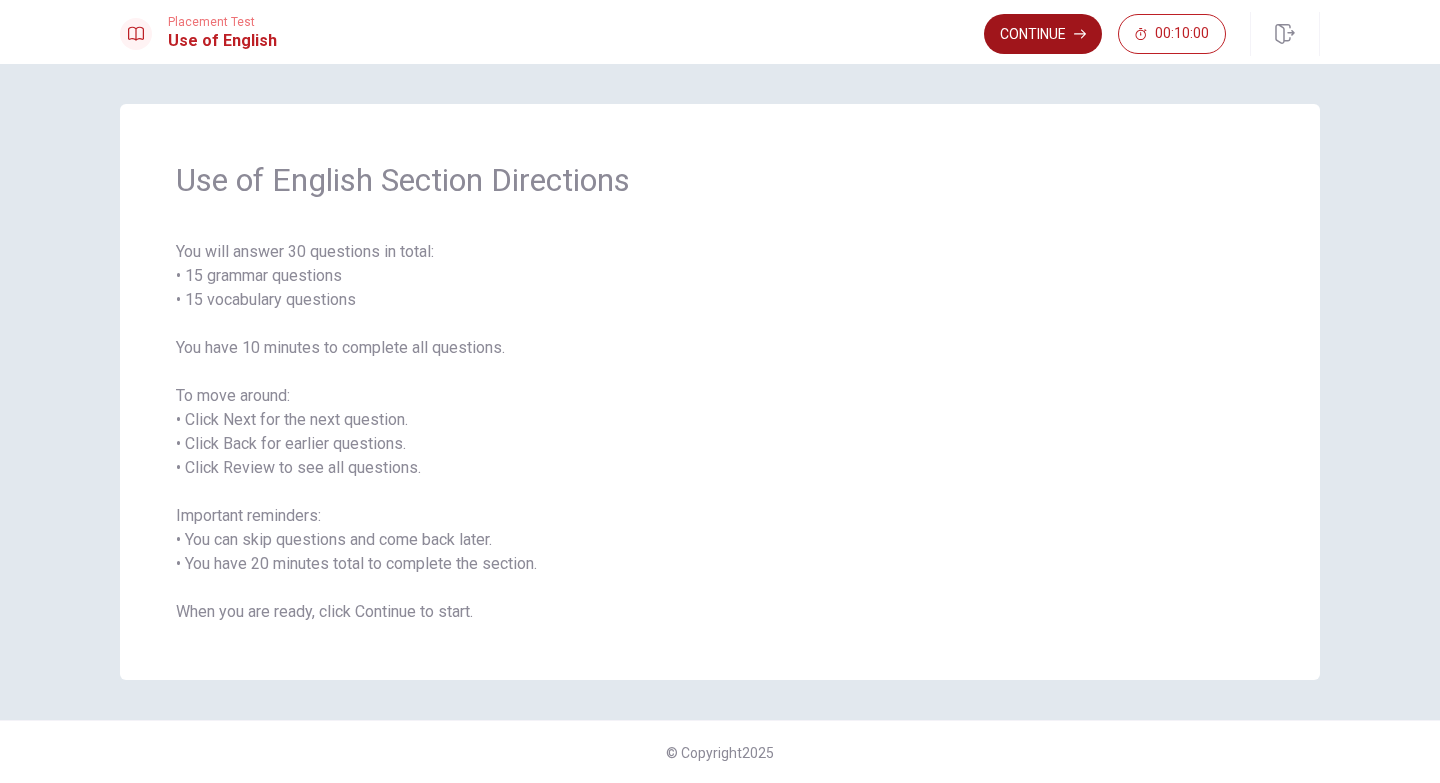 click on "Continue" at bounding box center [1043, 34] 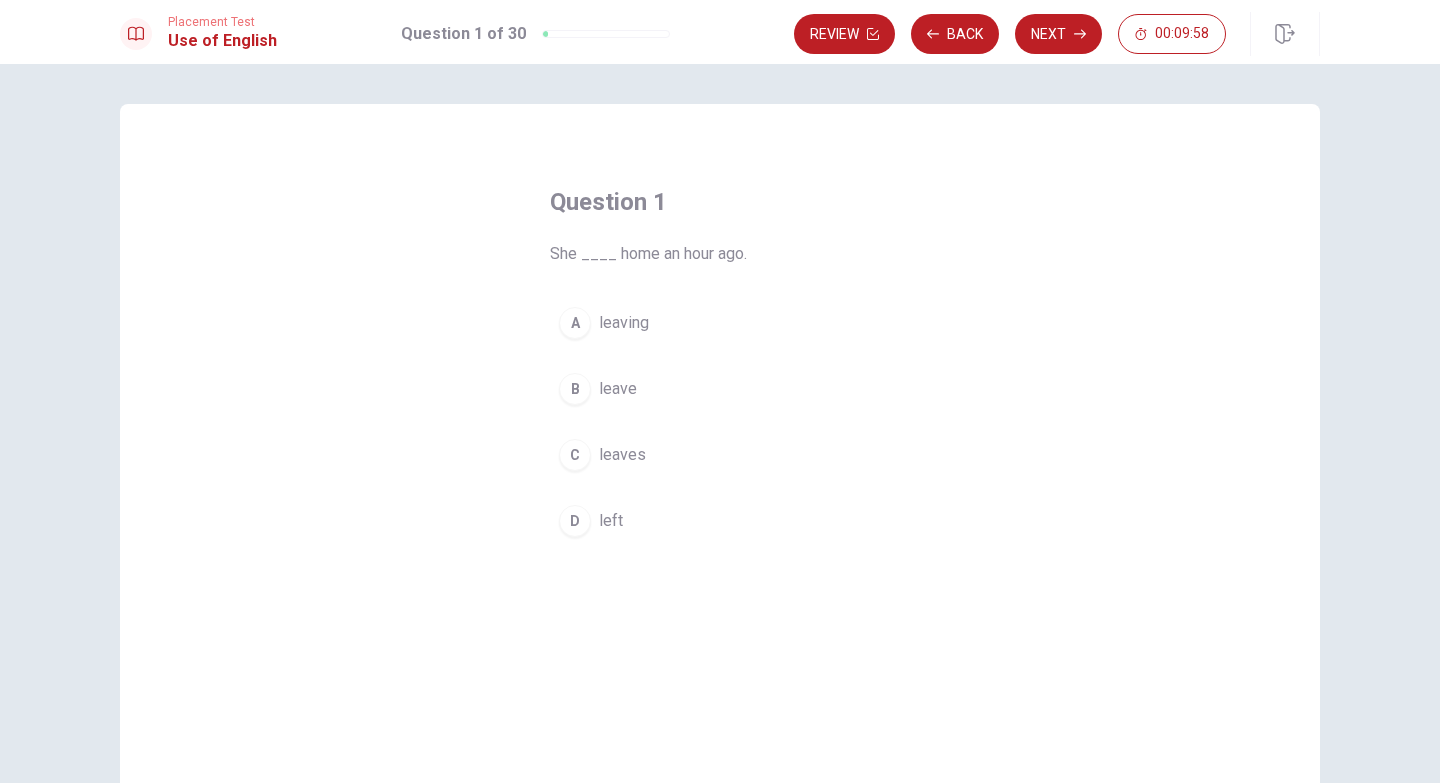 click on "She ____ home an hour ago." at bounding box center [720, 254] 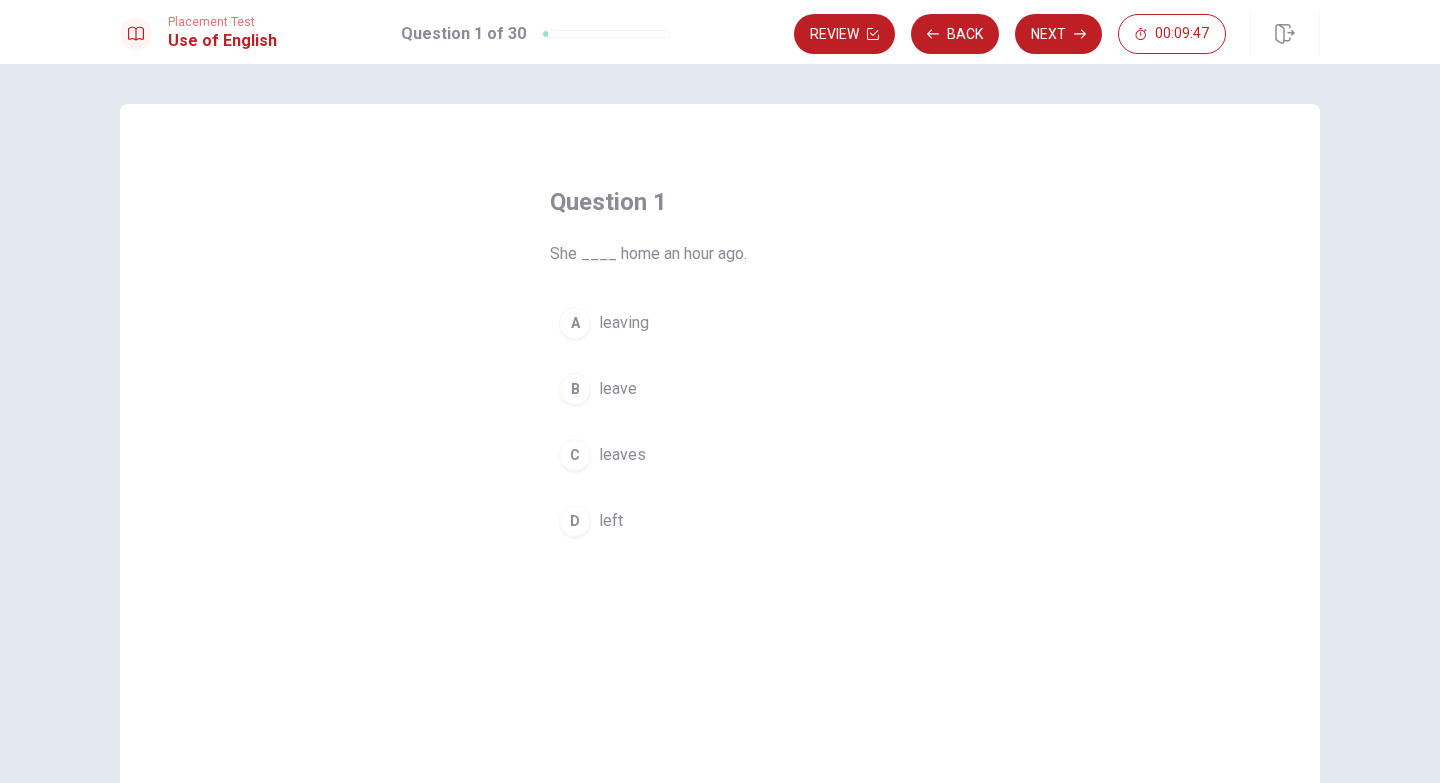 click on "C" at bounding box center (575, 455) 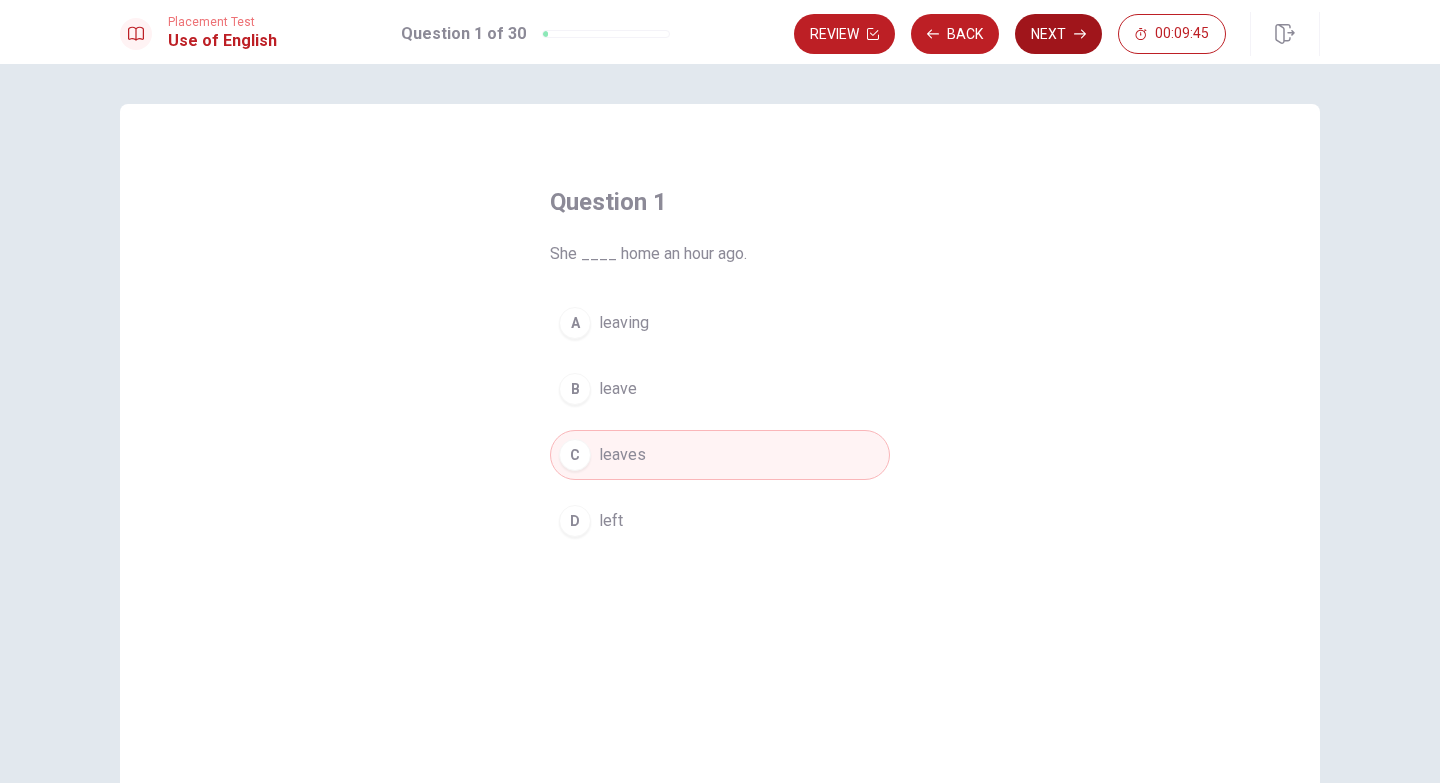 click on "Next" at bounding box center [1058, 34] 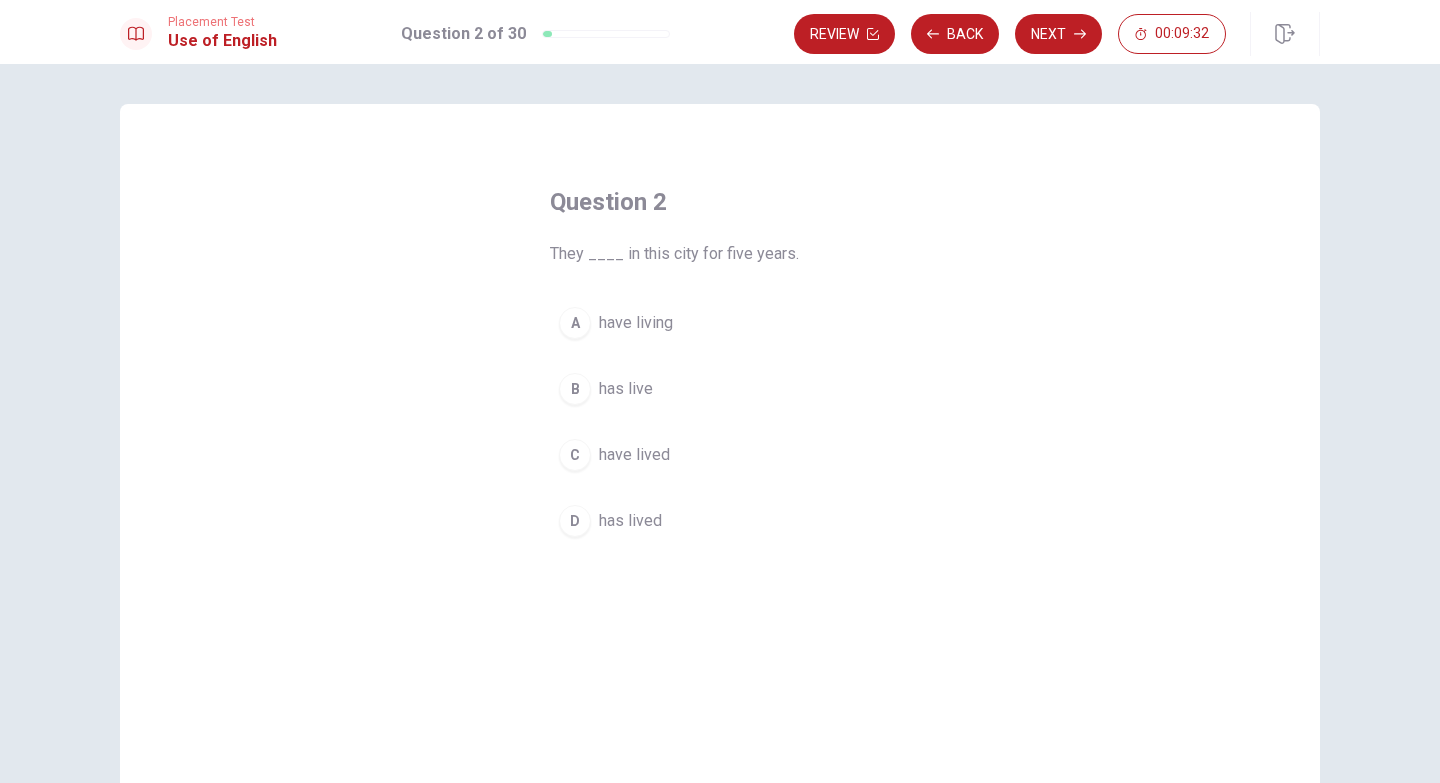 click on "A" at bounding box center [575, 323] 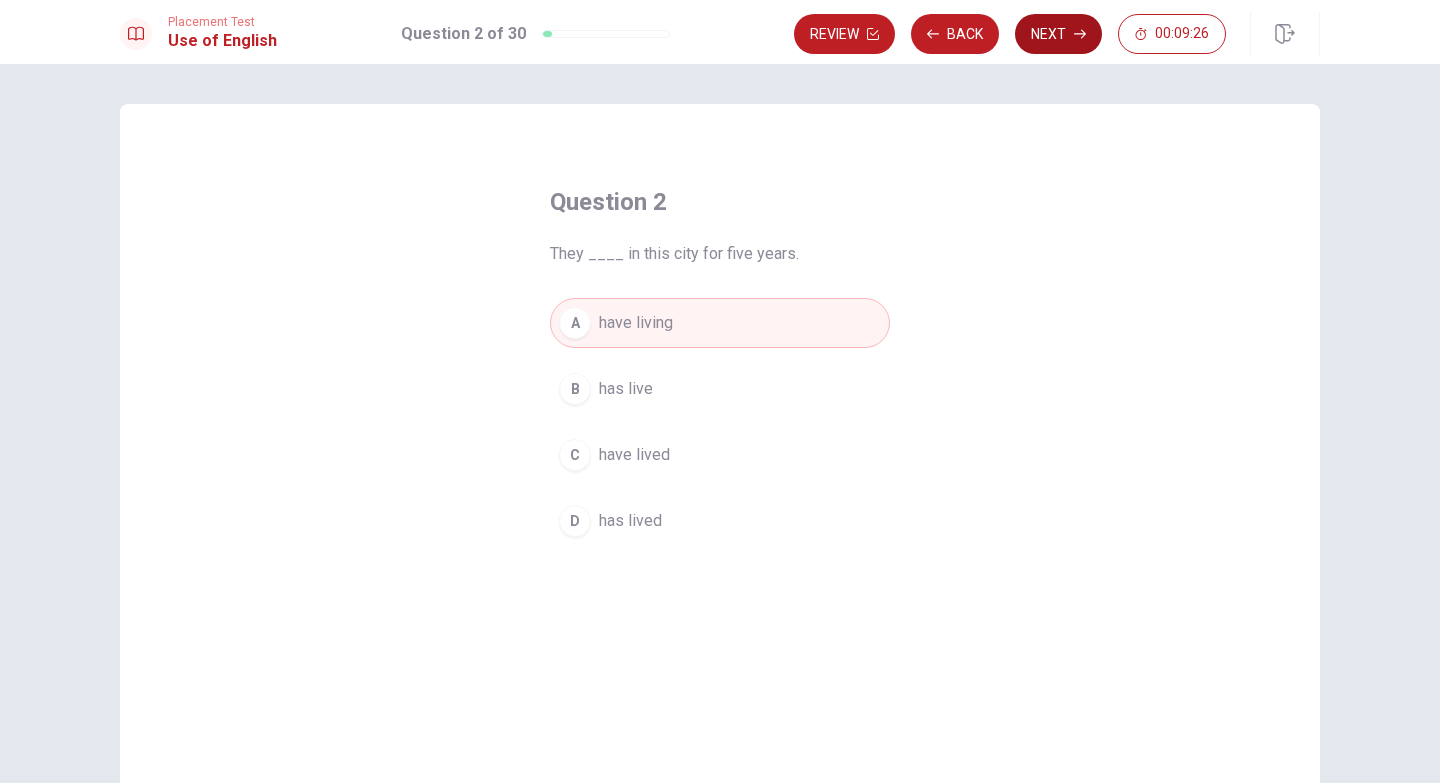 click on "Next" at bounding box center (1058, 34) 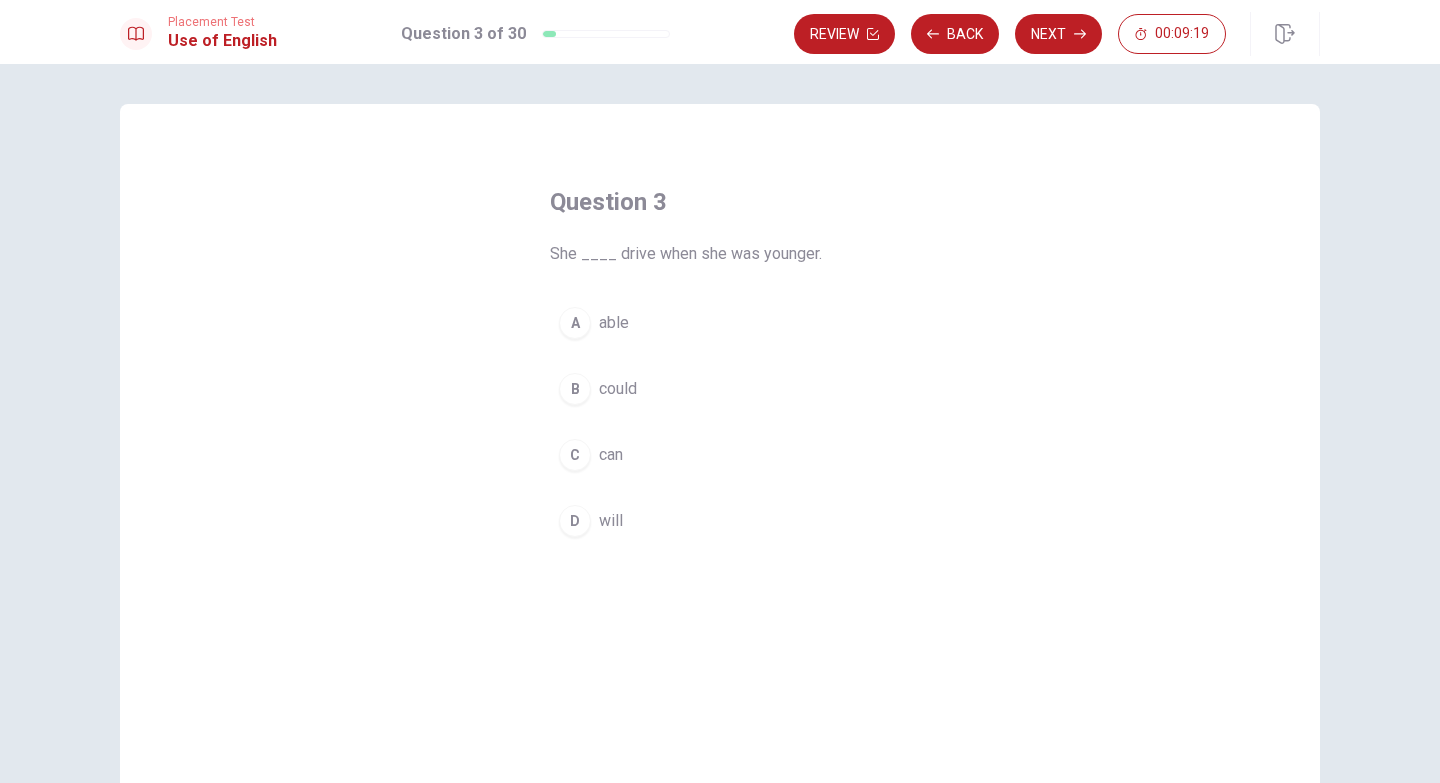 click on "B" at bounding box center (575, 389) 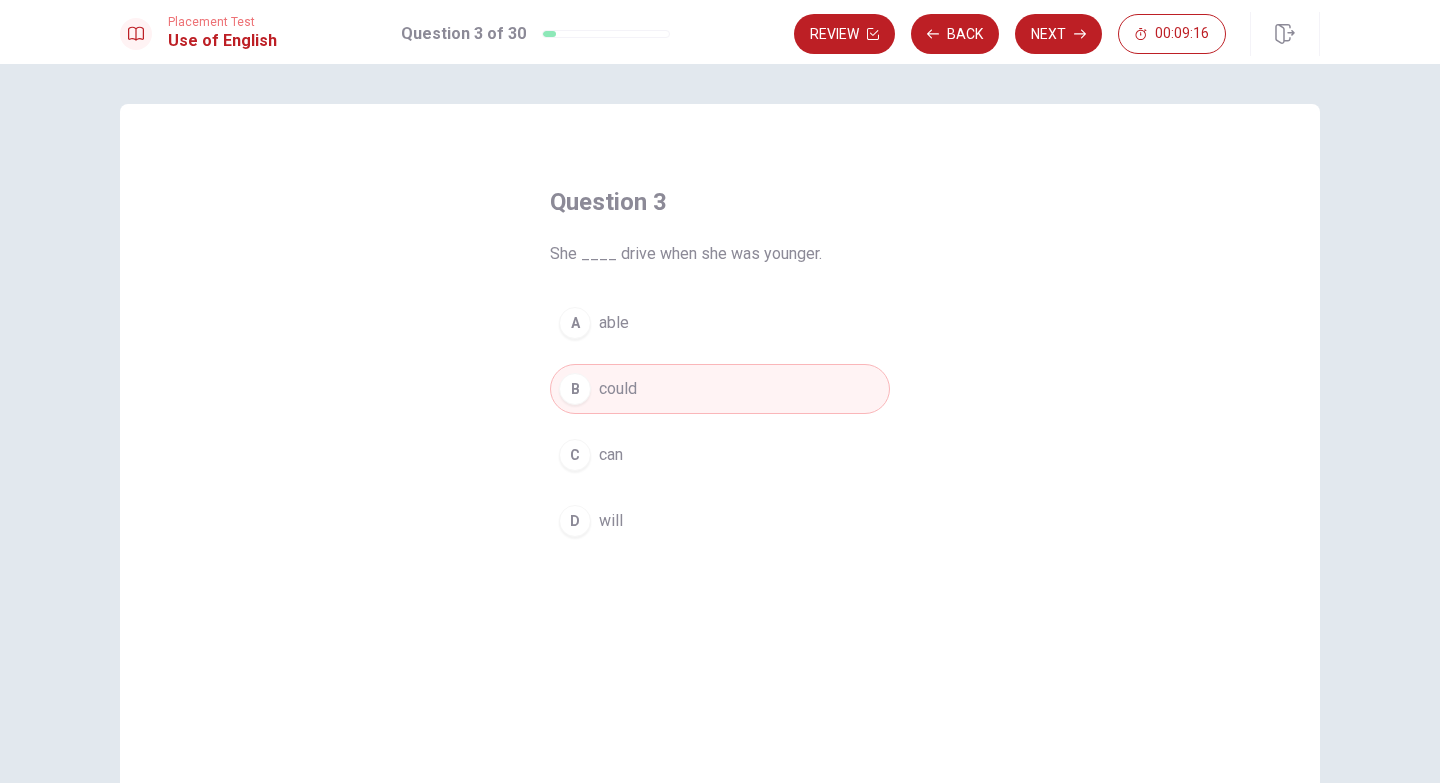 click on "D will" at bounding box center [720, 521] 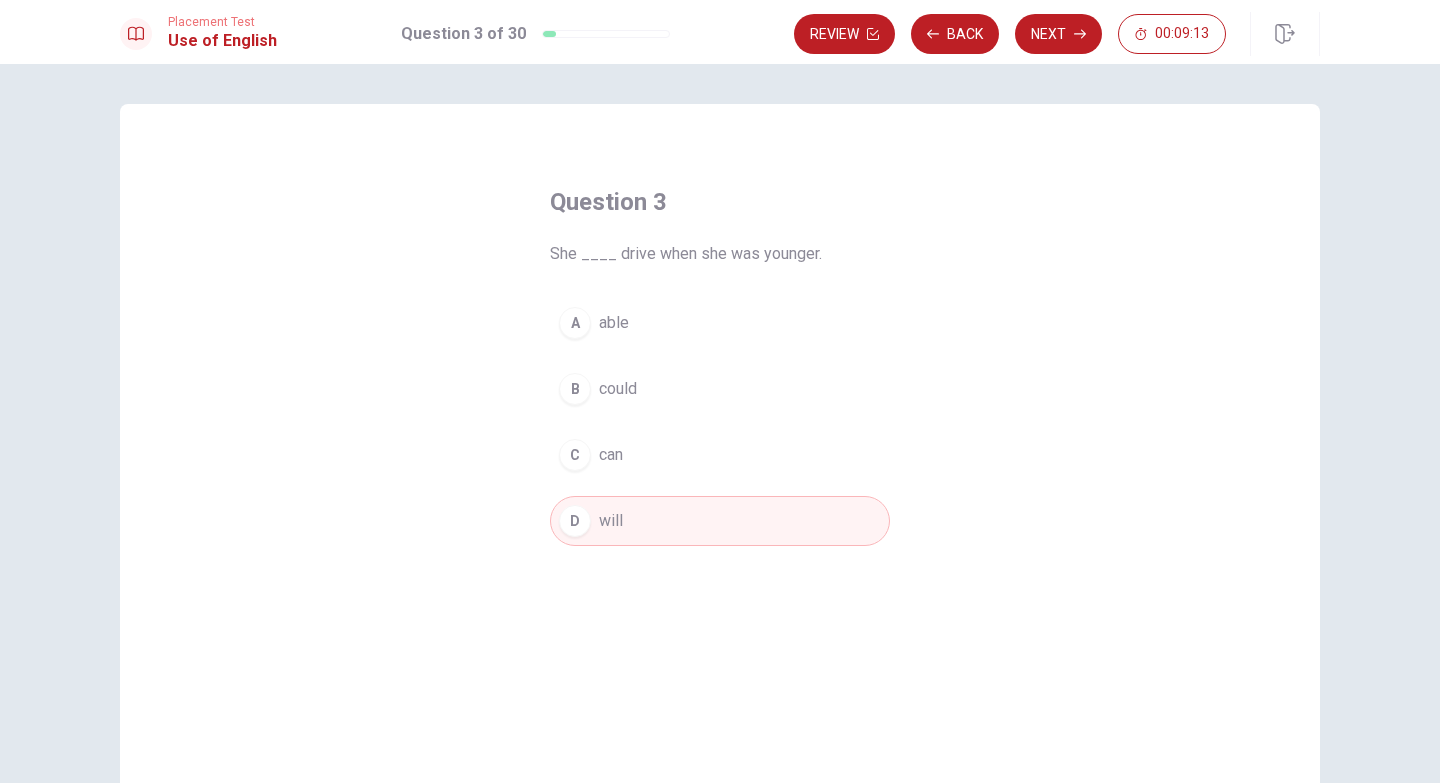 click on "A able" at bounding box center (720, 323) 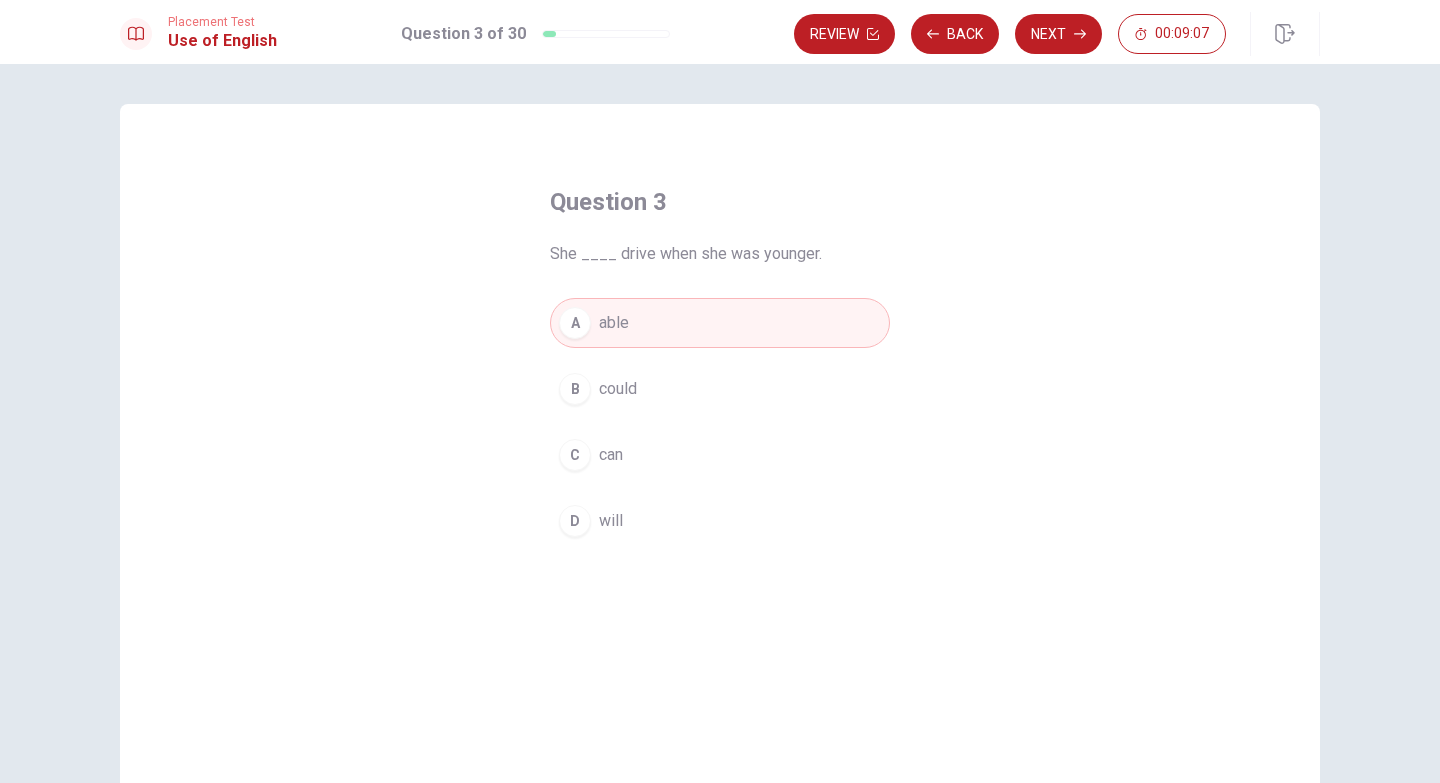 click on "C can" at bounding box center [720, 455] 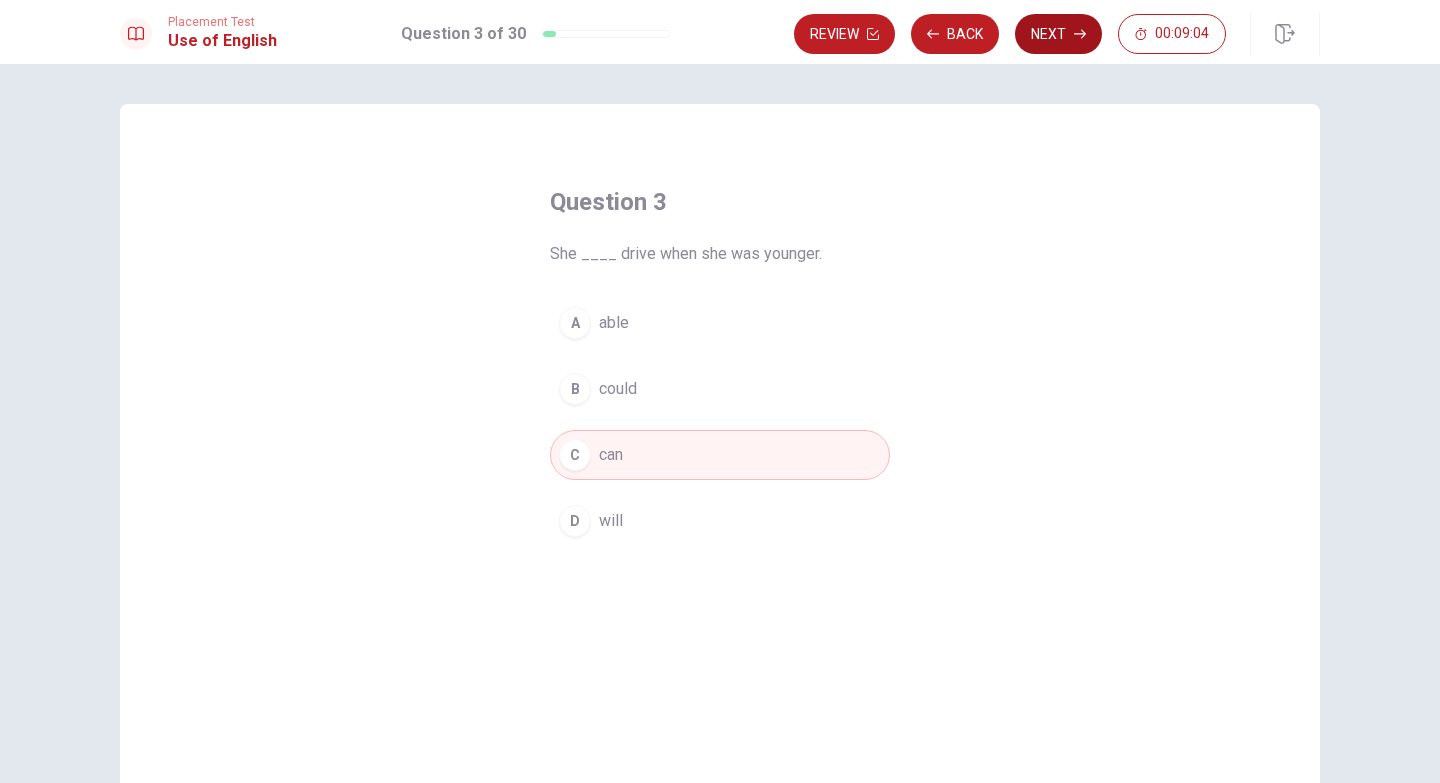click on "Next" at bounding box center [1058, 34] 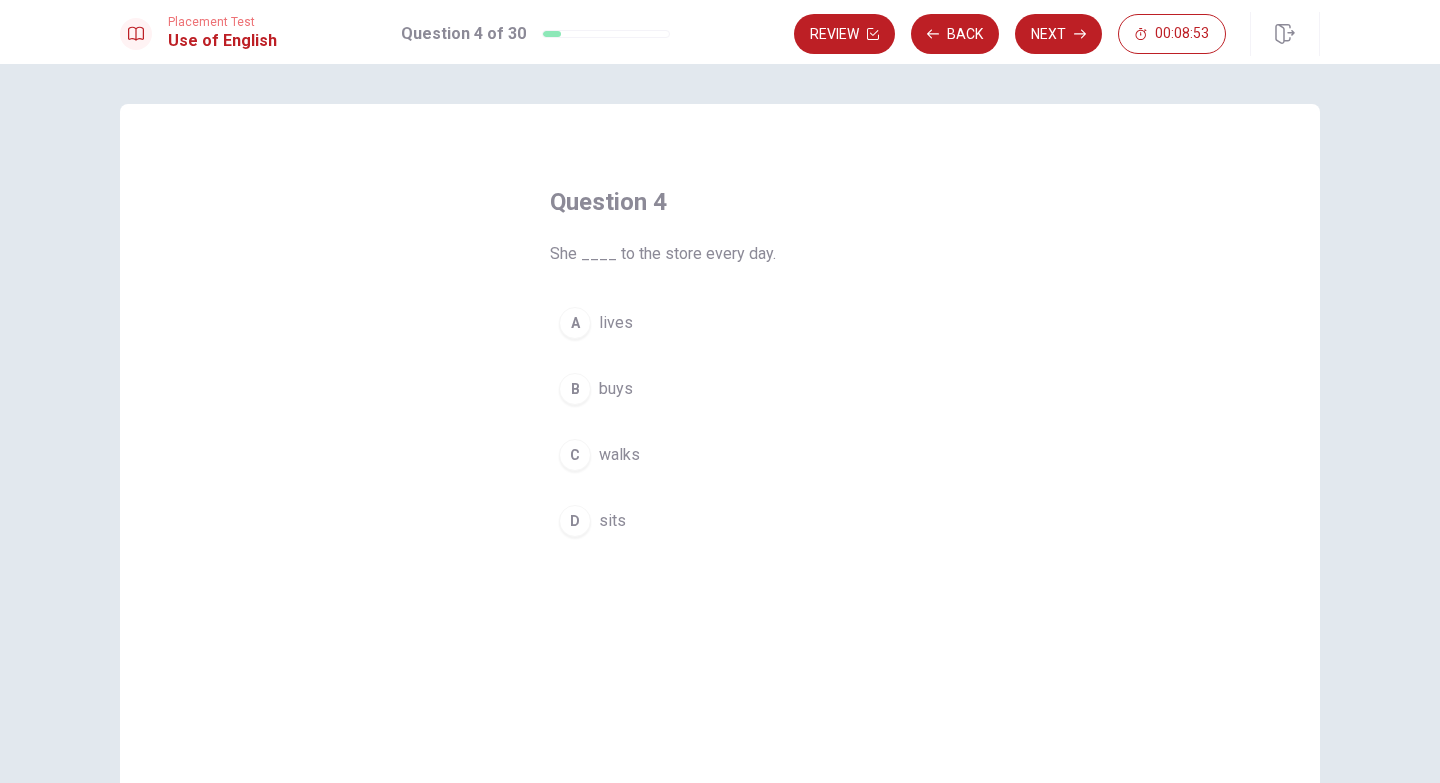 click on "walks" at bounding box center [619, 455] 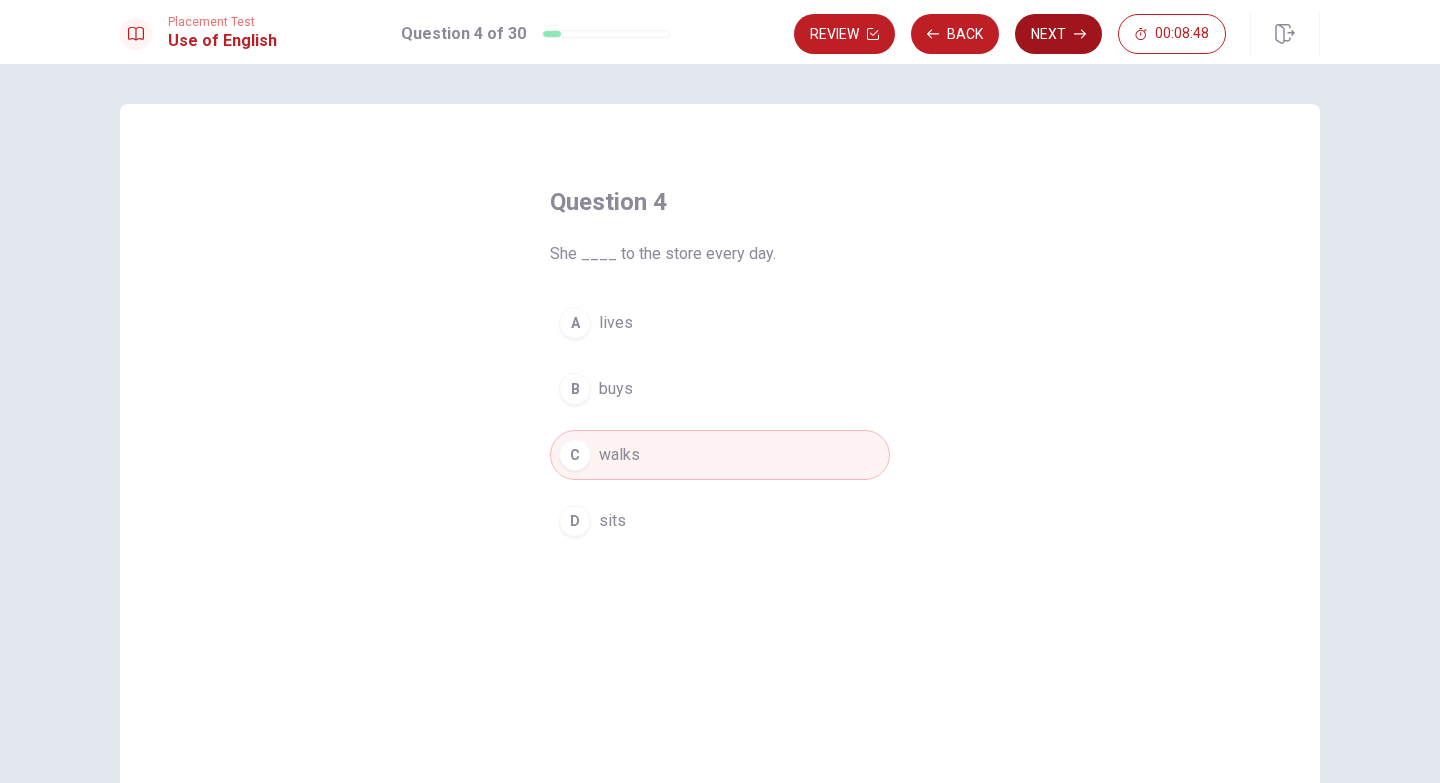 click on "Next" at bounding box center (1058, 34) 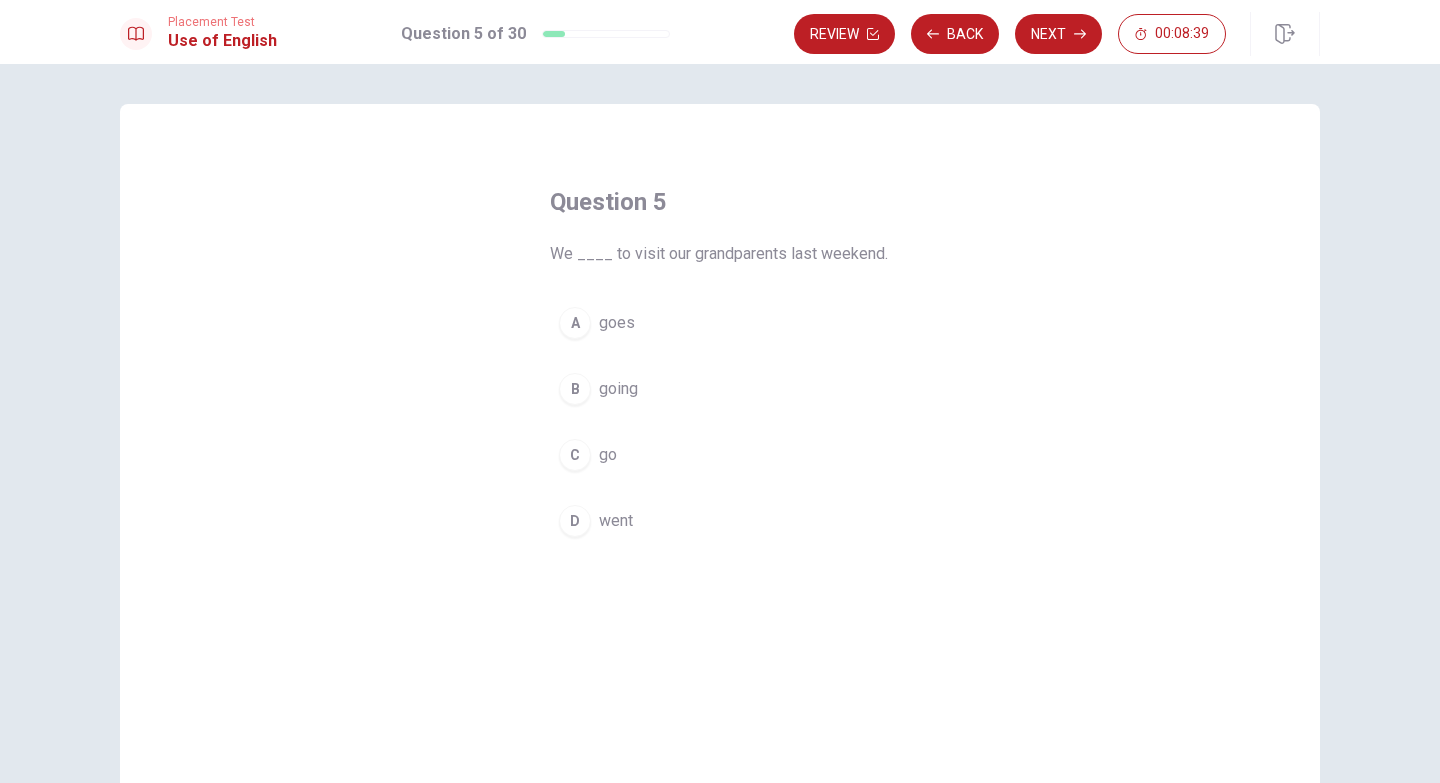 click on "D" at bounding box center (575, 521) 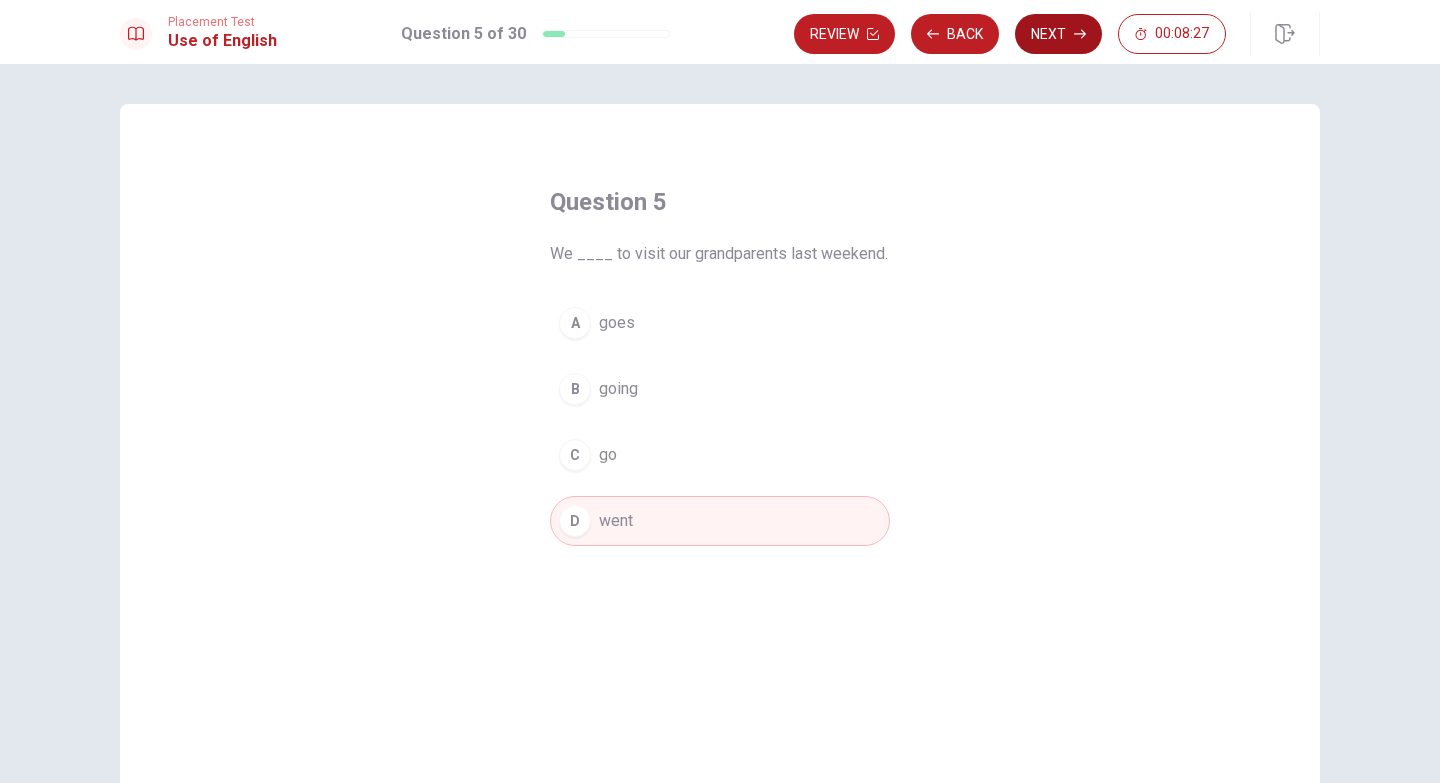 click on "Next" at bounding box center (1058, 34) 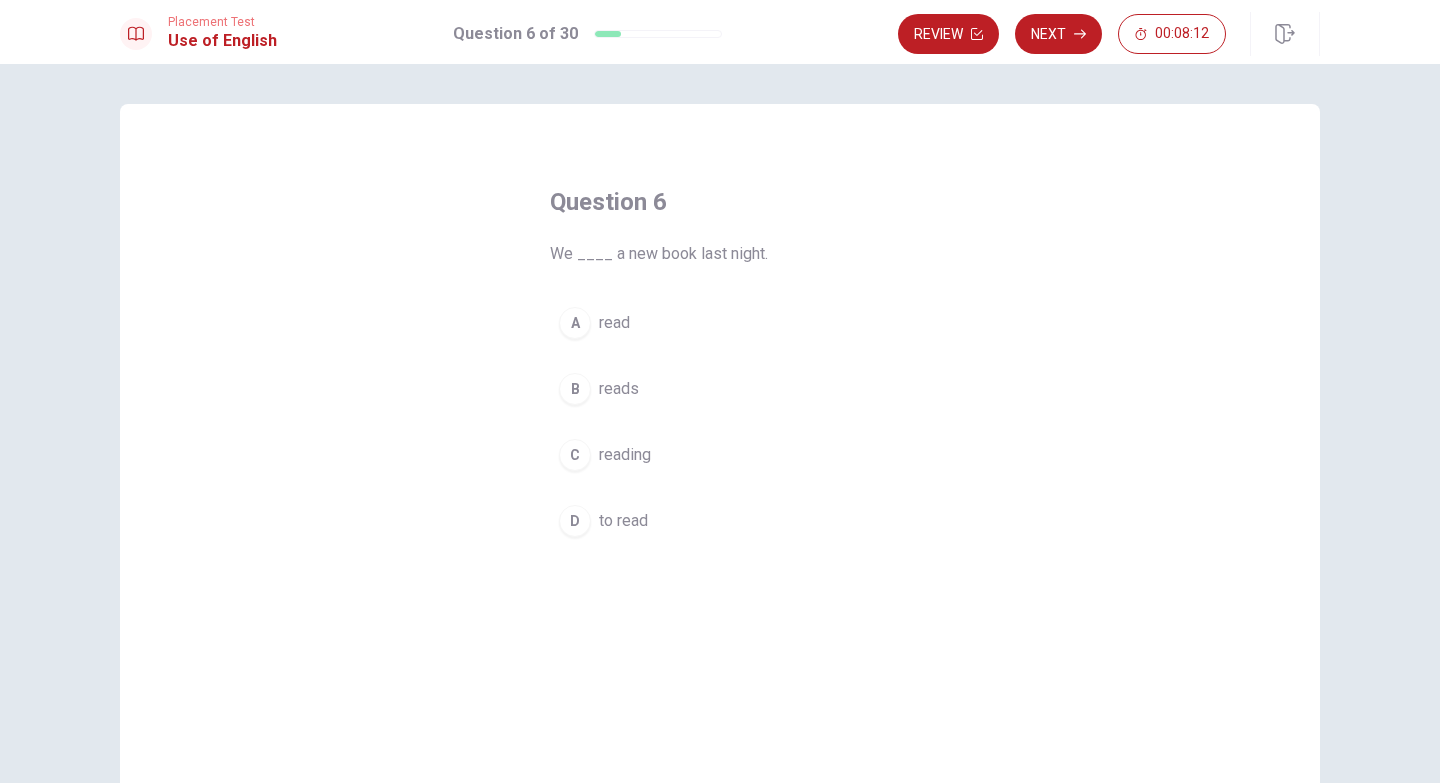 click on "B reads" at bounding box center [720, 389] 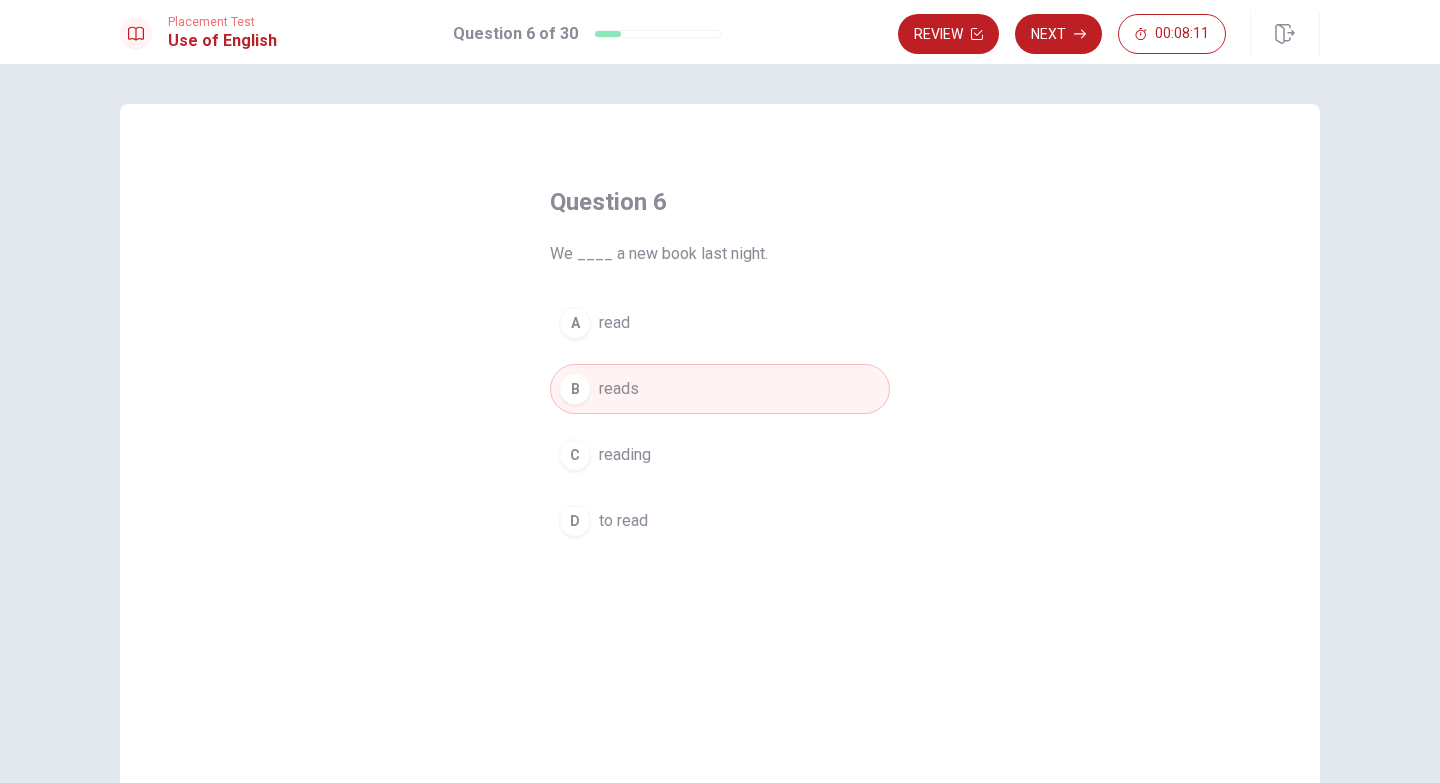click on "A read" at bounding box center (720, 323) 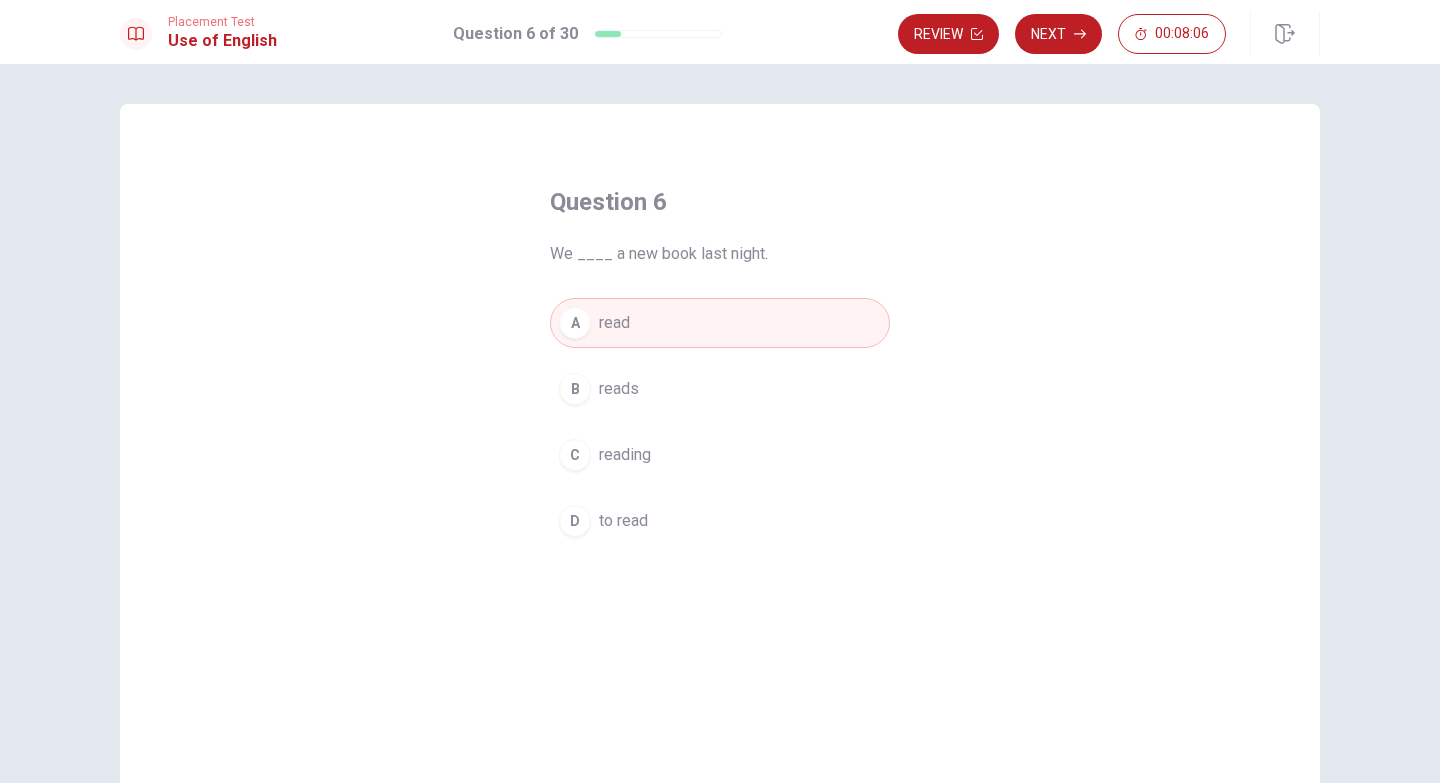 click on "reads" at bounding box center (619, 389) 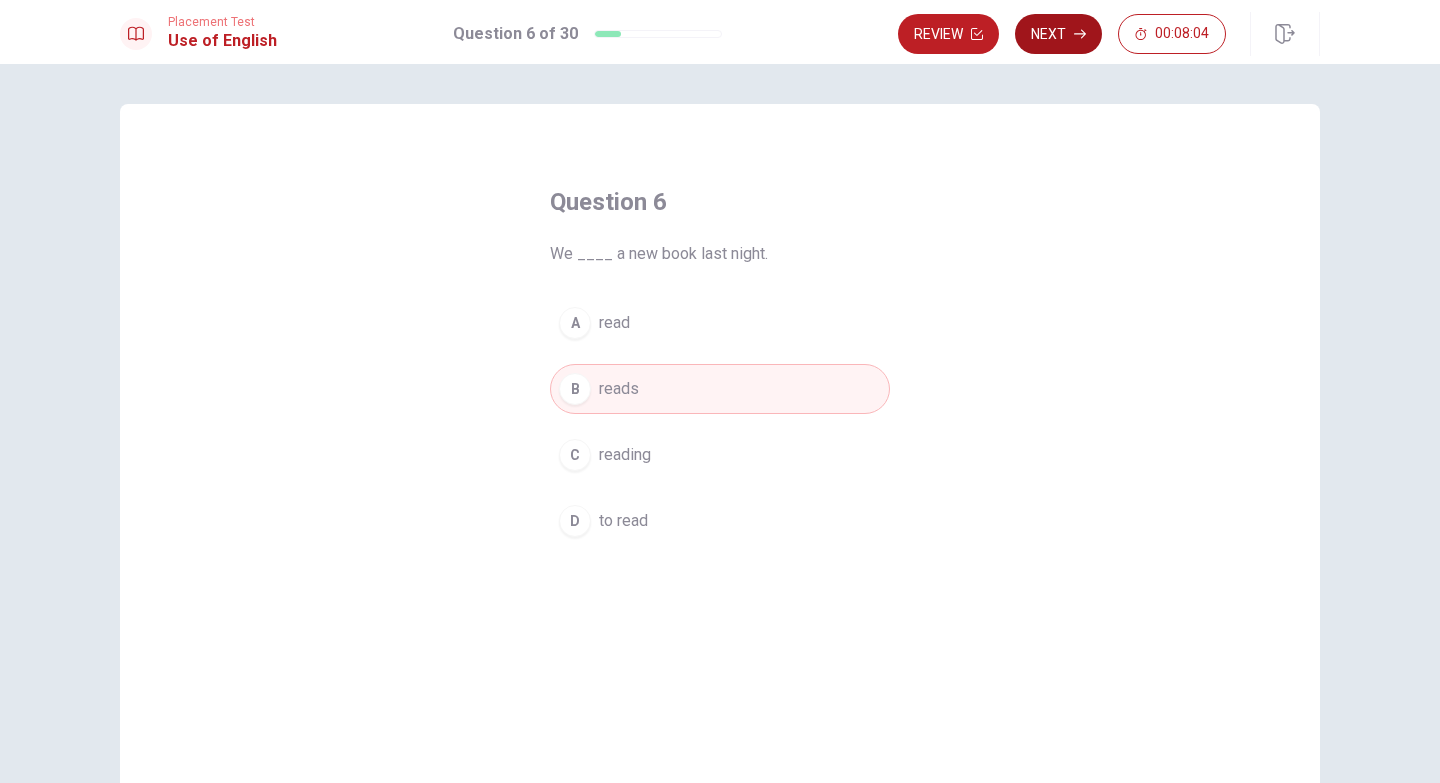 click on "Next" at bounding box center (1058, 34) 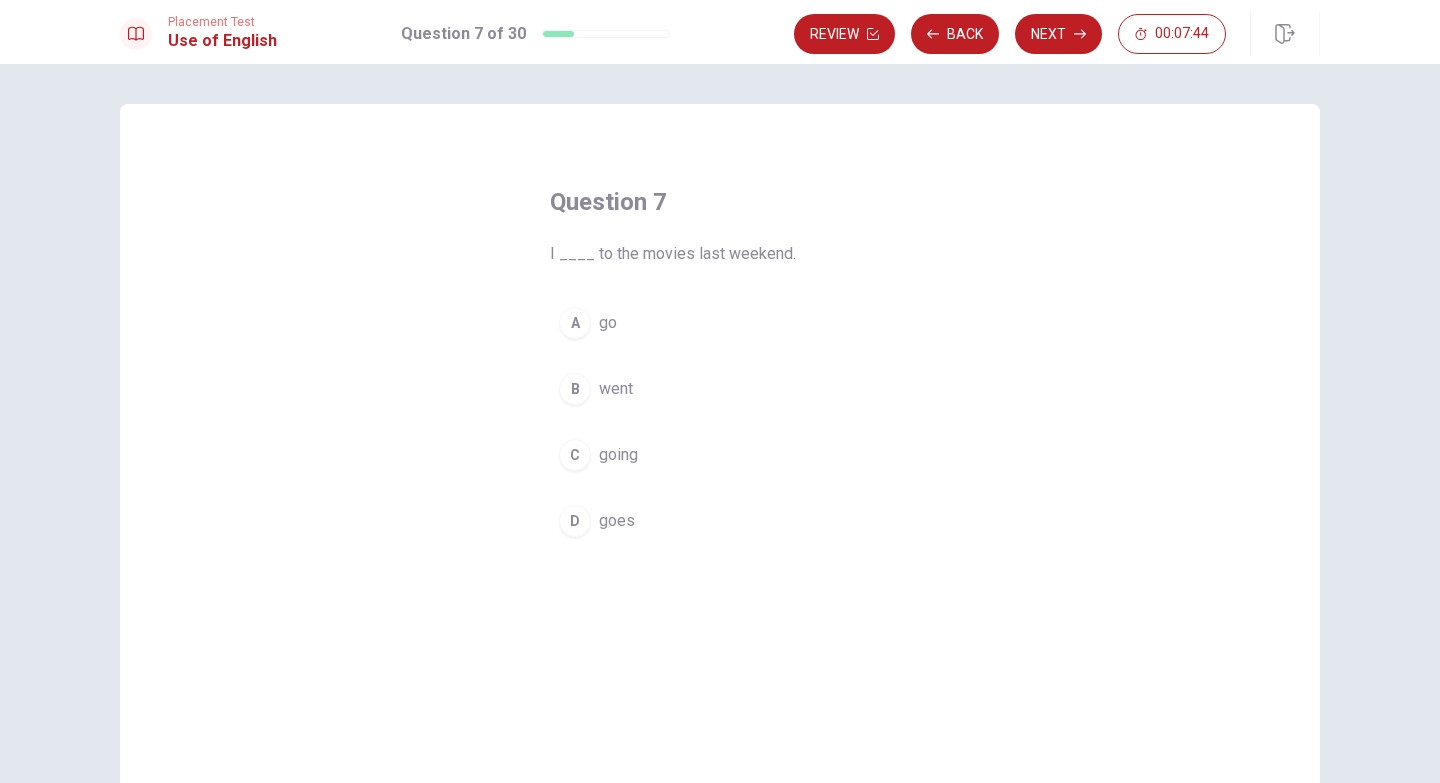 click on "B went" at bounding box center (720, 389) 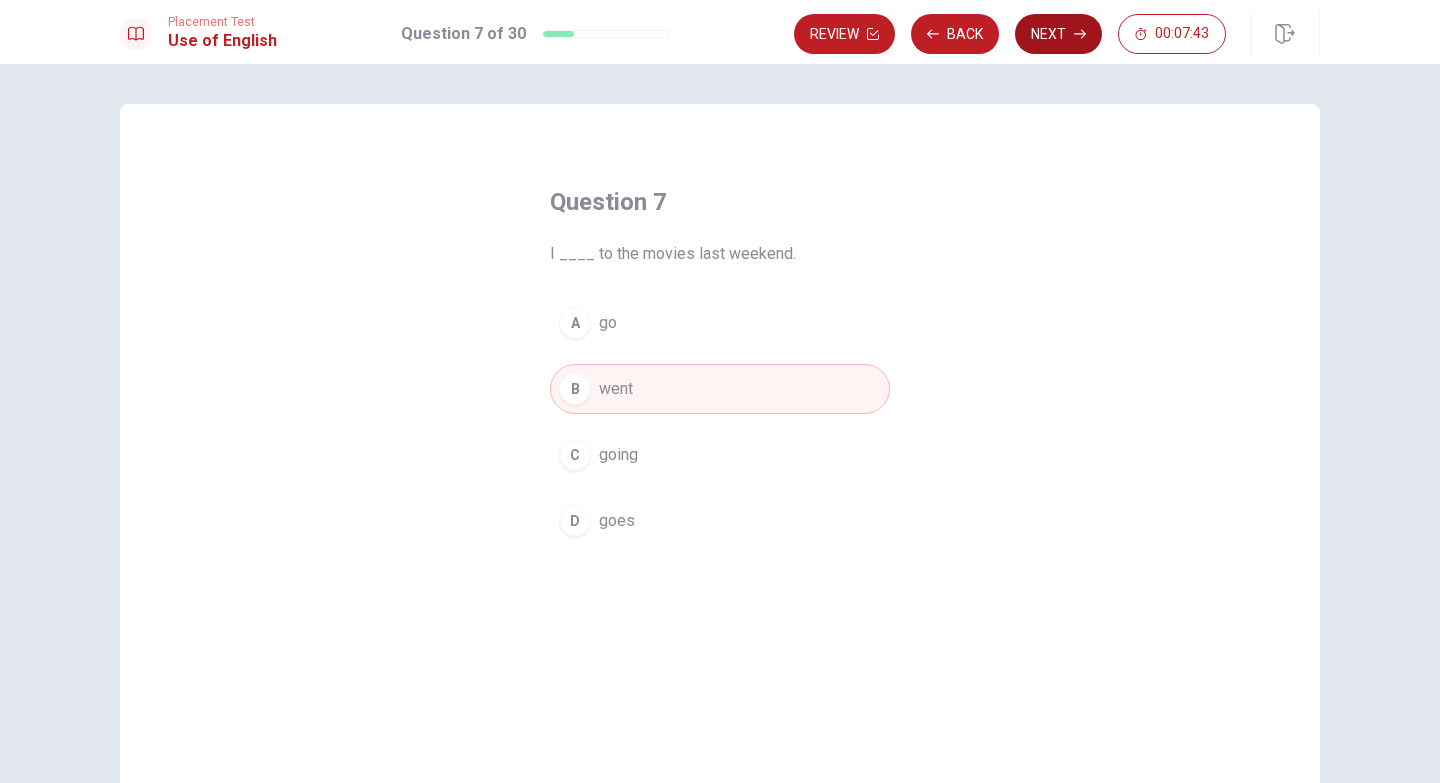 click on "Next" at bounding box center (1058, 34) 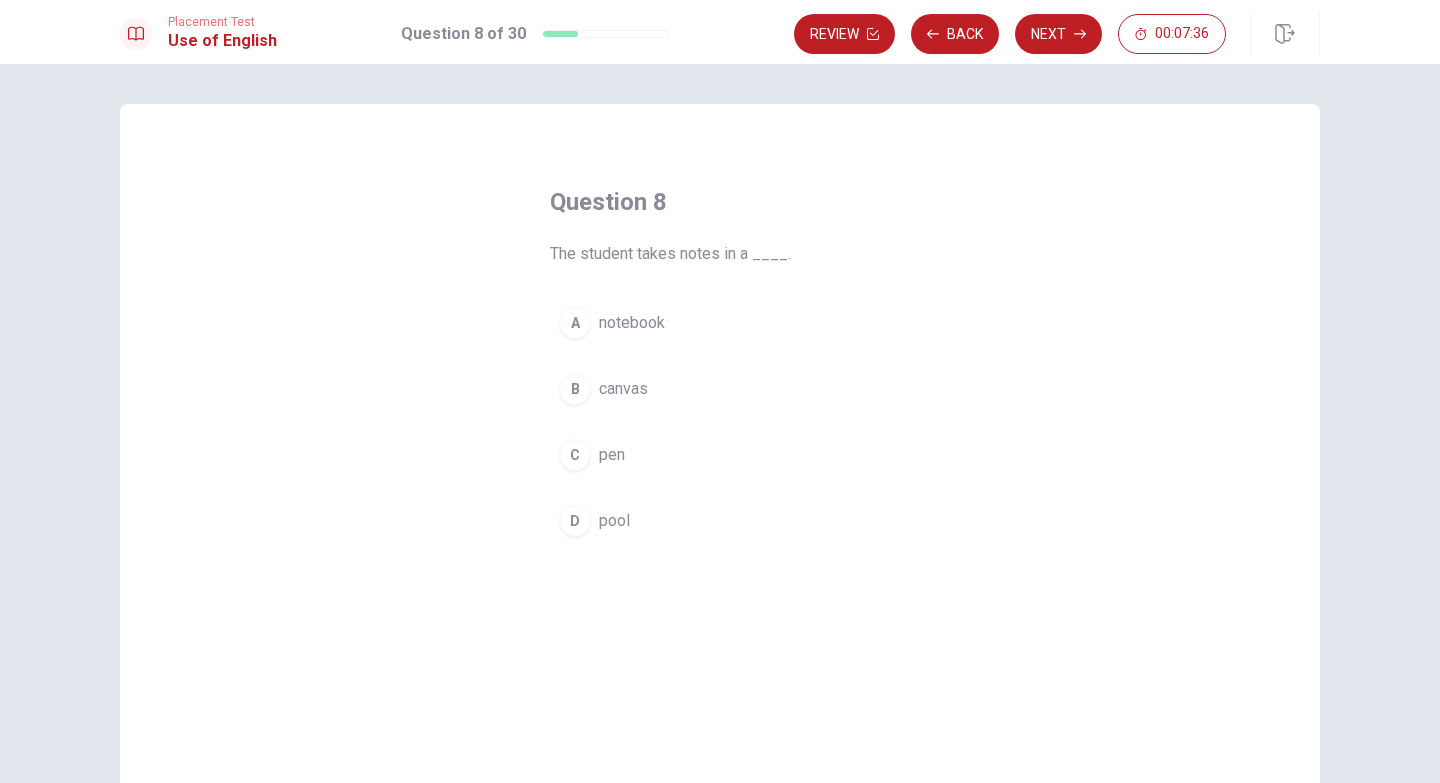 click on "A" at bounding box center [575, 323] 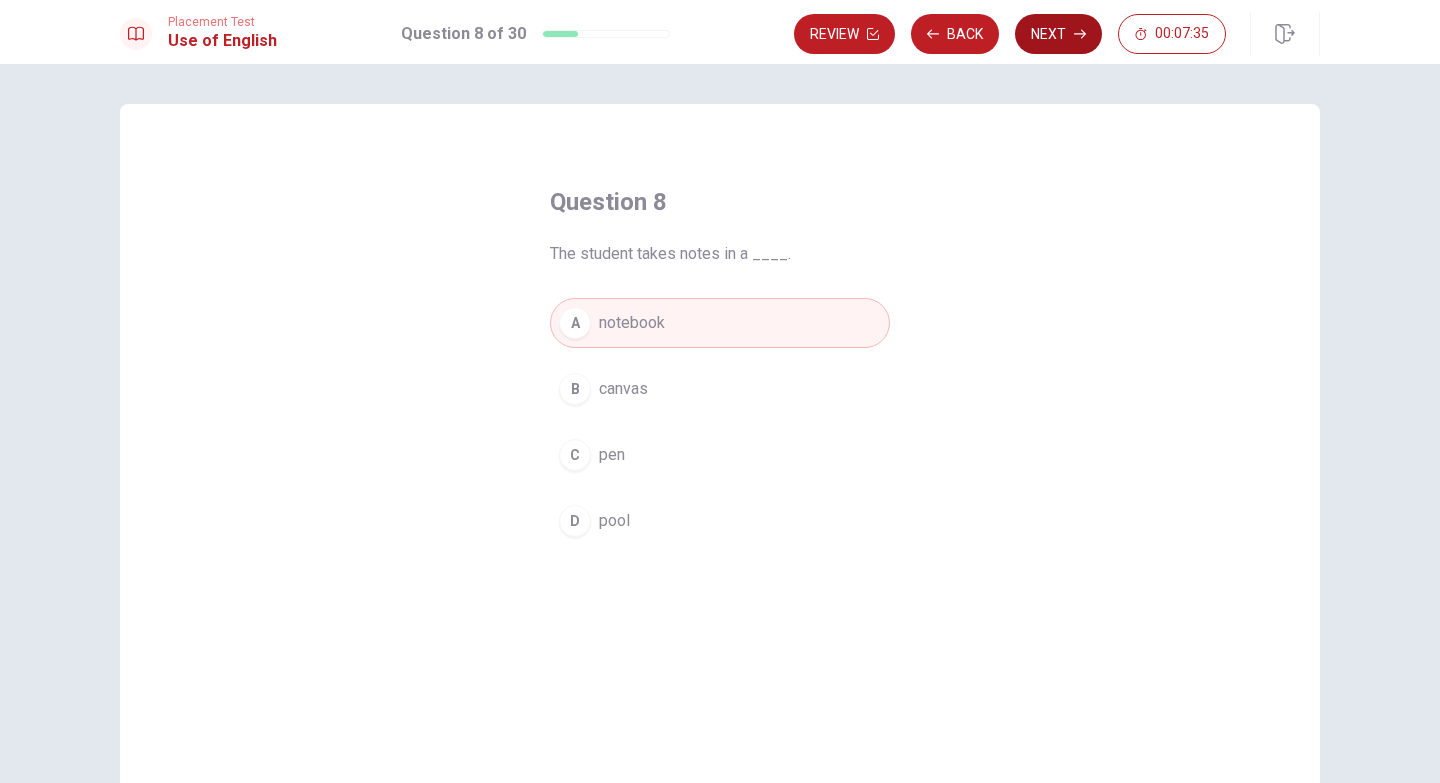 click on "Next" at bounding box center (1058, 34) 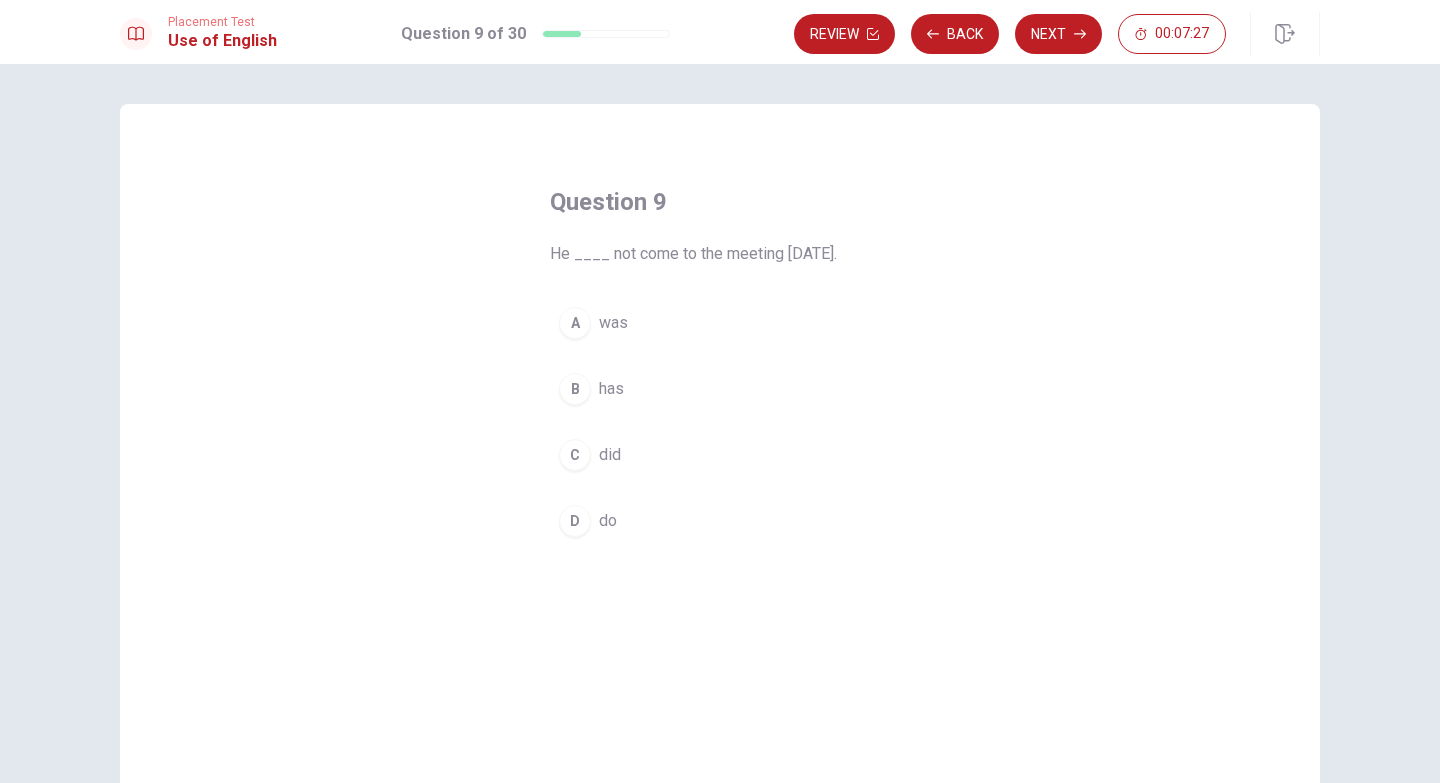 click on "A" at bounding box center [575, 323] 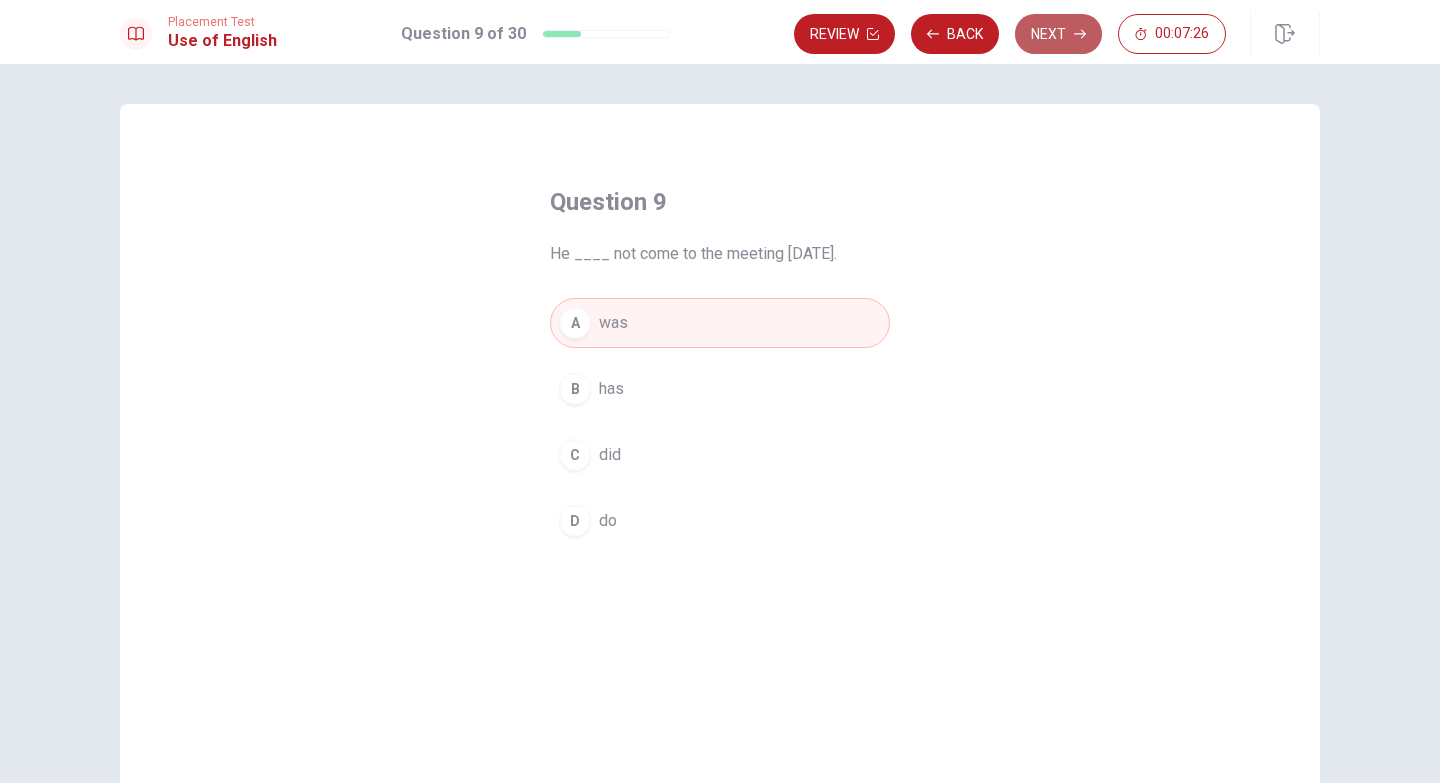 click on "Next" at bounding box center [1058, 34] 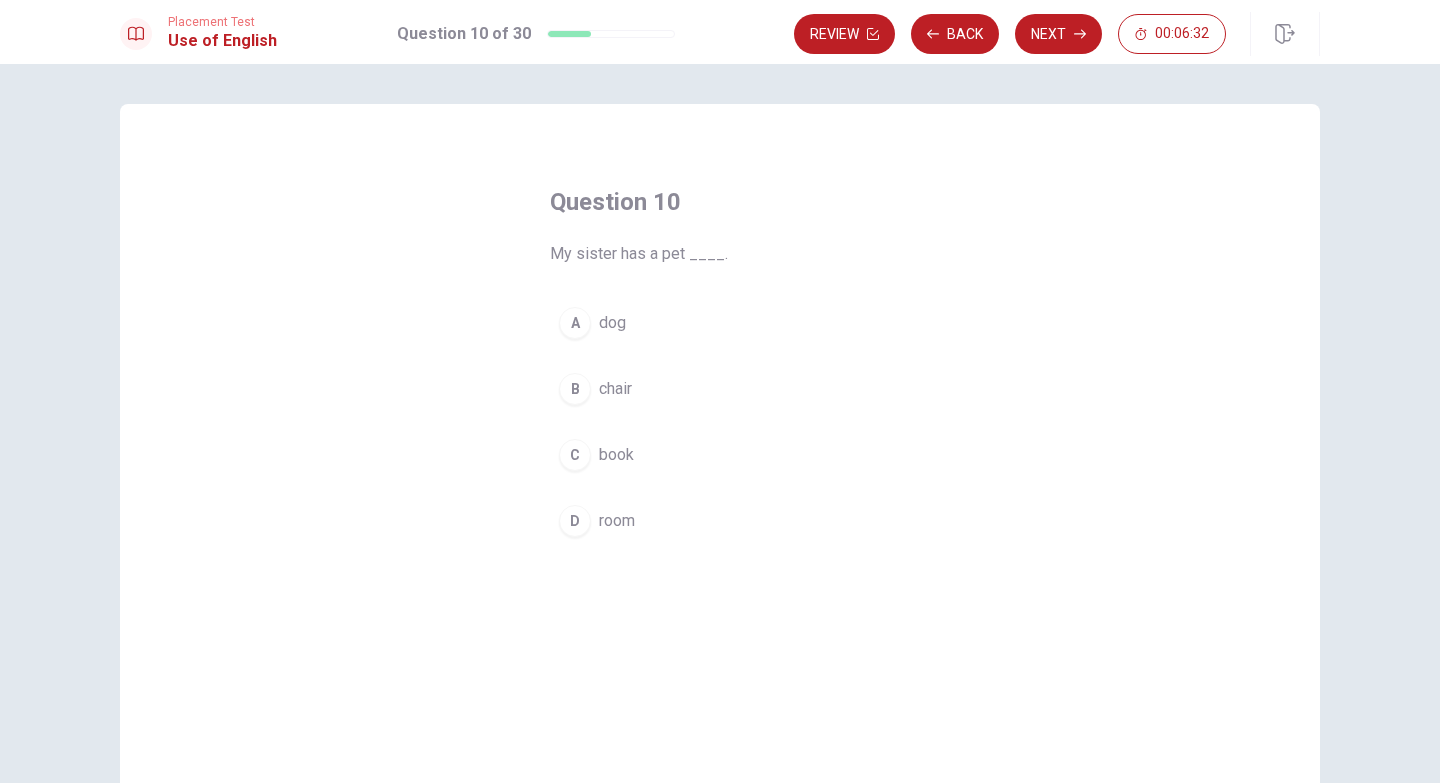 click on "A" at bounding box center [575, 323] 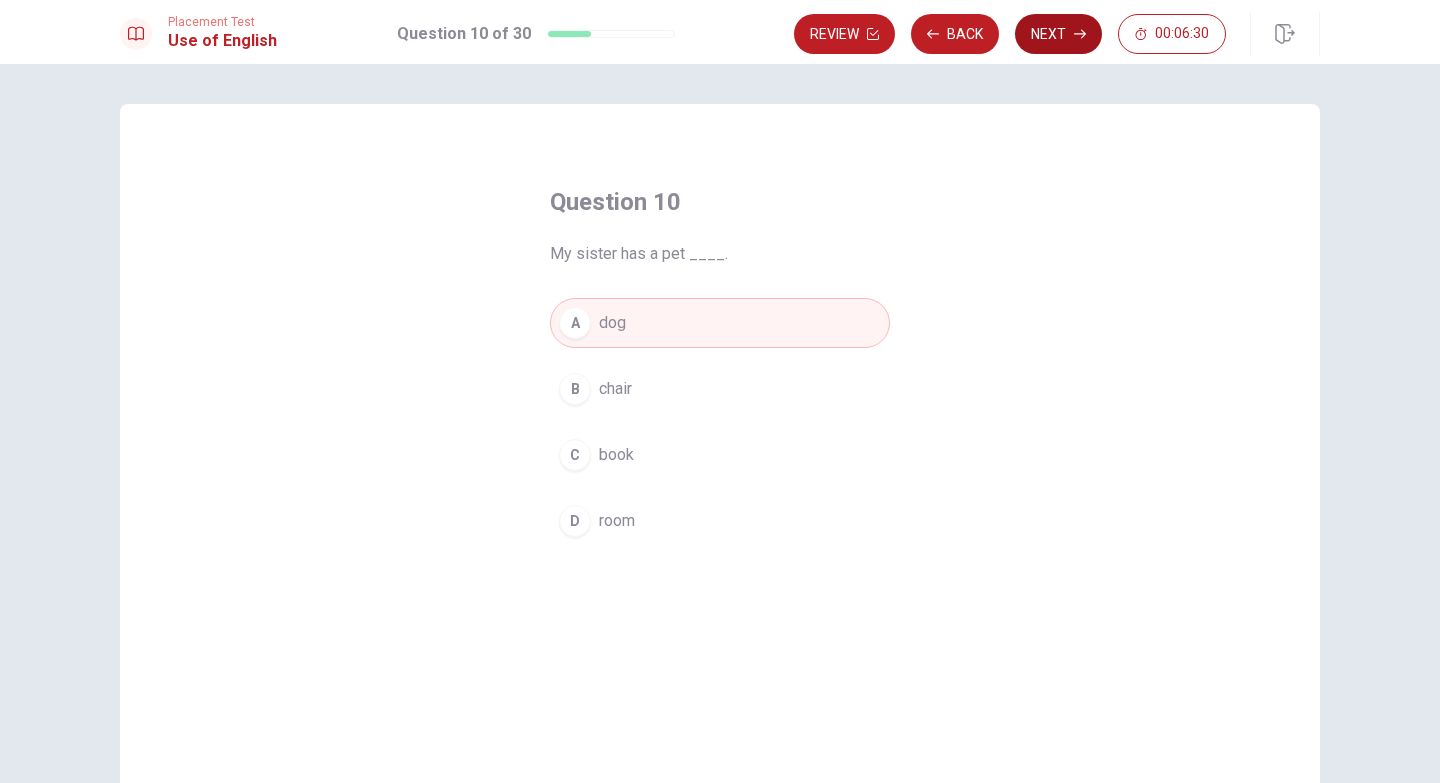 click on "Next" at bounding box center (1058, 34) 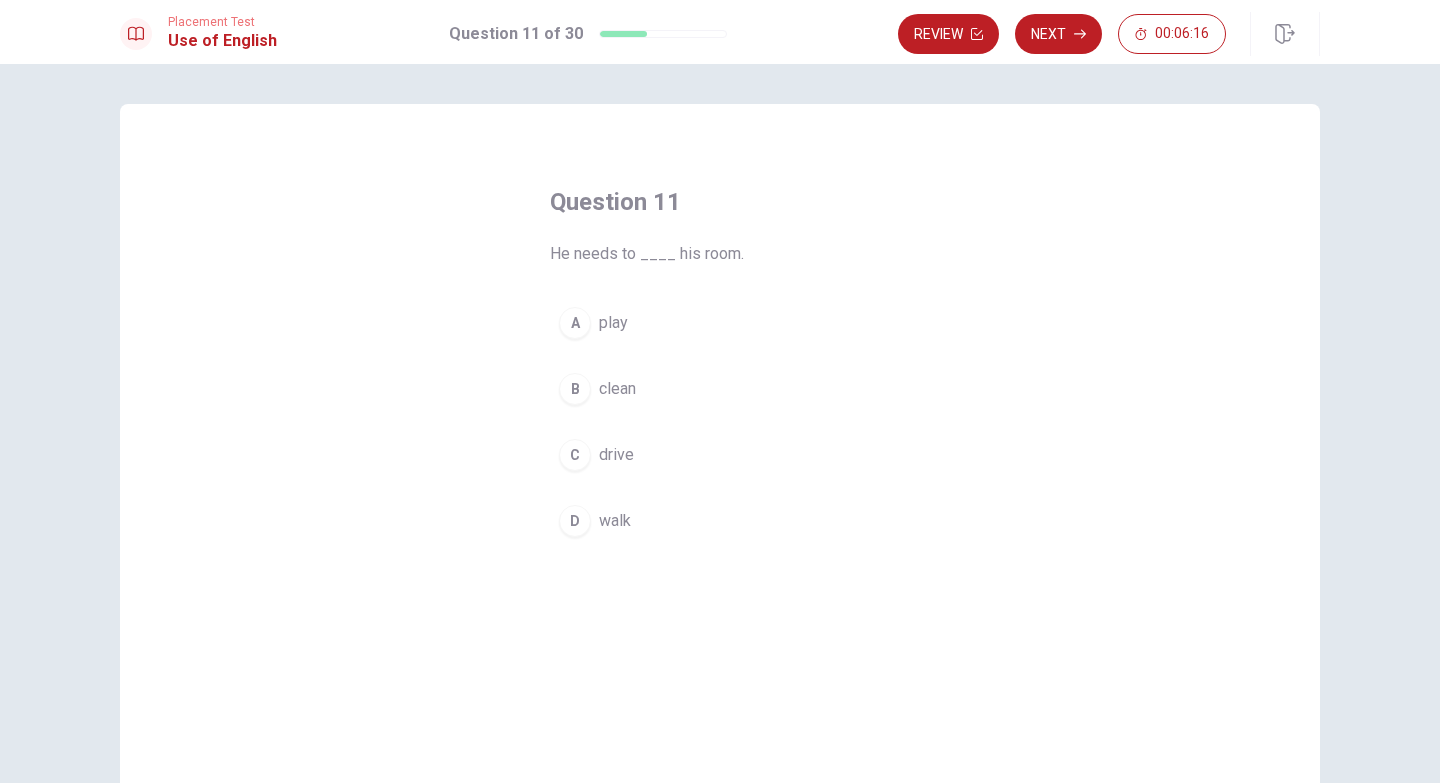 click on "B clean" at bounding box center (720, 389) 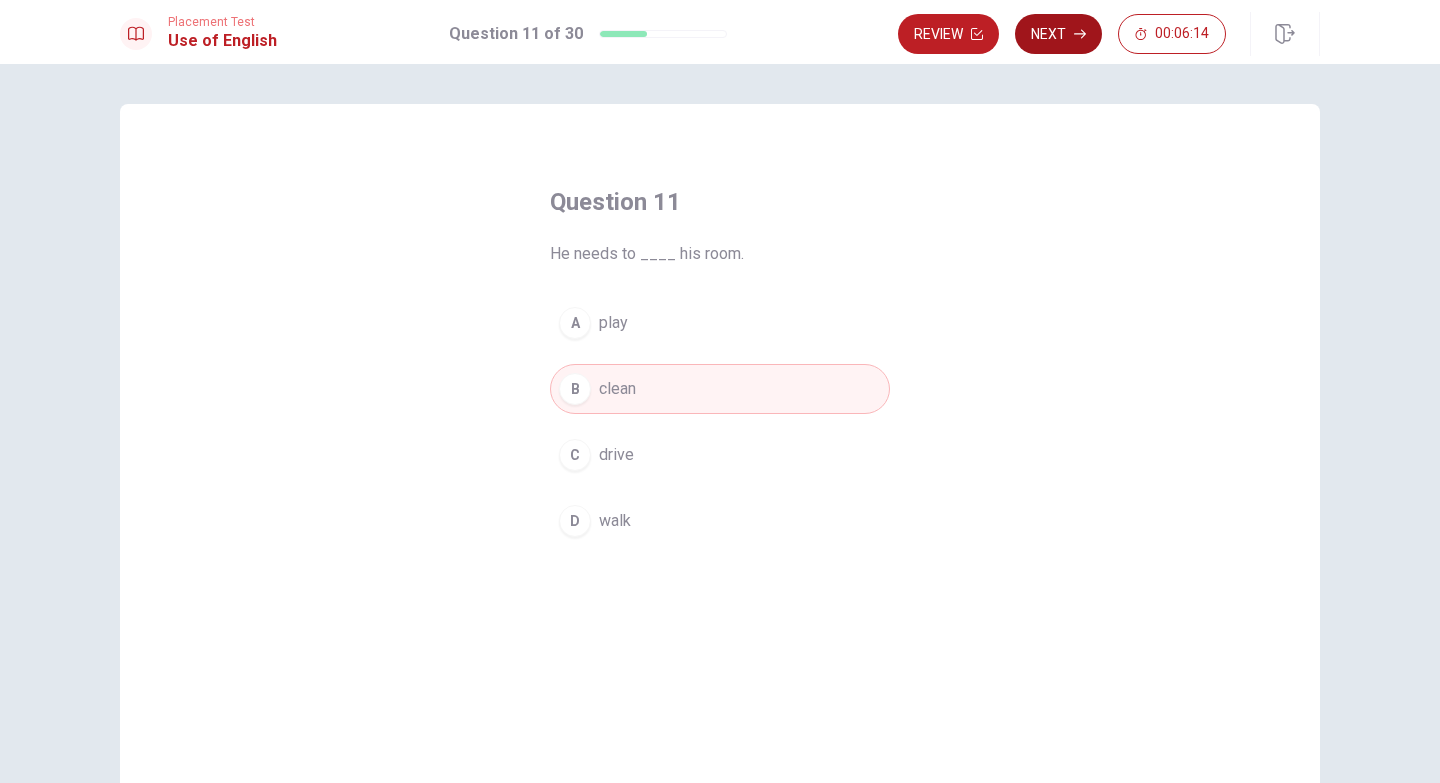 click on "Next" at bounding box center [1058, 34] 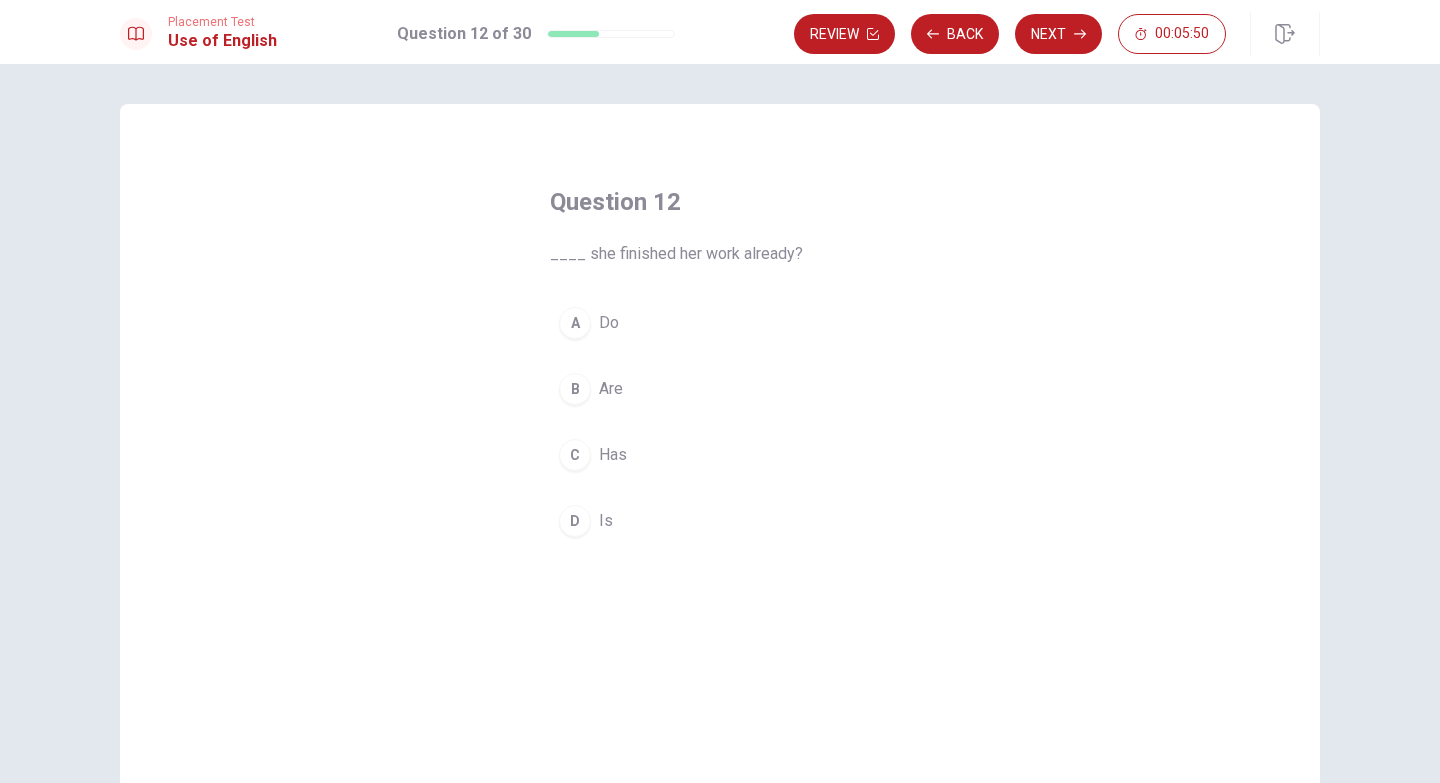 click on "B" at bounding box center (575, 389) 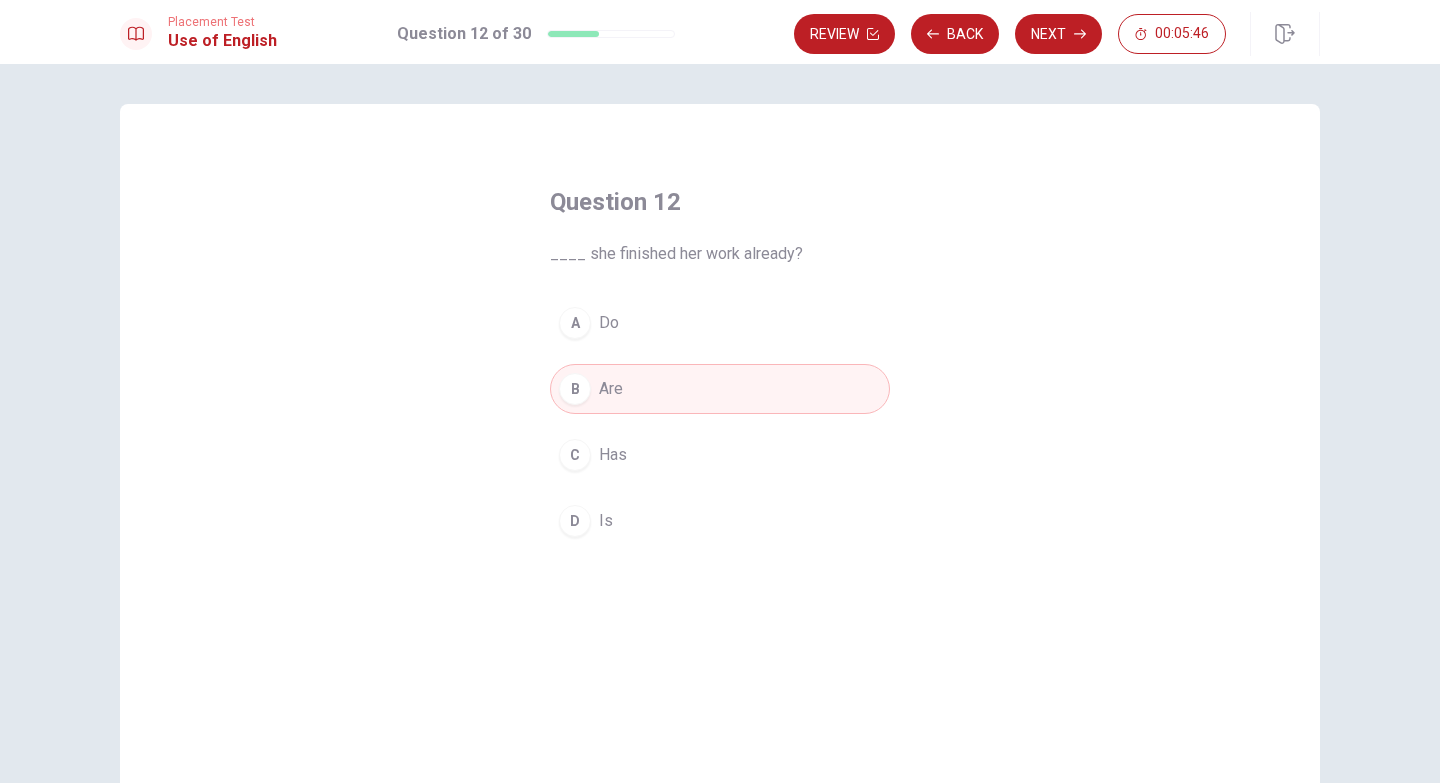 click on "C Has" at bounding box center (720, 455) 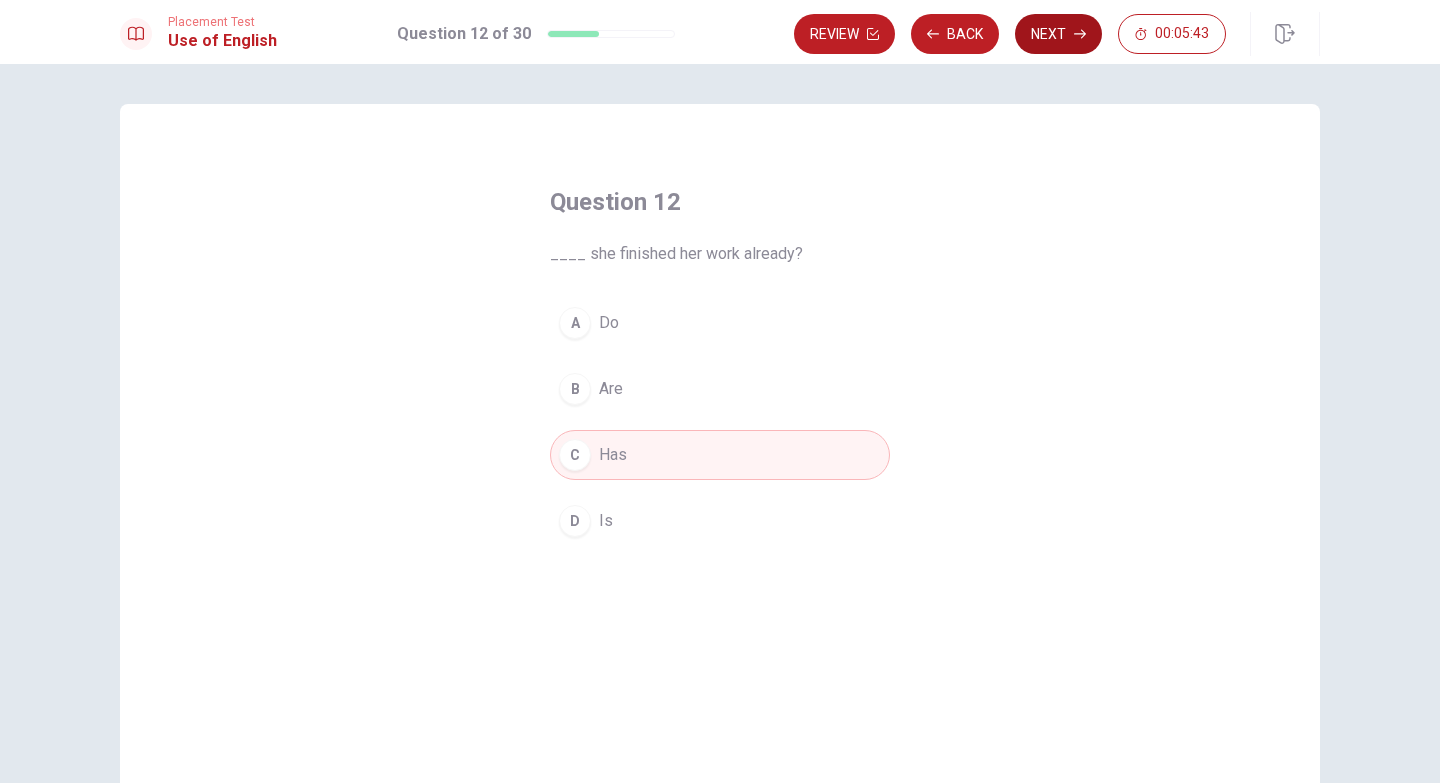 click on "Next" at bounding box center [1058, 34] 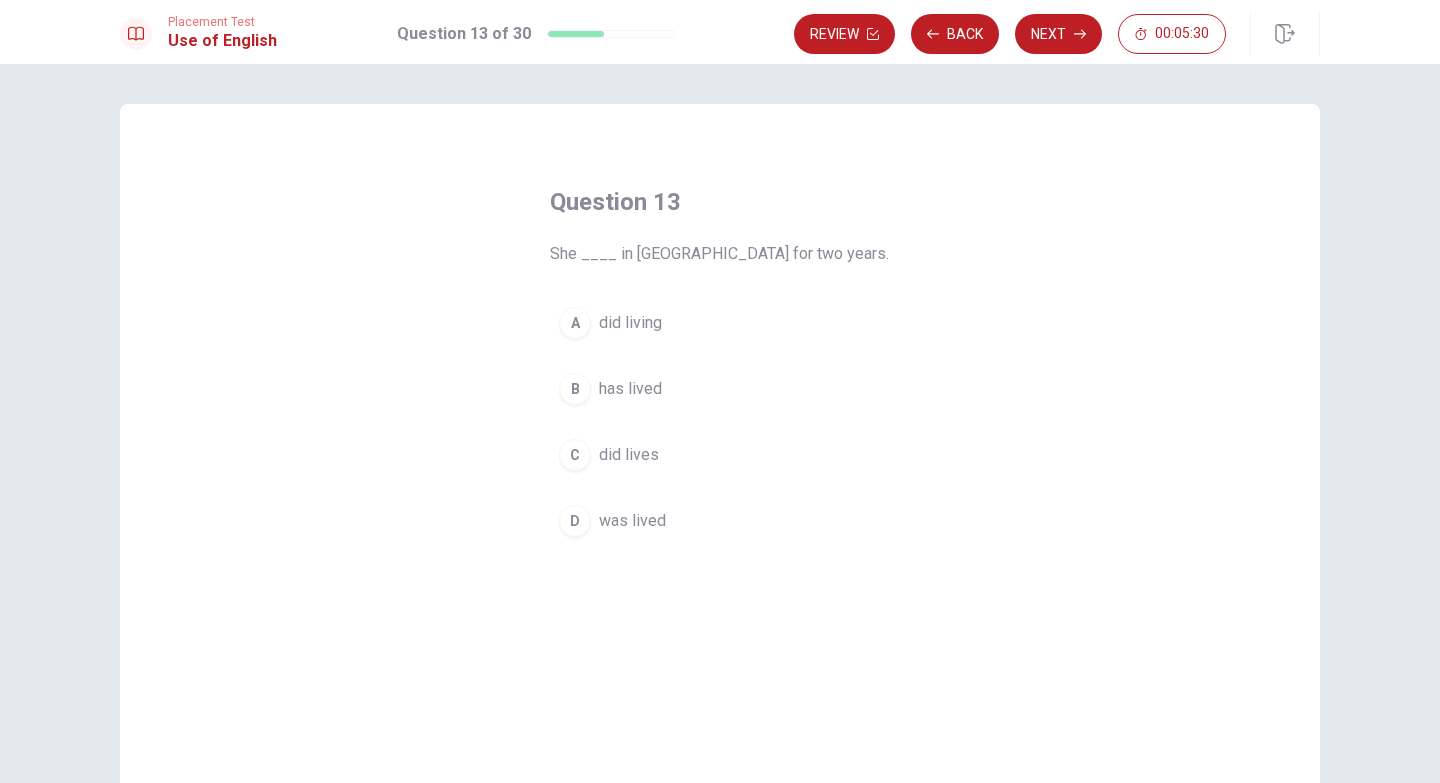 click on "D was lived" at bounding box center [720, 521] 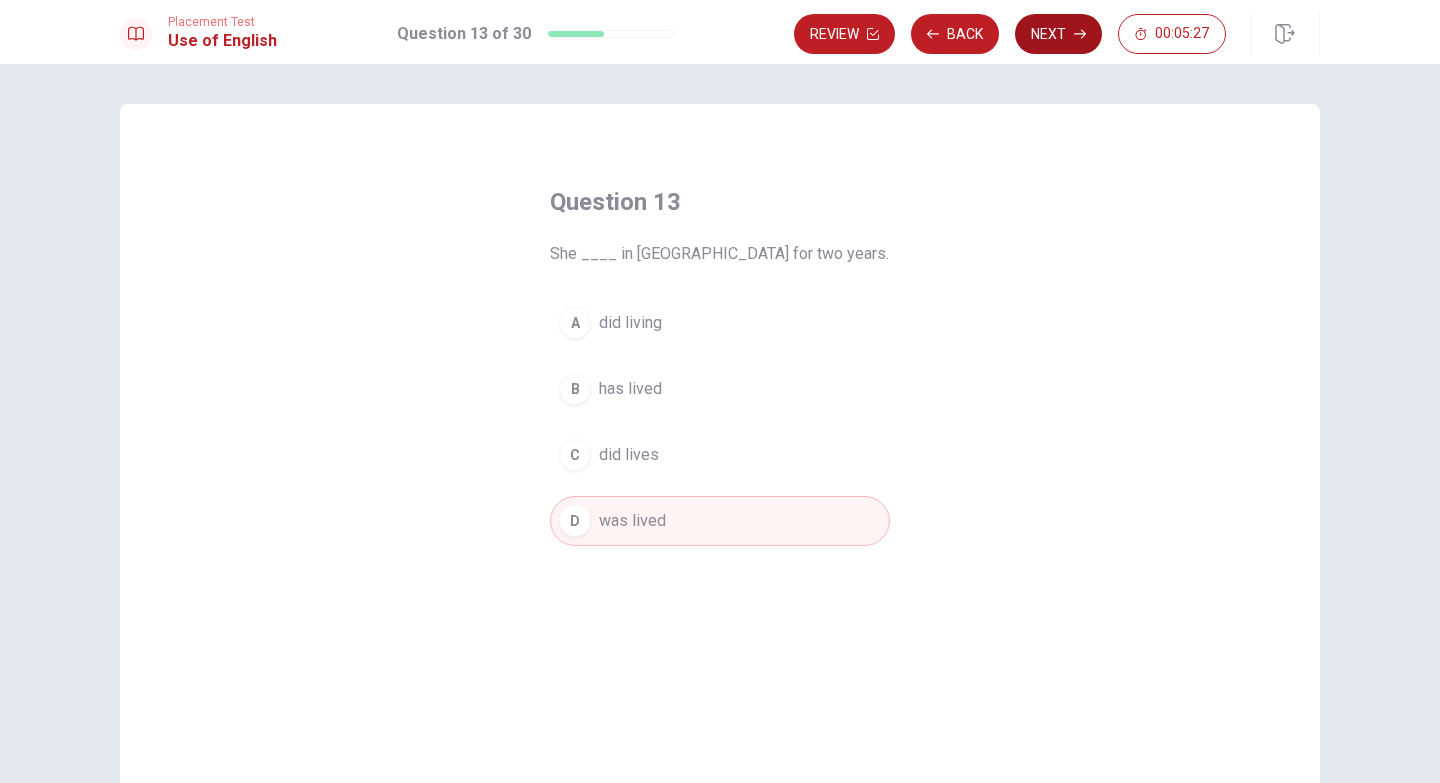 click on "Next" at bounding box center (1058, 34) 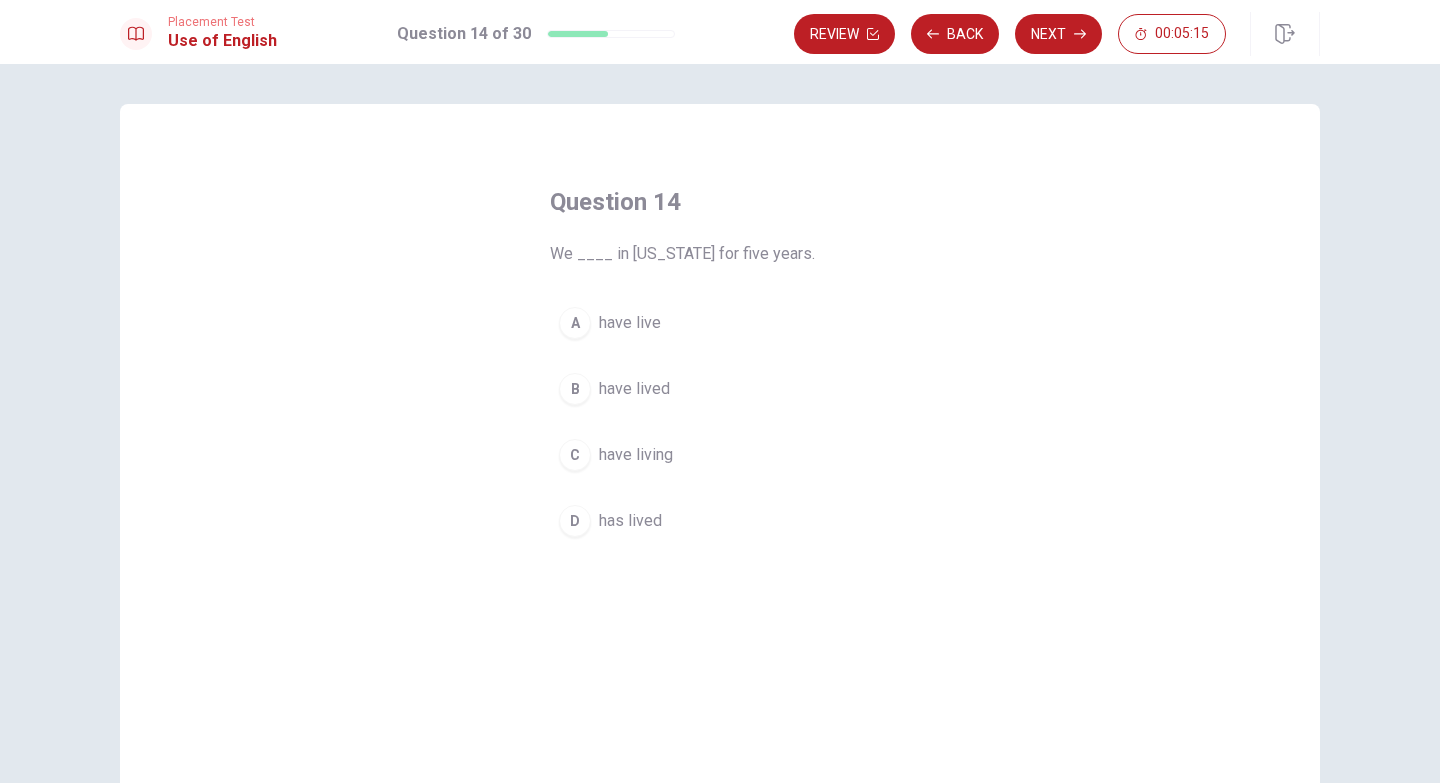 click on "have lived" at bounding box center [634, 389] 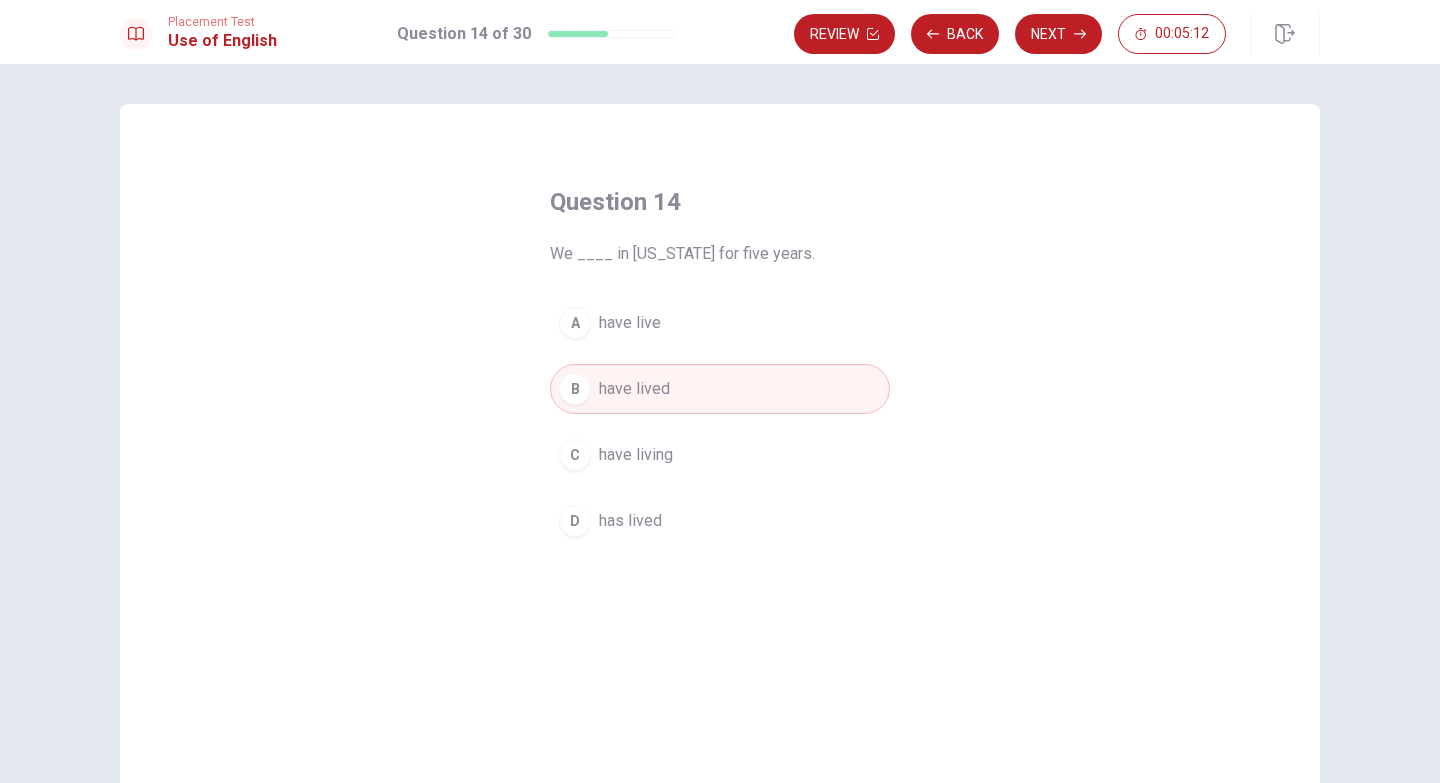click on "C have living" at bounding box center [720, 455] 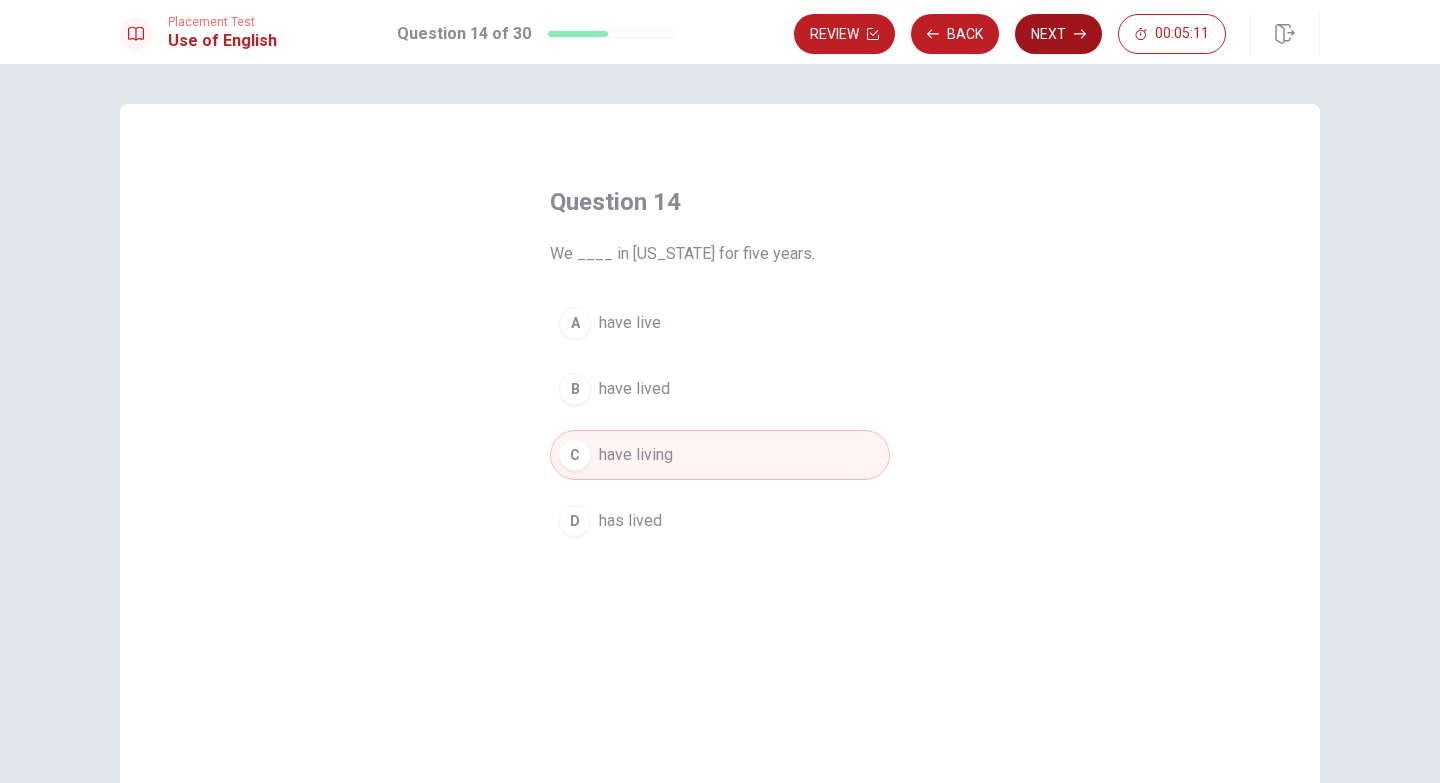 click on "Next" at bounding box center [1058, 34] 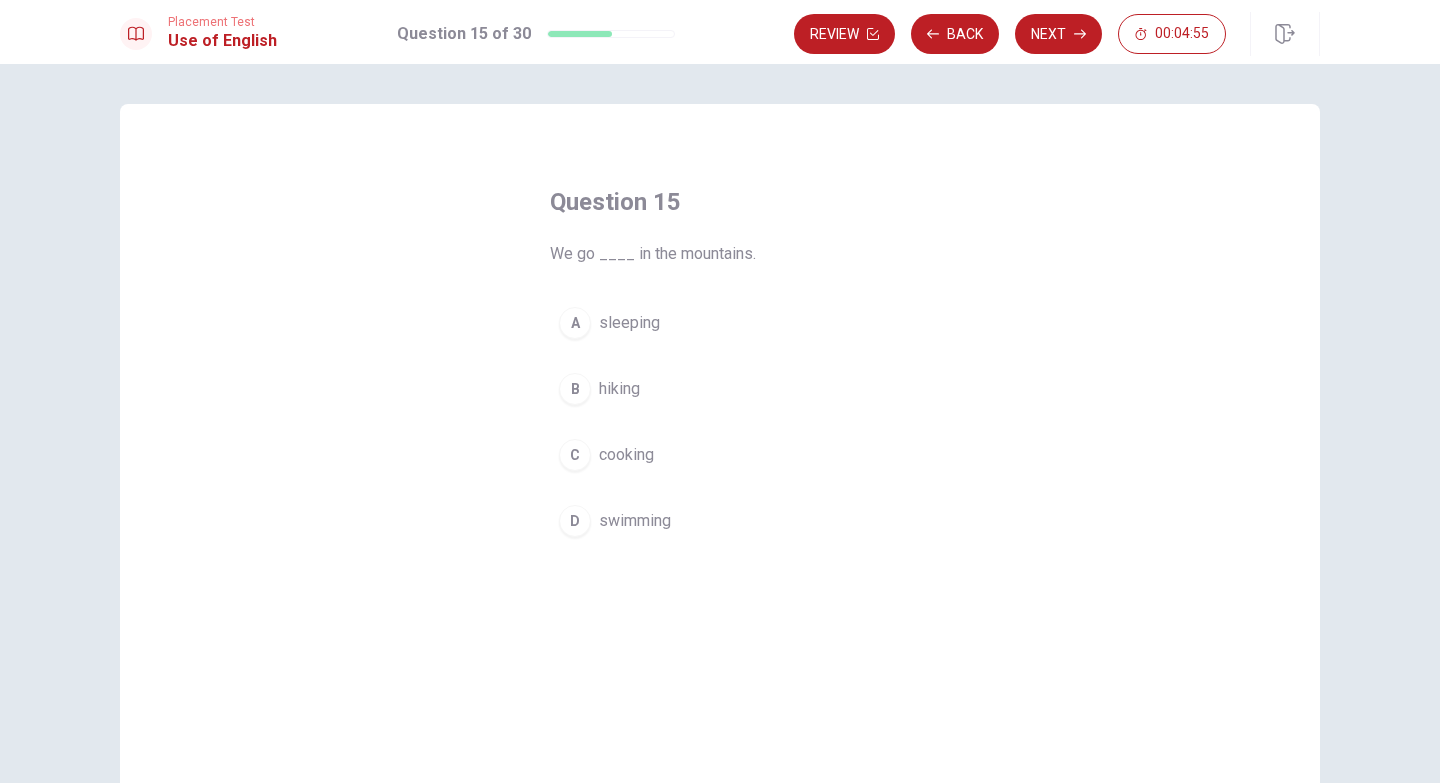 click on "A sleeping" at bounding box center (720, 323) 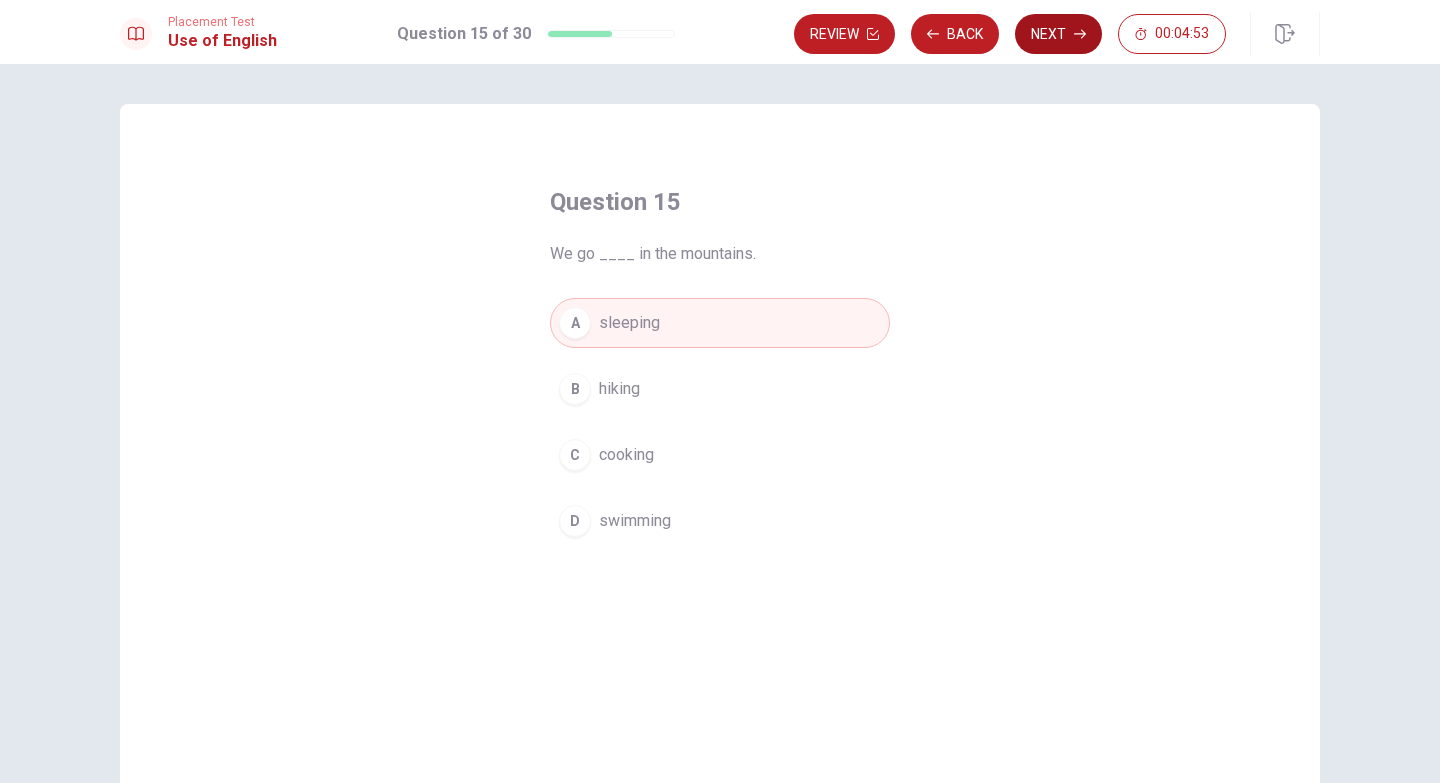 click on "Next" at bounding box center [1058, 34] 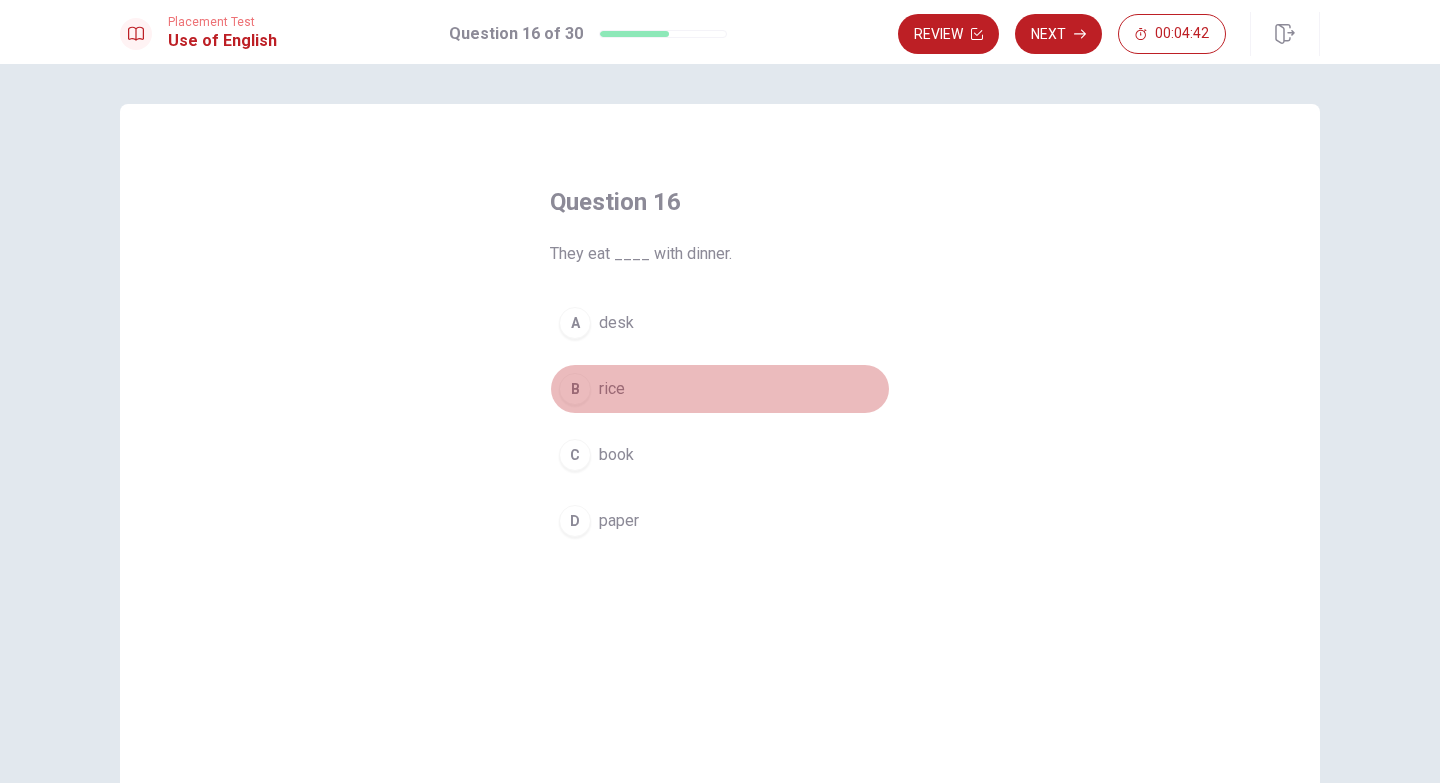click on "rice" at bounding box center (612, 389) 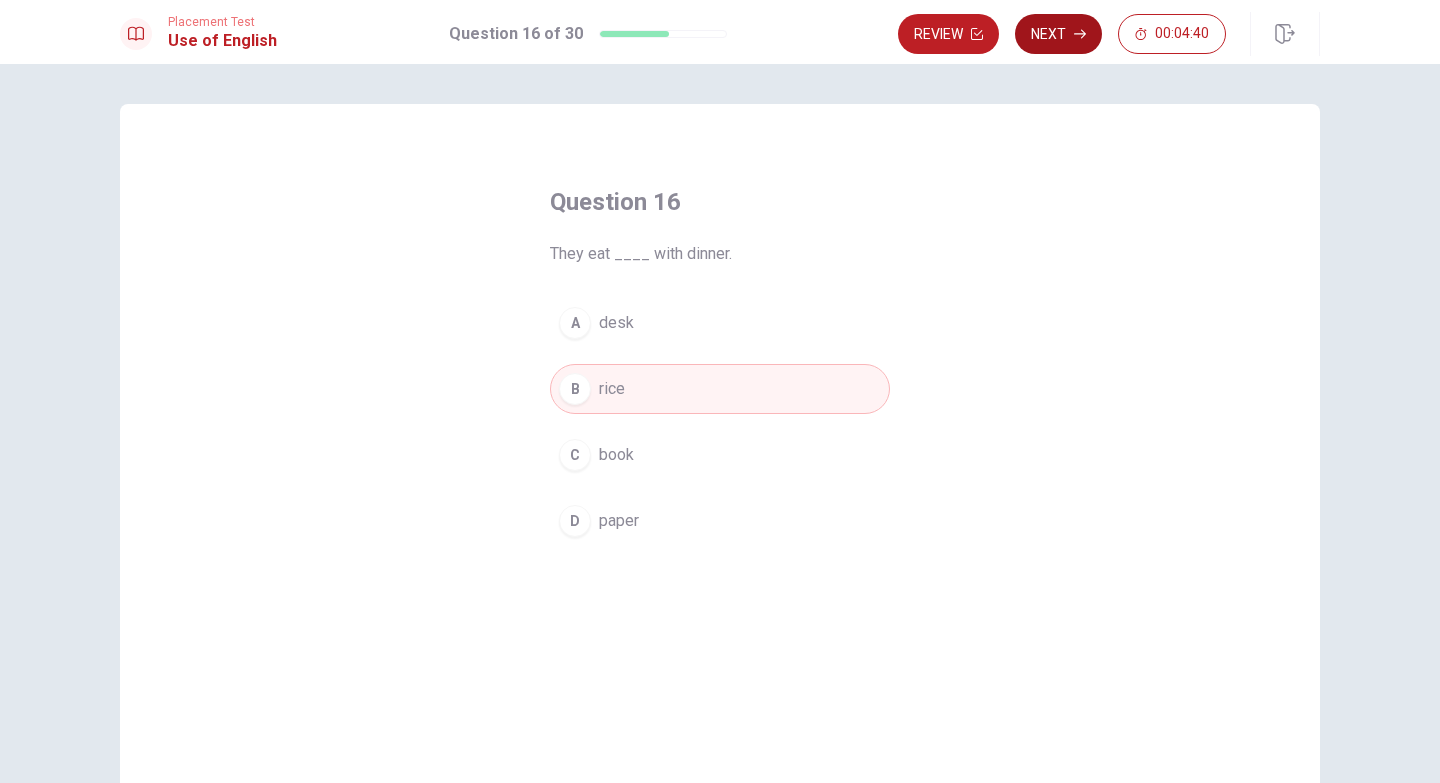 click on "Next" at bounding box center [1058, 34] 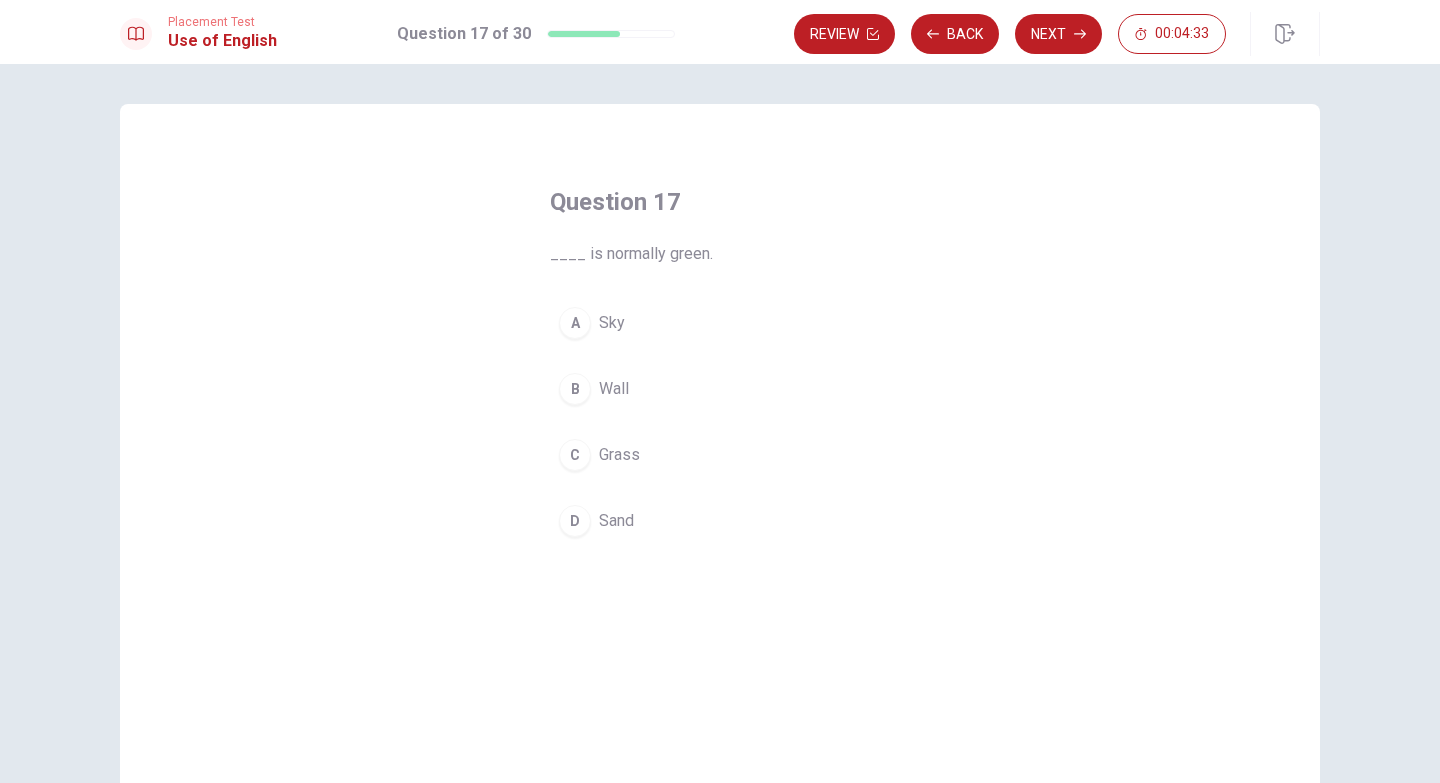 click on "C Grass" at bounding box center [720, 455] 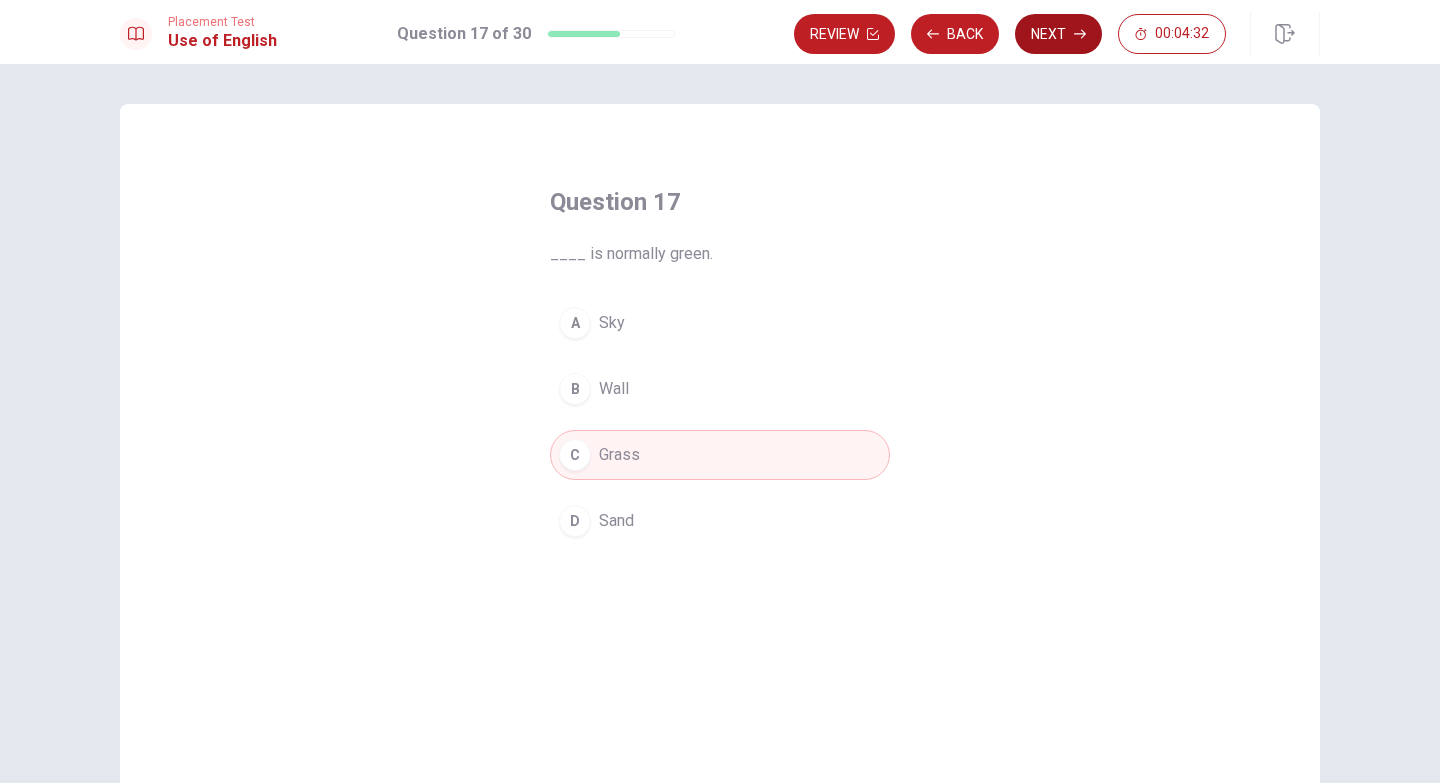 click on "Next" at bounding box center (1058, 34) 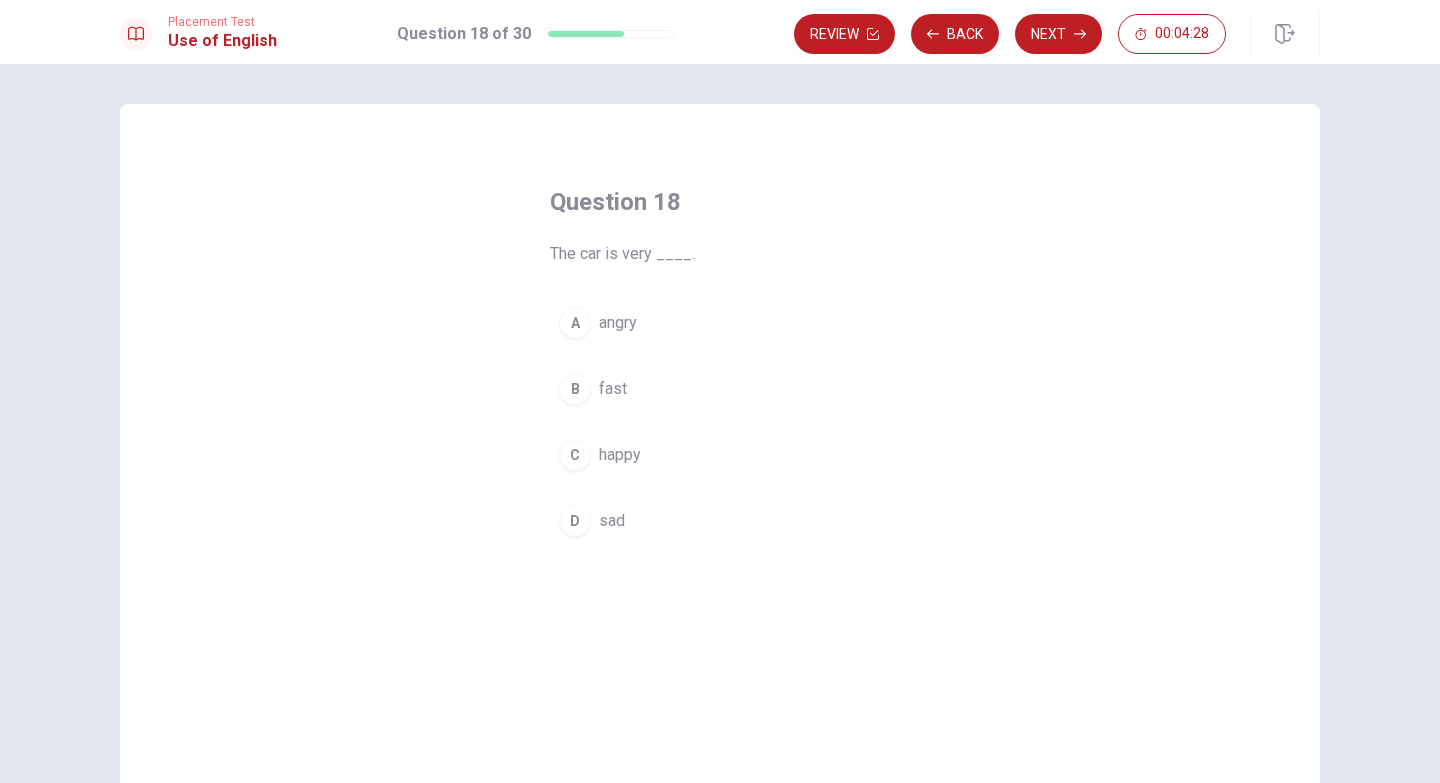 click on "B fast" at bounding box center (720, 389) 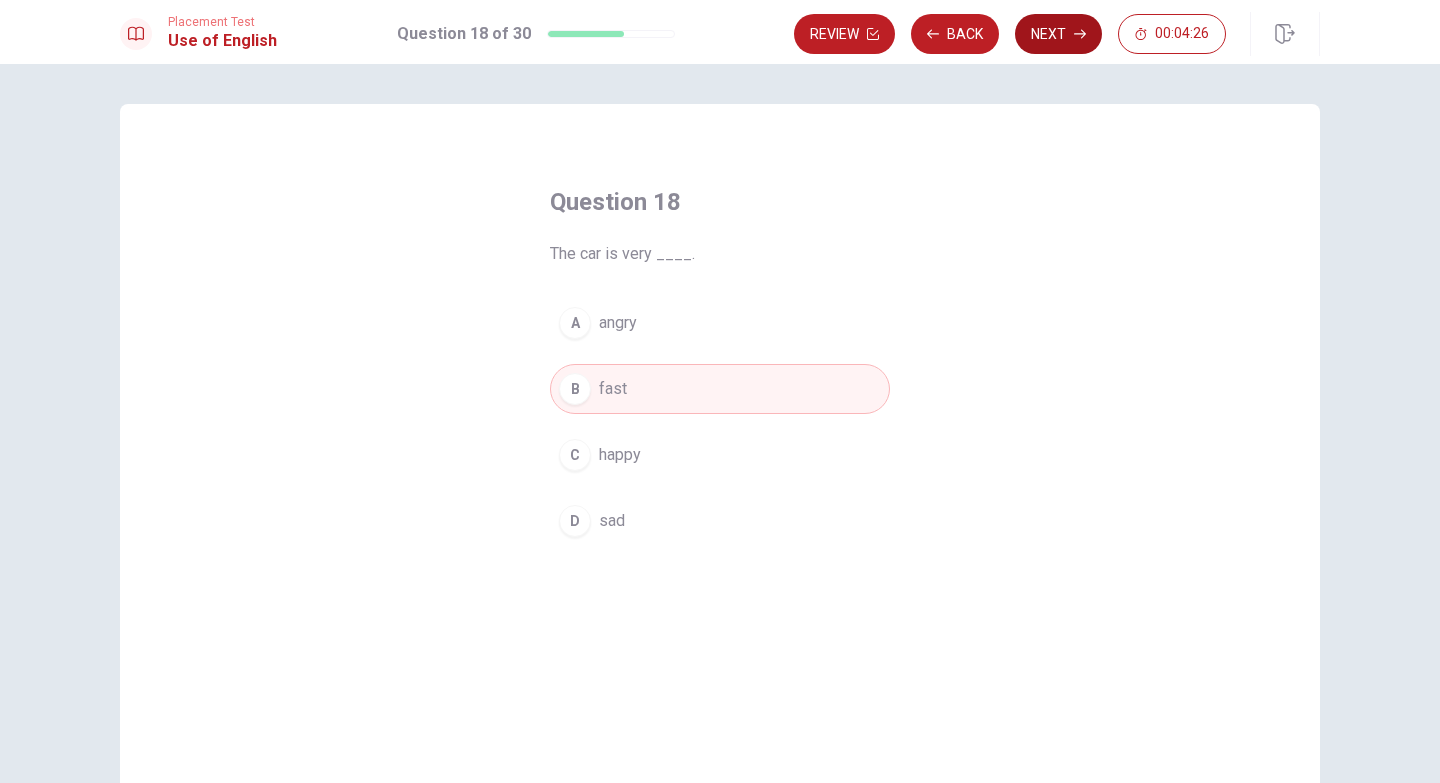 click on "Next" at bounding box center [1058, 34] 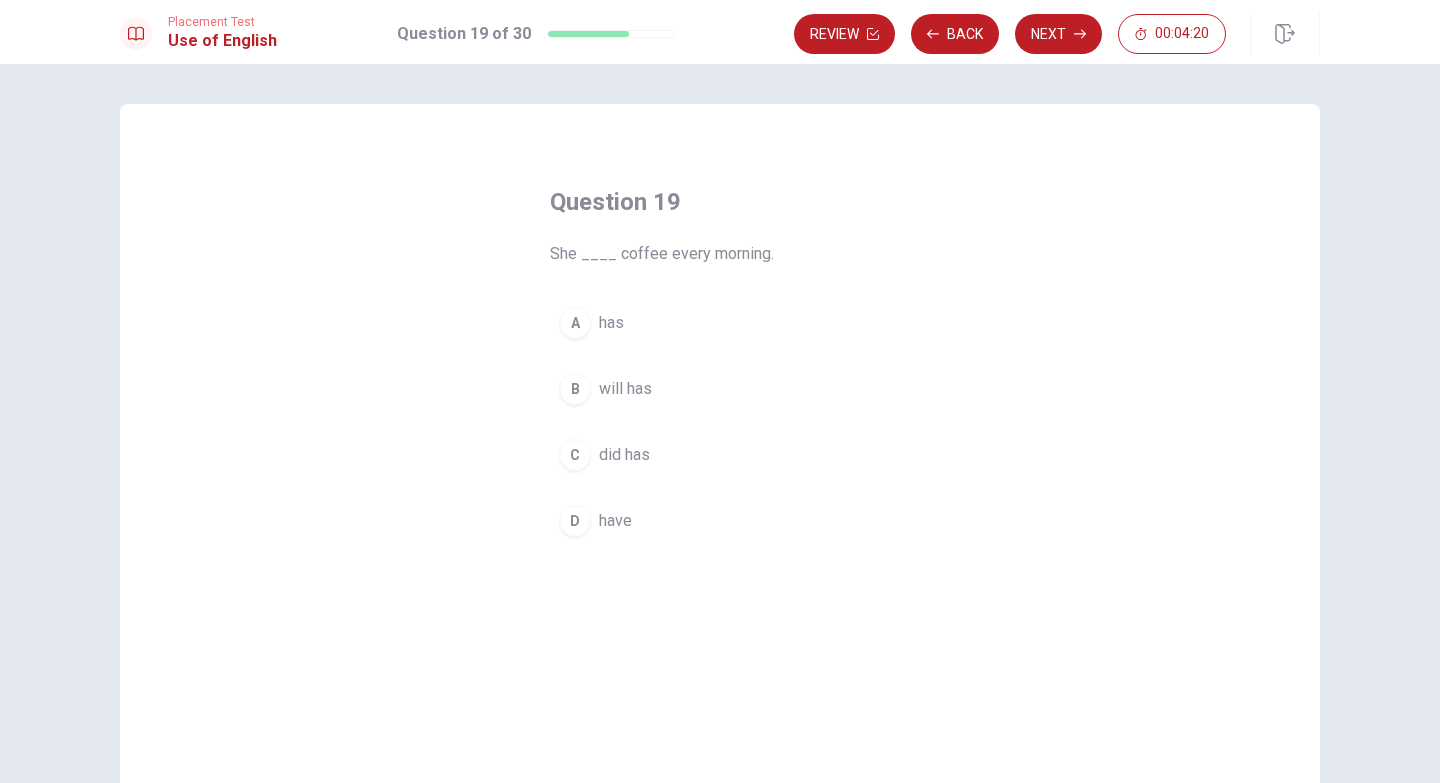 click on "did has" at bounding box center [624, 455] 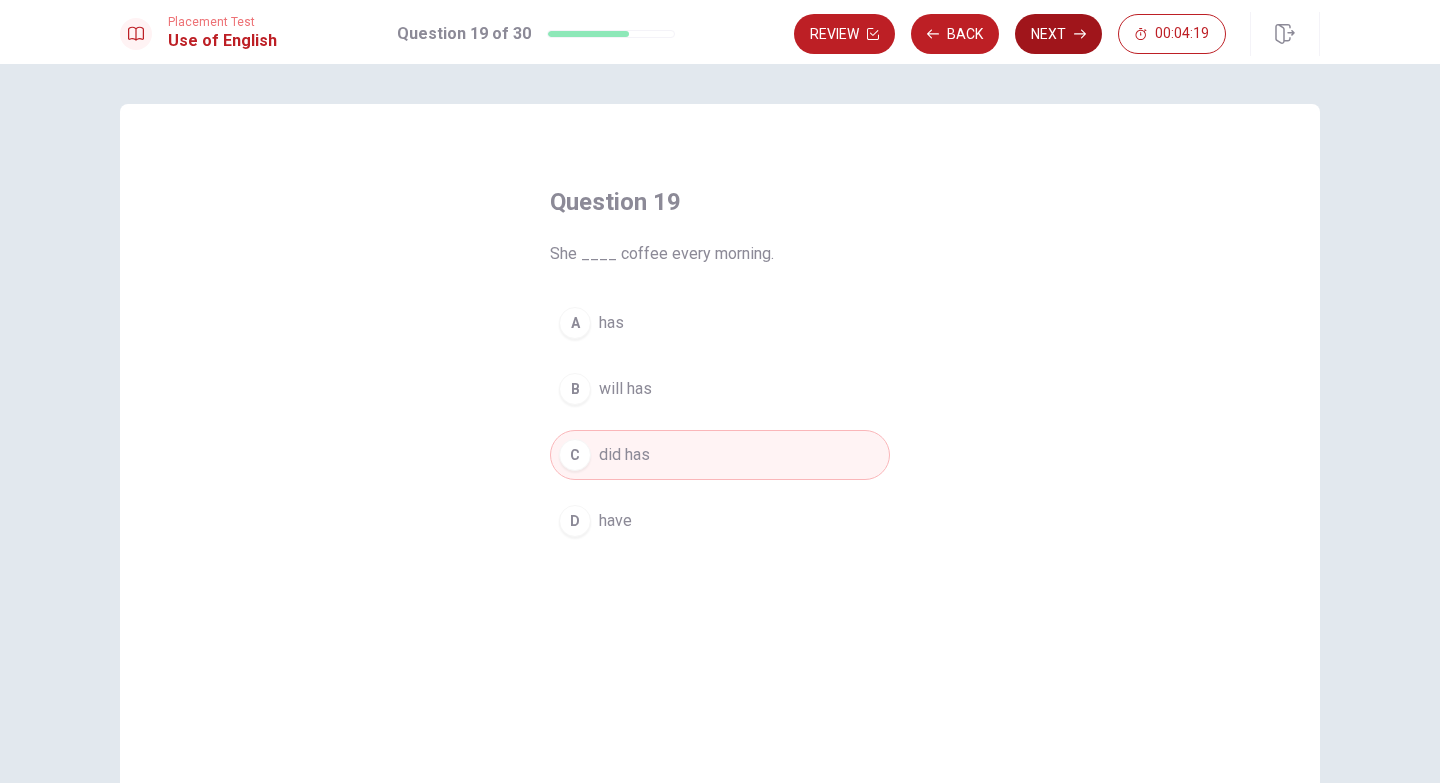 click on "Next" at bounding box center [1058, 34] 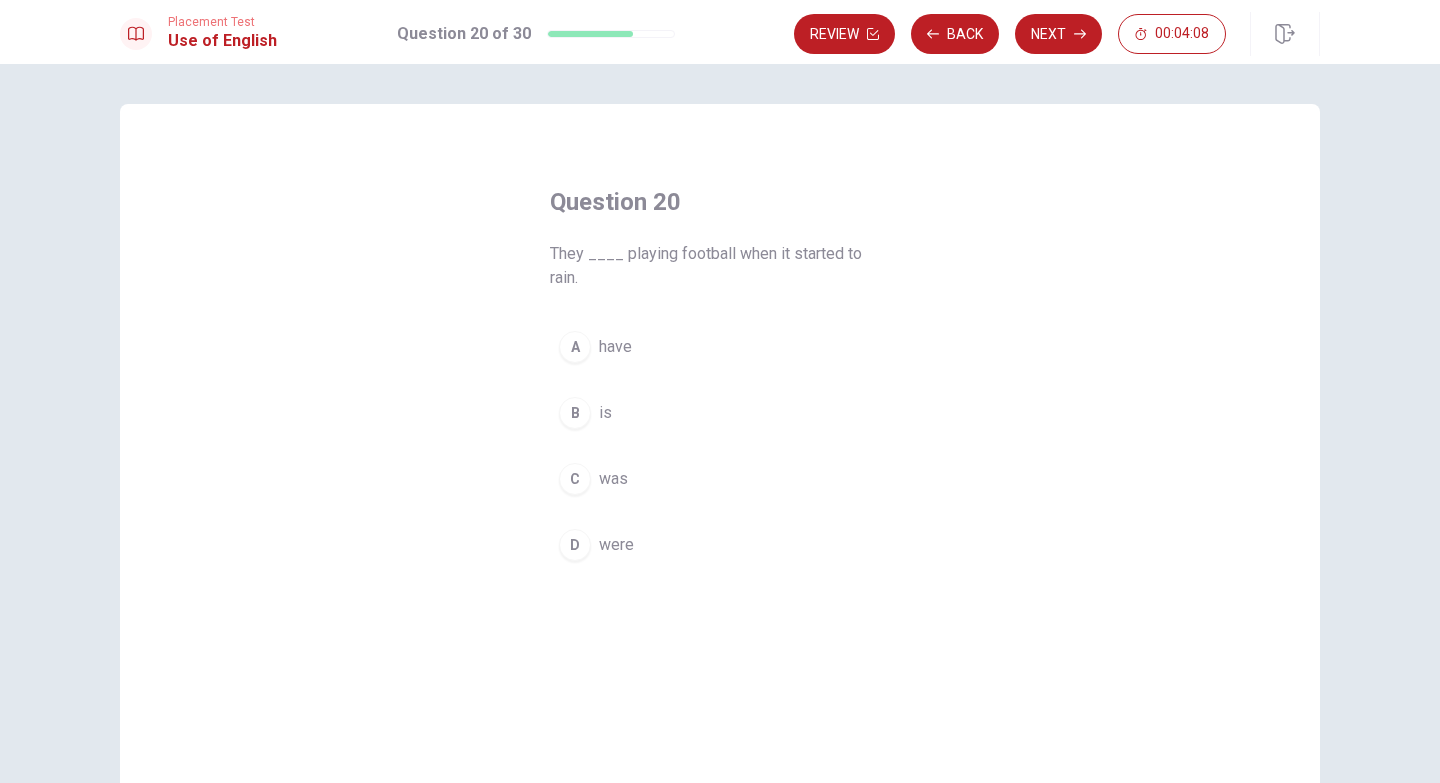 click on "D" at bounding box center (575, 545) 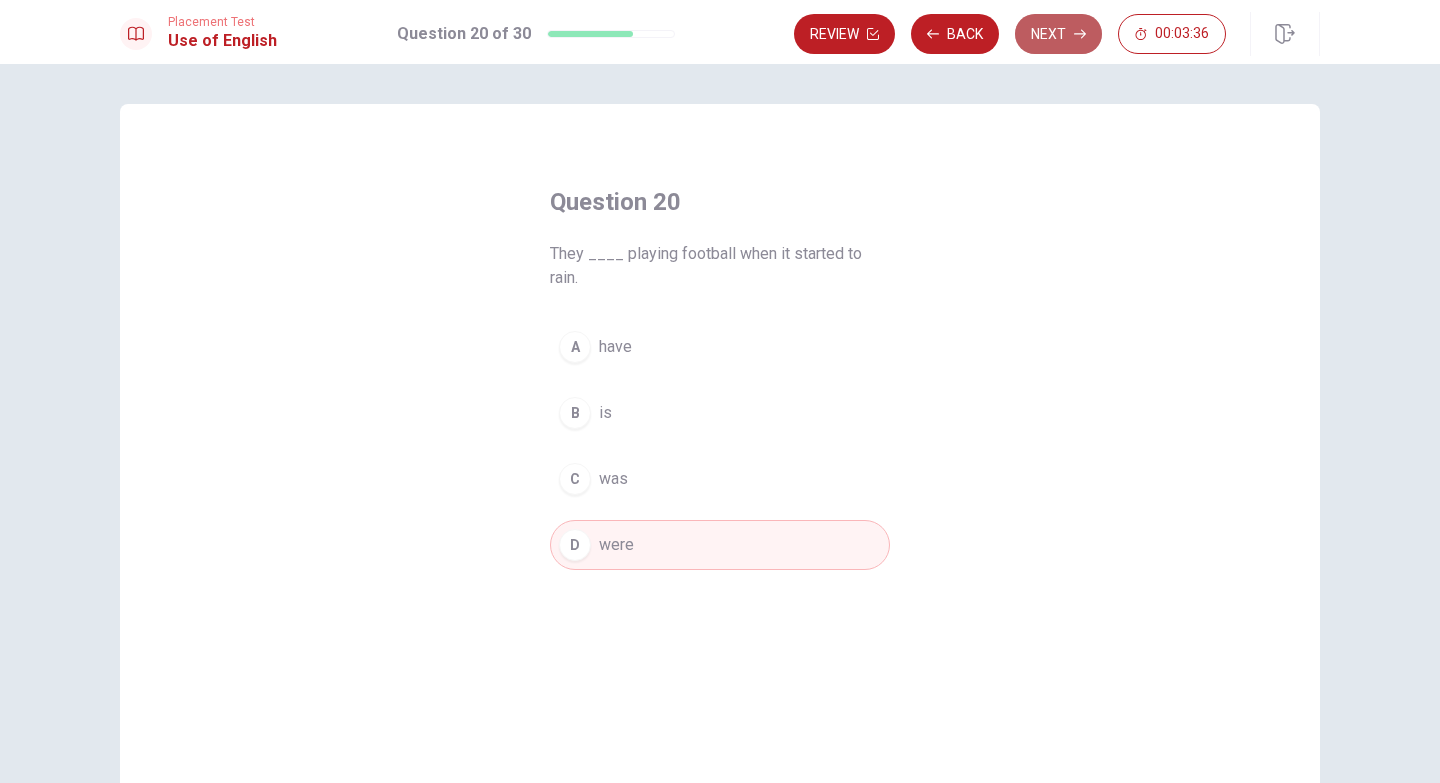 click on "Next" at bounding box center (1058, 34) 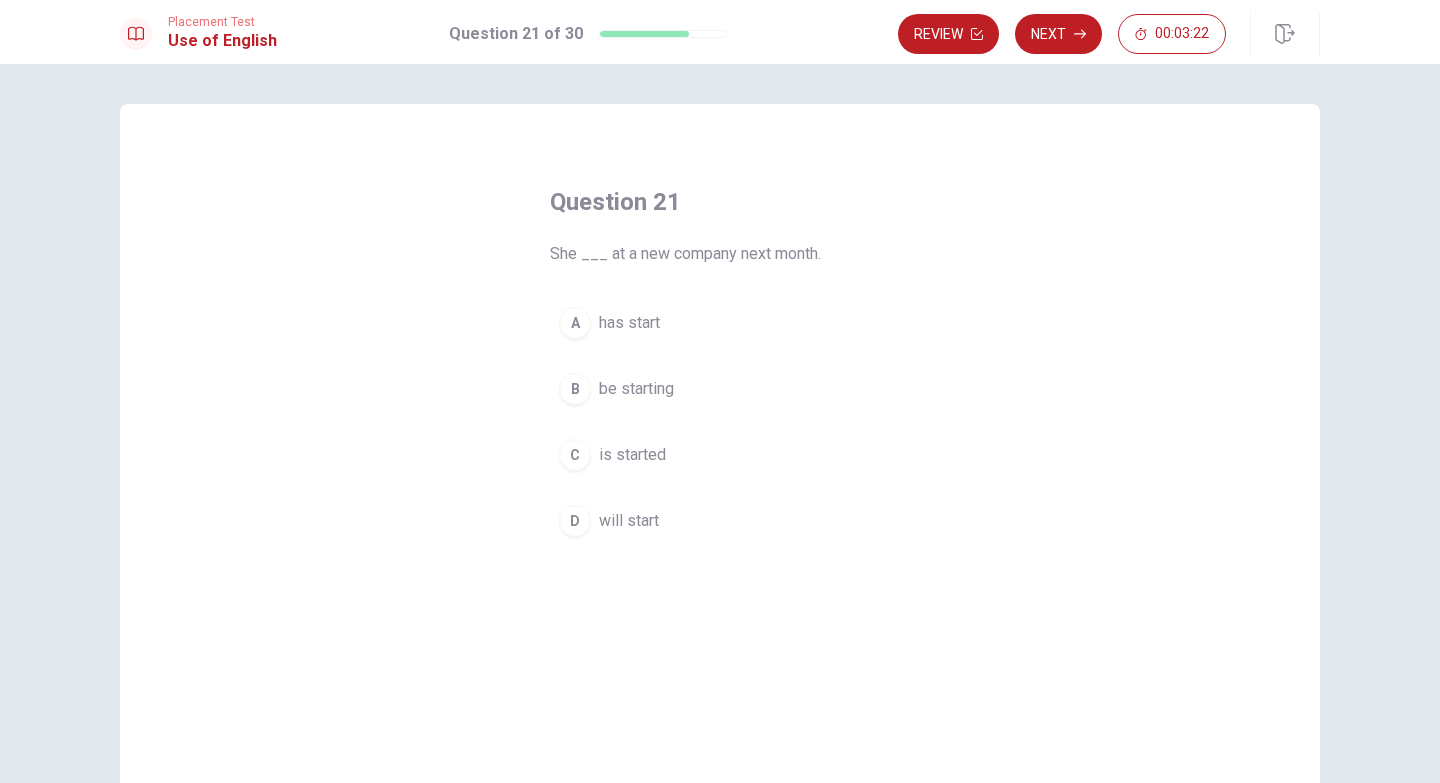 click on "will start" at bounding box center (629, 521) 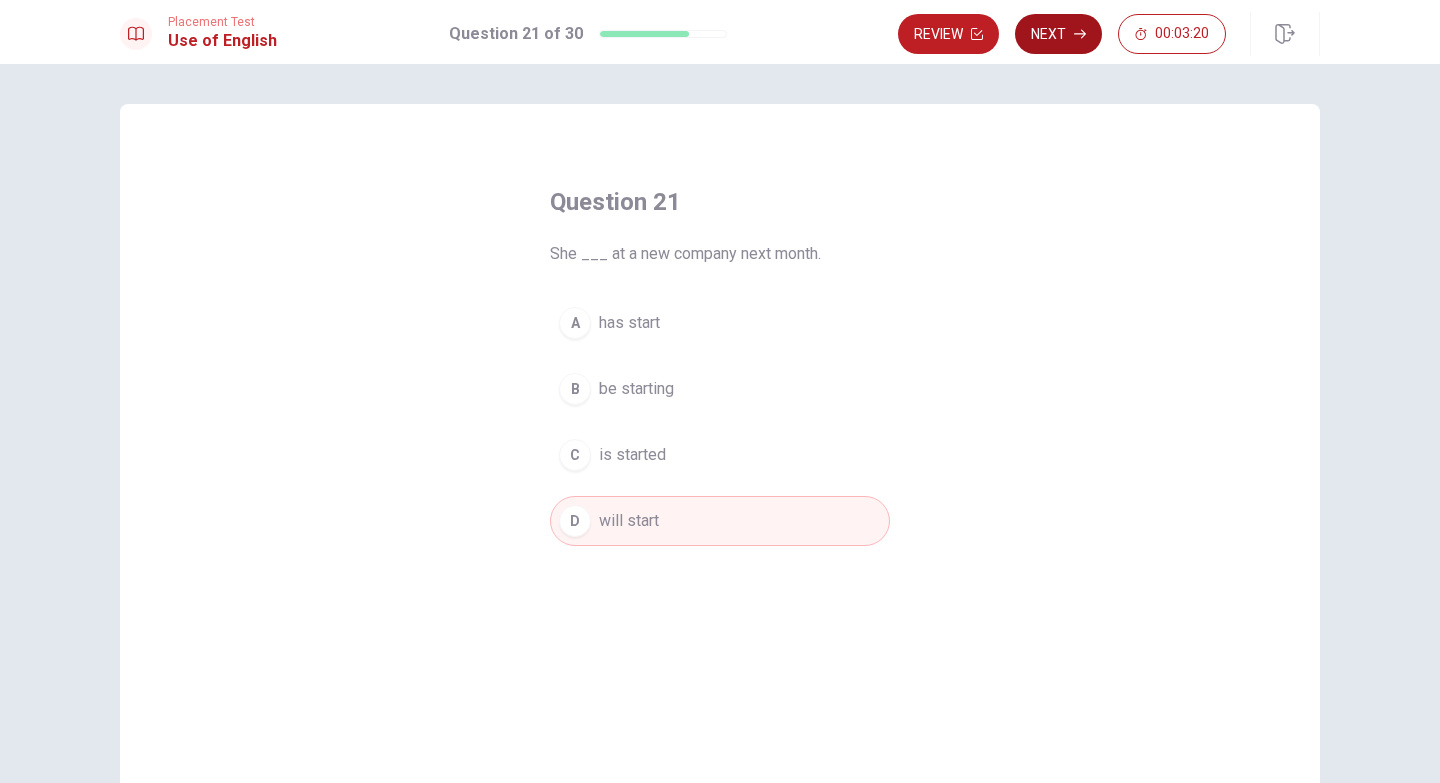 click 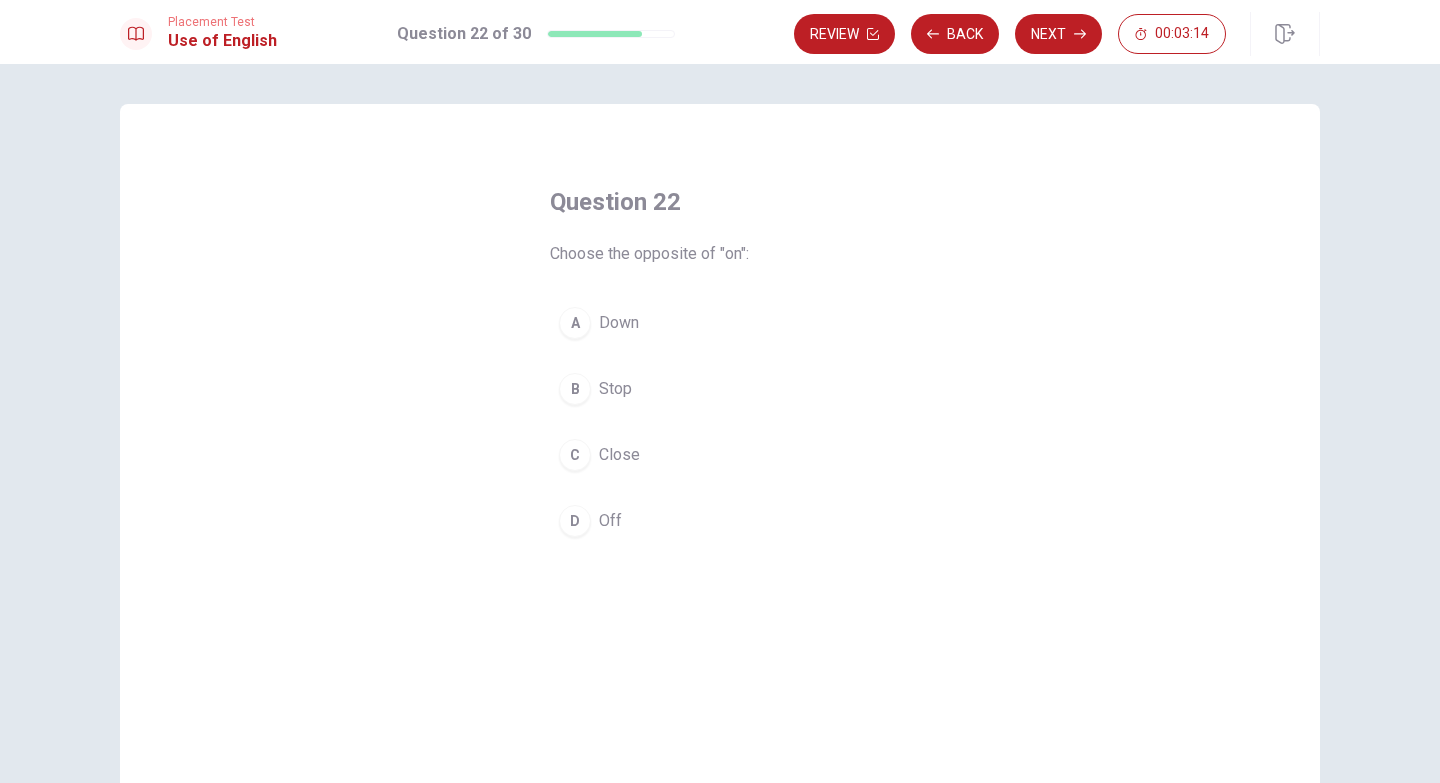 click on "D" at bounding box center (575, 521) 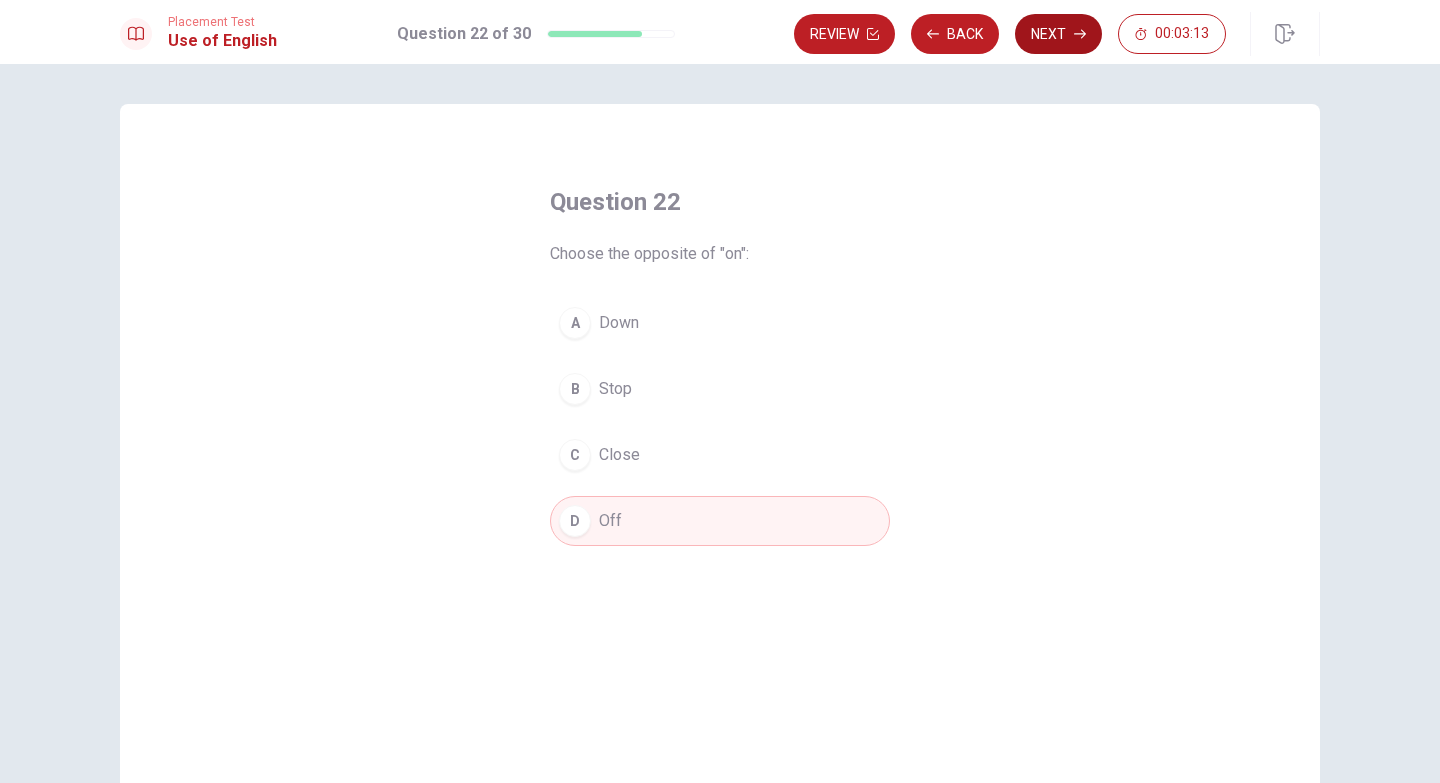 click on "Next" at bounding box center [1058, 34] 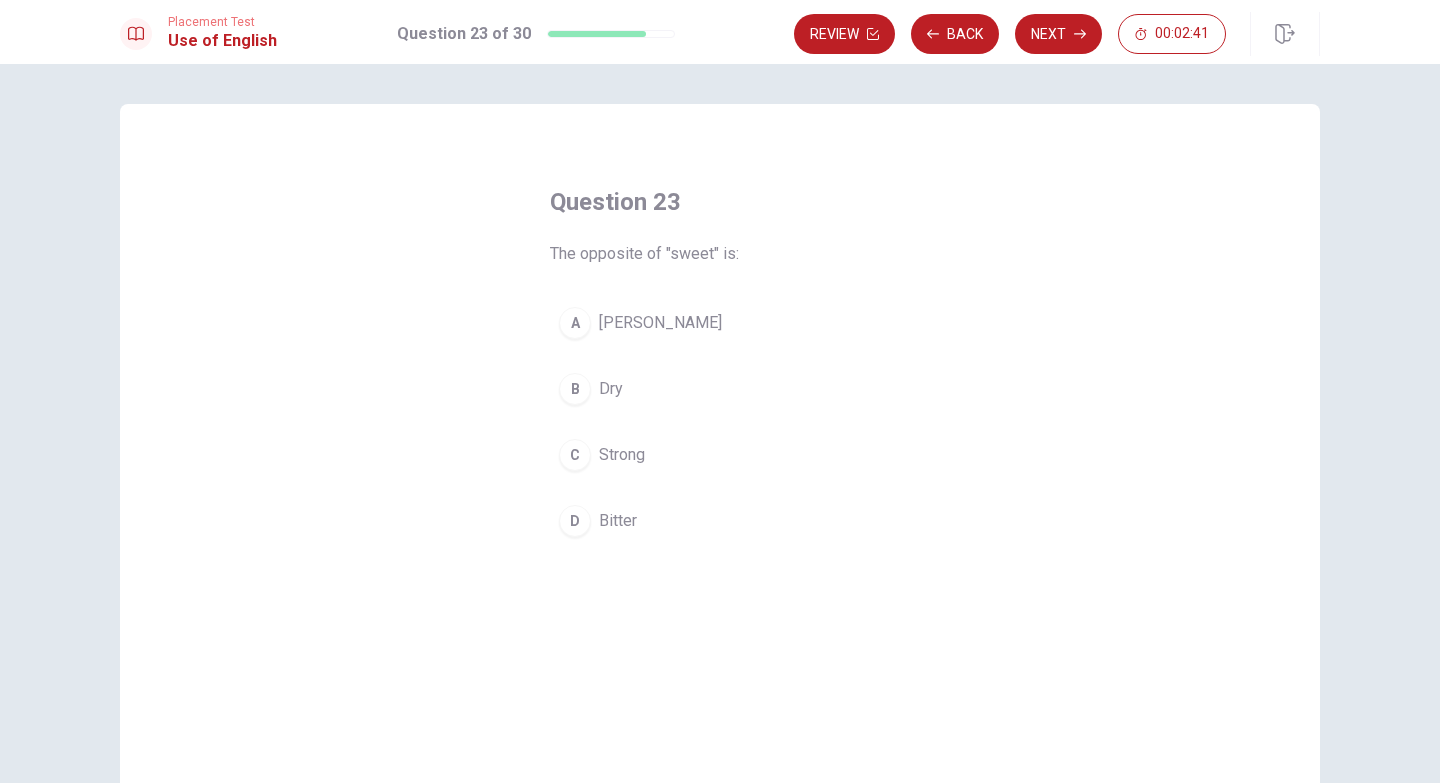 click on "Bitter" at bounding box center [618, 521] 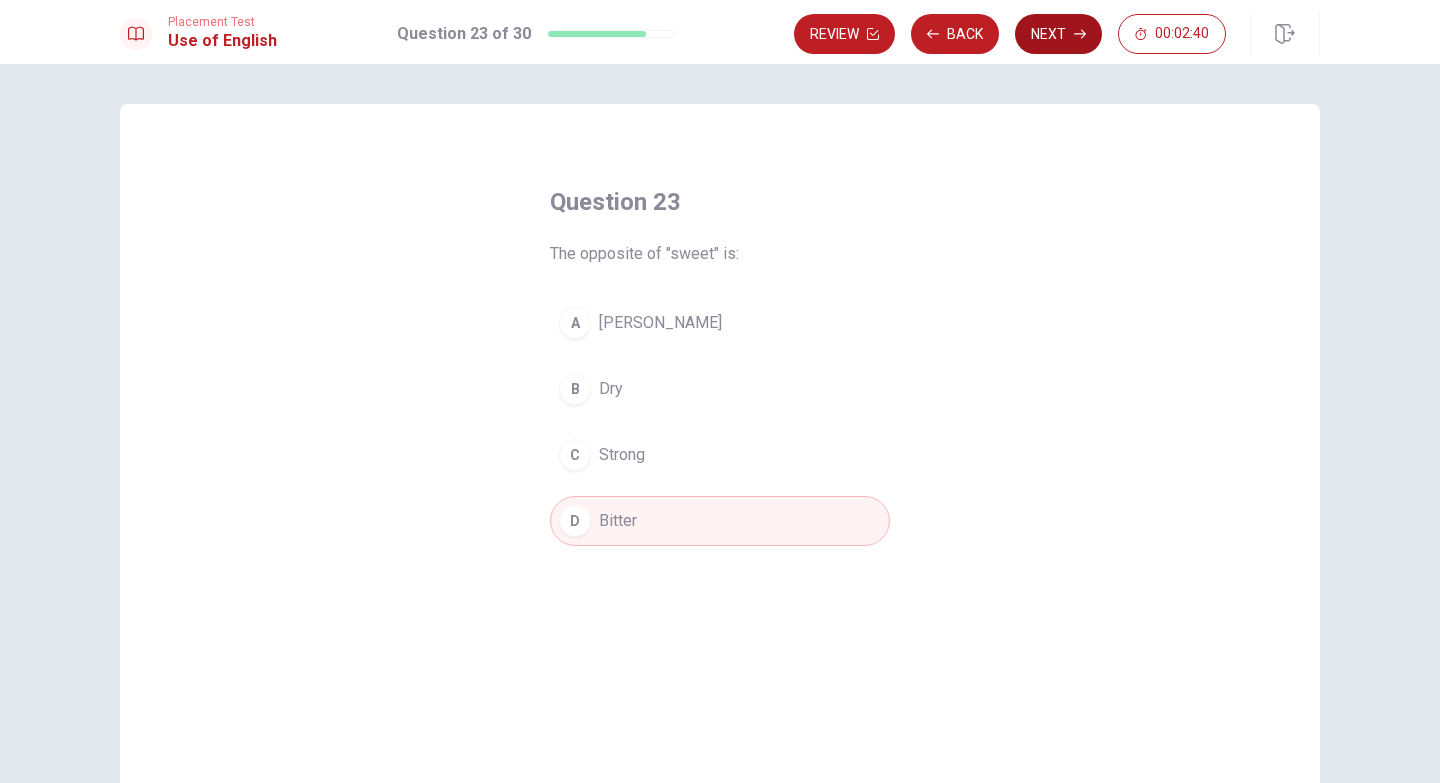 click on "Next" at bounding box center (1058, 34) 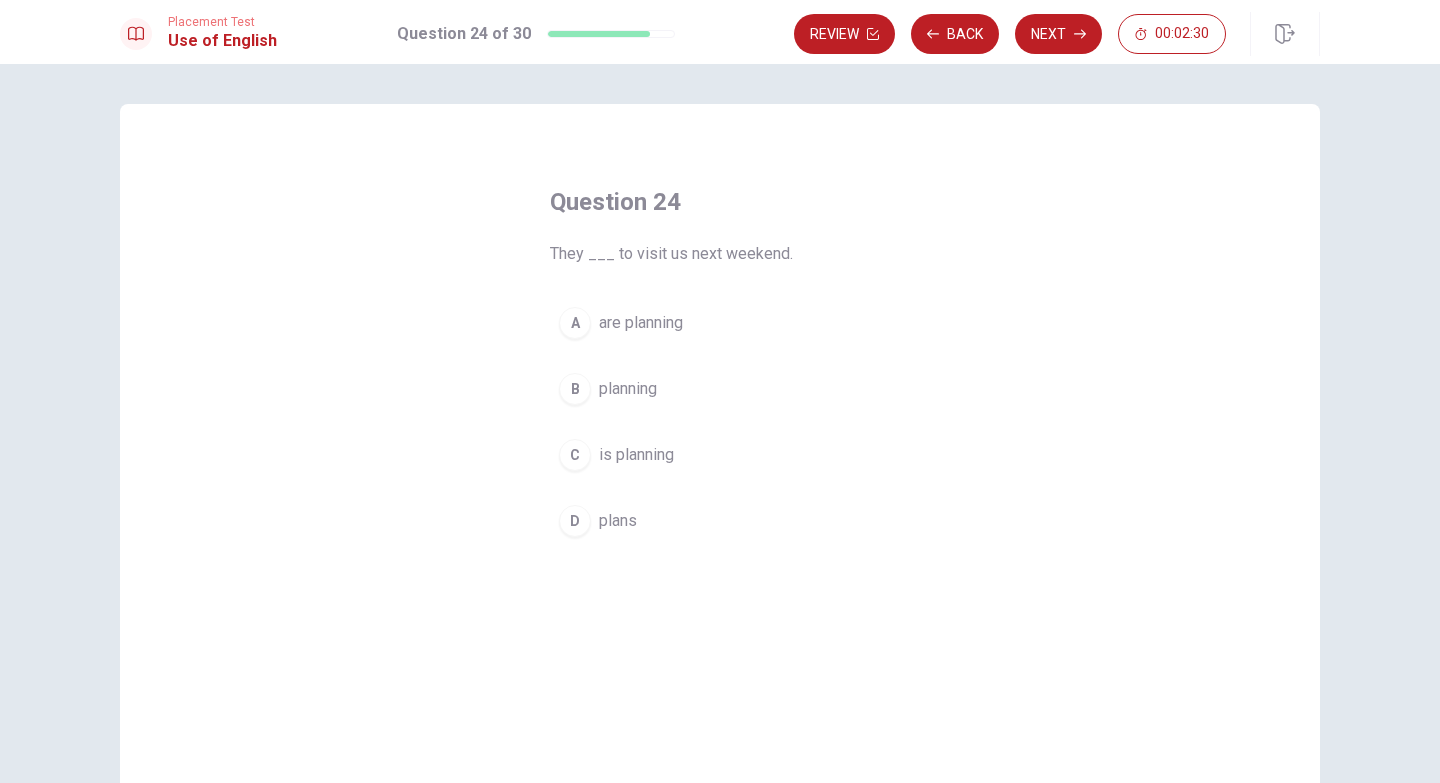 click on "are planning" at bounding box center (641, 323) 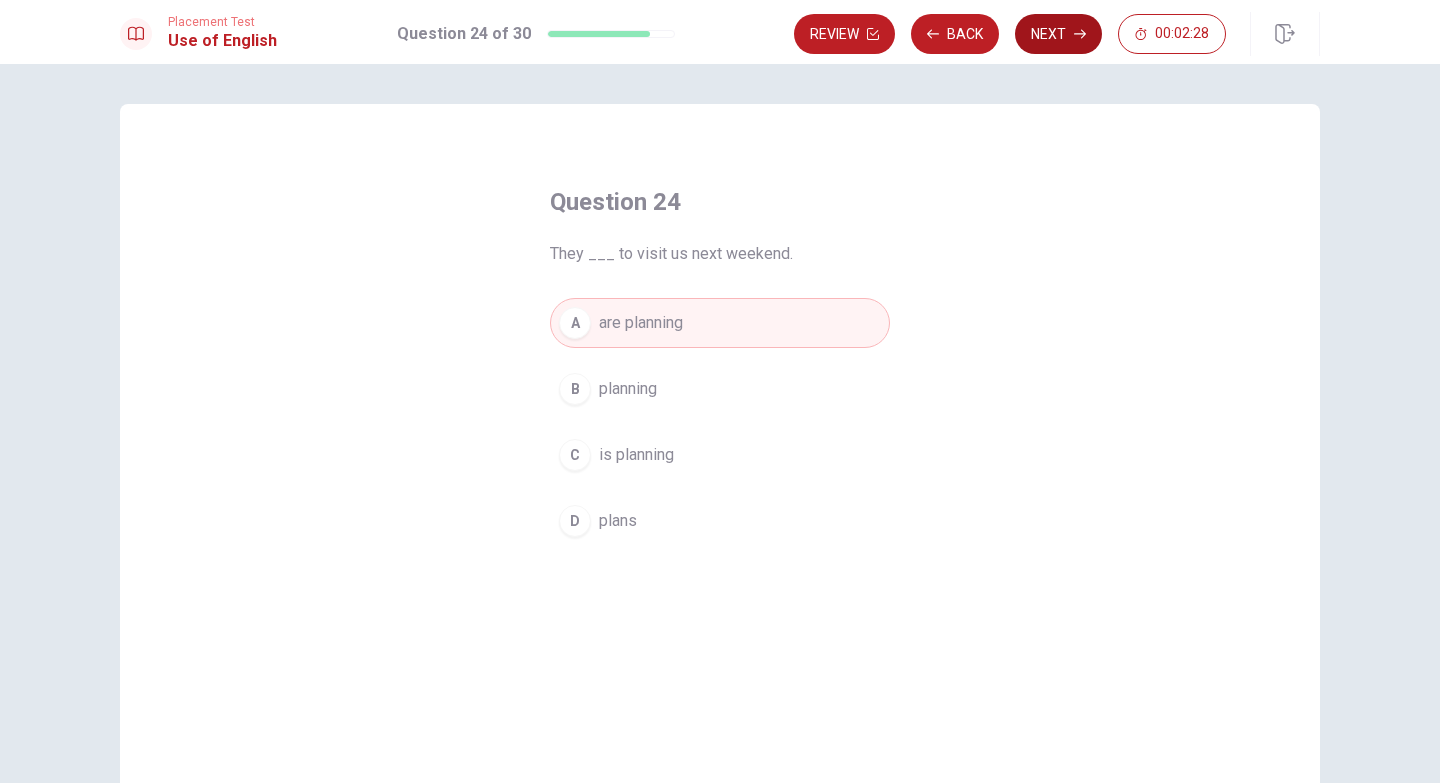 click on "Next" at bounding box center (1058, 34) 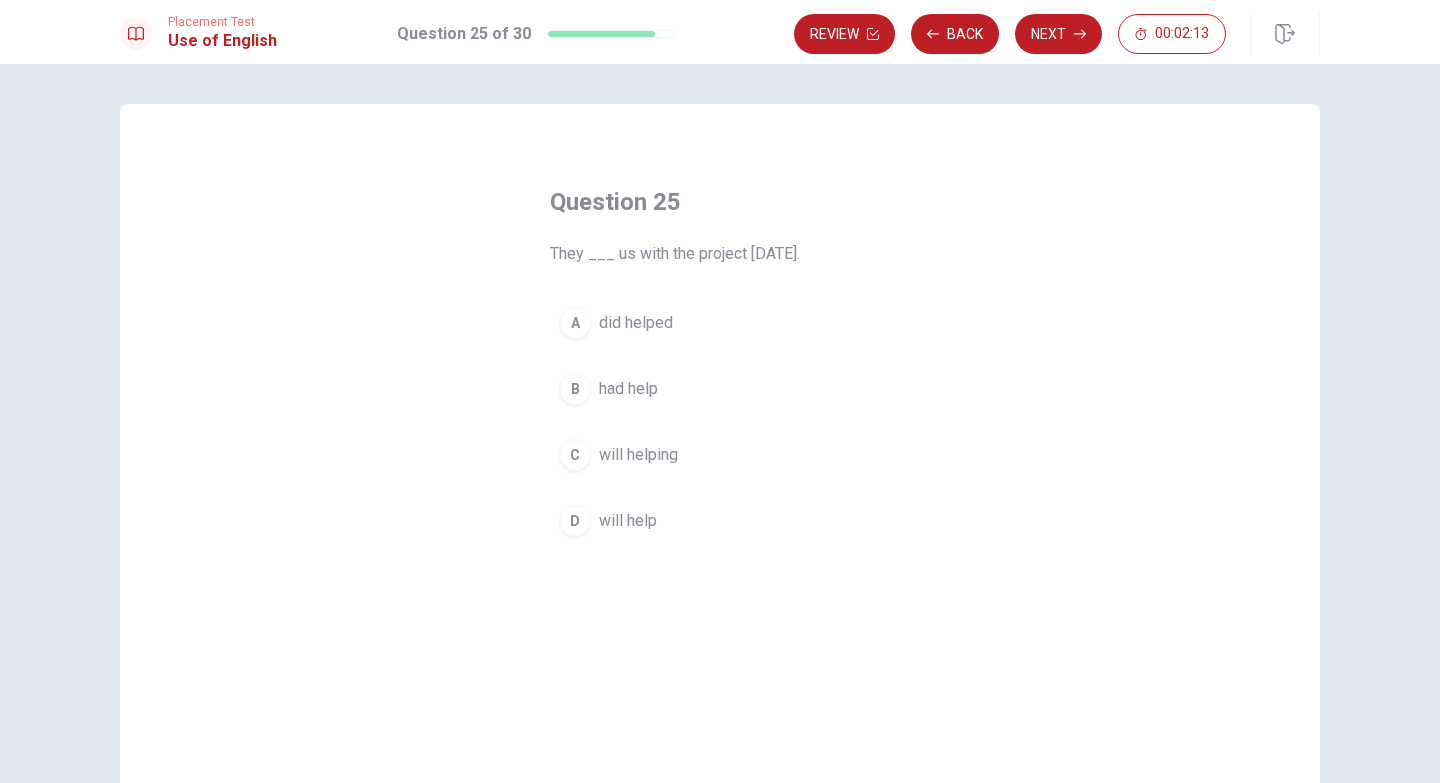 click on "will help" at bounding box center [628, 521] 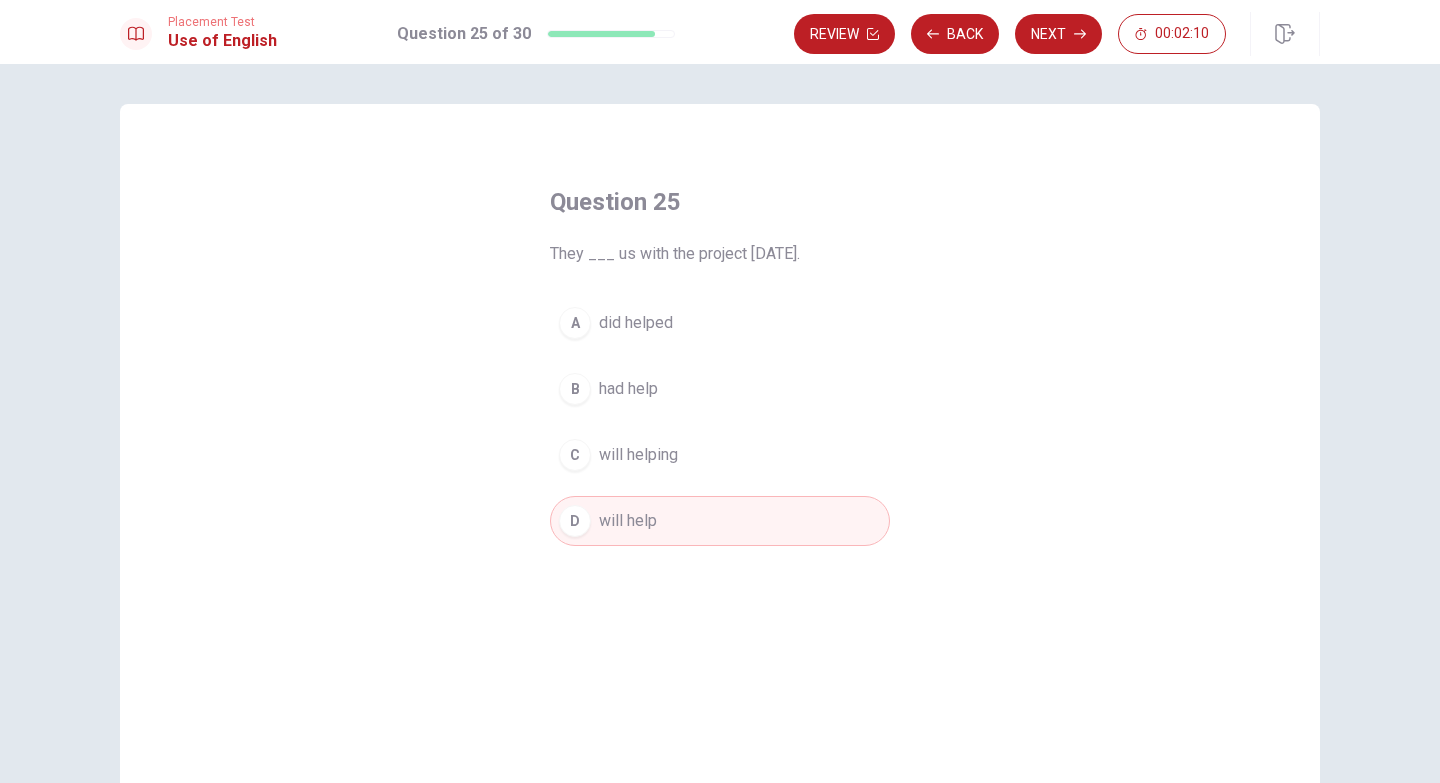 click on "will helping" at bounding box center (638, 455) 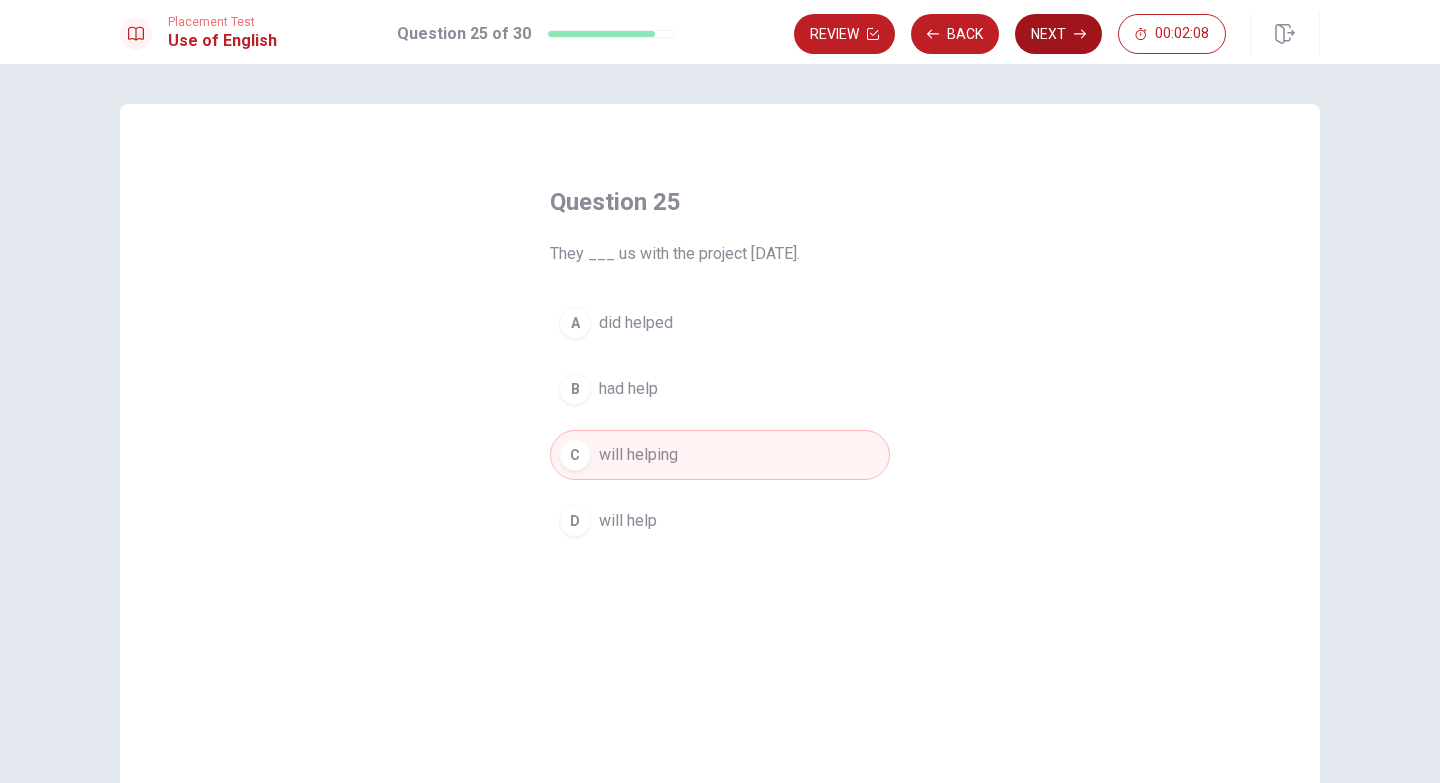 click on "Next" at bounding box center (1058, 34) 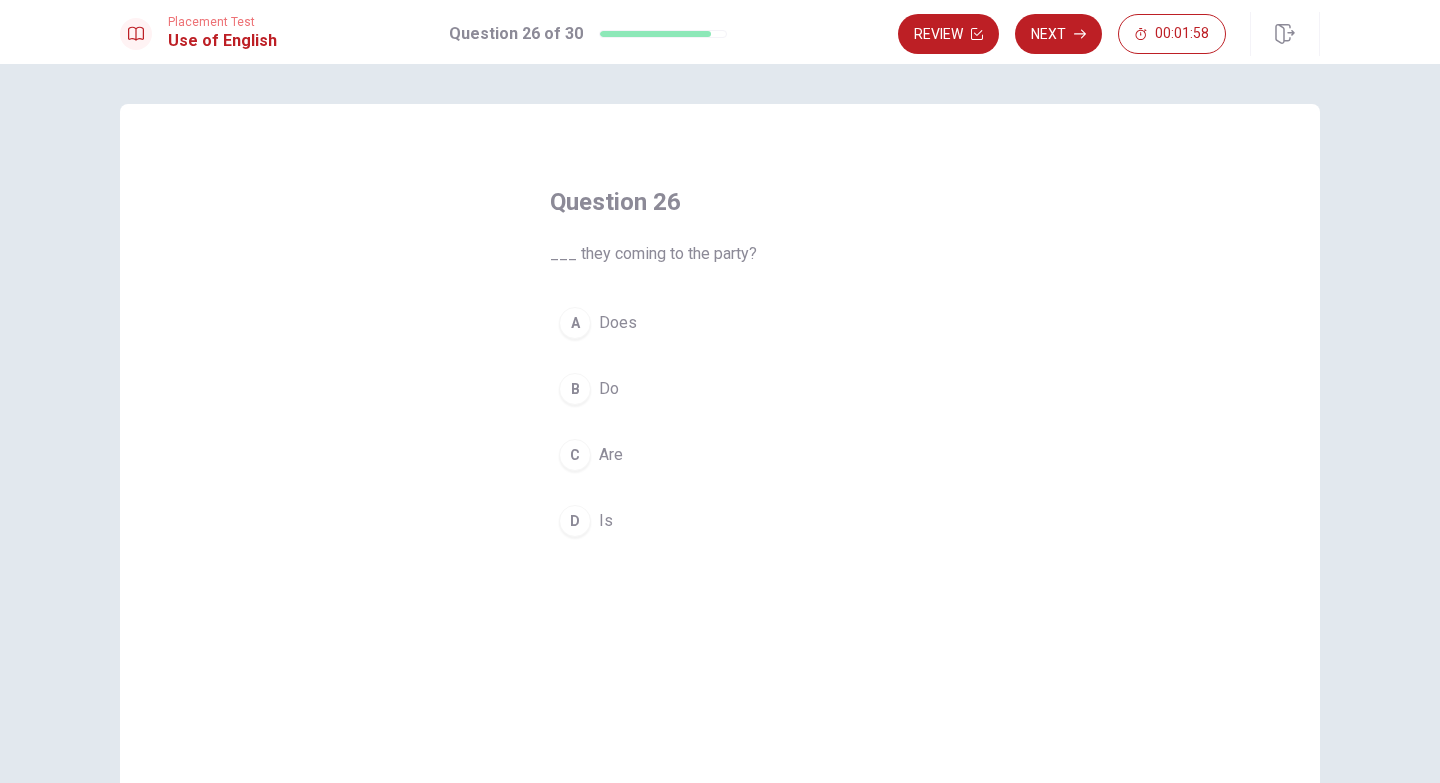 click on "C" at bounding box center (575, 455) 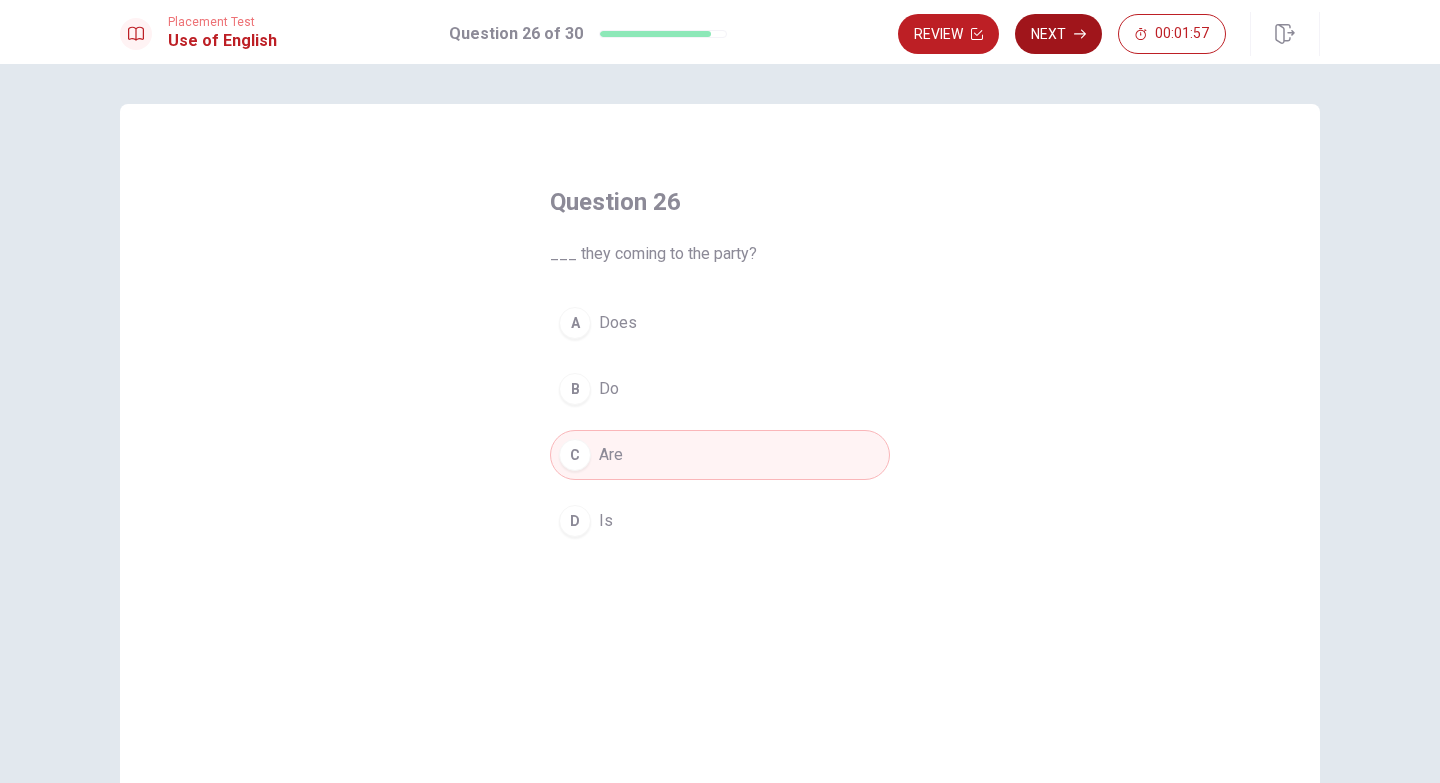 click on "Next" at bounding box center [1058, 34] 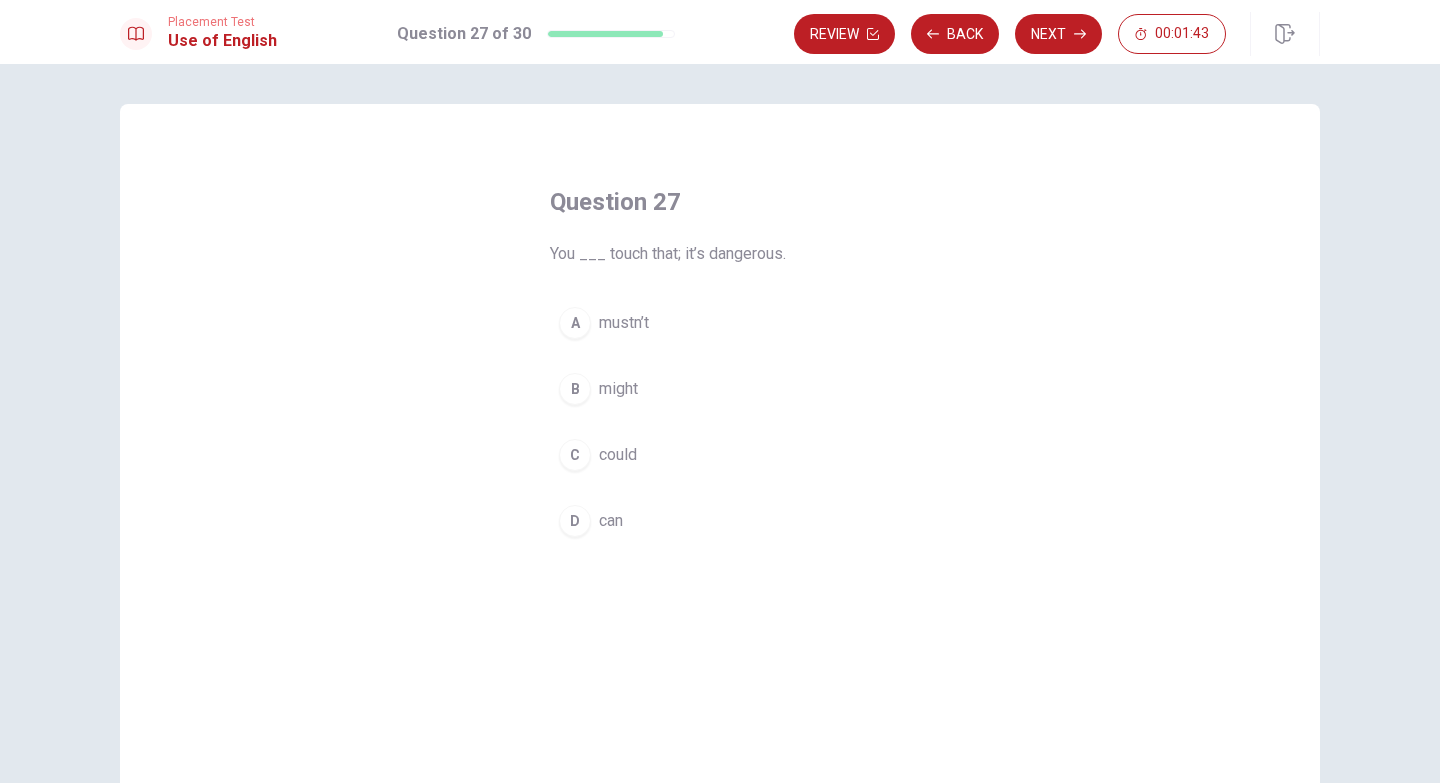 click on "A" at bounding box center [575, 323] 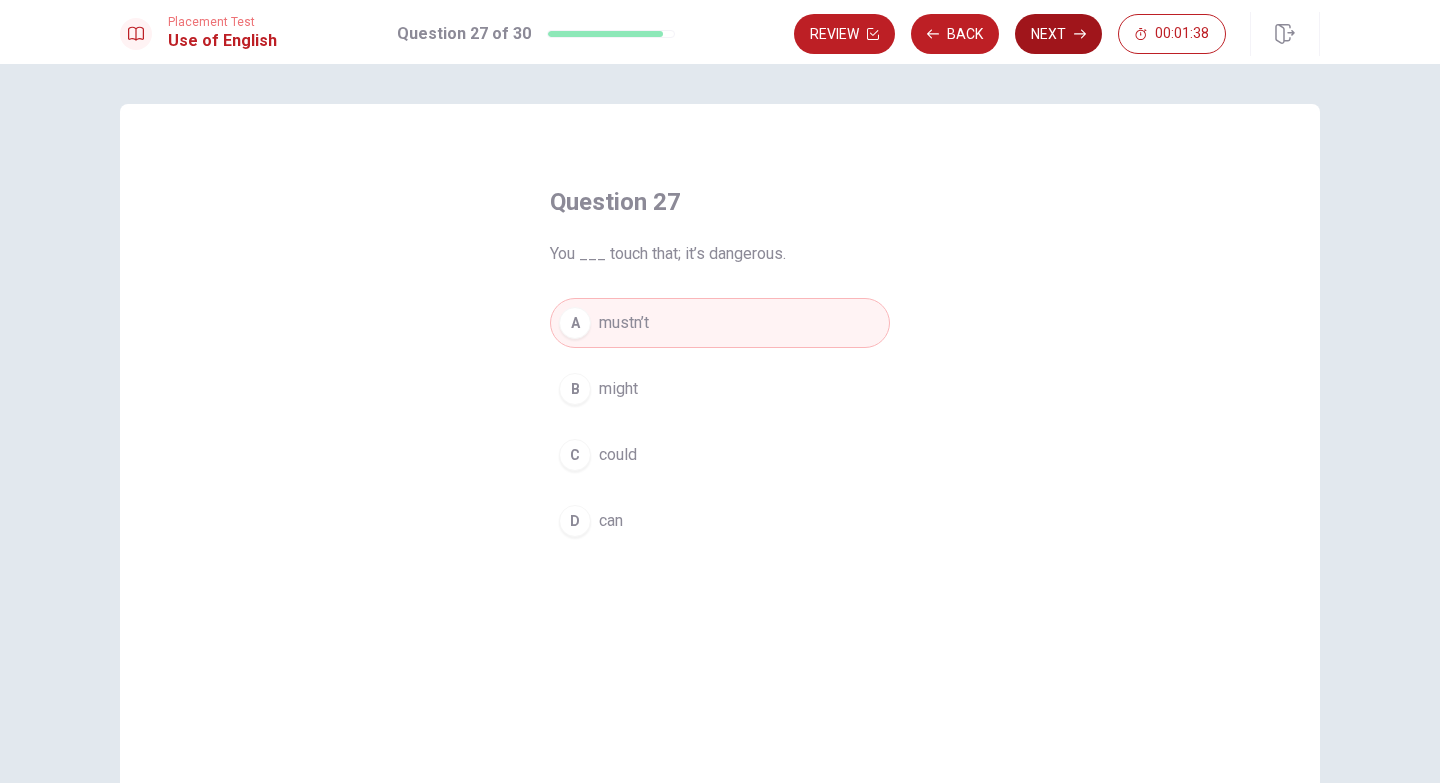 click on "Next" at bounding box center [1058, 34] 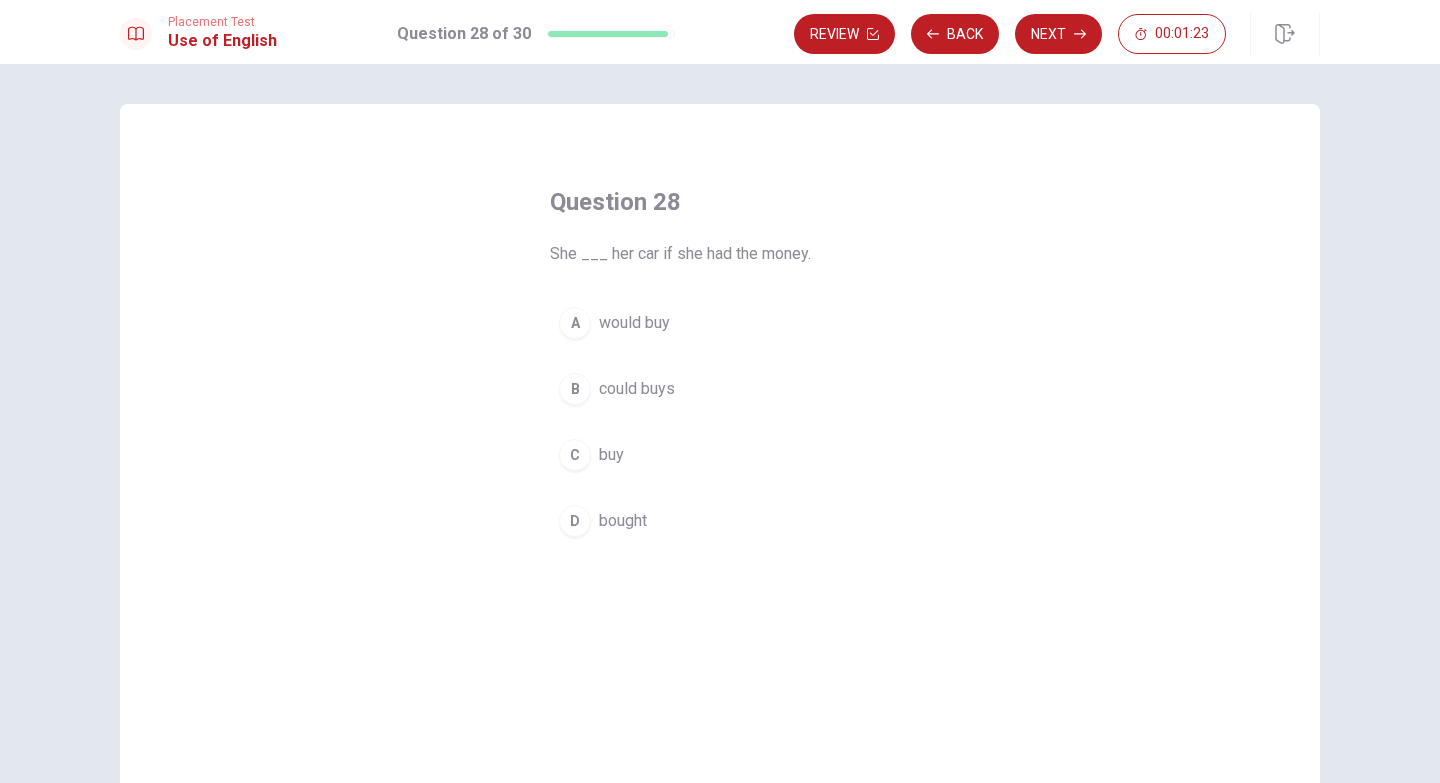 click on "B" at bounding box center (575, 389) 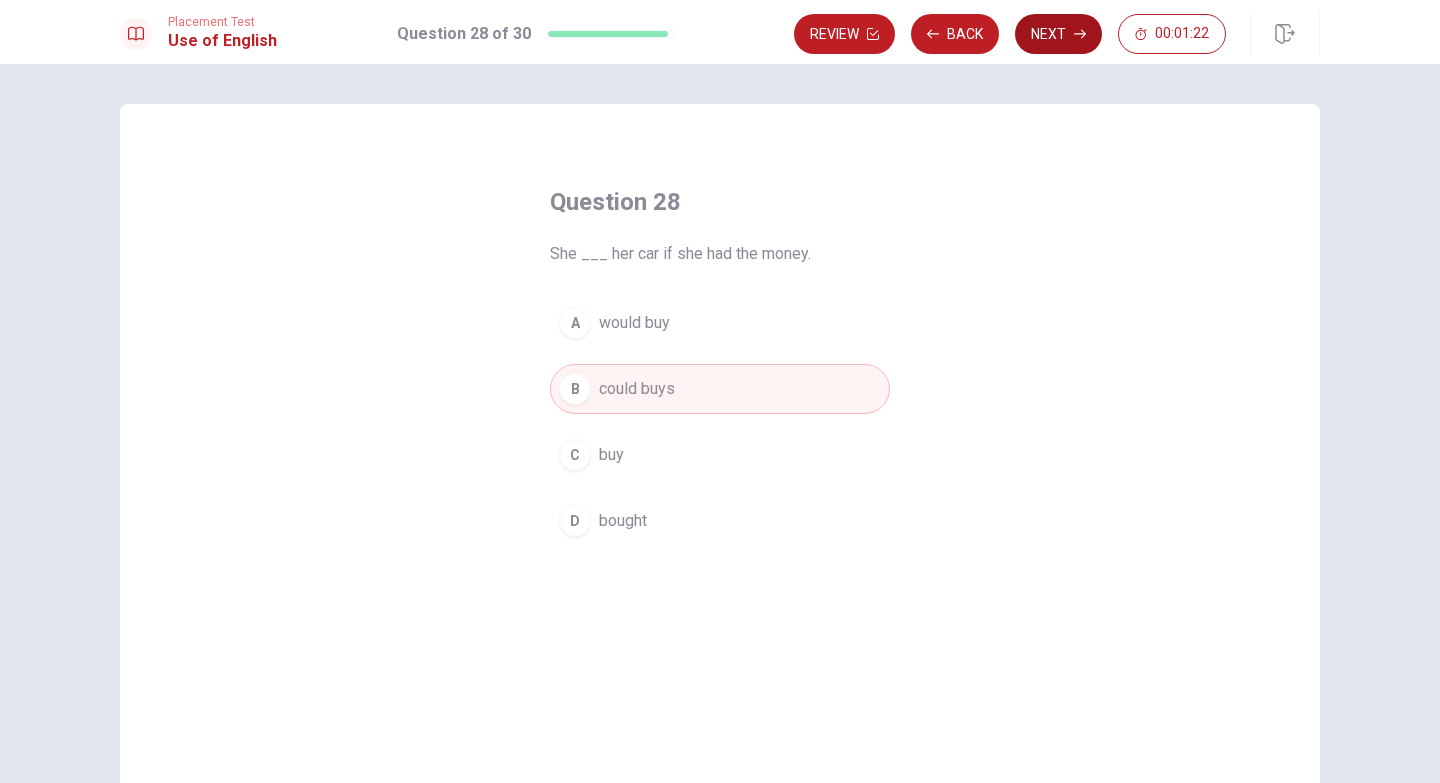 click on "Next" at bounding box center (1058, 34) 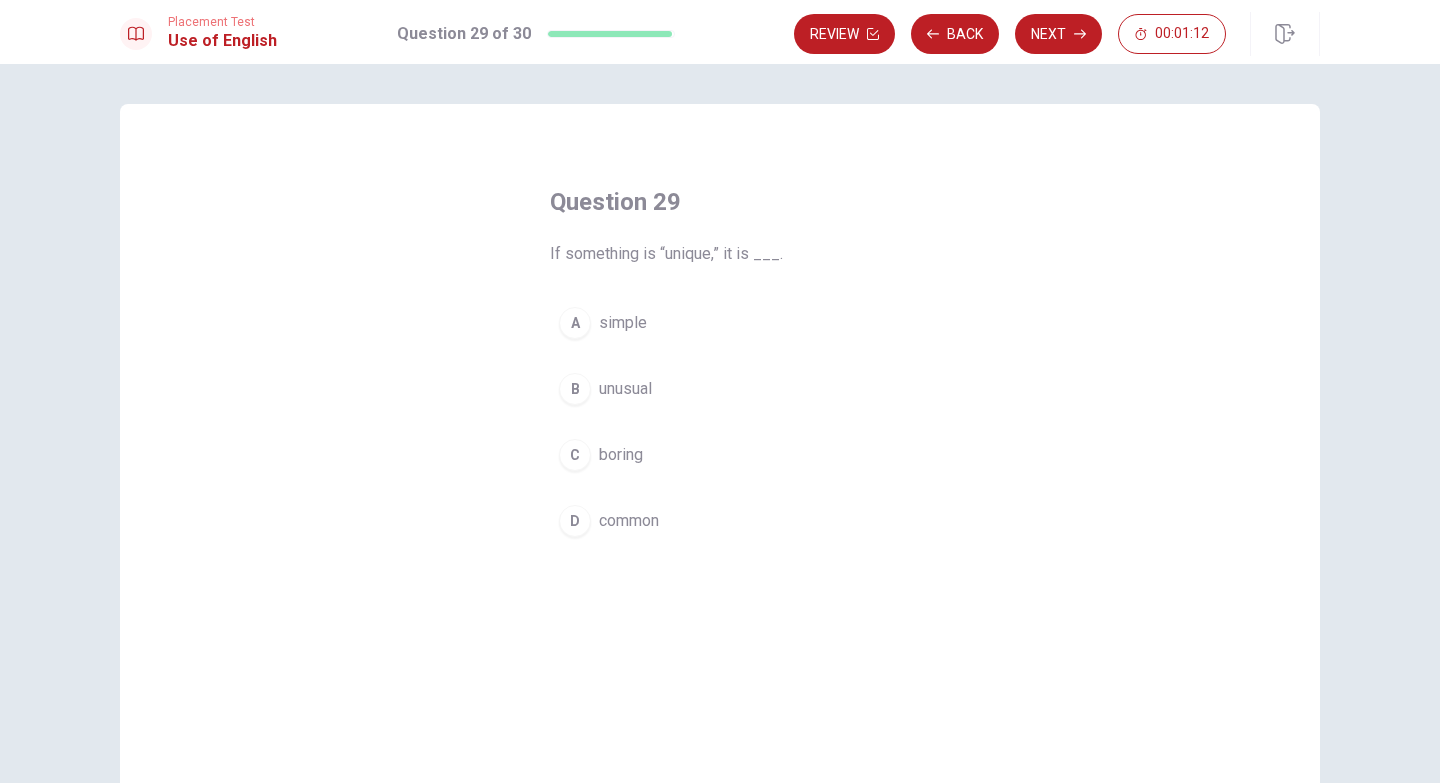 click on "B unusual" at bounding box center (720, 389) 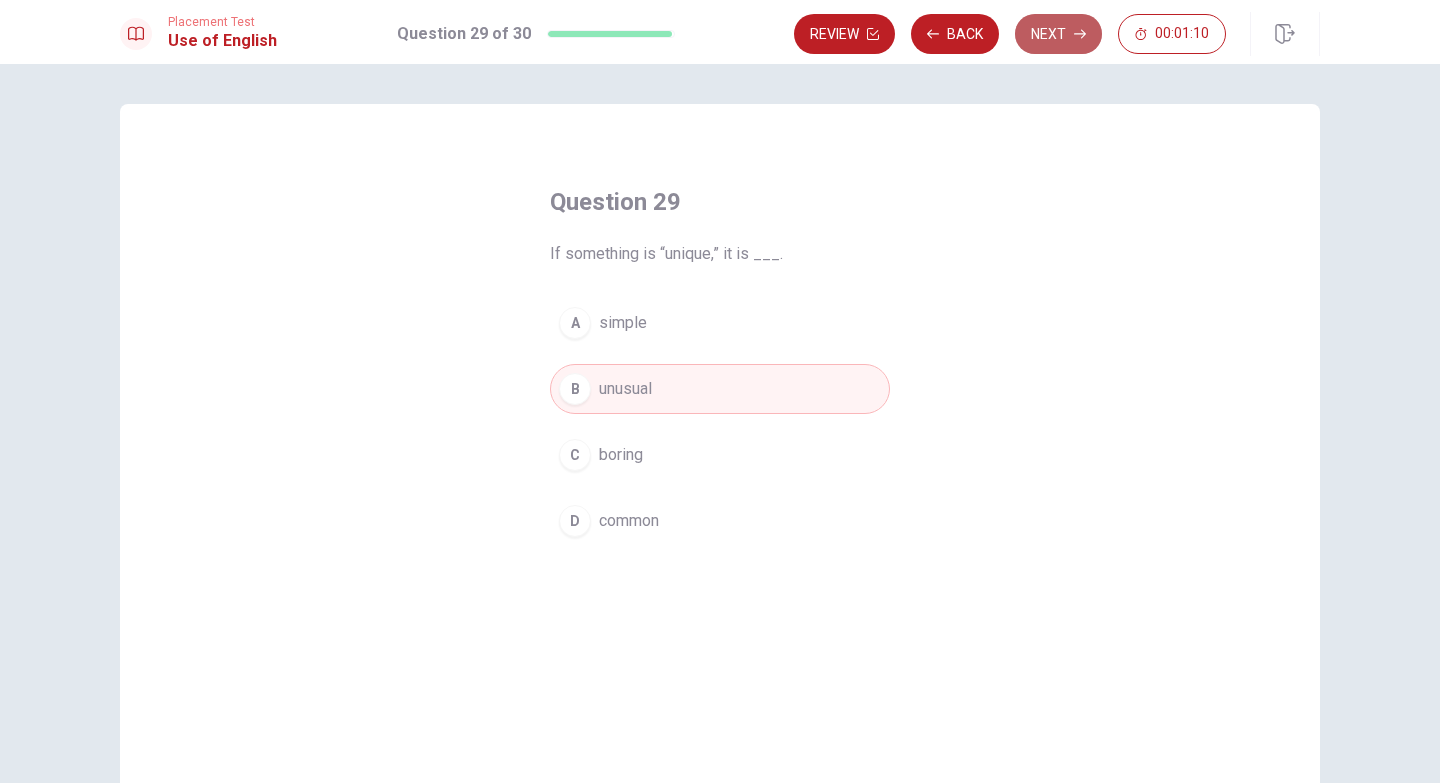 click on "Next" at bounding box center (1058, 34) 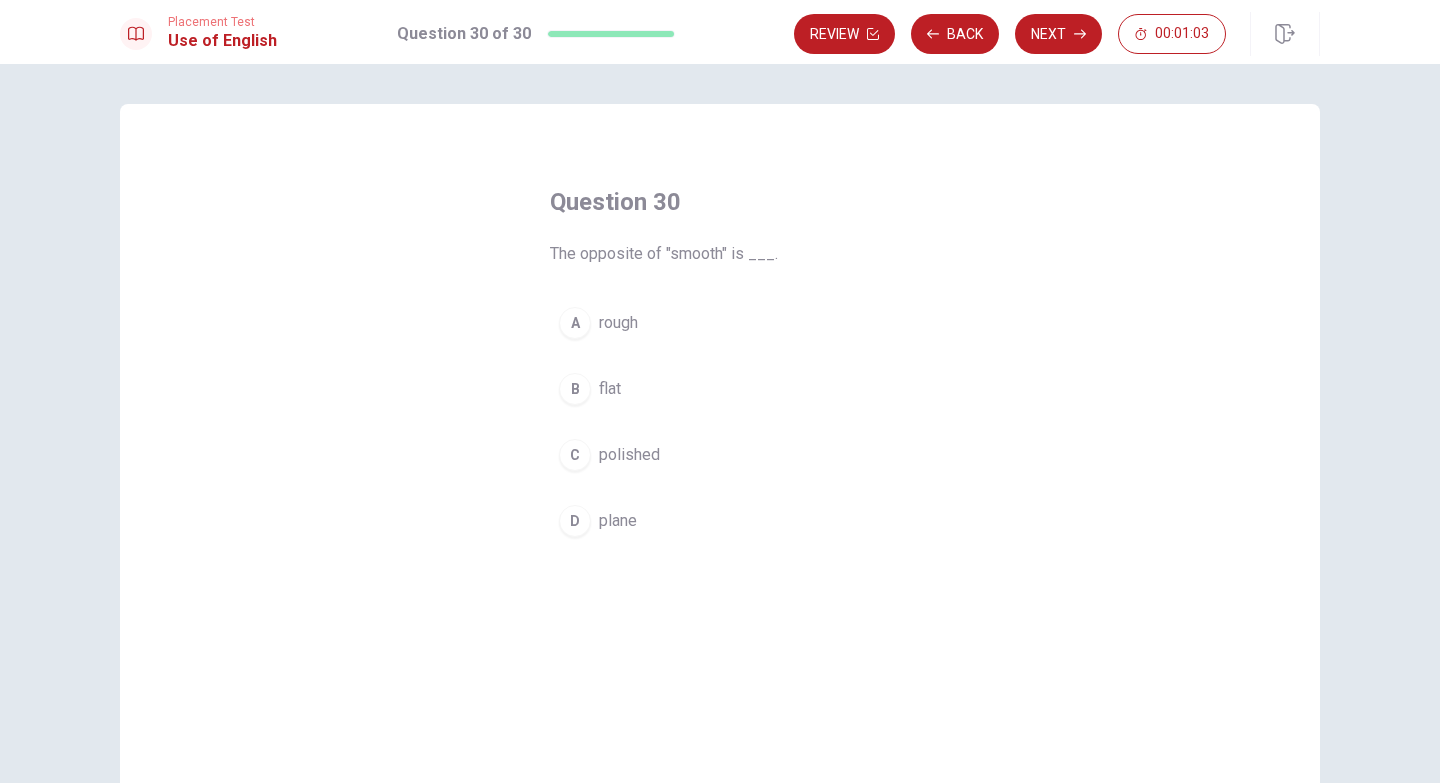 click on "A" at bounding box center (575, 323) 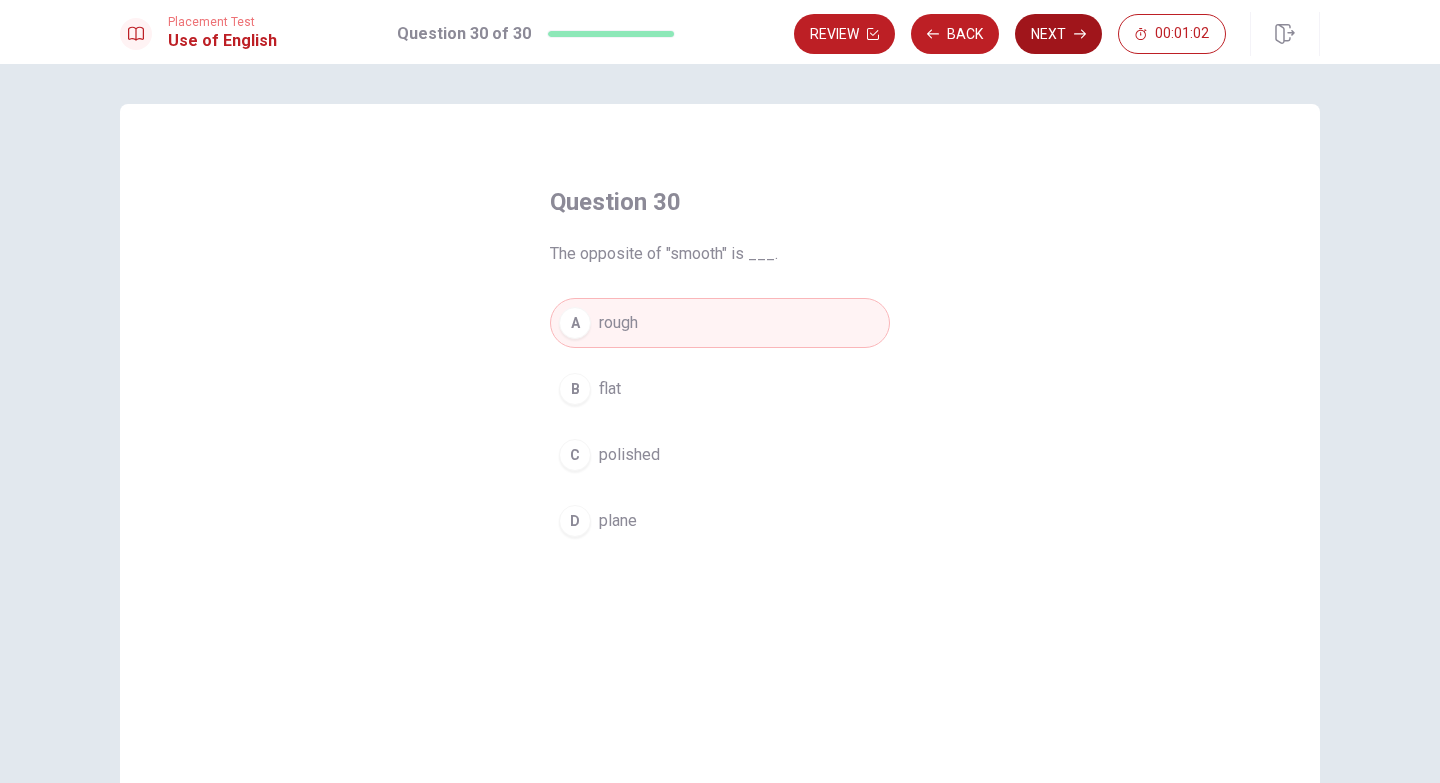 click on "Next" at bounding box center [1058, 34] 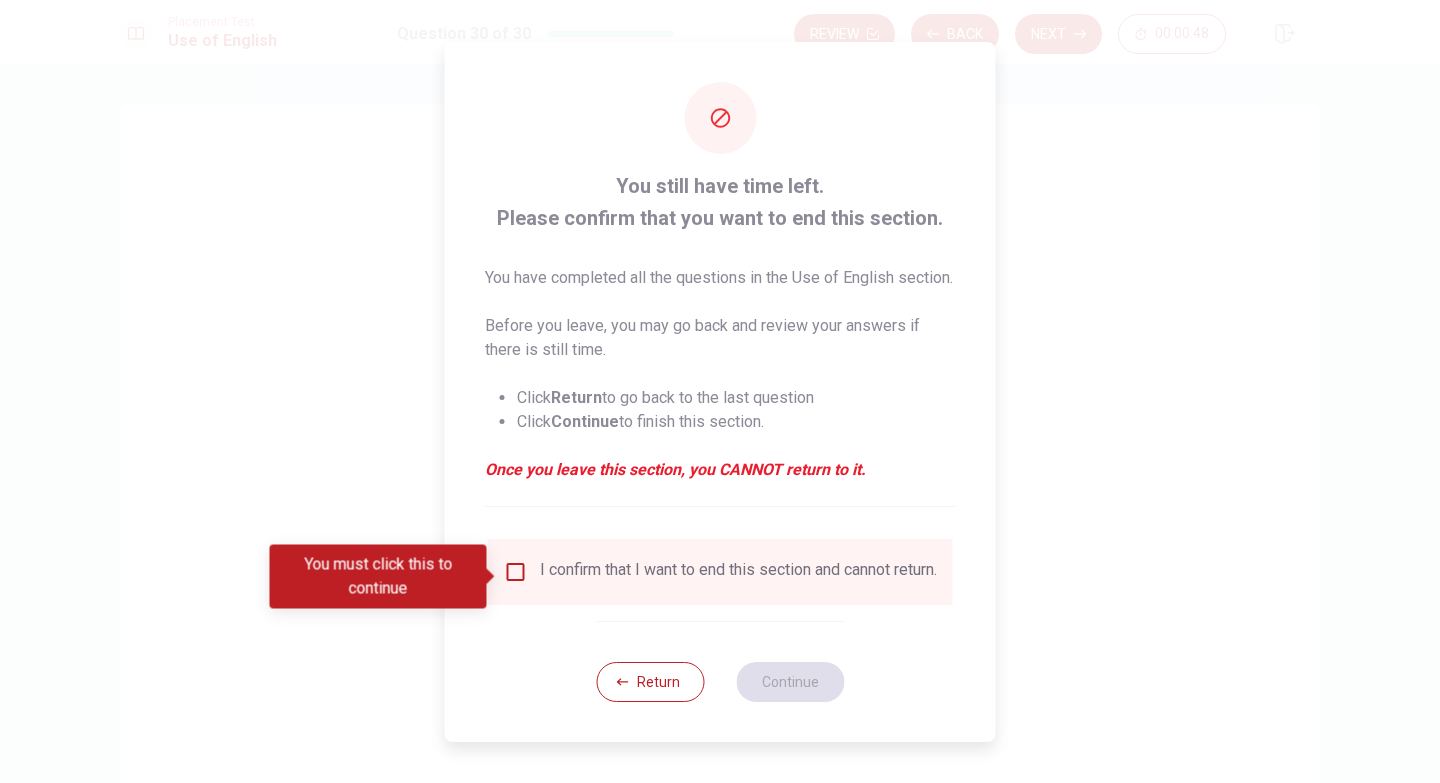 click at bounding box center [516, 572] 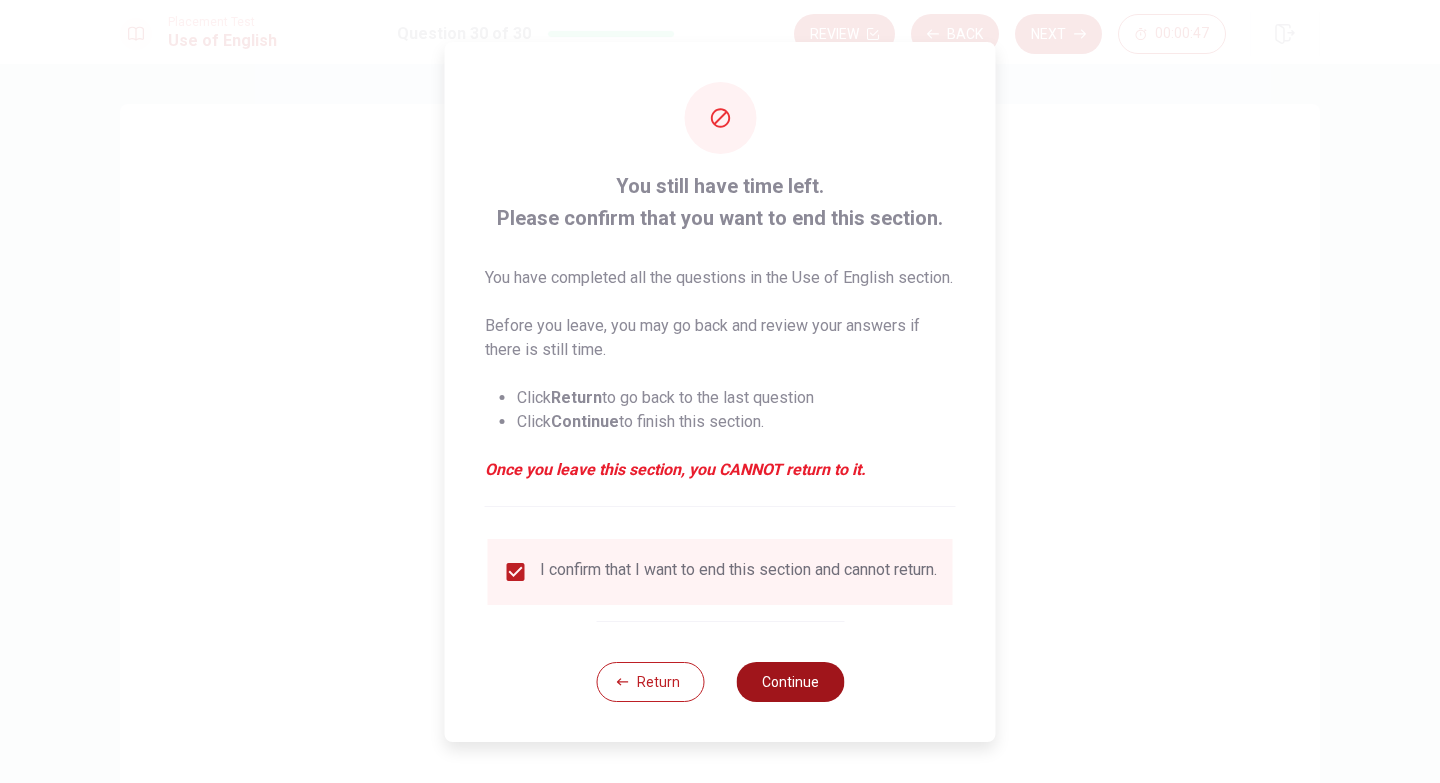 click on "Continue" at bounding box center [790, 682] 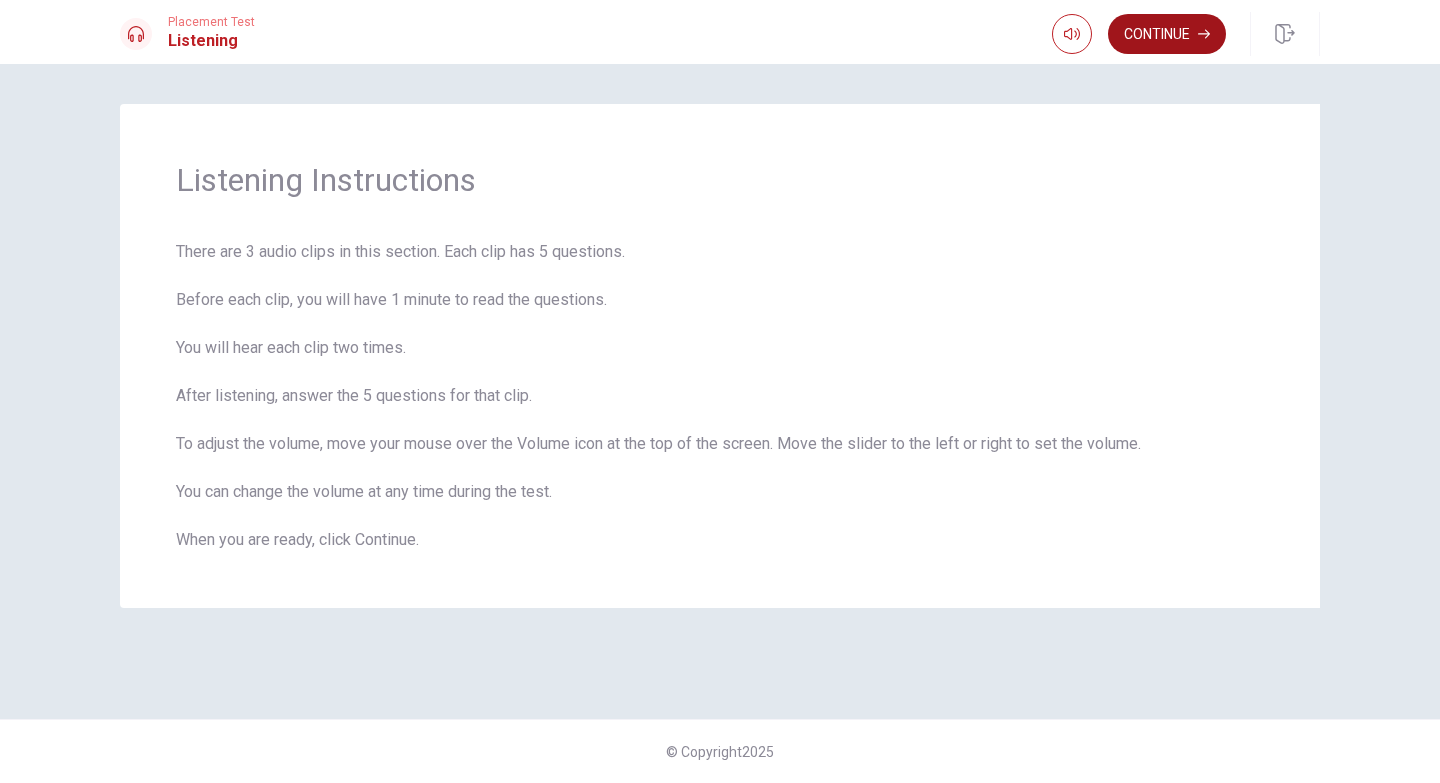click on "Continue" at bounding box center [1167, 34] 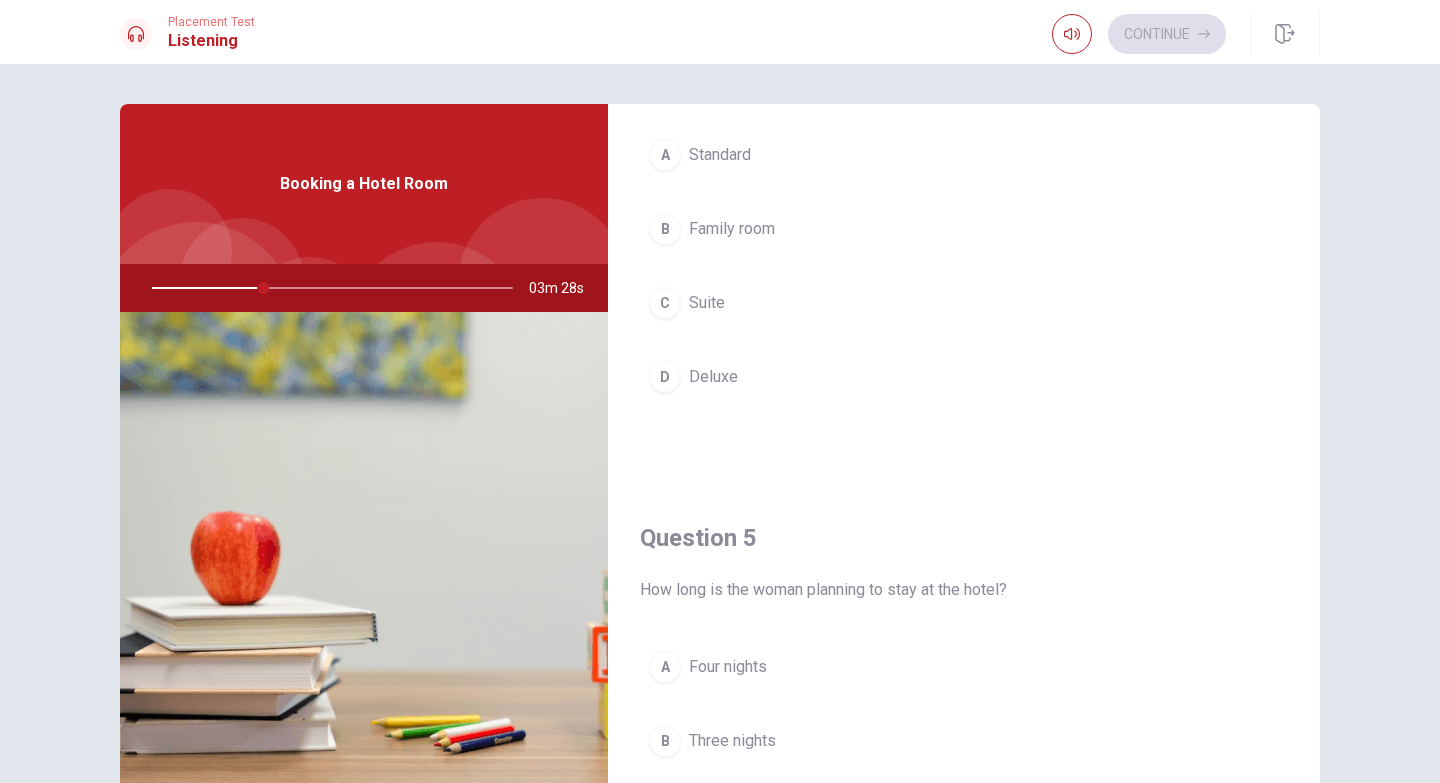 scroll, scrollTop: 1865, scrollLeft: 0, axis: vertical 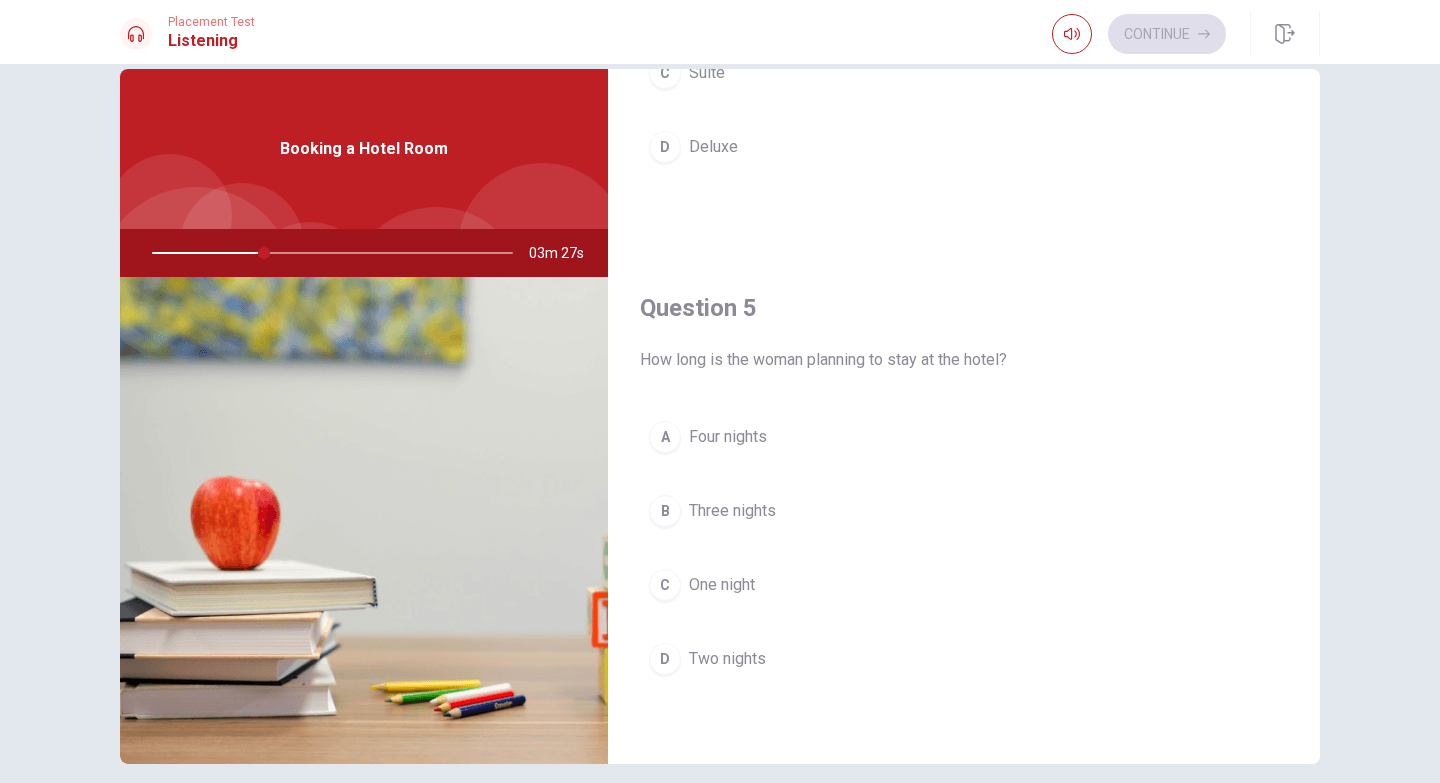 click on "D Two nights" at bounding box center [964, 659] 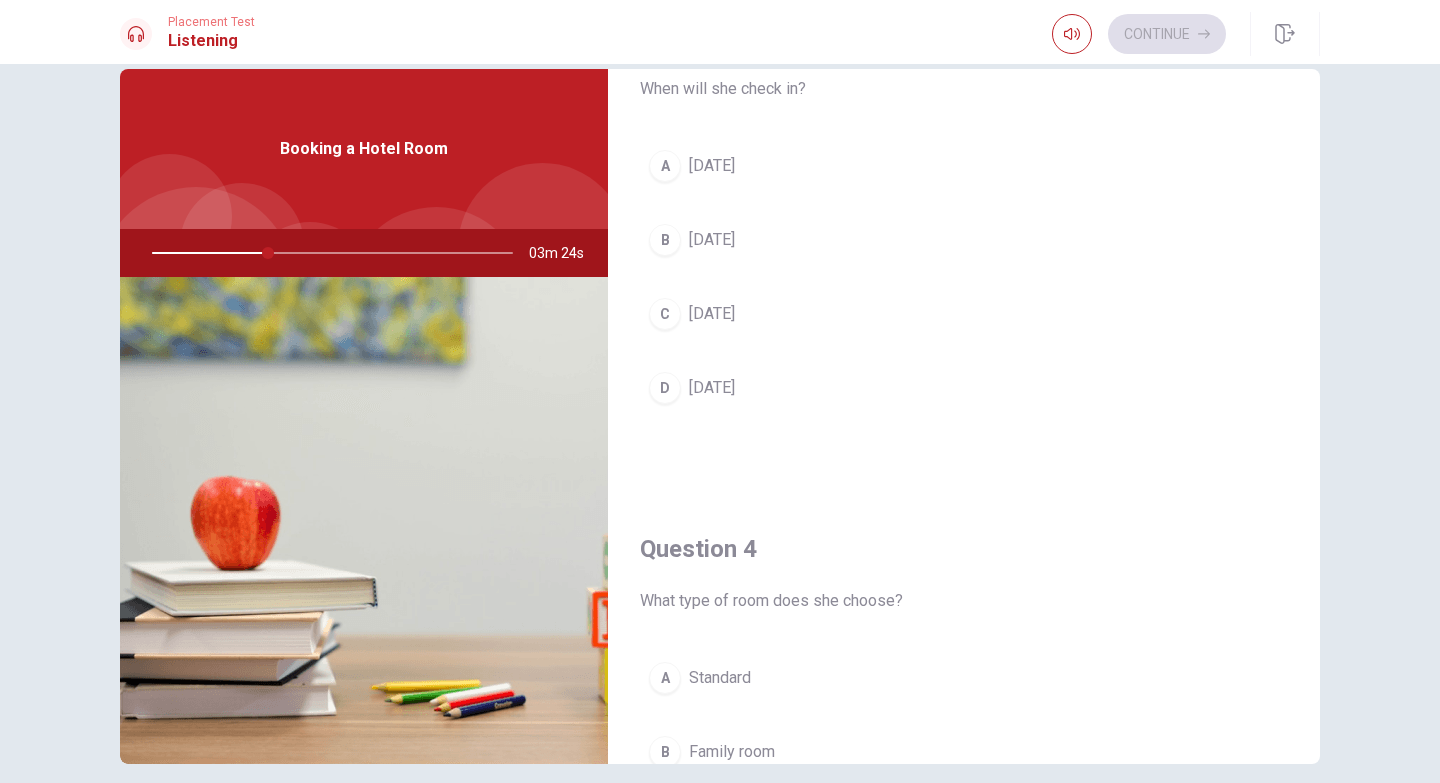 scroll, scrollTop: 1050, scrollLeft: 0, axis: vertical 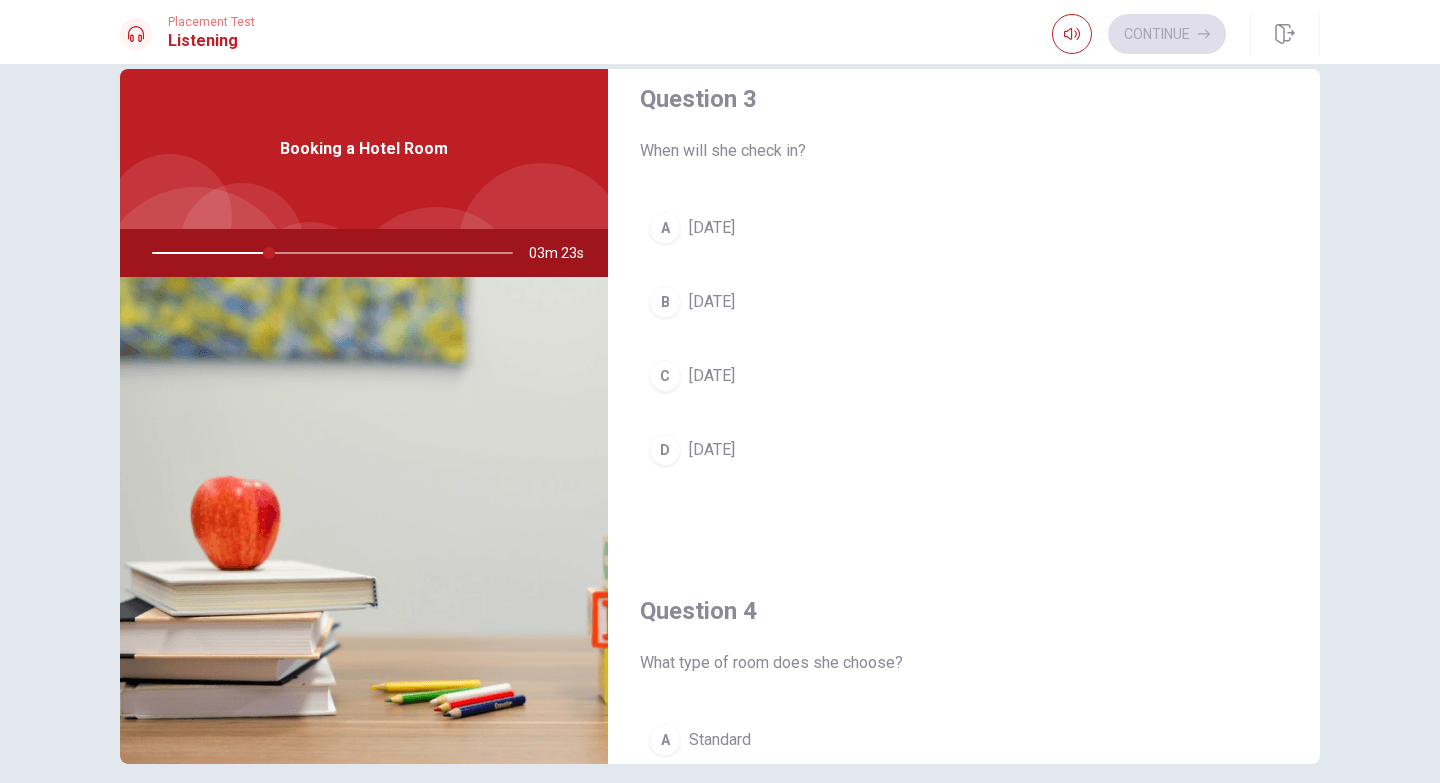 click on "A" at bounding box center [665, 228] 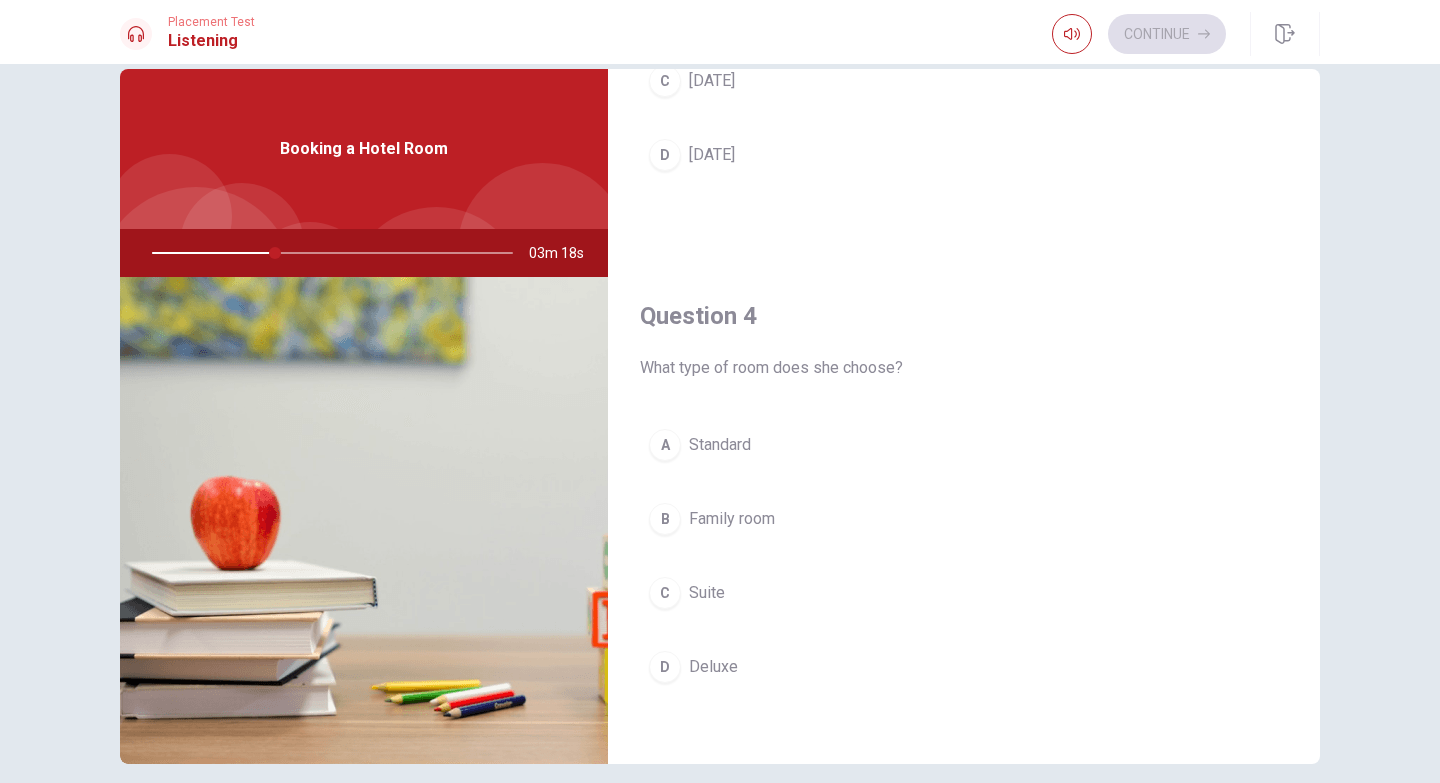 scroll, scrollTop: 1355, scrollLeft: 0, axis: vertical 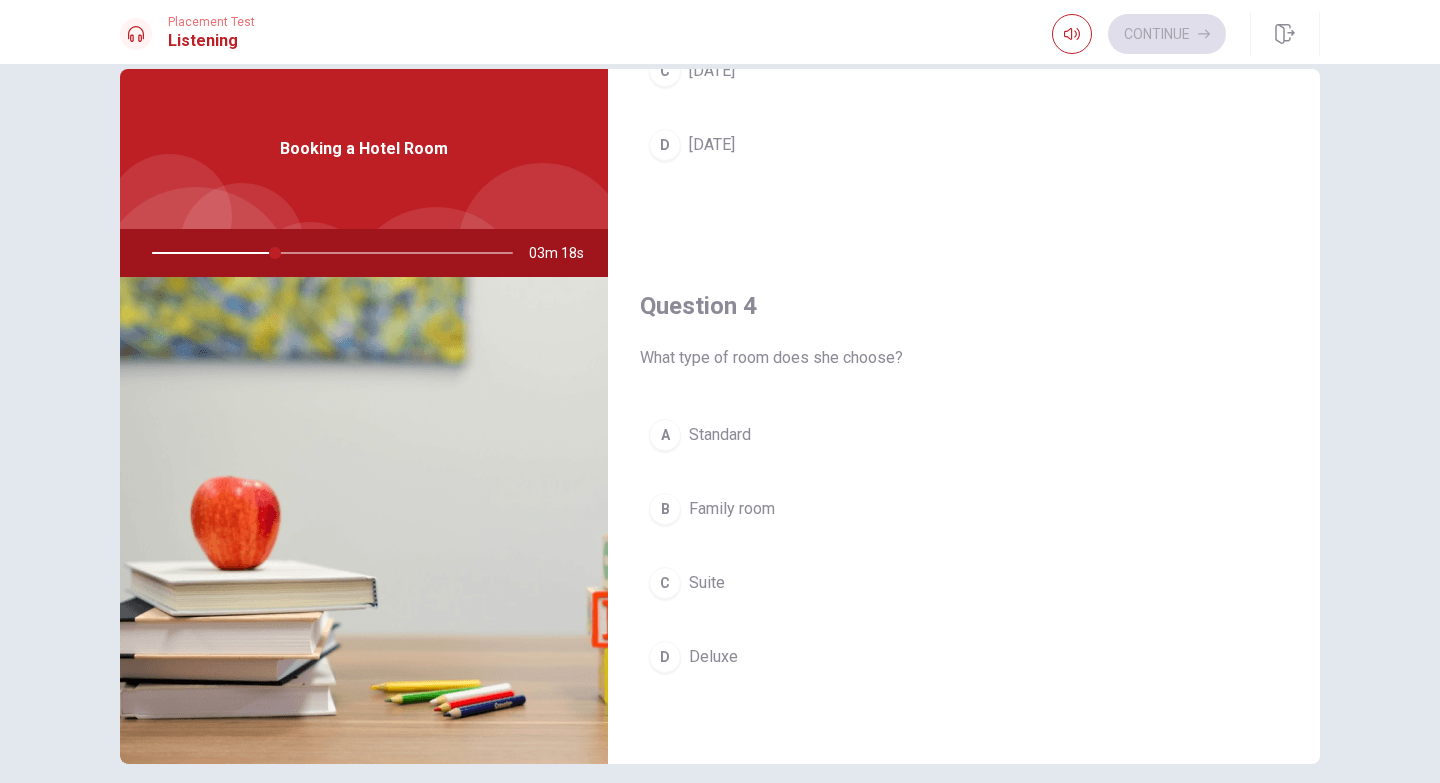 click on "Standard" at bounding box center (720, 435) 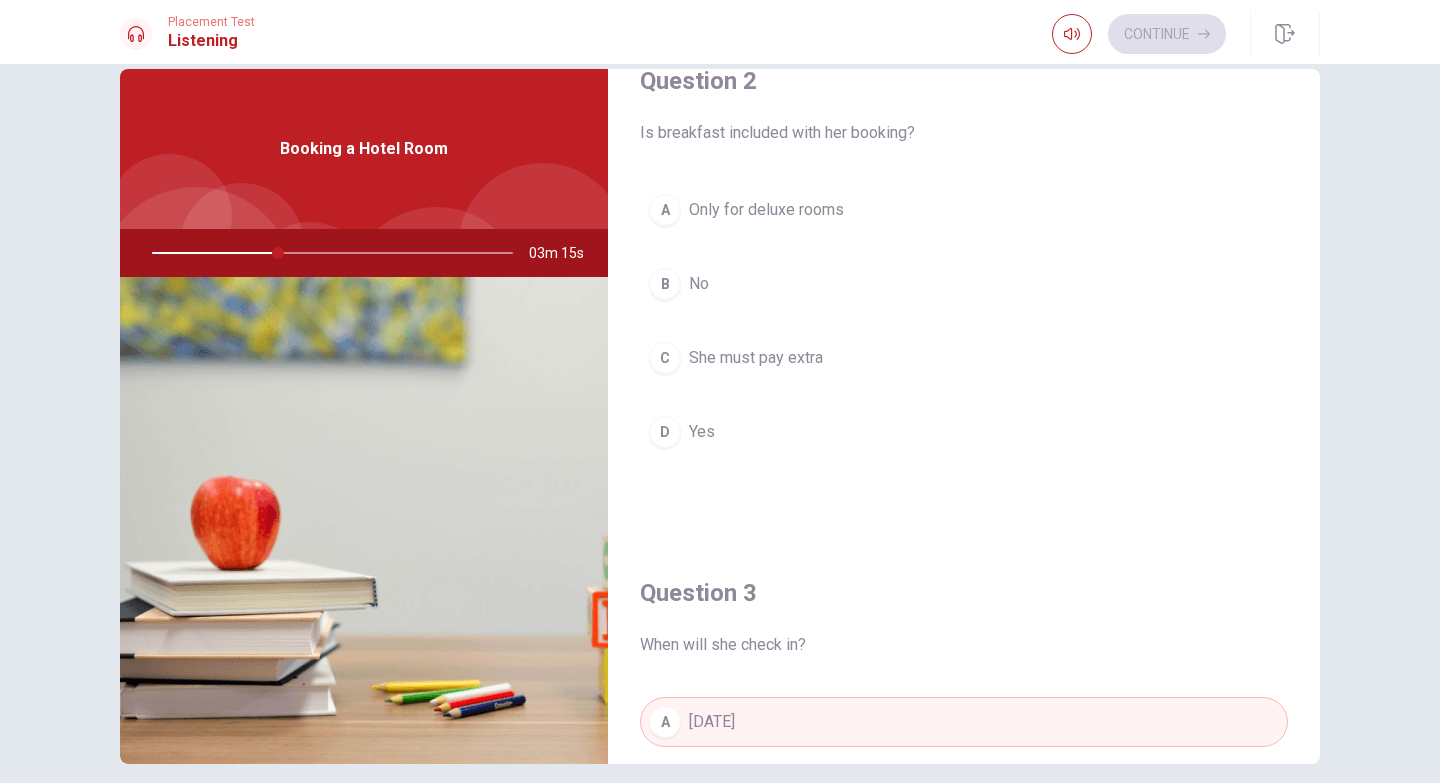 scroll, scrollTop: 534, scrollLeft: 0, axis: vertical 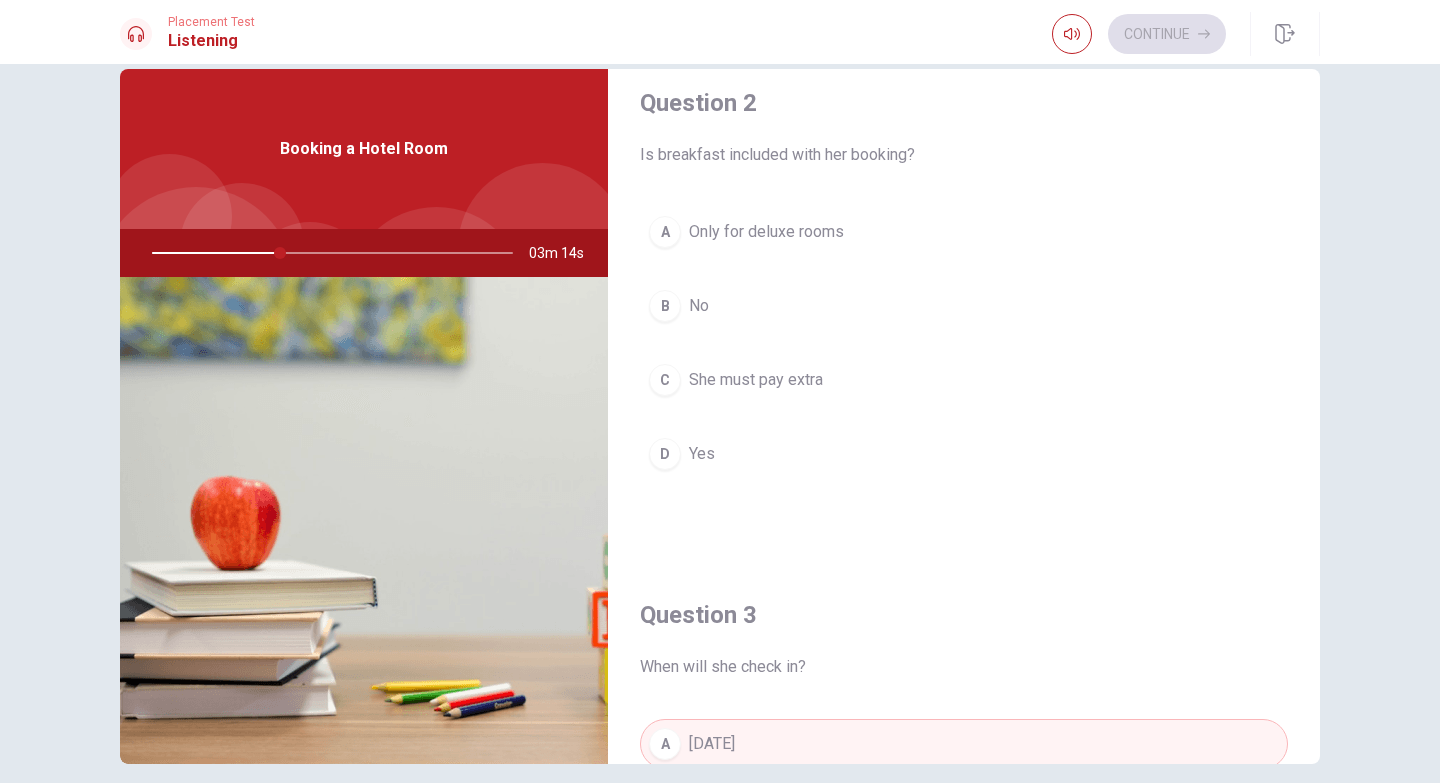 click on "D" at bounding box center [665, 454] 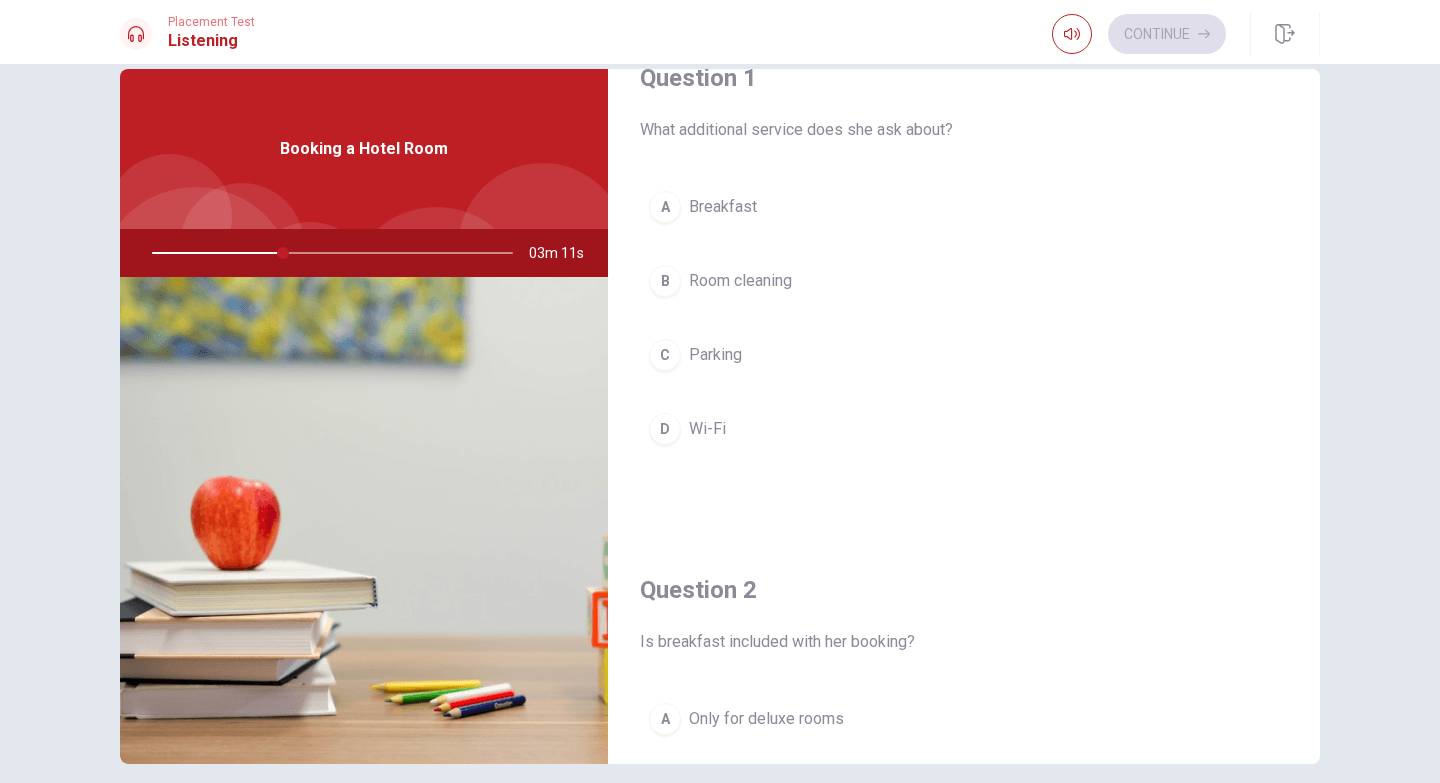 scroll, scrollTop: 0, scrollLeft: 0, axis: both 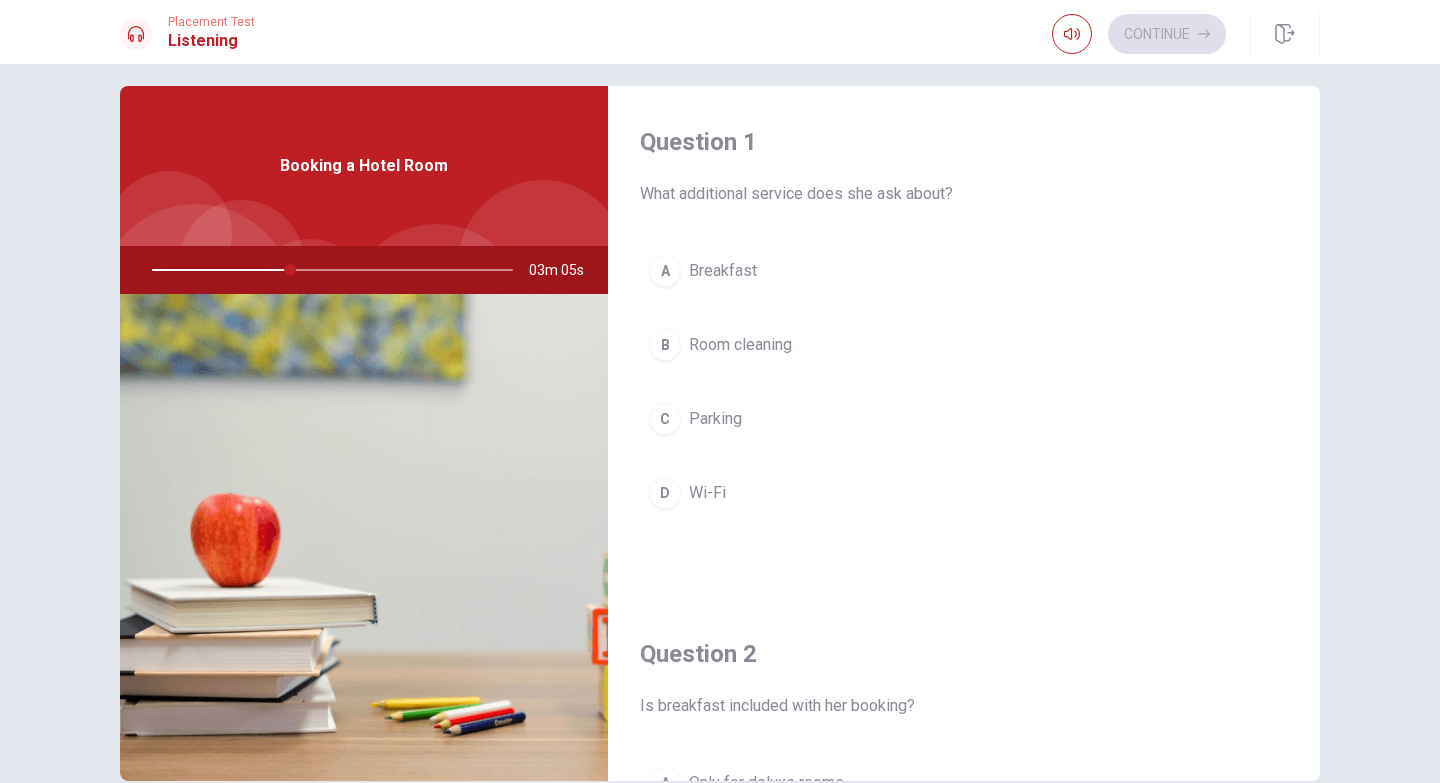 click on "Breakfast" at bounding box center [723, 271] 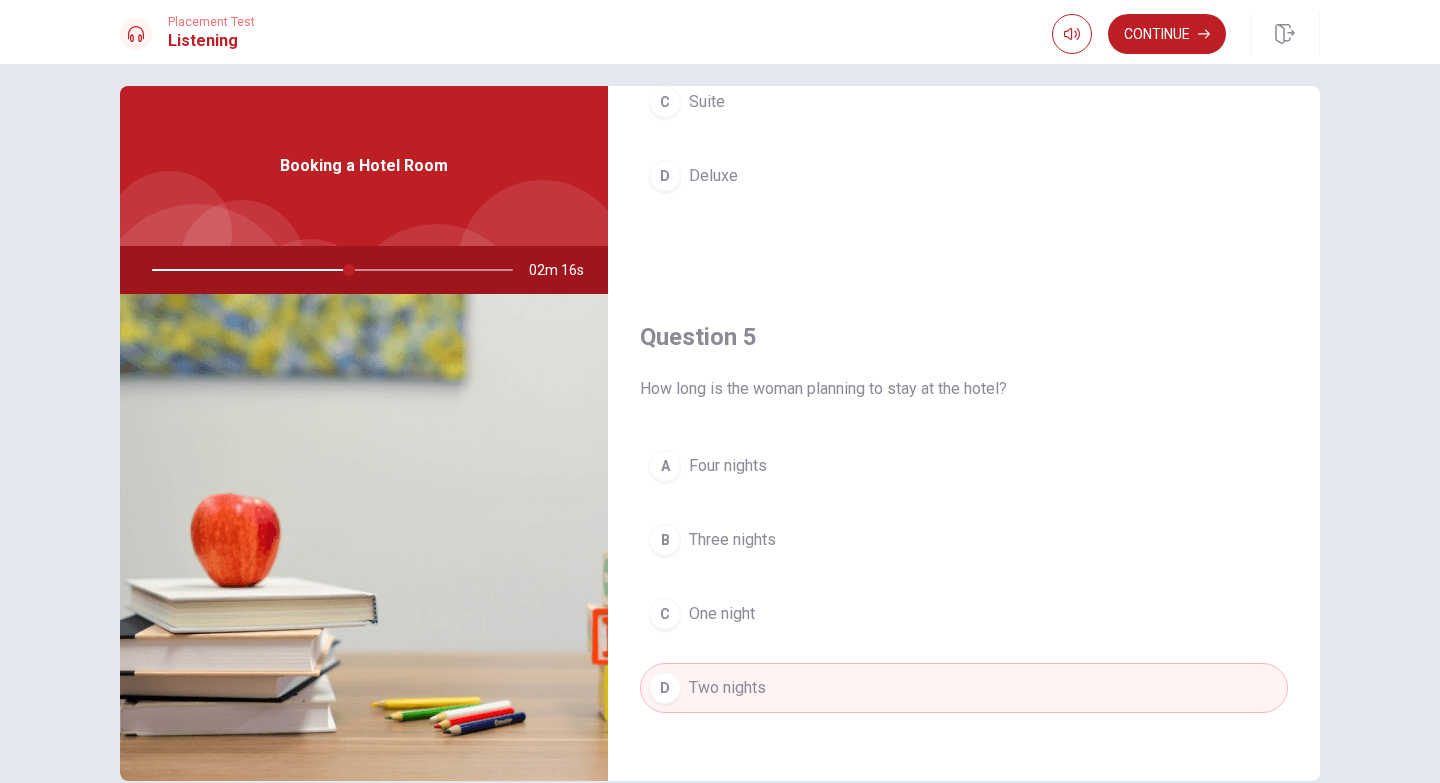scroll, scrollTop: 1865, scrollLeft: 0, axis: vertical 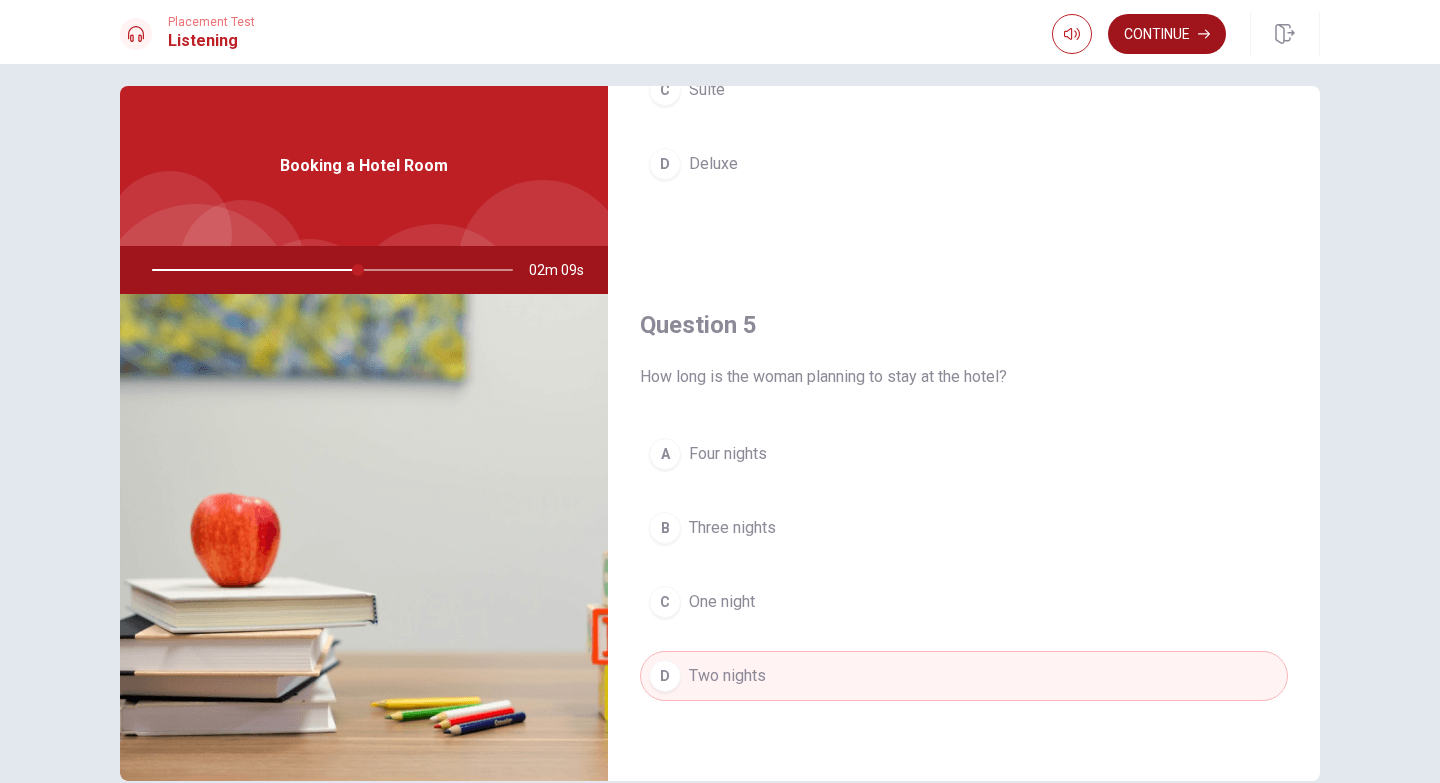 click on "Continue" at bounding box center (1167, 34) 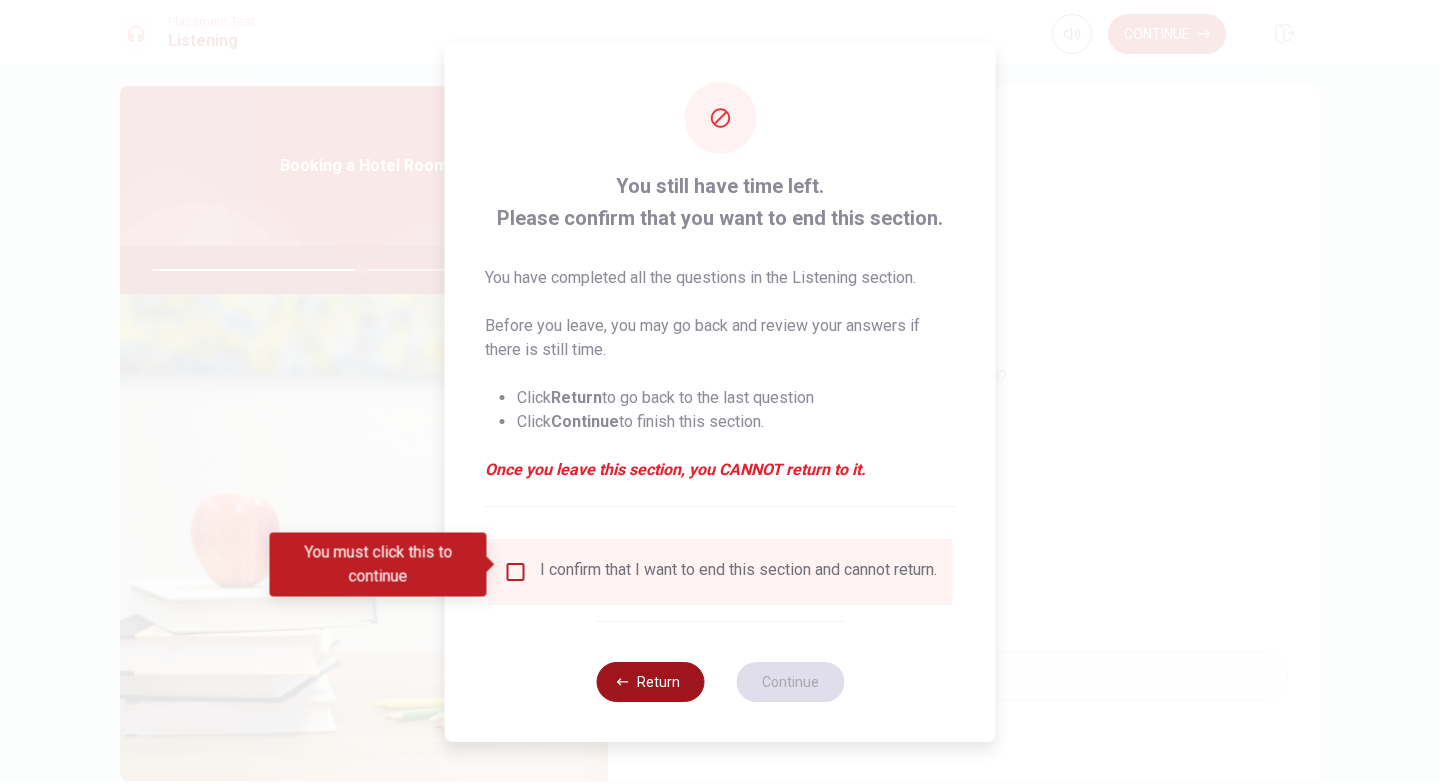 click on "Return" at bounding box center (650, 682) 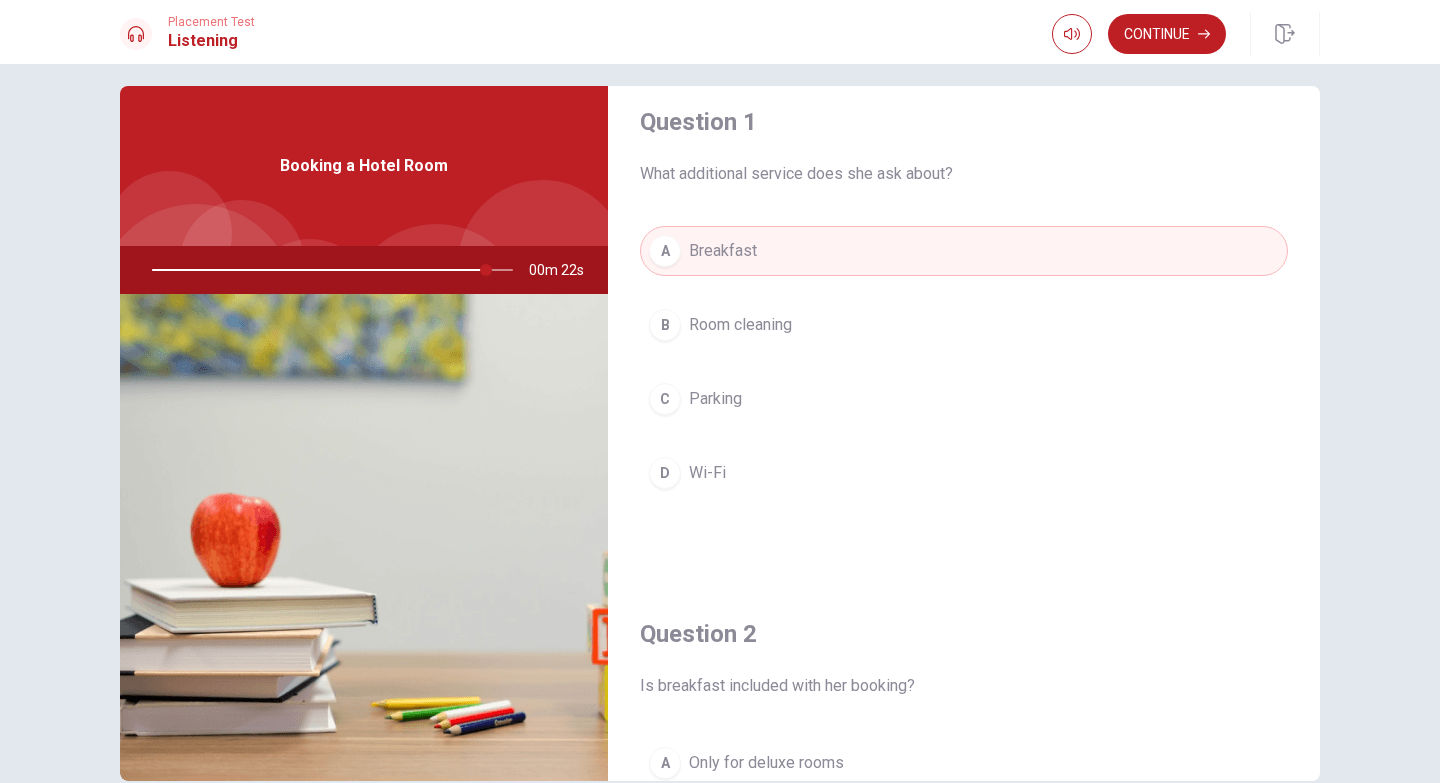scroll, scrollTop: 0, scrollLeft: 0, axis: both 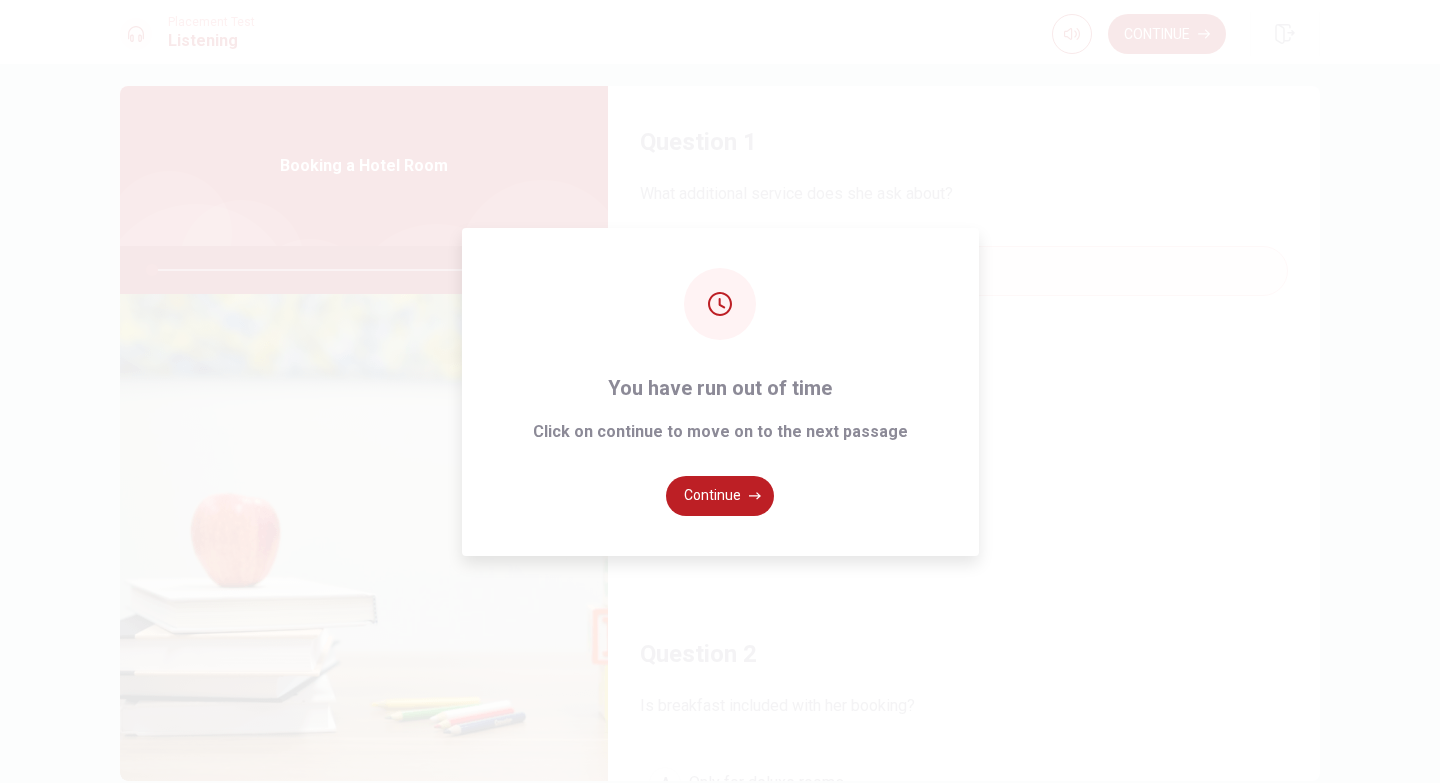 type on "0" 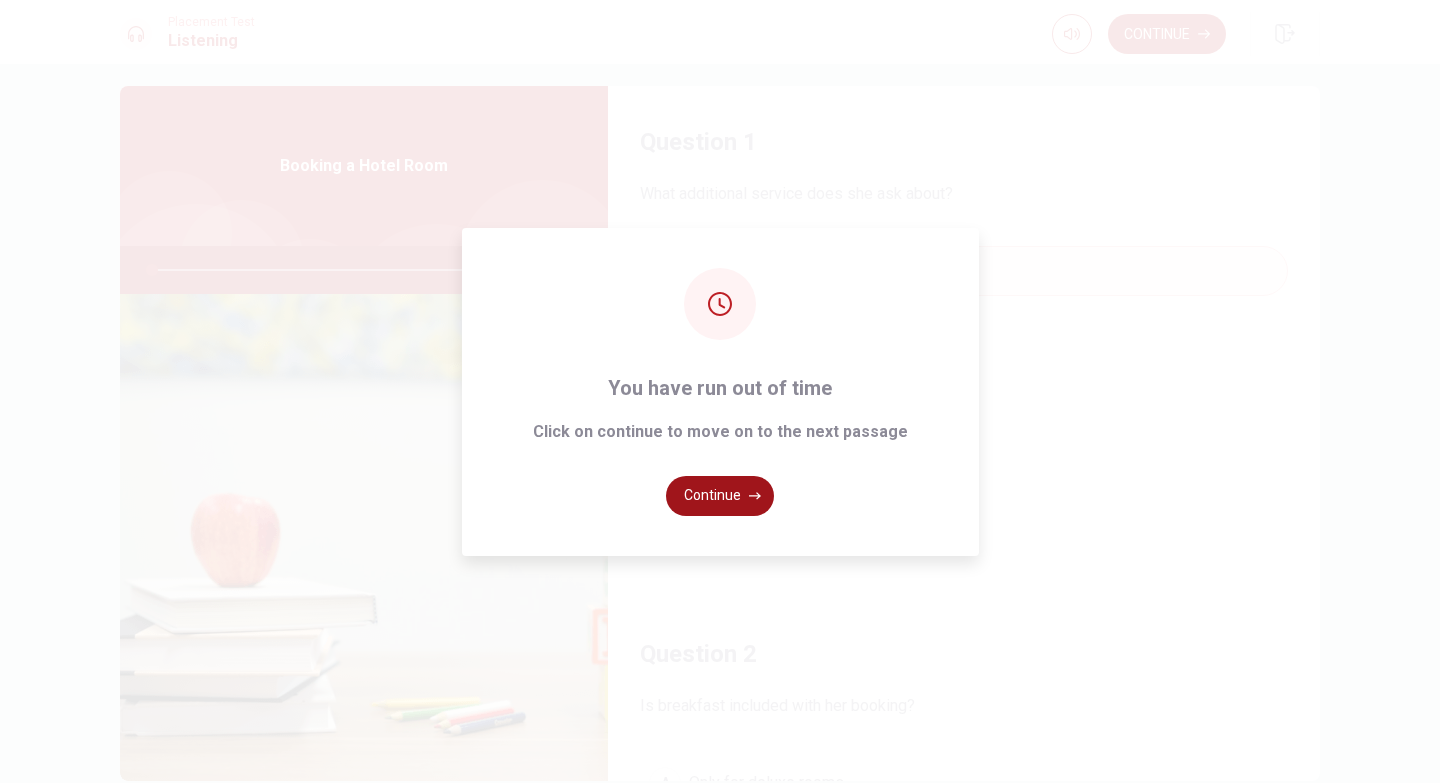 click on "Continue" at bounding box center (720, 496) 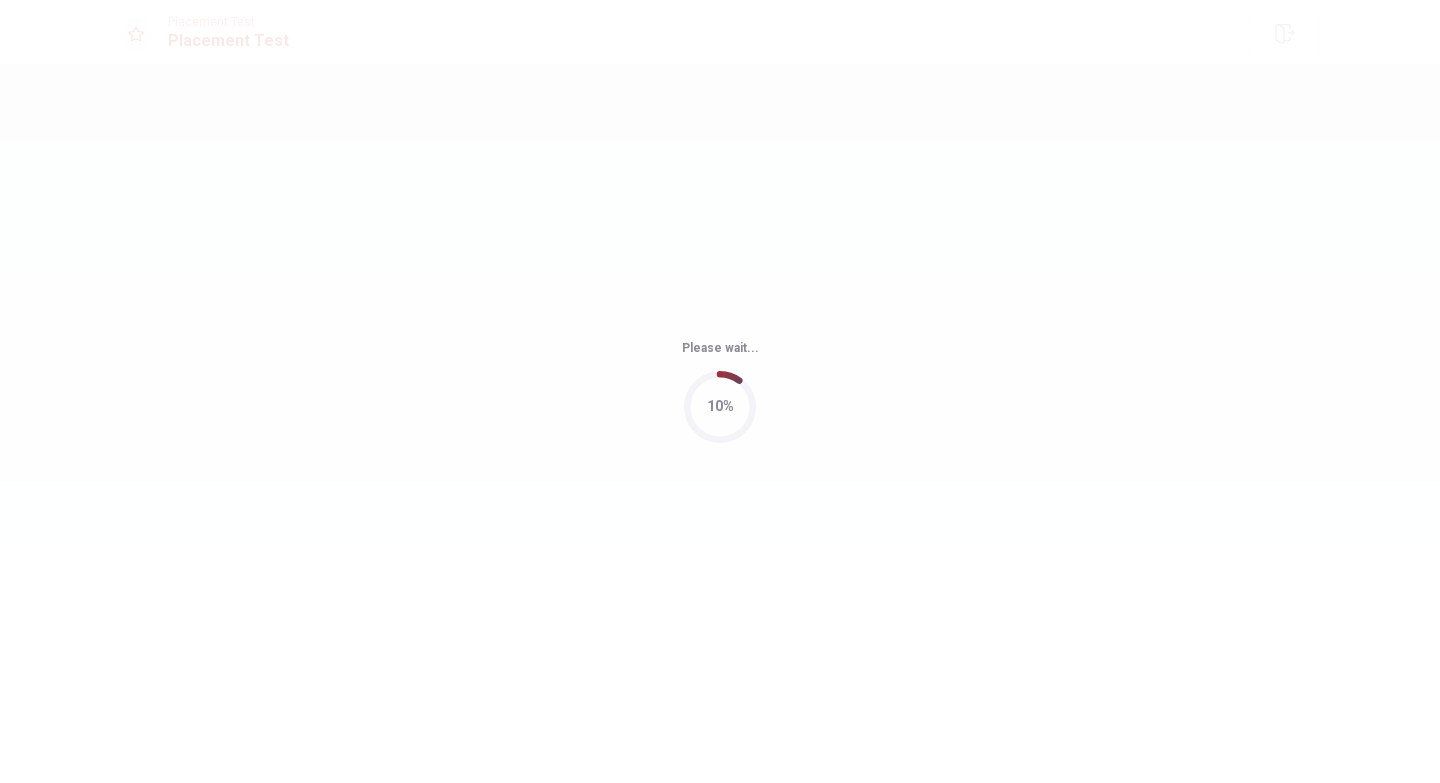 scroll, scrollTop: 0, scrollLeft: 0, axis: both 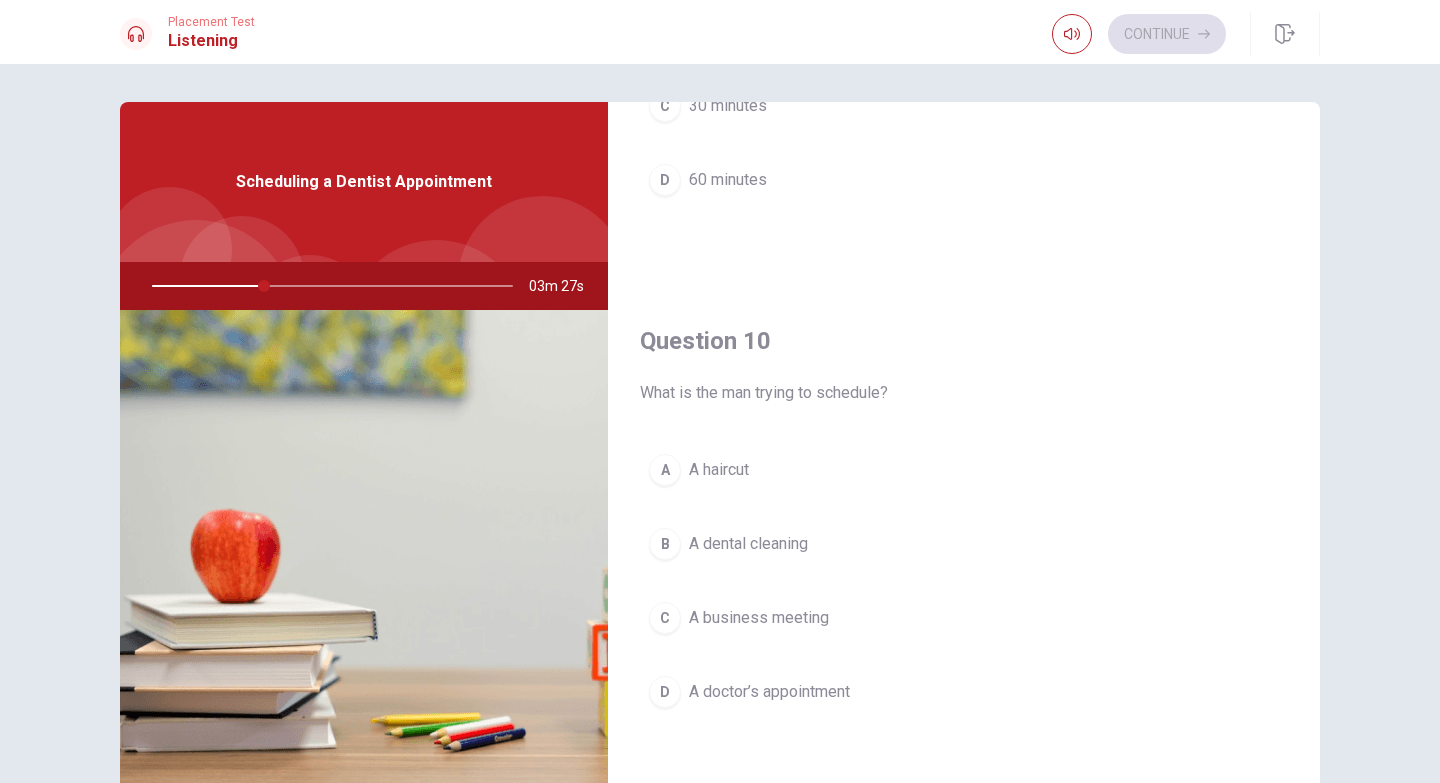 click on "B" at bounding box center [665, 544] 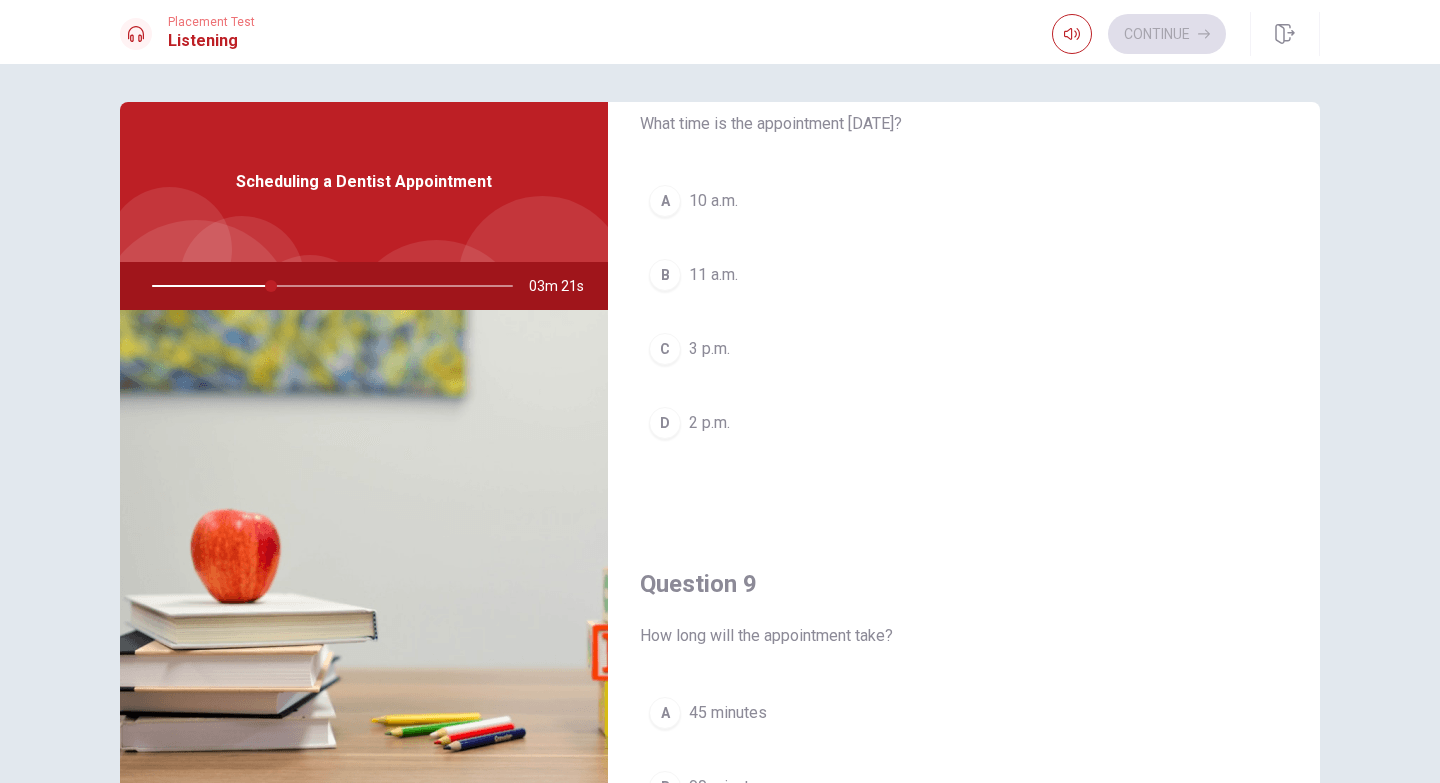 scroll, scrollTop: 1072, scrollLeft: 0, axis: vertical 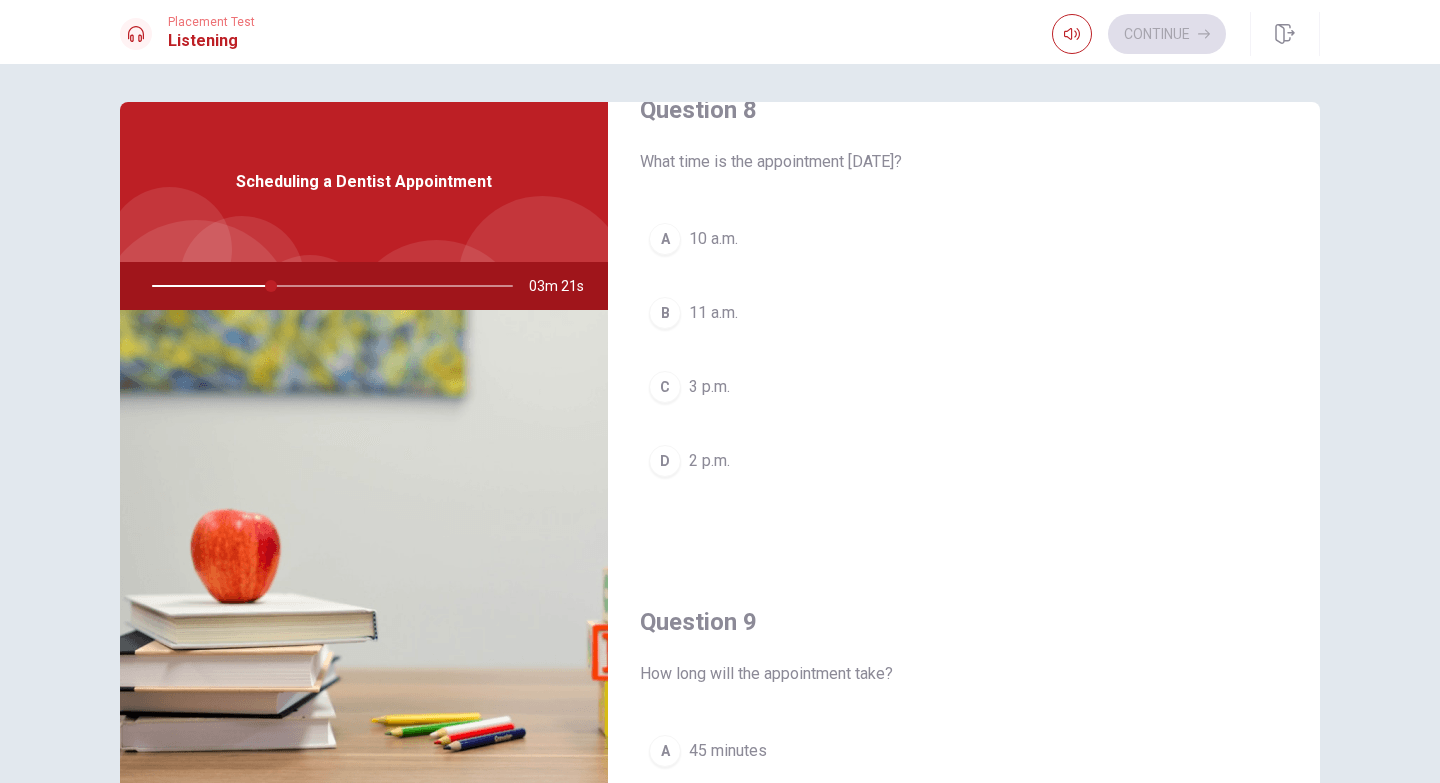 click on "C" at bounding box center [665, 387] 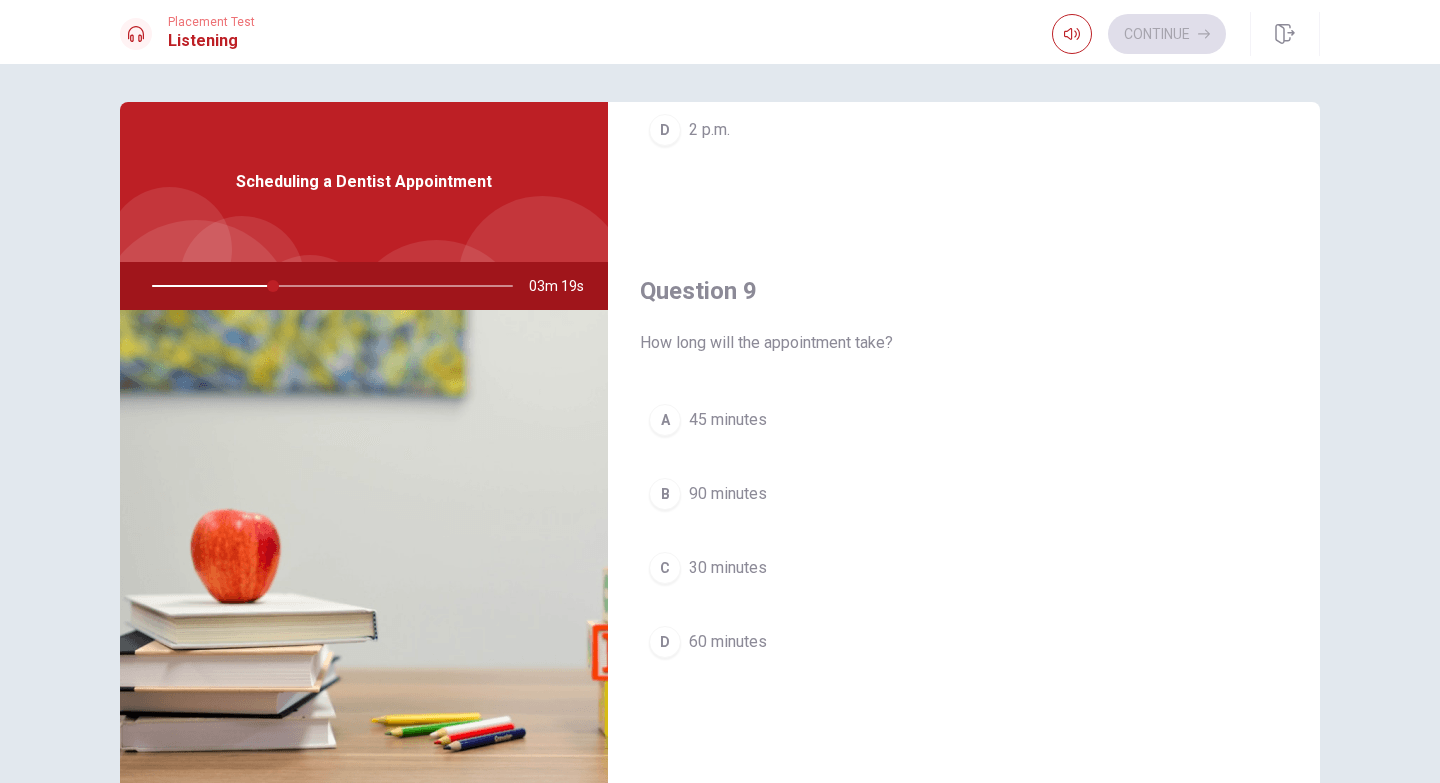 scroll, scrollTop: 1406, scrollLeft: 0, axis: vertical 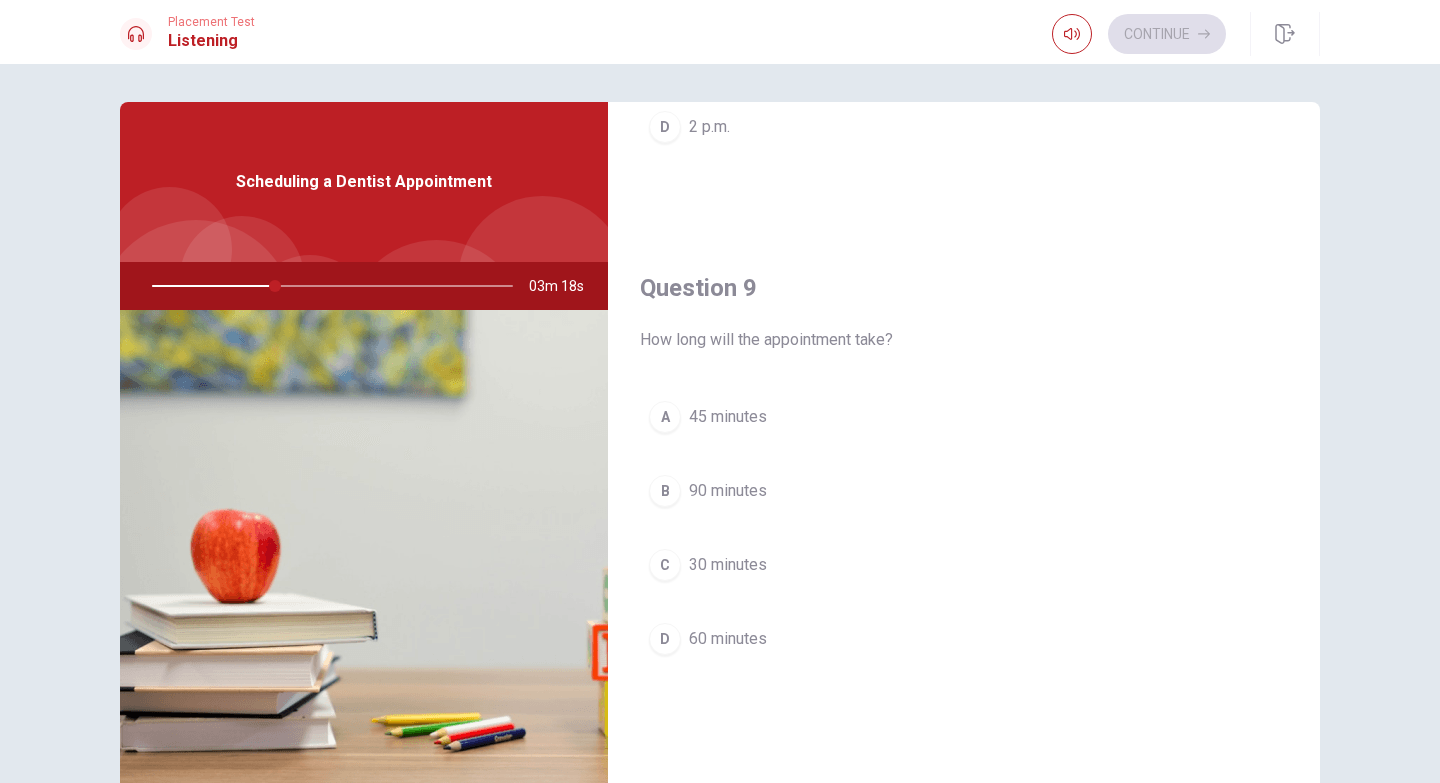 click on "A" at bounding box center (665, 417) 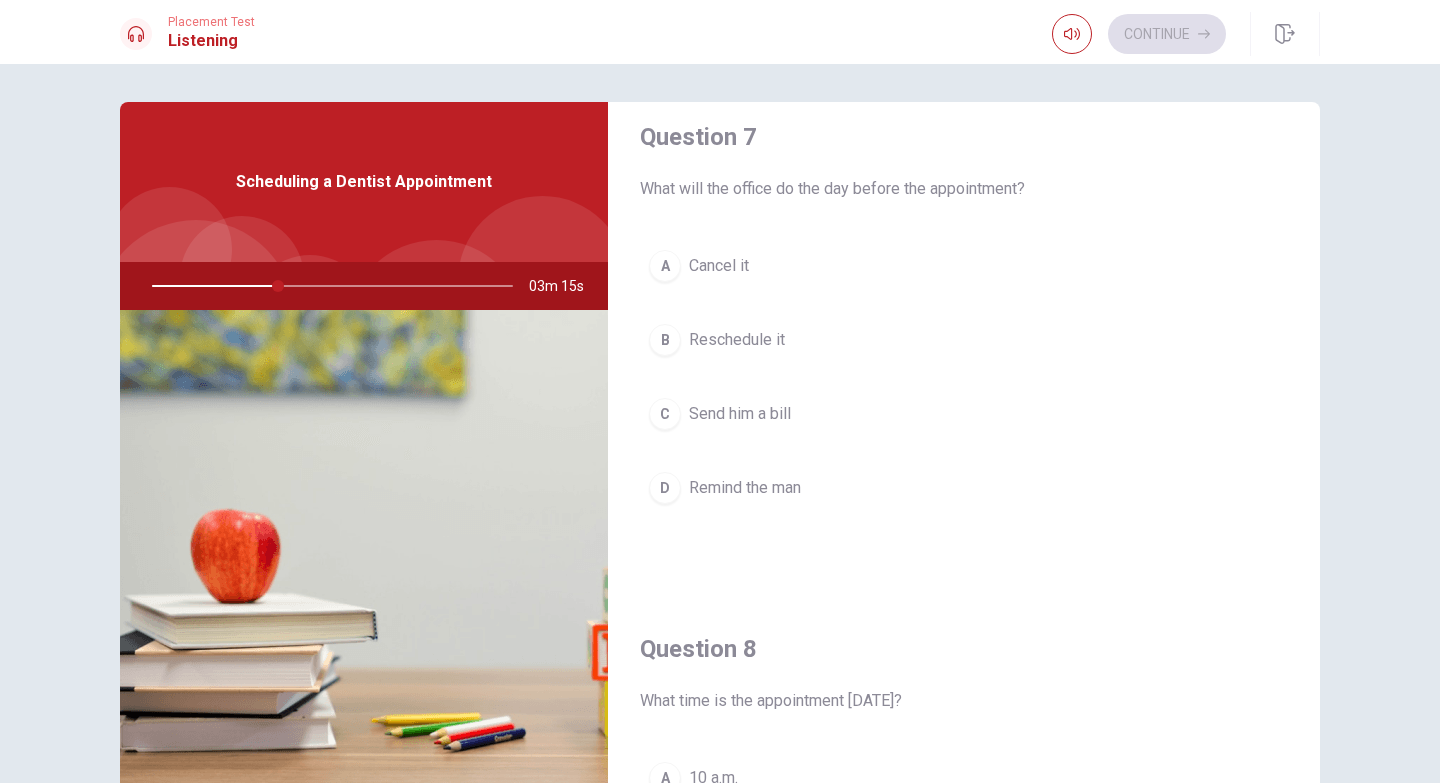 scroll, scrollTop: 496, scrollLeft: 0, axis: vertical 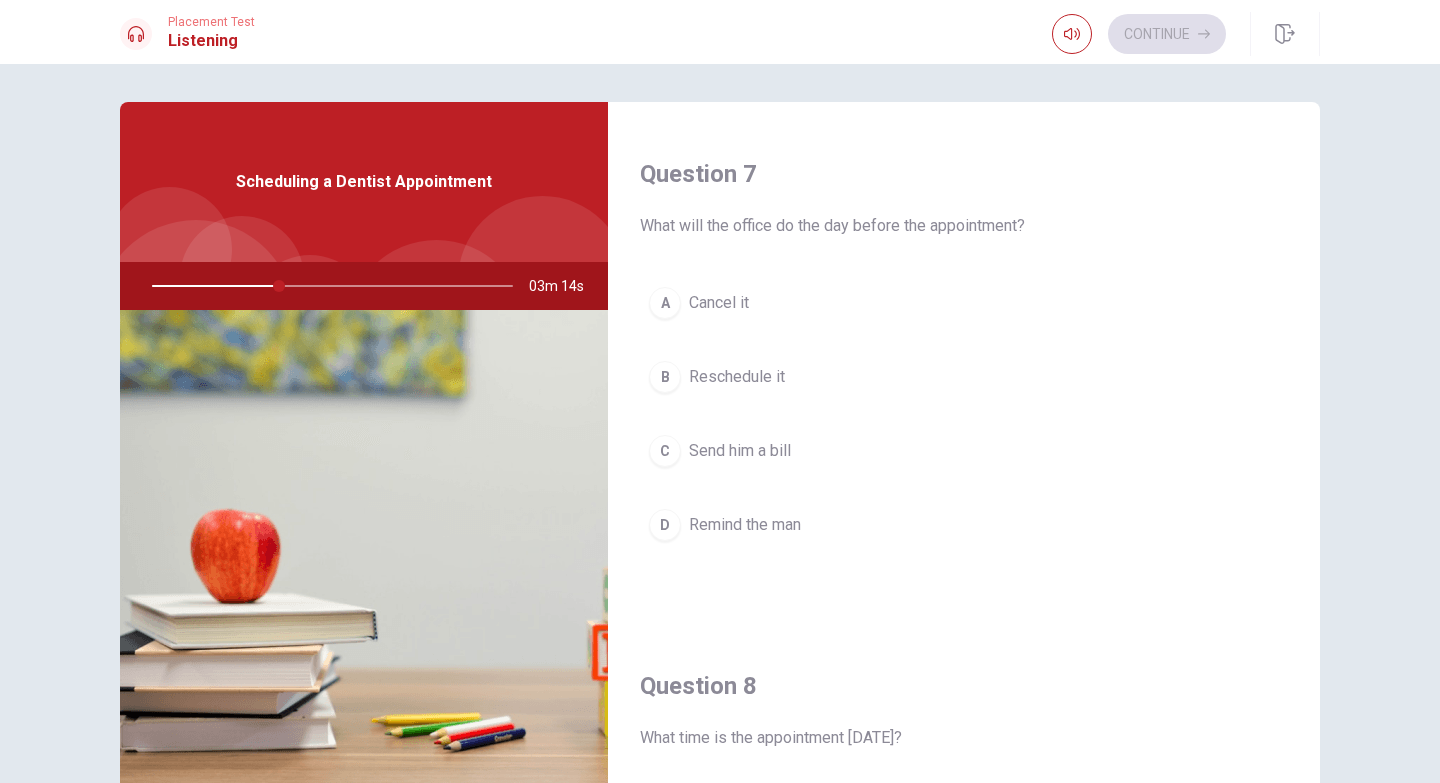 click on "D" at bounding box center (665, 525) 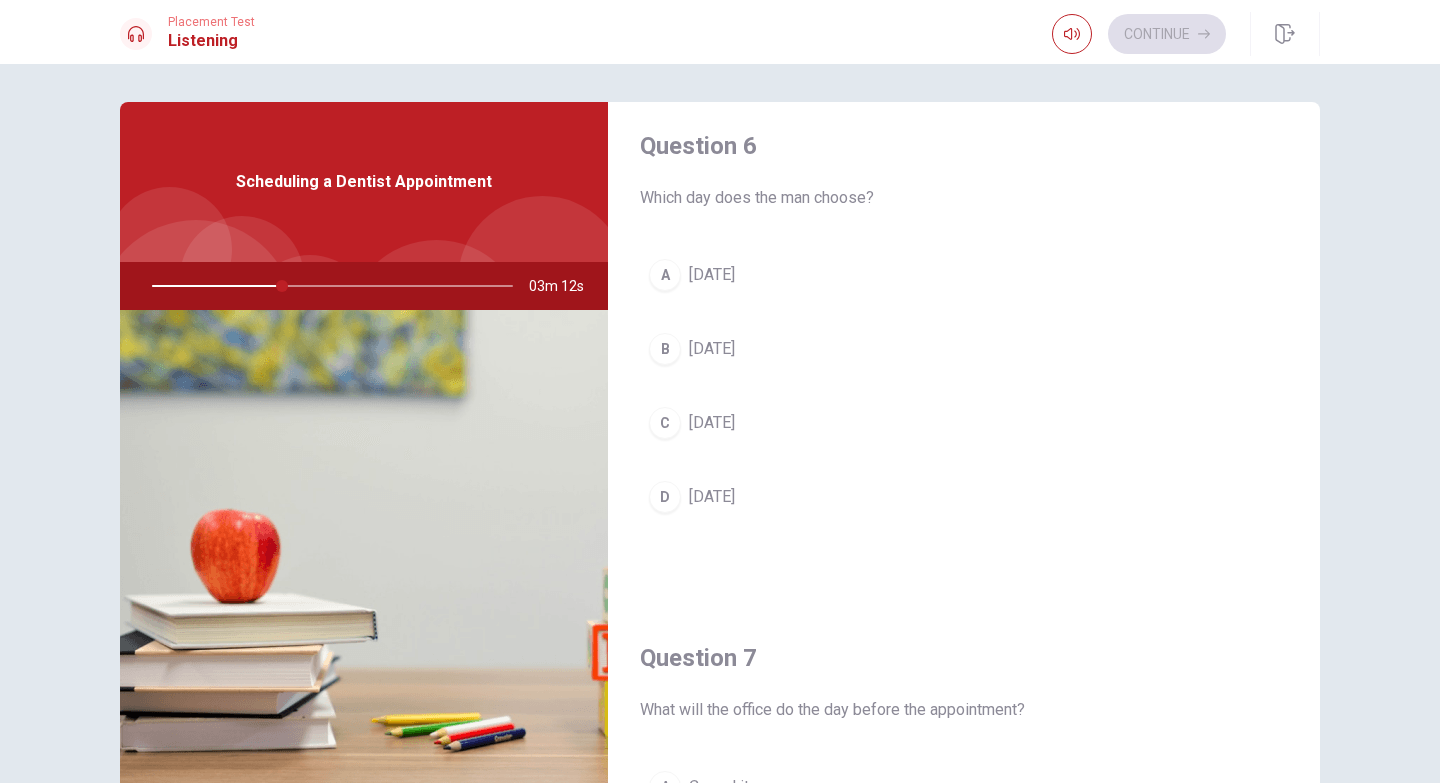 scroll, scrollTop: 0, scrollLeft: 0, axis: both 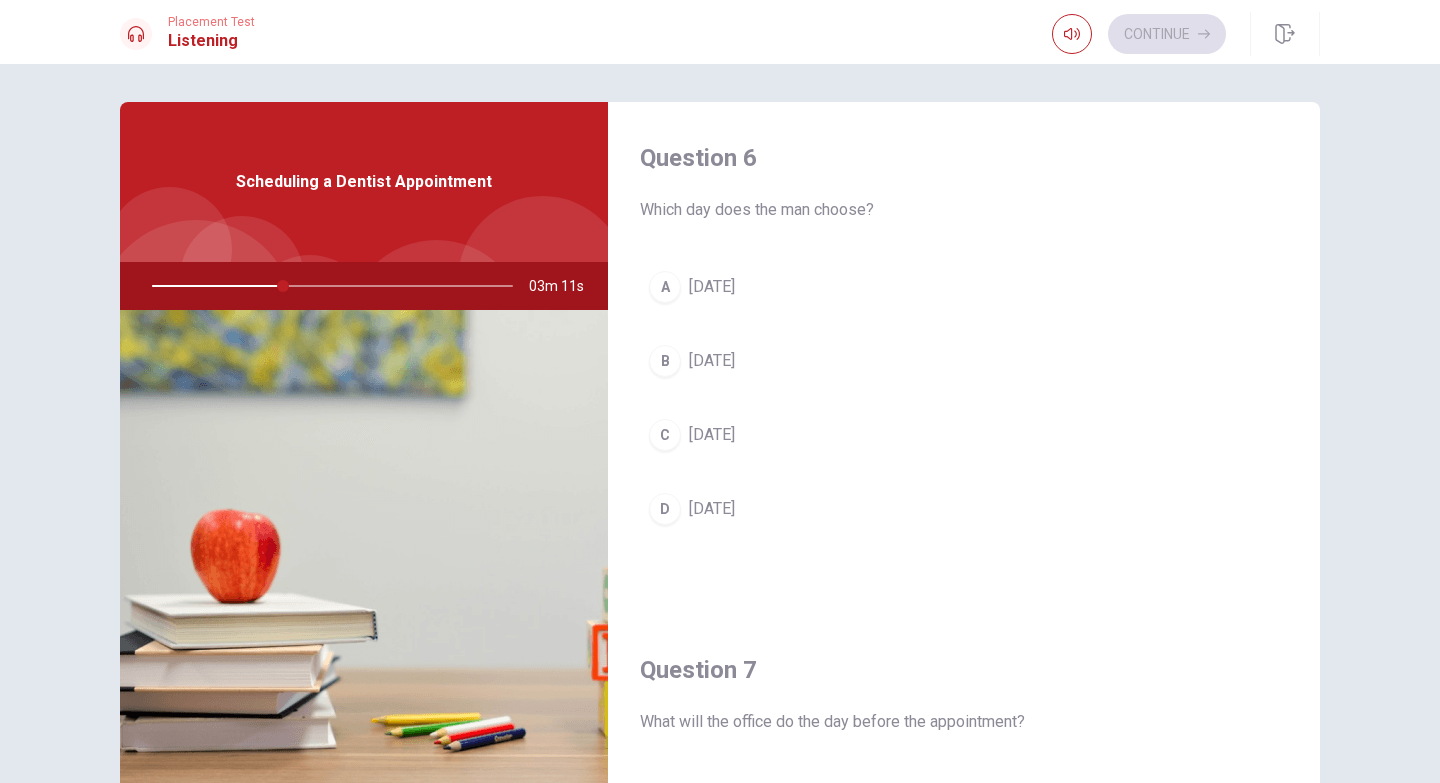 click on "B" at bounding box center [665, 361] 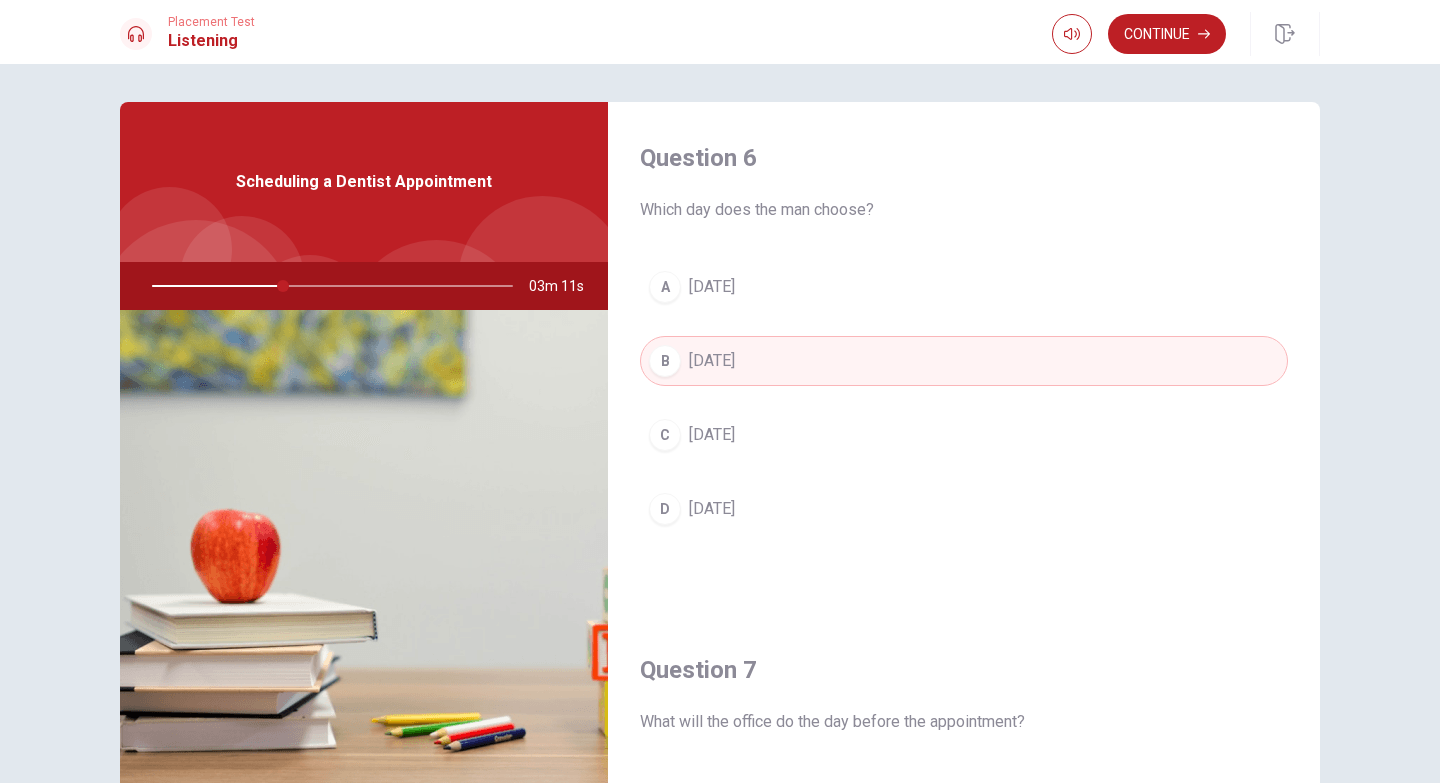 scroll, scrollTop: 0, scrollLeft: 0, axis: both 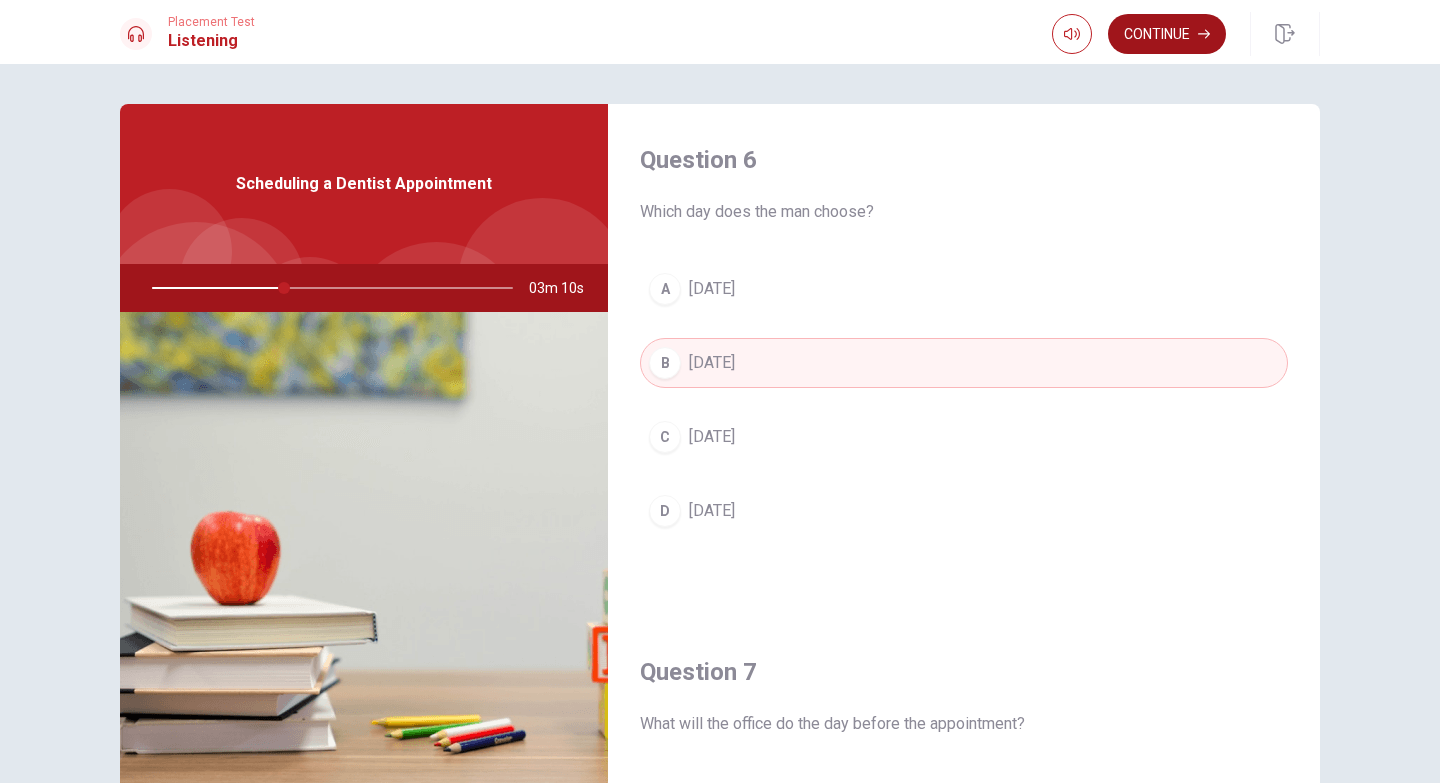 click on "Continue" at bounding box center (1167, 34) 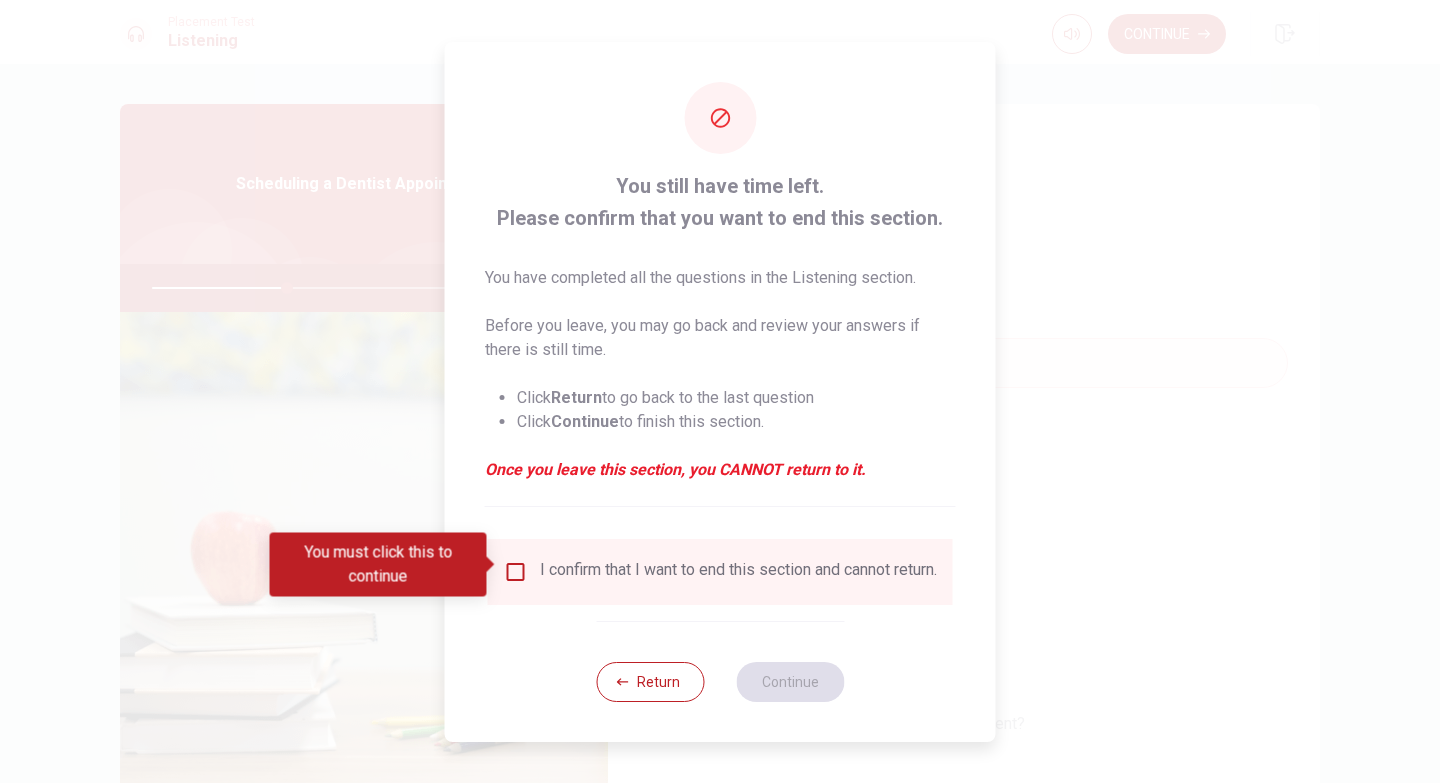 click on "I confirm that I want to end this section and cannot return." at bounding box center [720, 572] 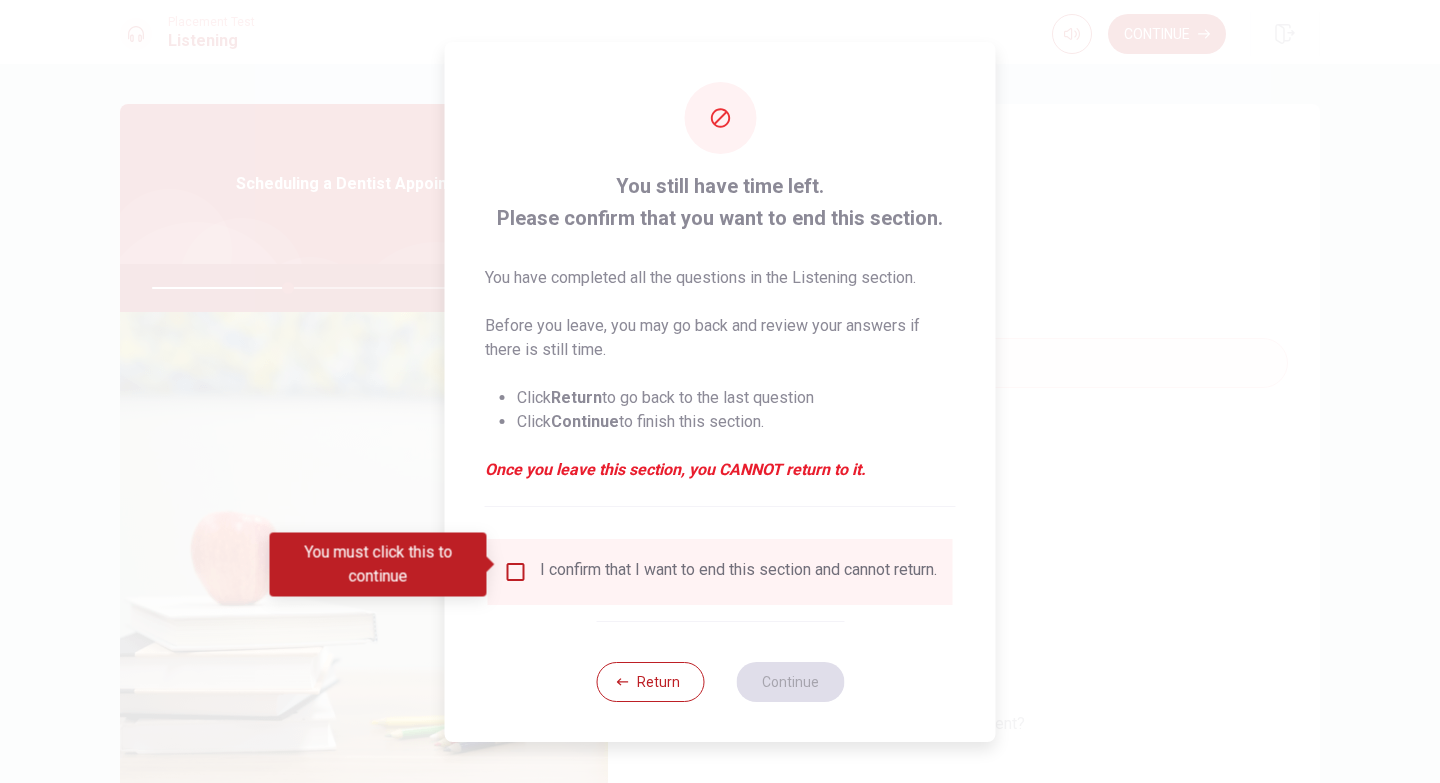 click at bounding box center (516, 572) 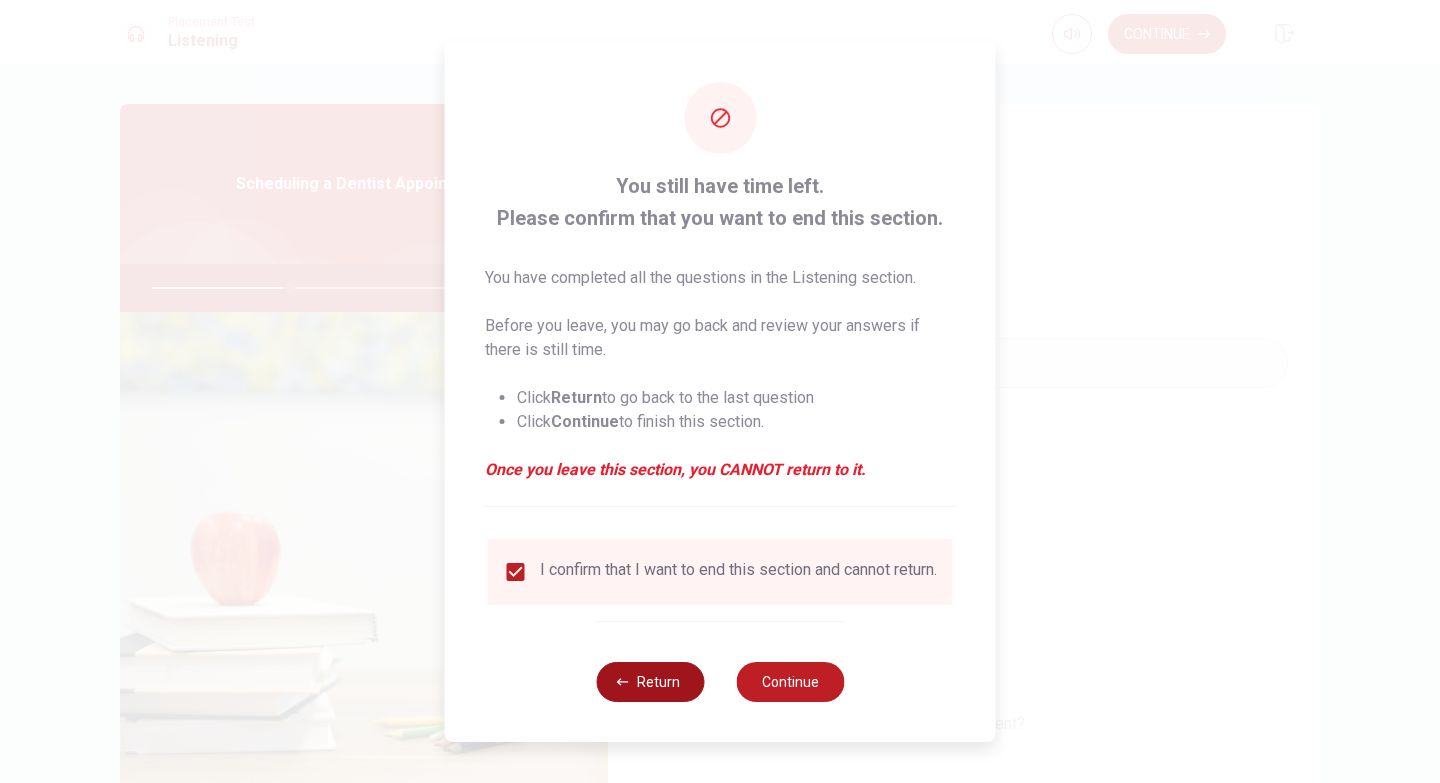 click on "Return" at bounding box center [650, 682] 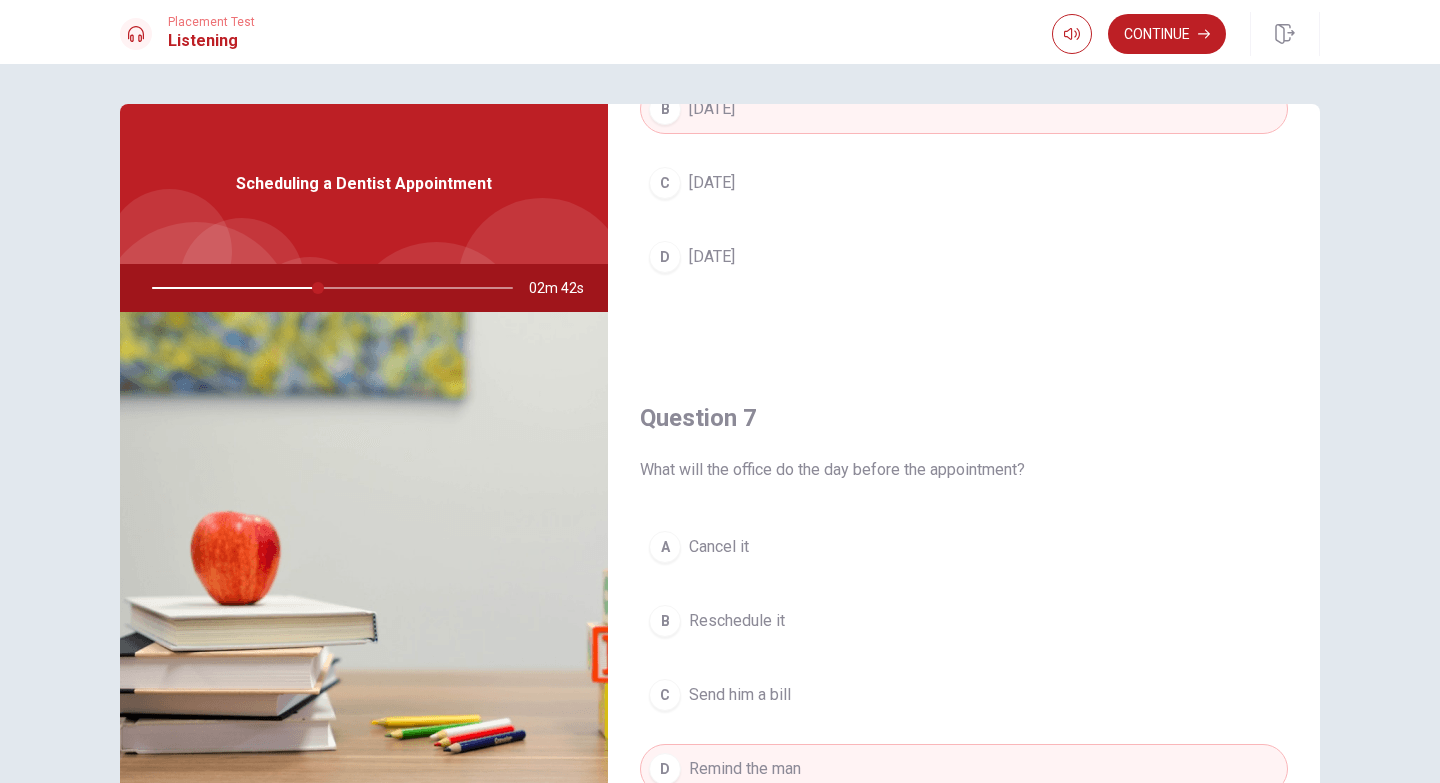 scroll, scrollTop: 257, scrollLeft: 0, axis: vertical 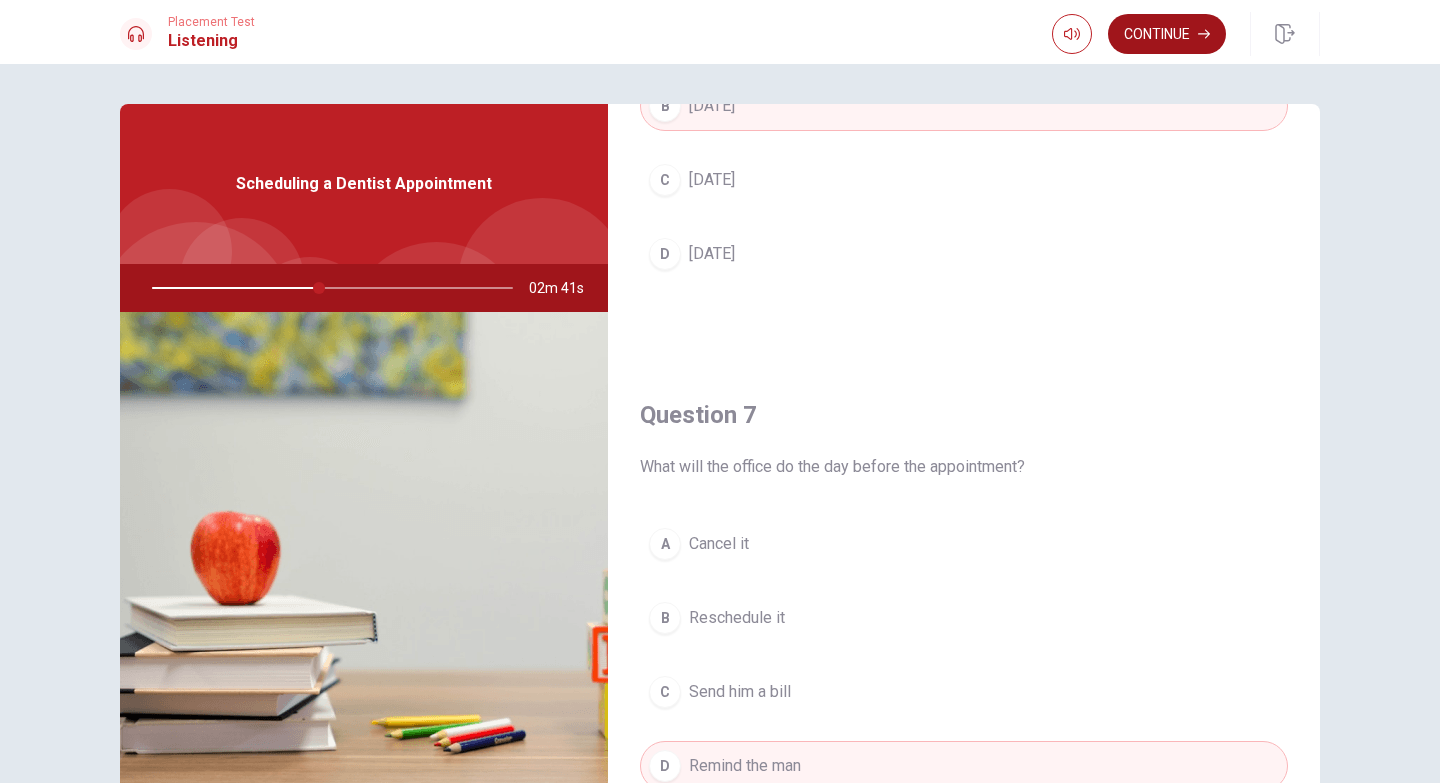 click on "Continue" at bounding box center (1167, 34) 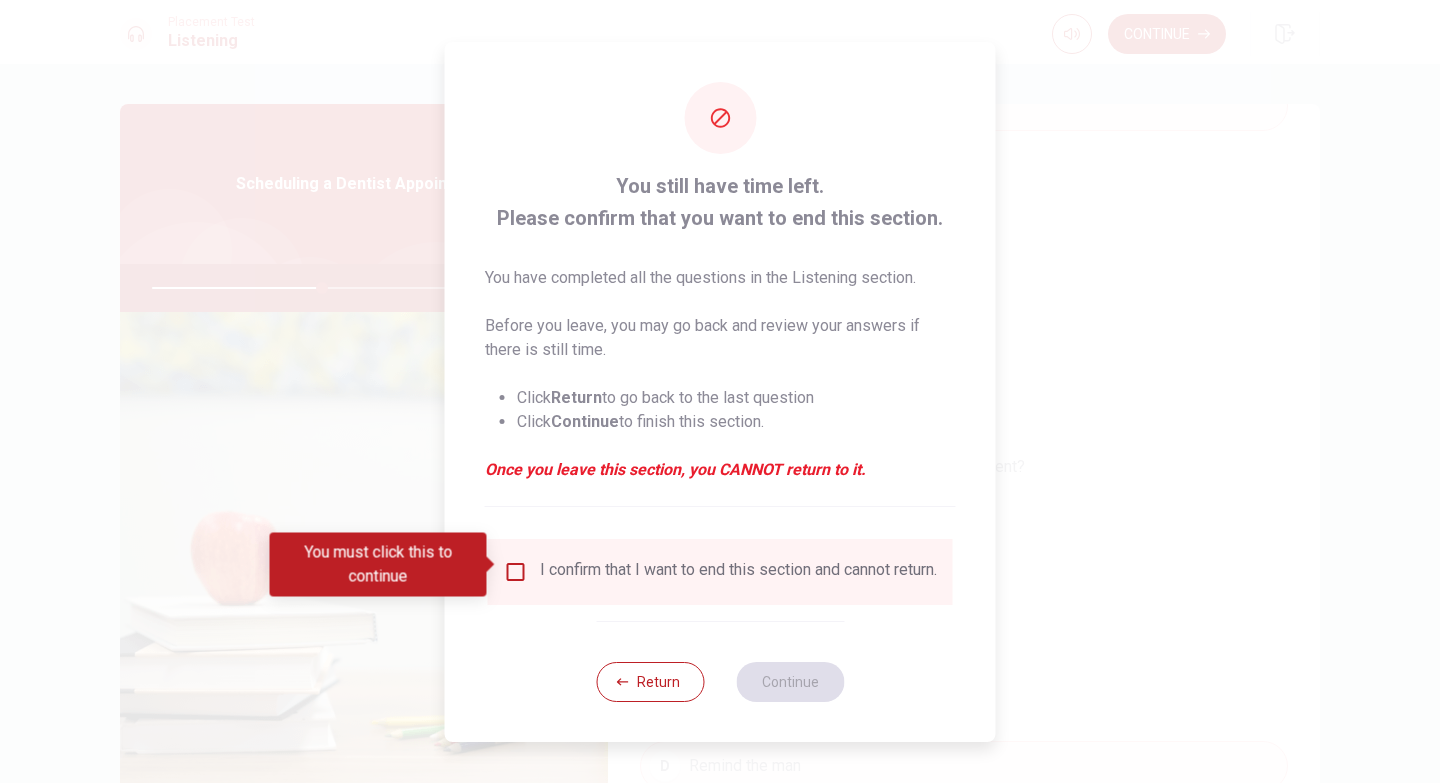 click at bounding box center (516, 572) 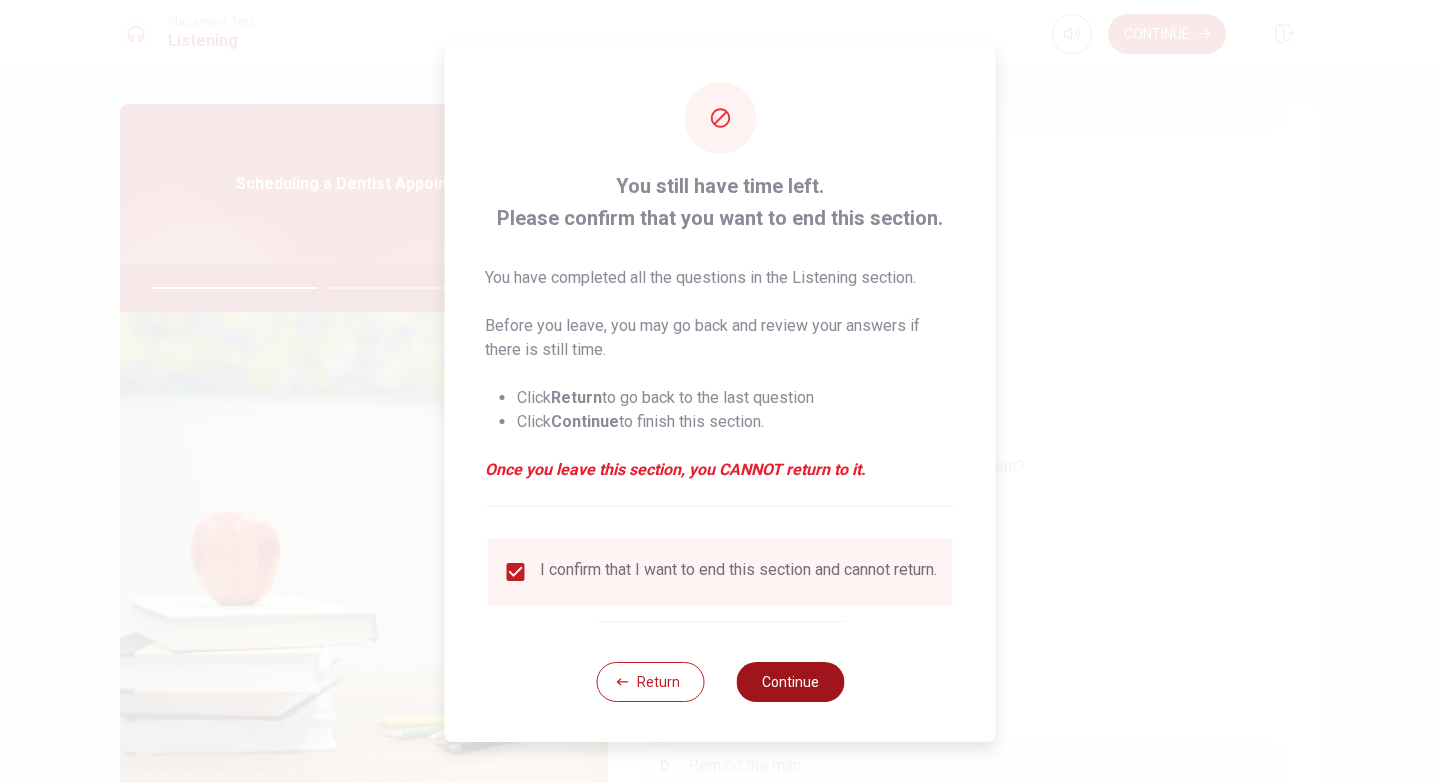 click on "Continue" at bounding box center (790, 682) 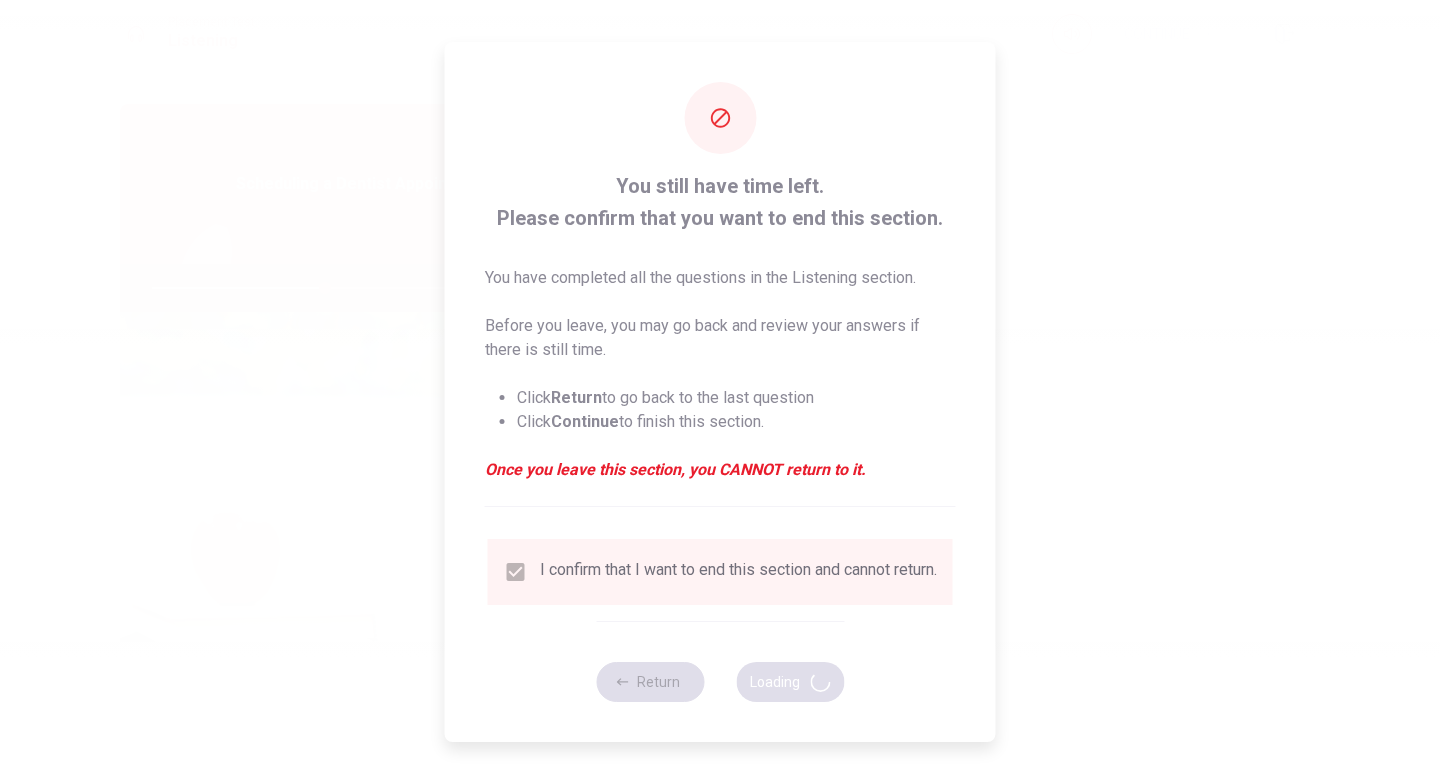 type on "48" 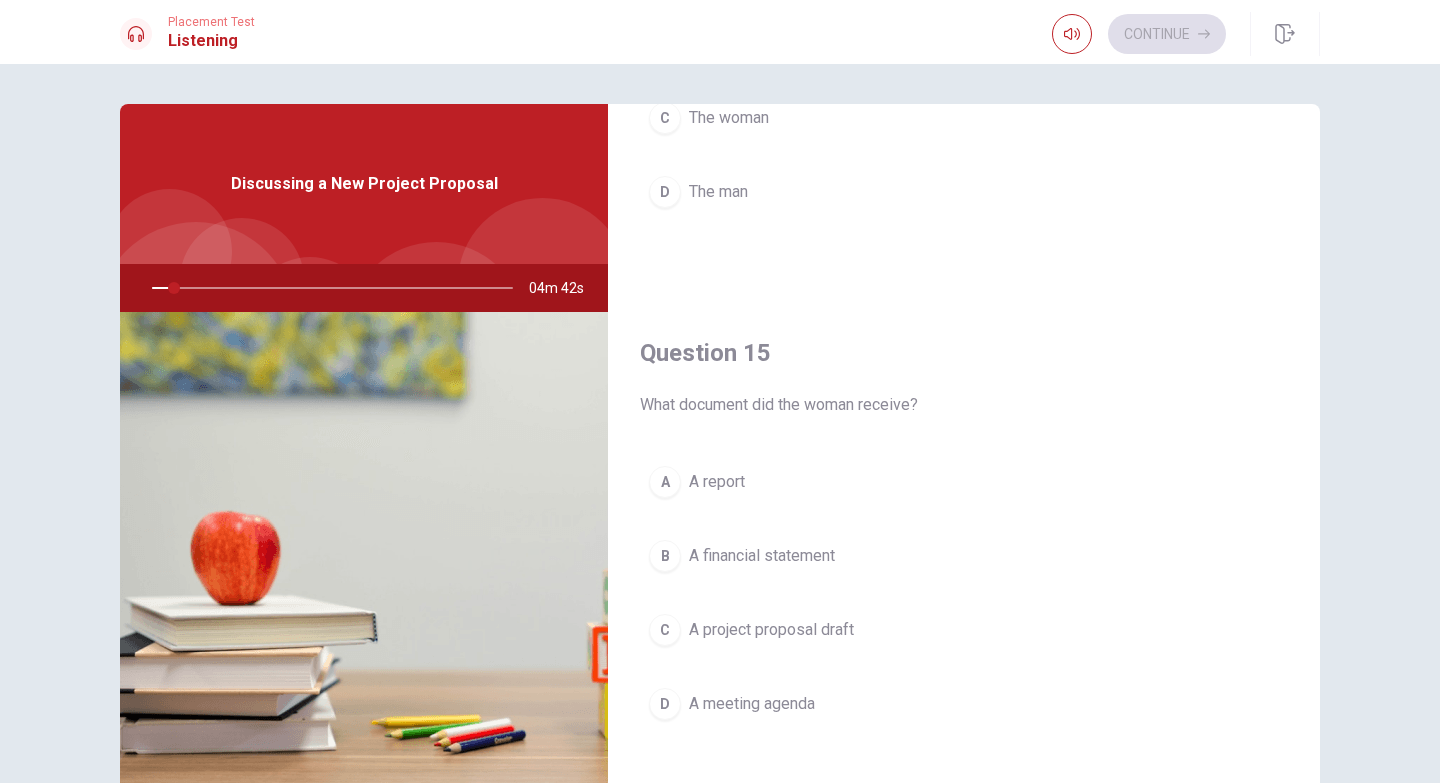 scroll, scrollTop: 1865, scrollLeft: 0, axis: vertical 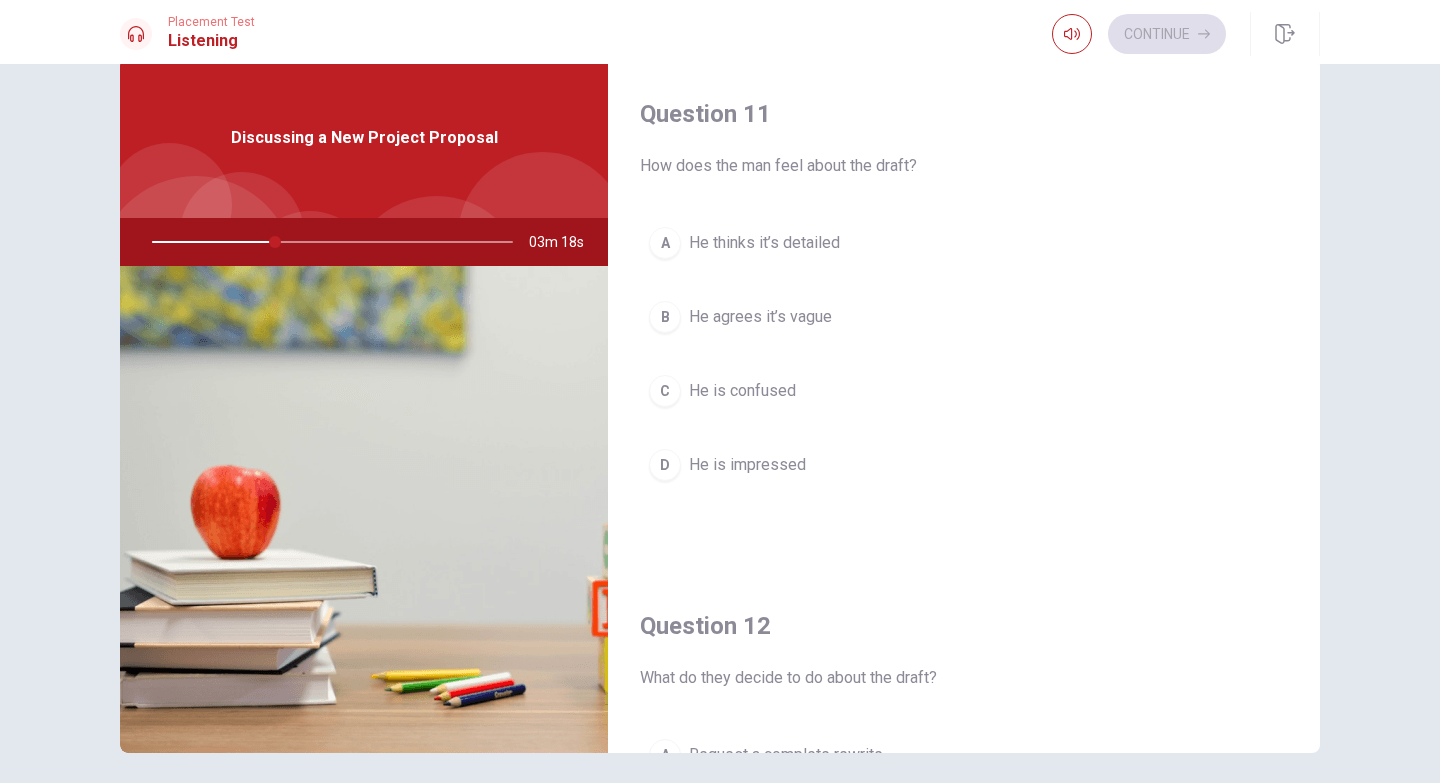 click on "A" at bounding box center [665, 243] 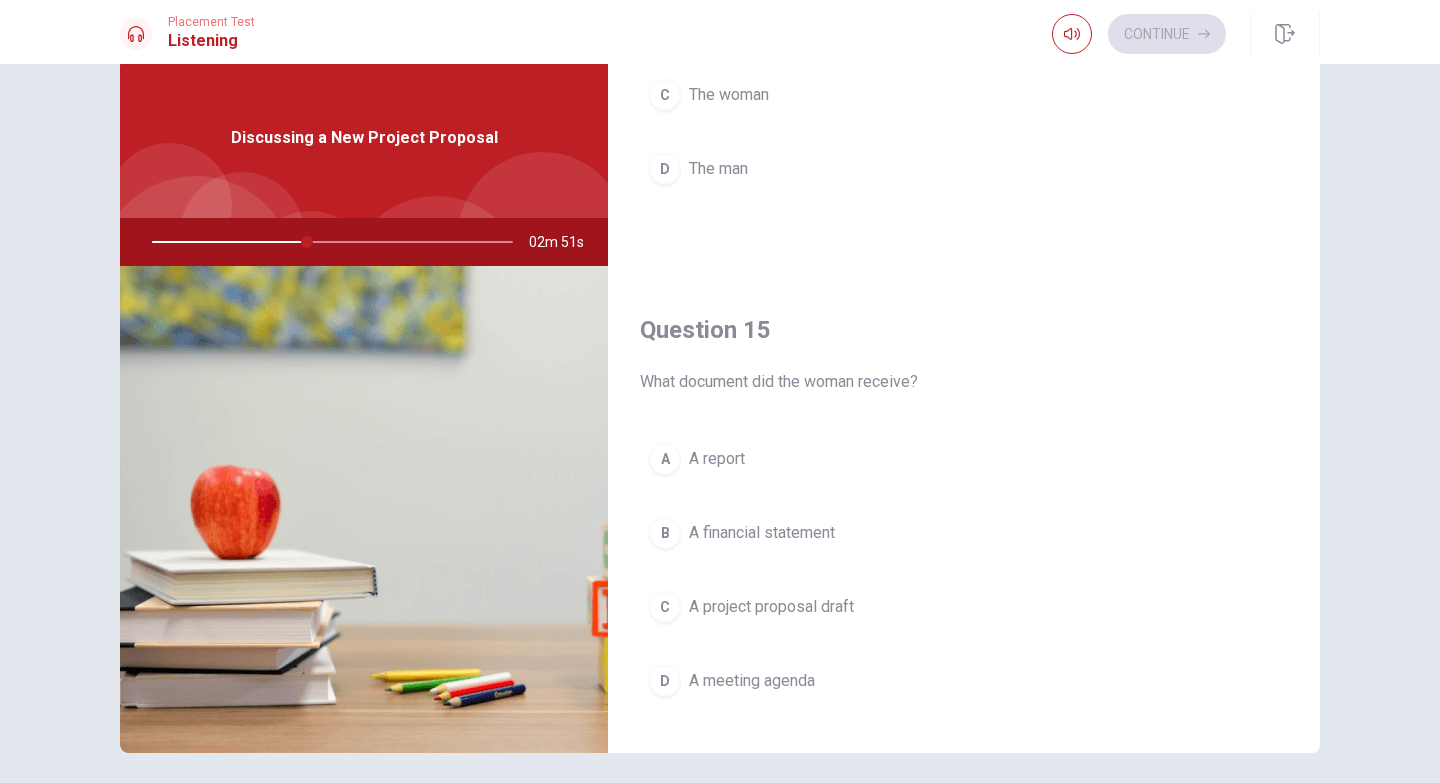 scroll, scrollTop: 1850, scrollLeft: 0, axis: vertical 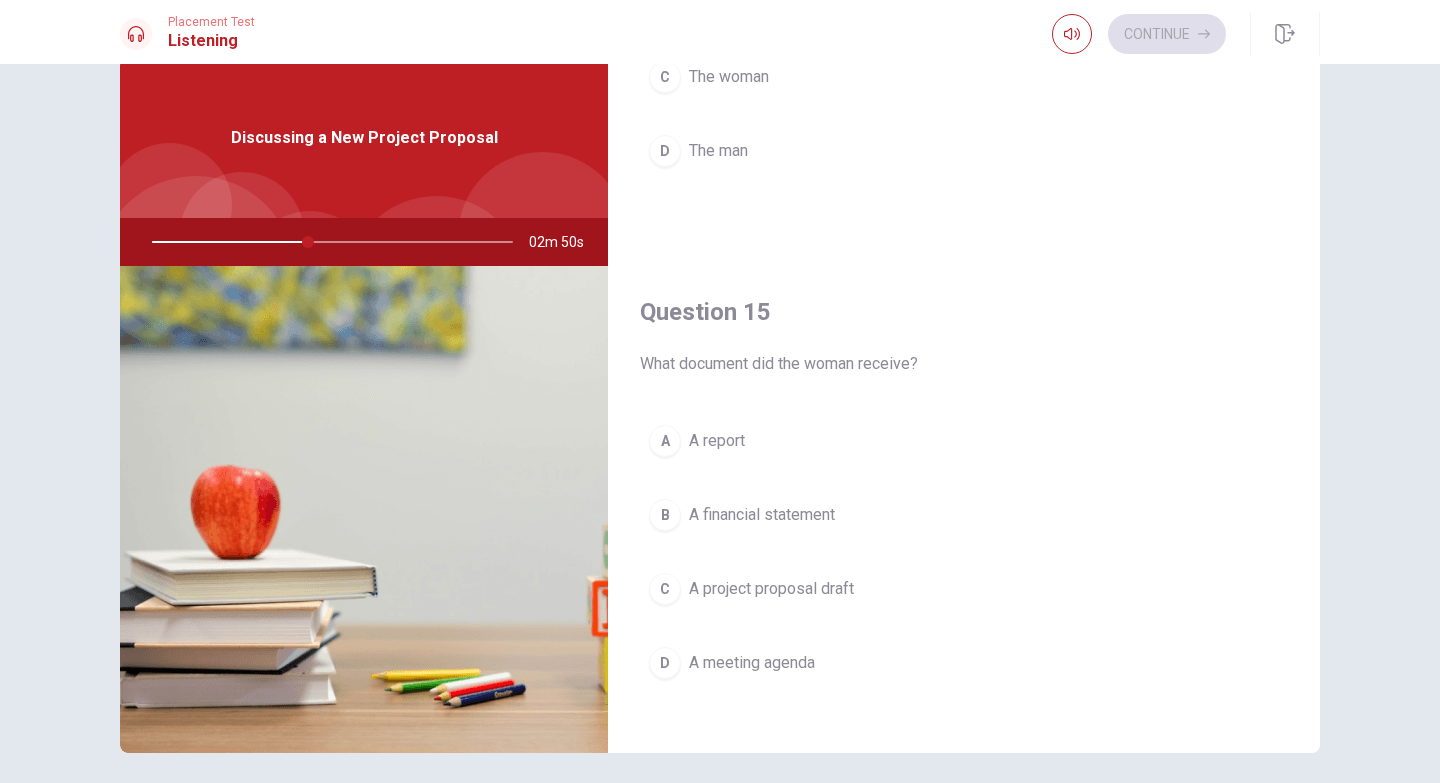 click on "C A project proposal draft" at bounding box center (964, 589) 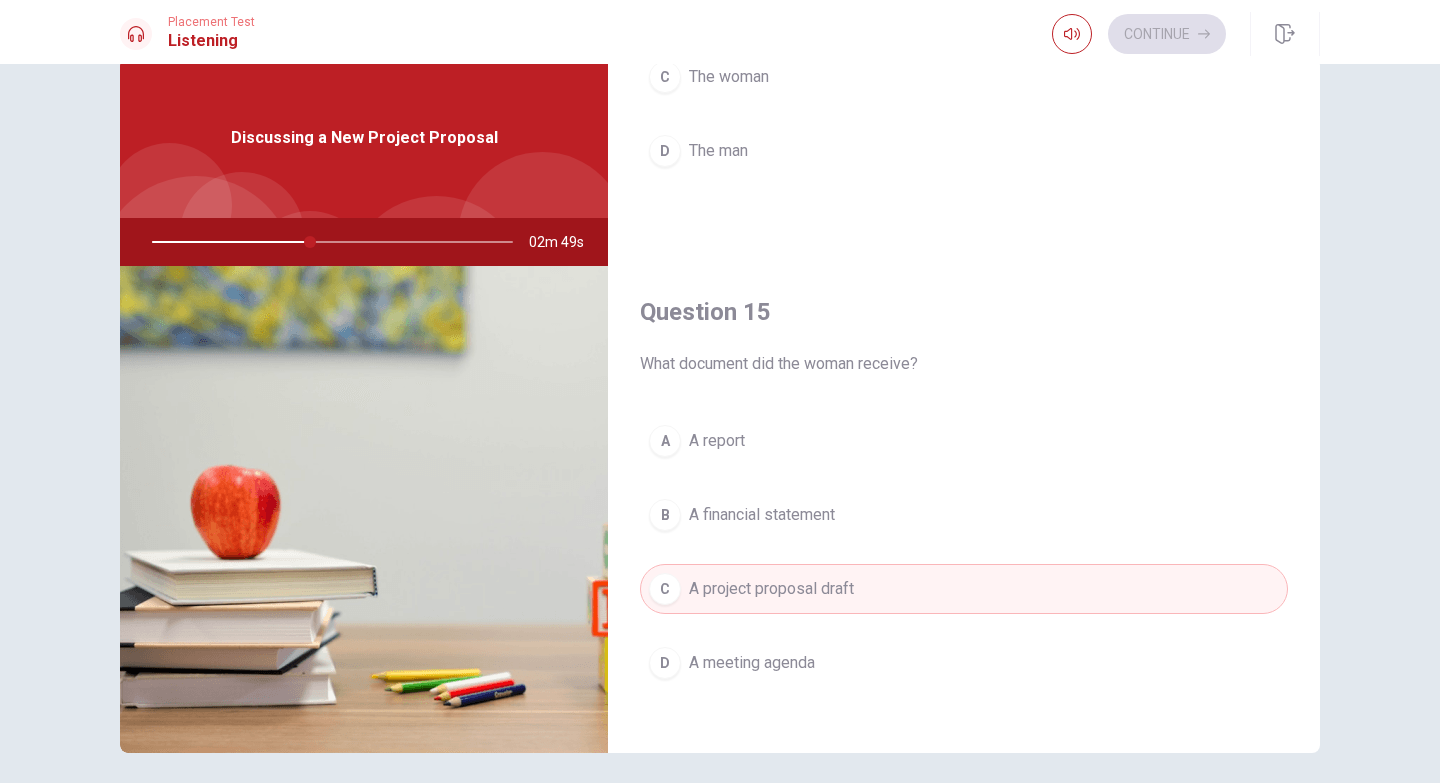 scroll, scrollTop: 1865, scrollLeft: 0, axis: vertical 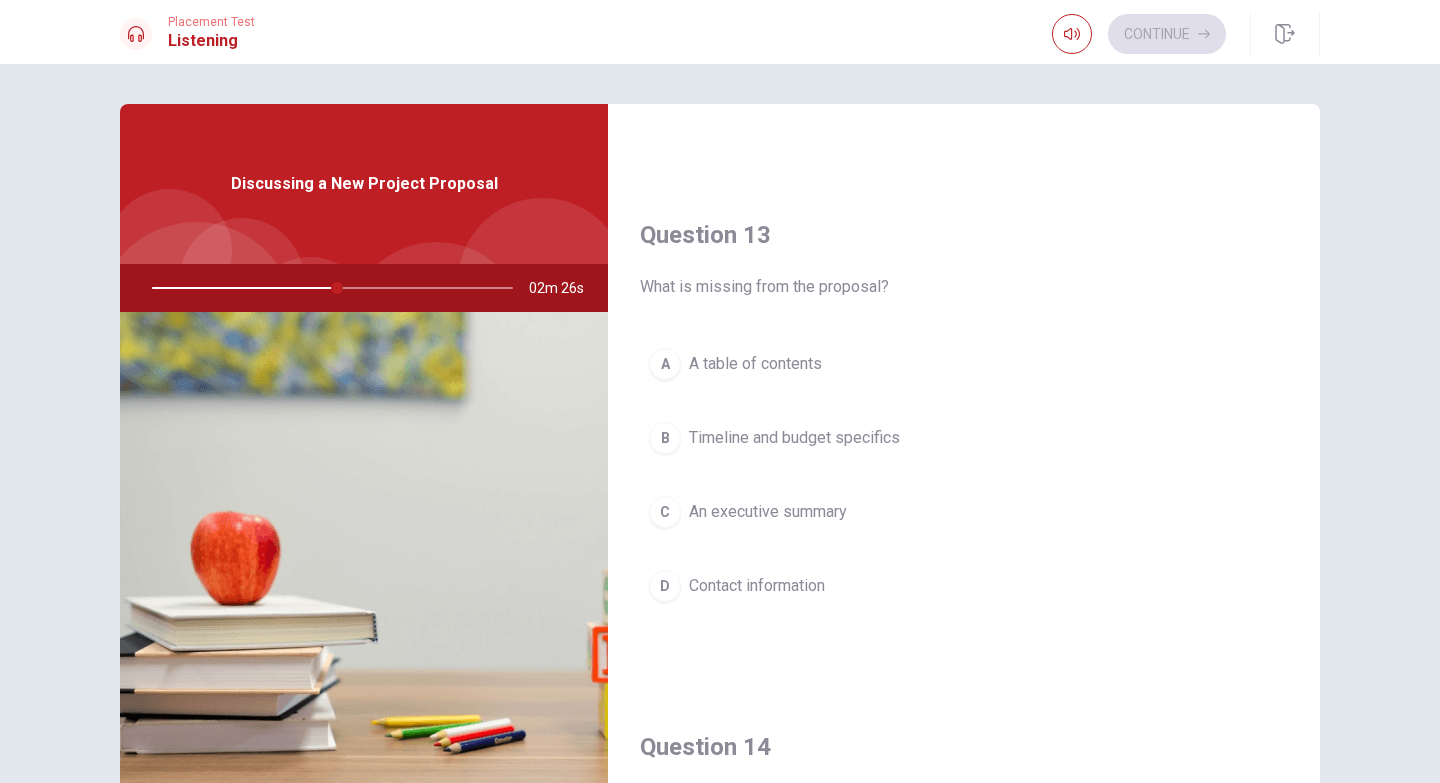 click on "B" at bounding box center (665, 438) 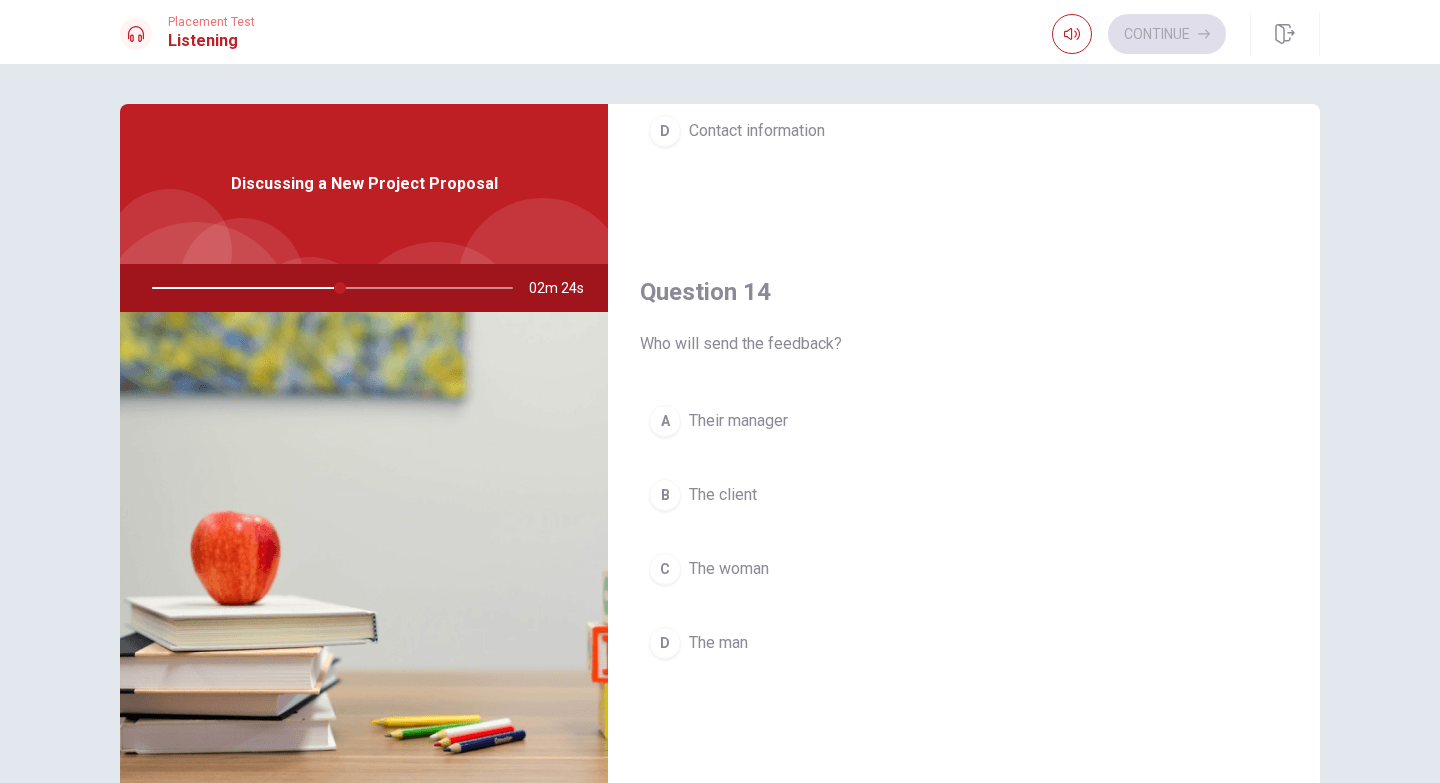 scroll, scrollTop: 1420, scrollLeft: 0, axis: vertical 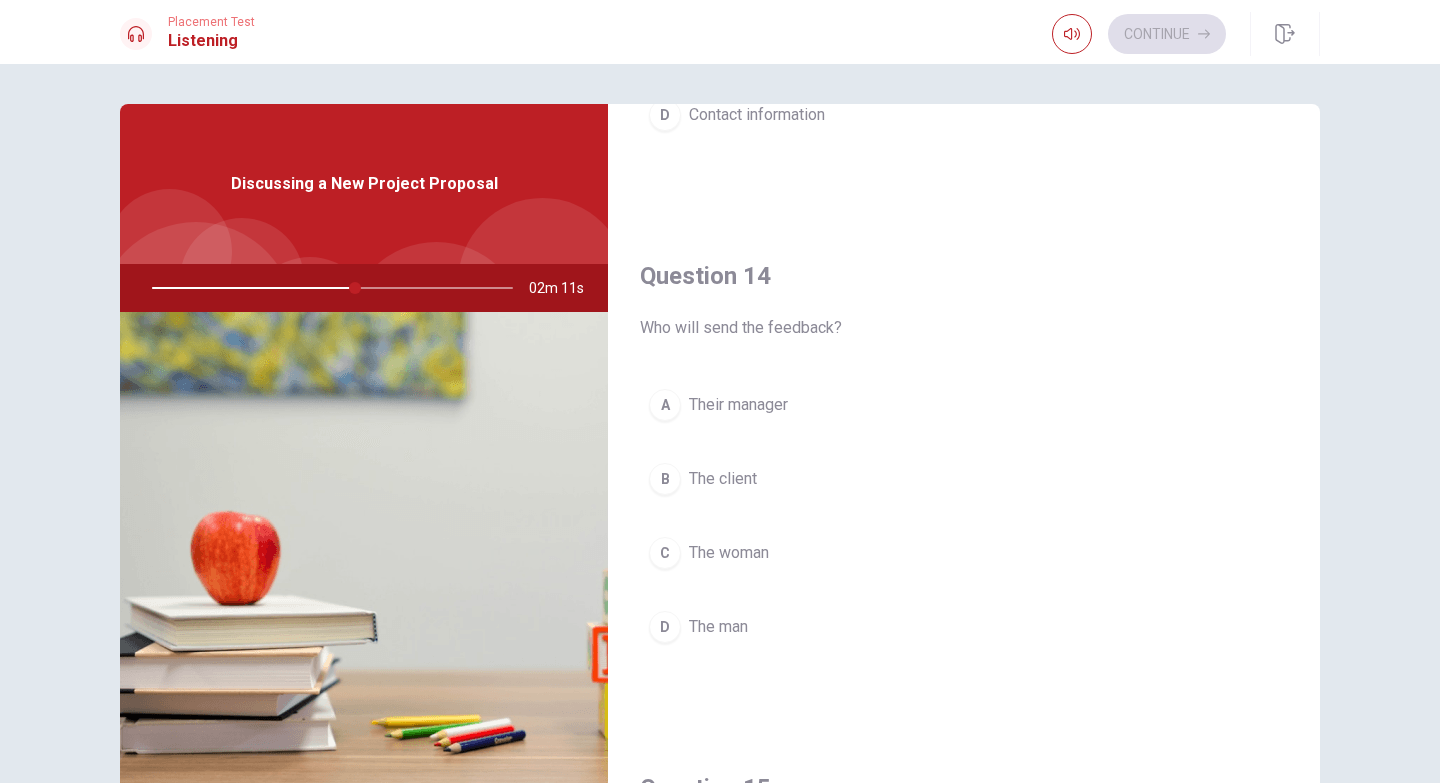 click on "C" at bounding box center (665, 553) 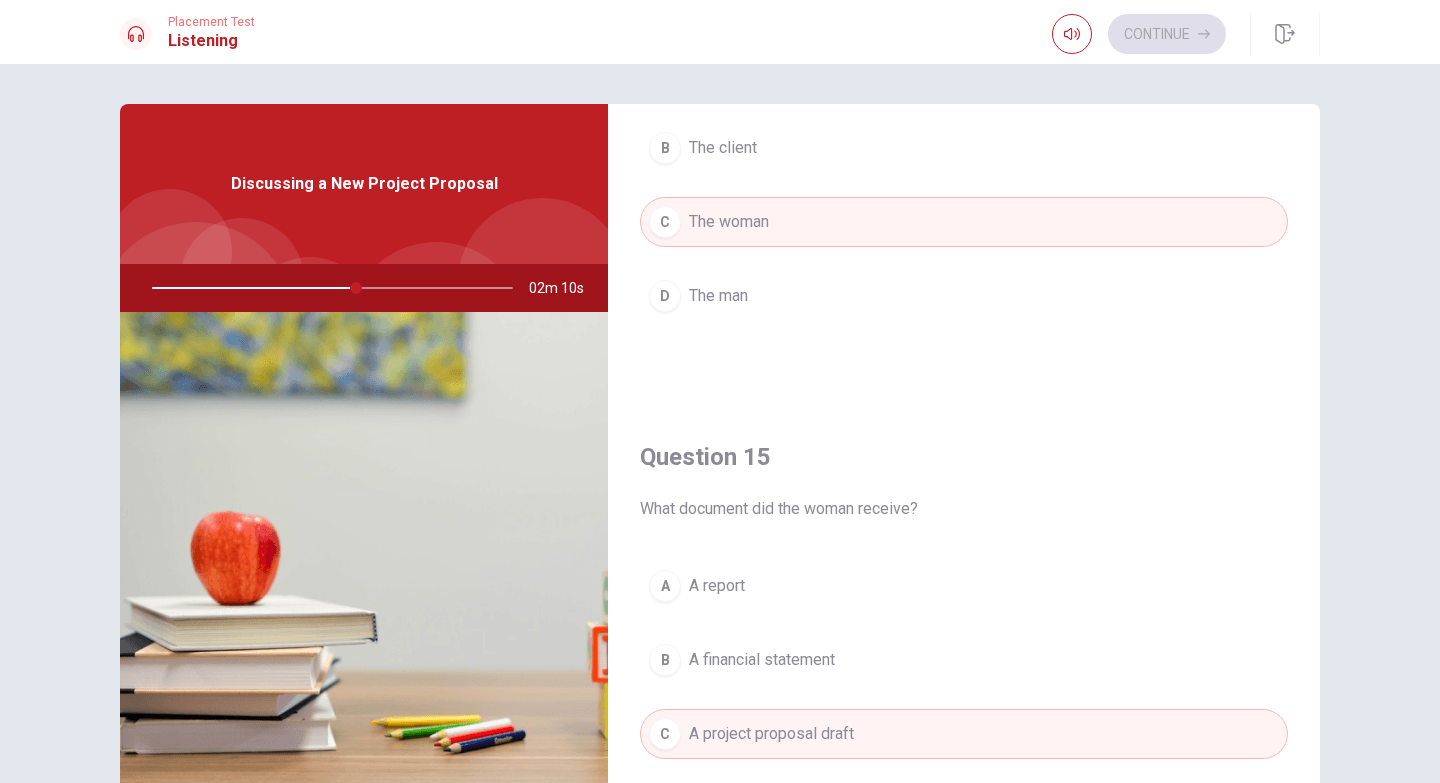 scroll, scrollTop: 1865, scrollLeft: 0, axis: vertical 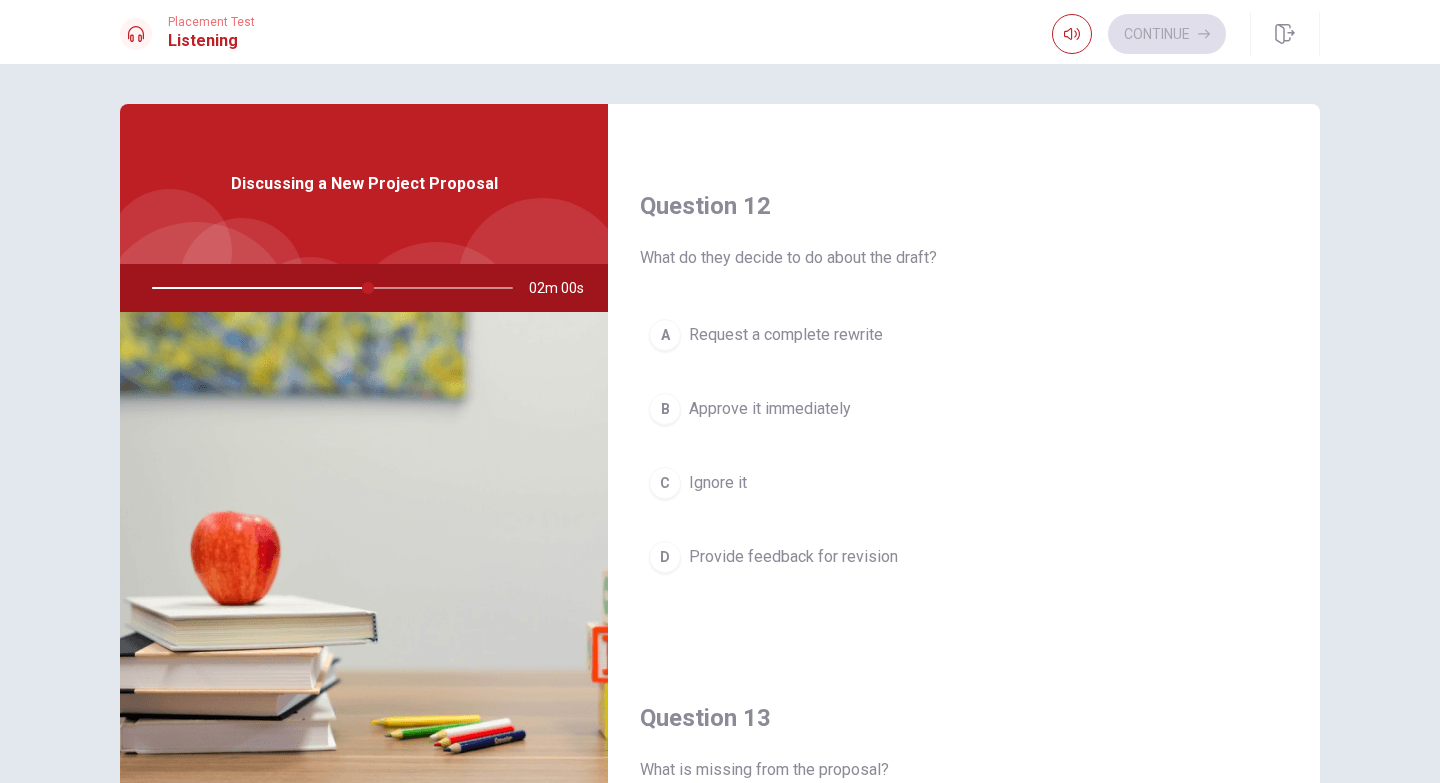 click on "D Provide feedback for revision" at bounding box center [964, 557] 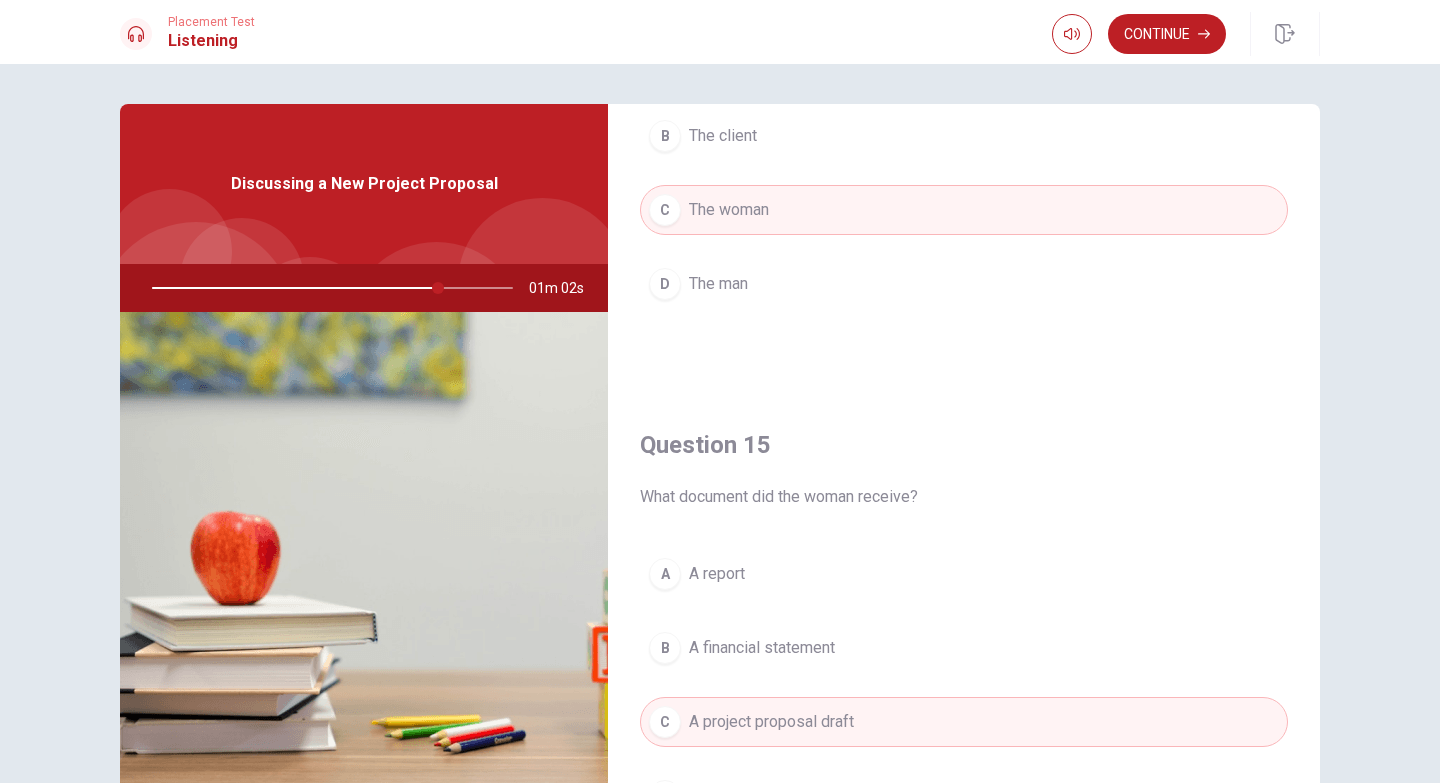 scroll, scrollTop: 1865, scrollLeft: 0, axis: vertical 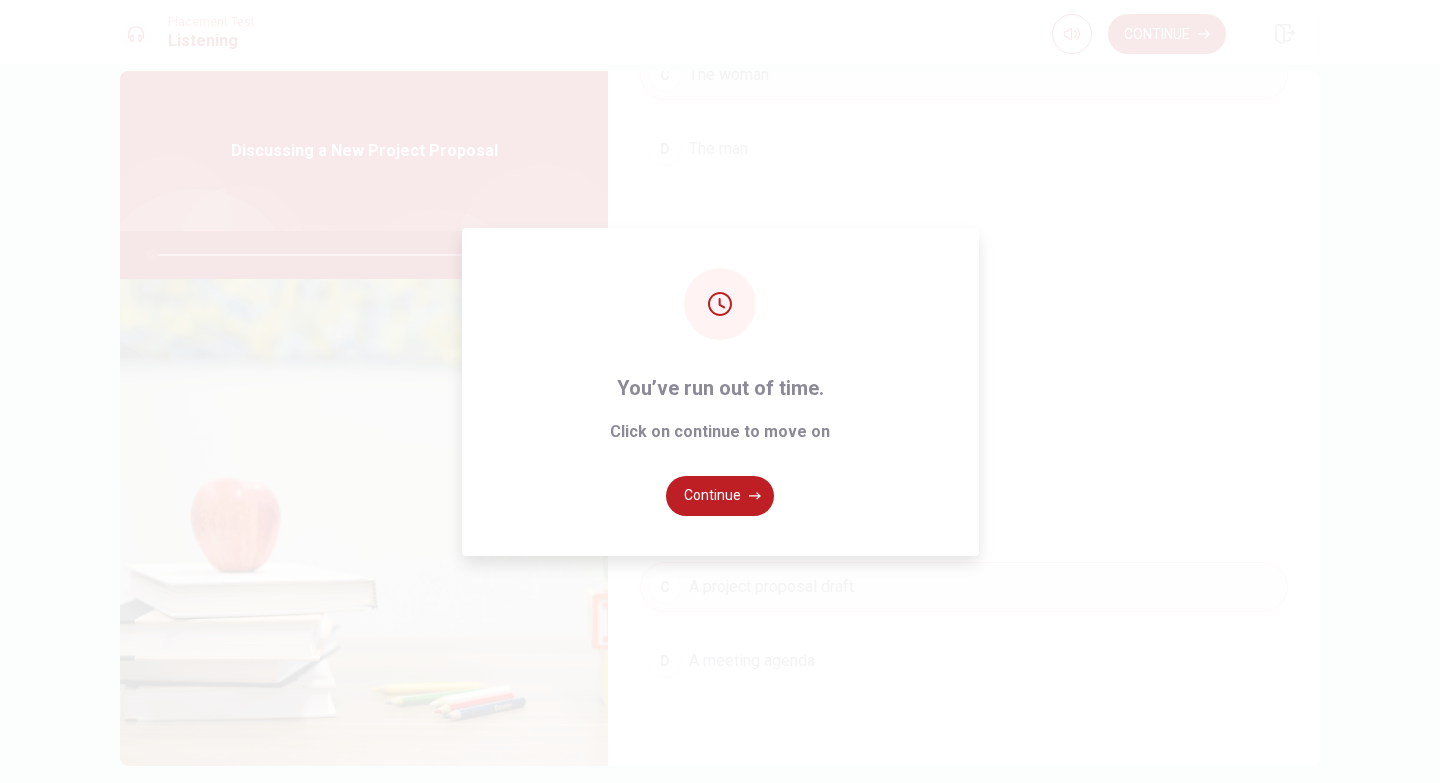 type on "0" 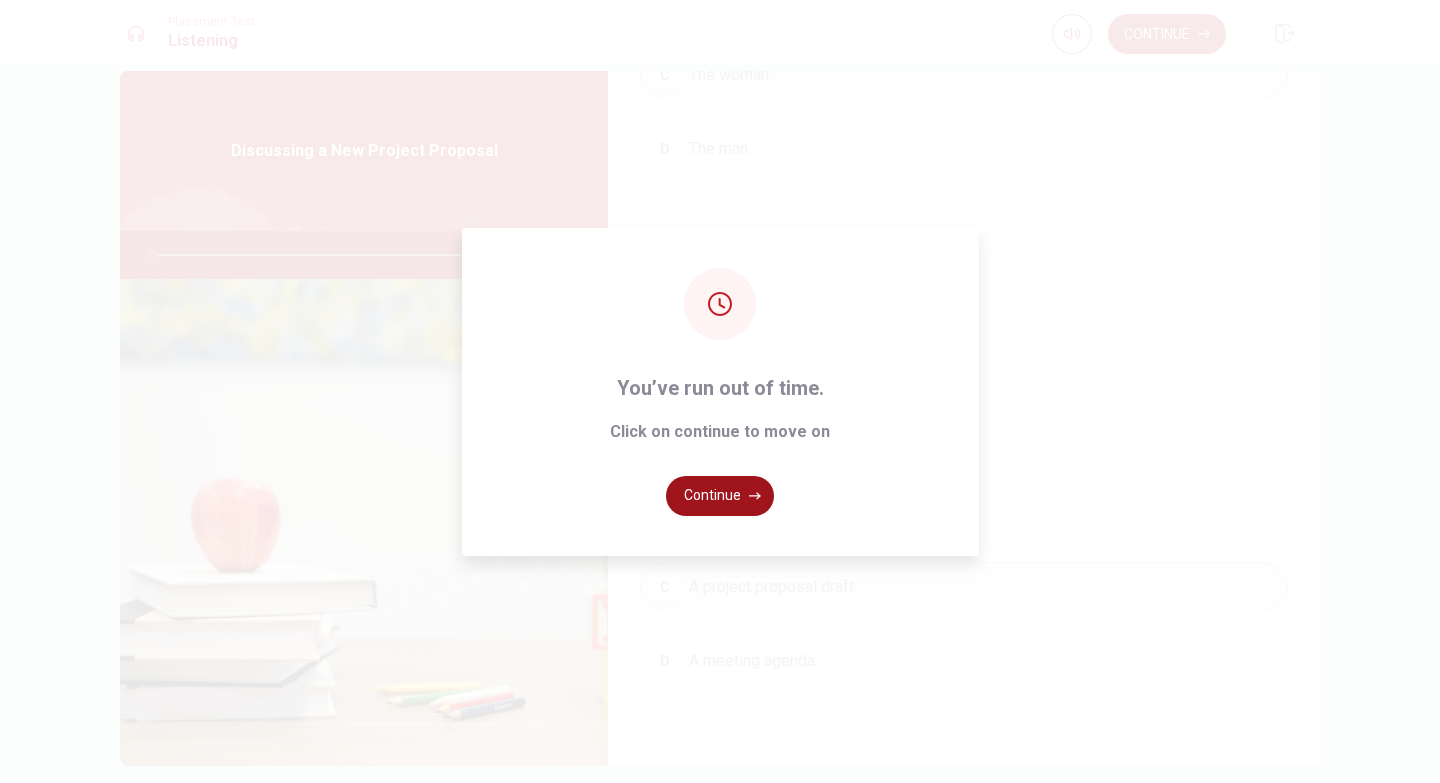 click on "Continue" at bounding box center (720, 496) 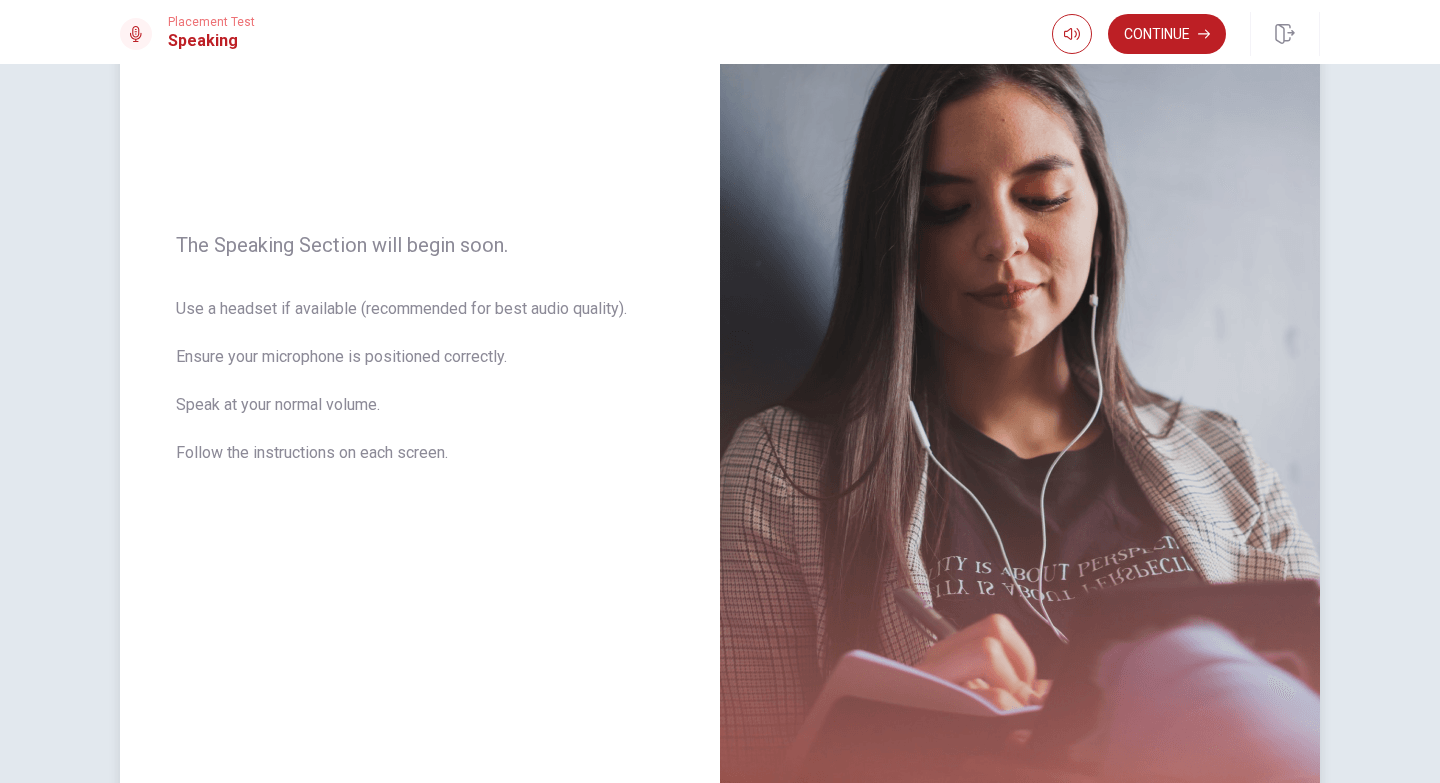 scroll, scrollTop: 297, scrollLeft: 0, axis: vertical 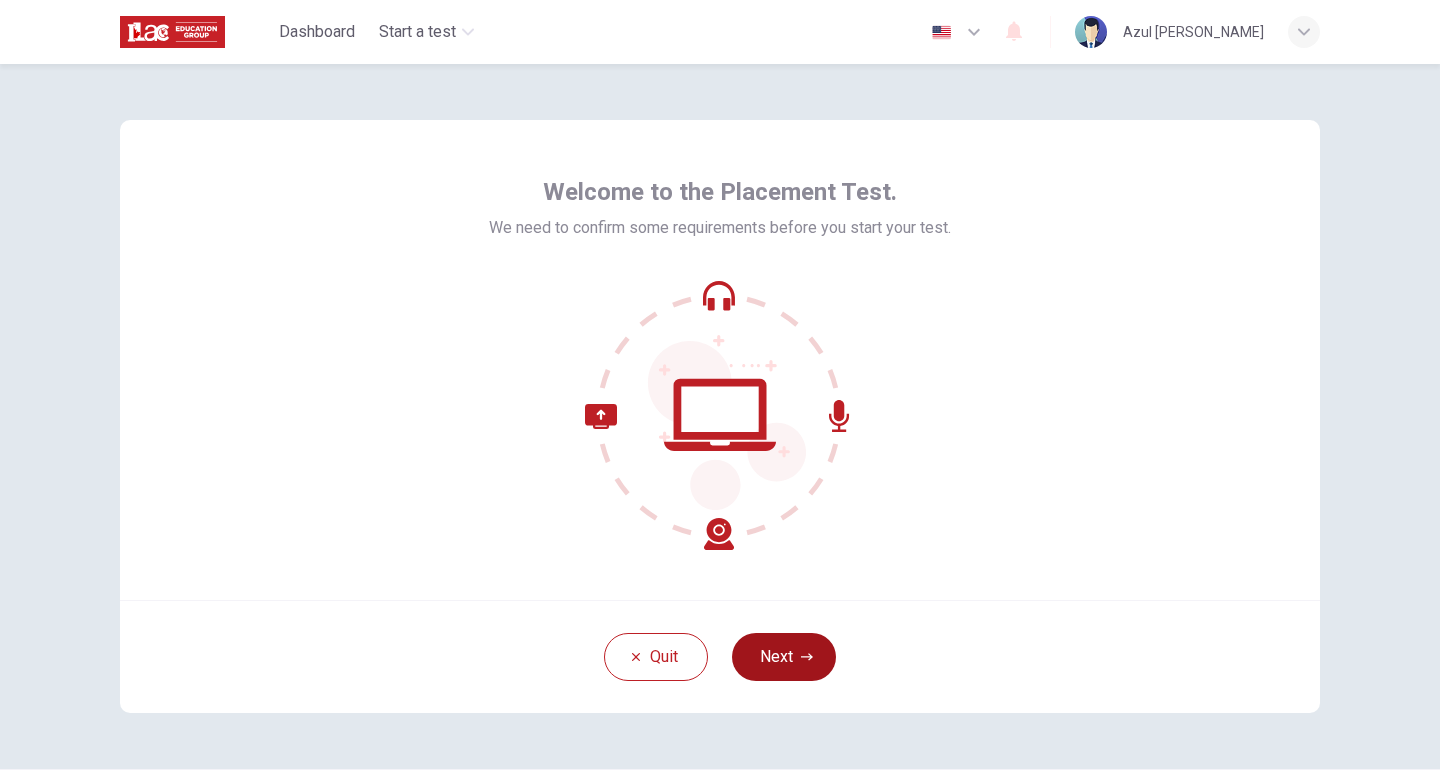click on "Next" at bounding box center (784, 657) 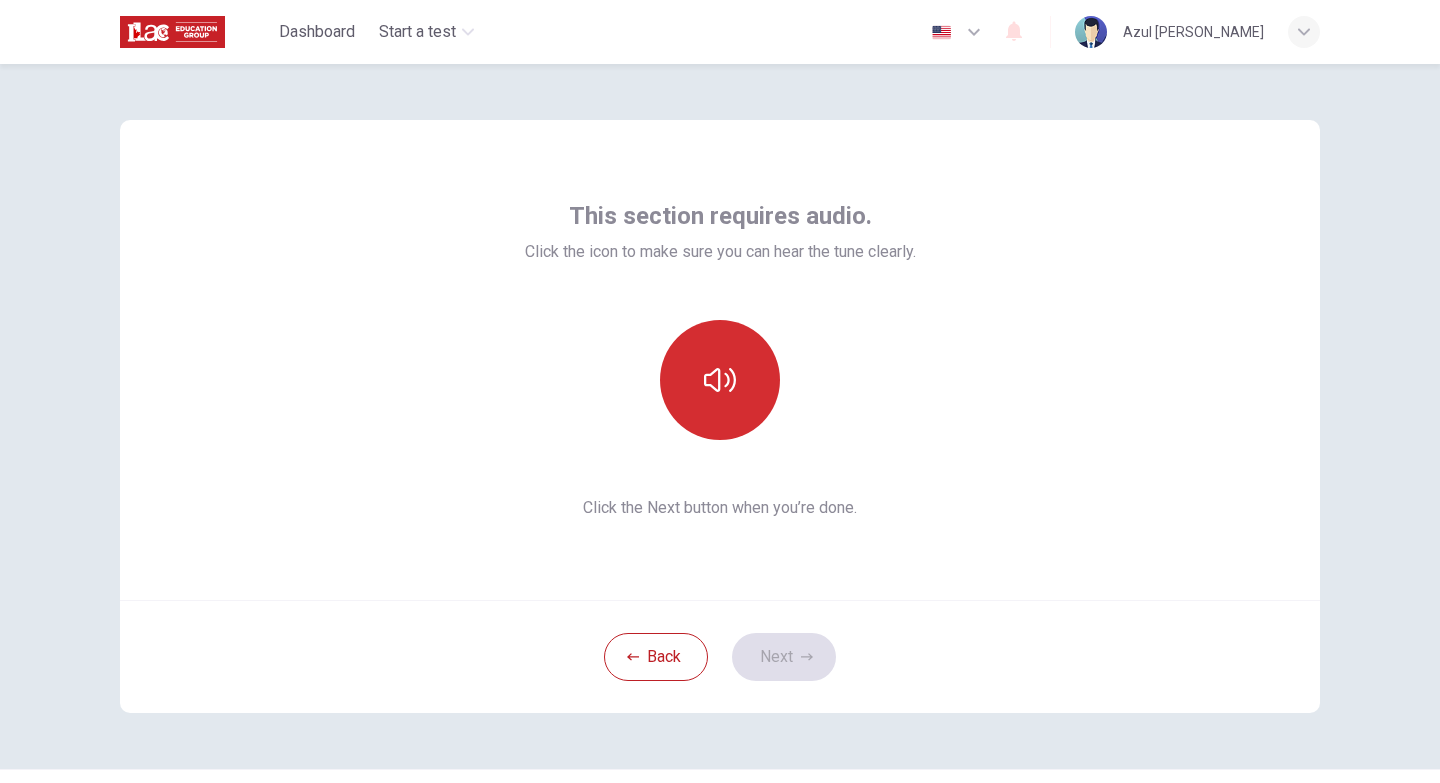 click 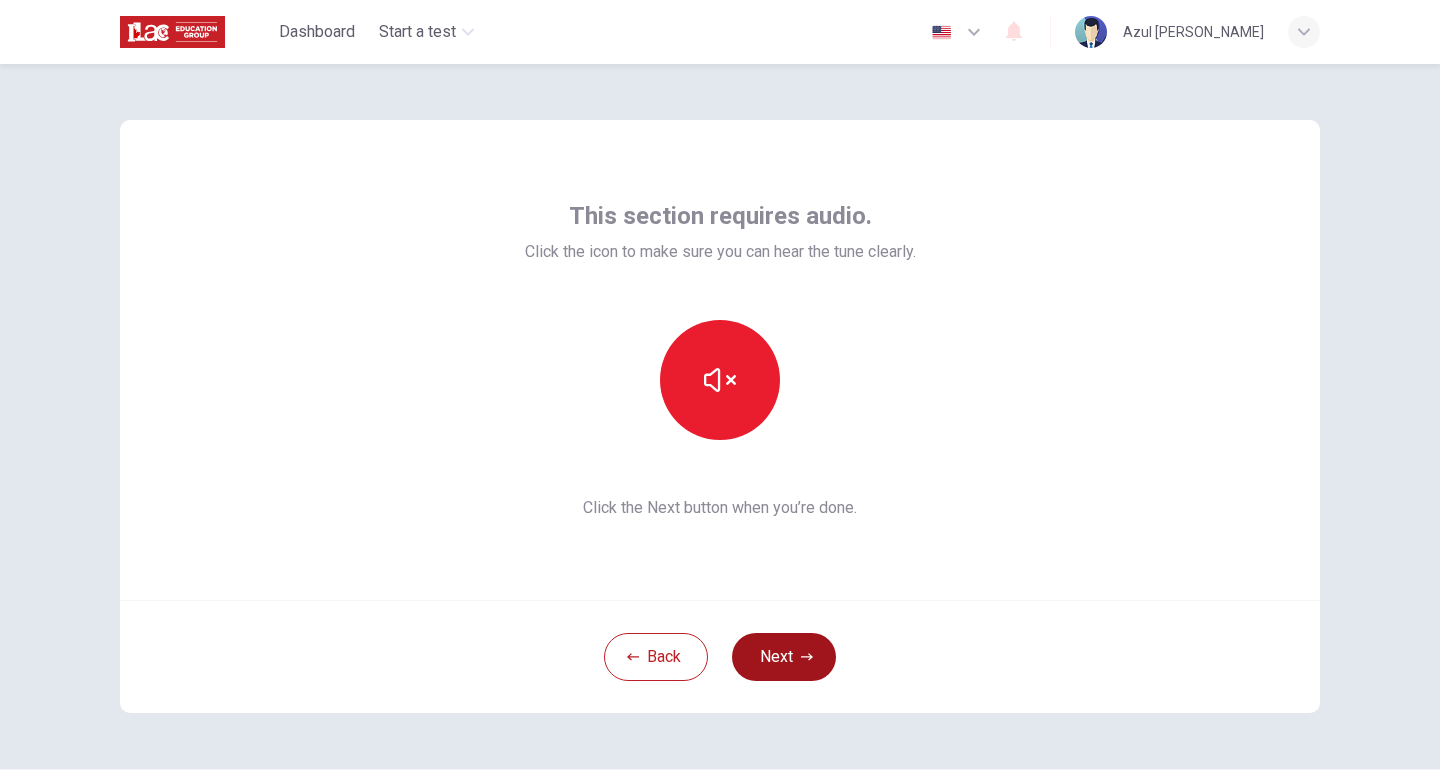 click on "Next" at bounding box center (784, 657) 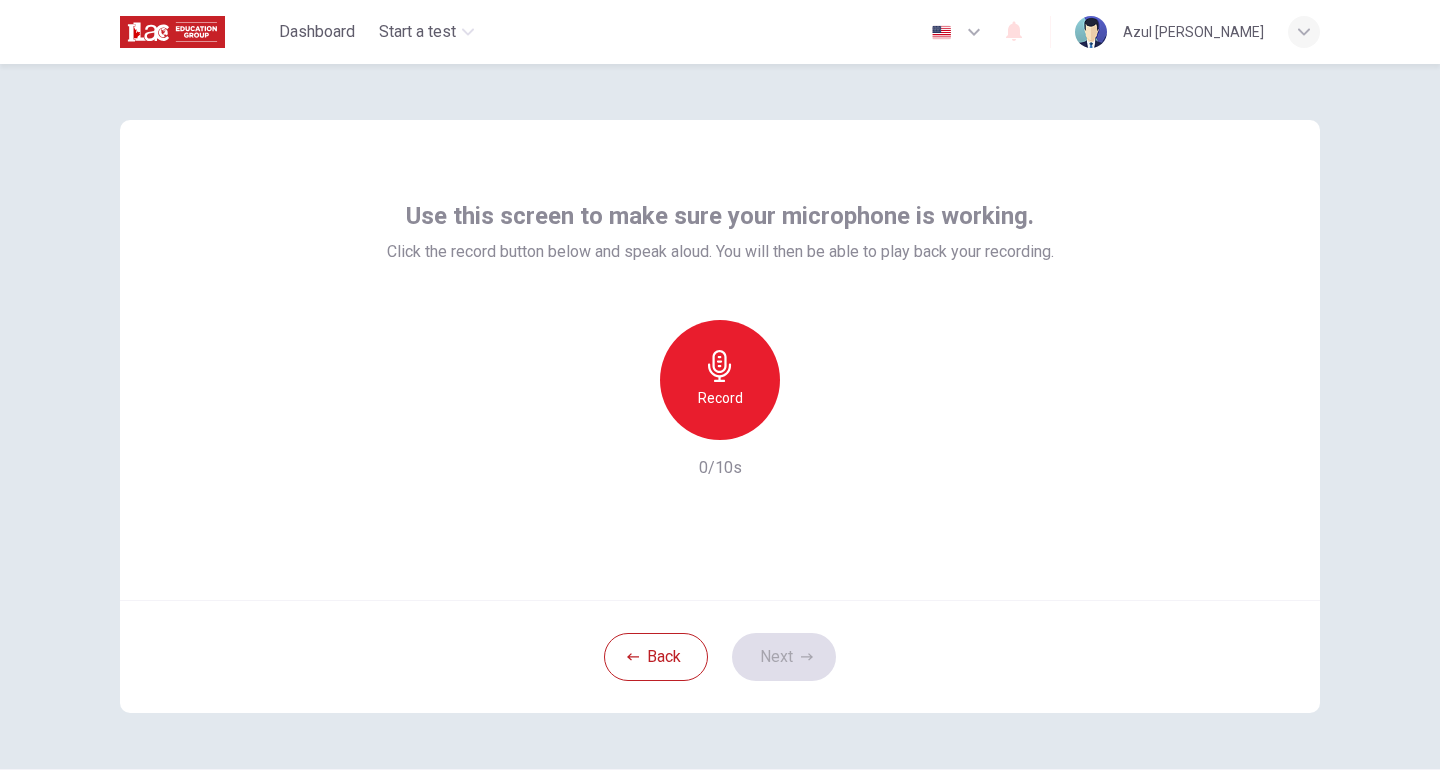 click on "Record" at bounding box center [720, 398] 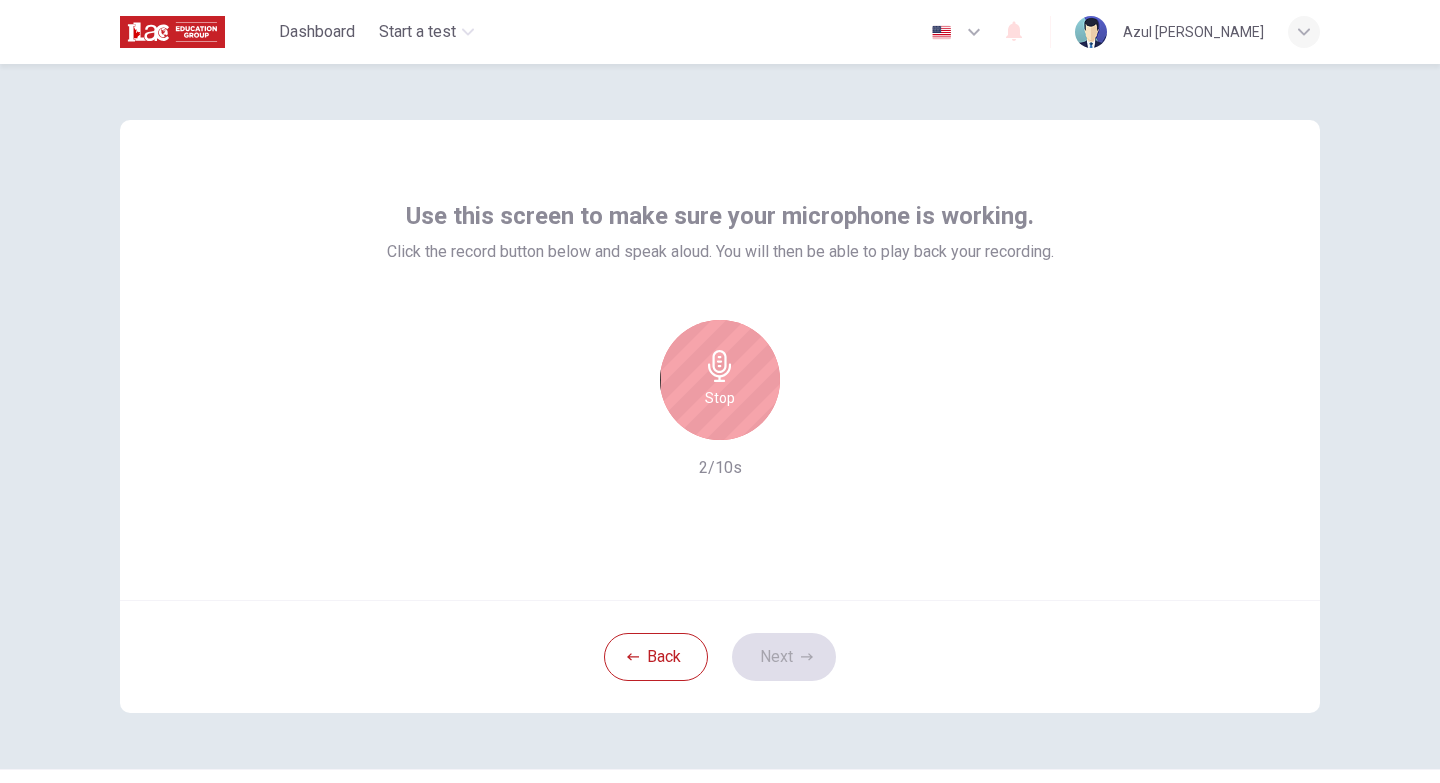 click 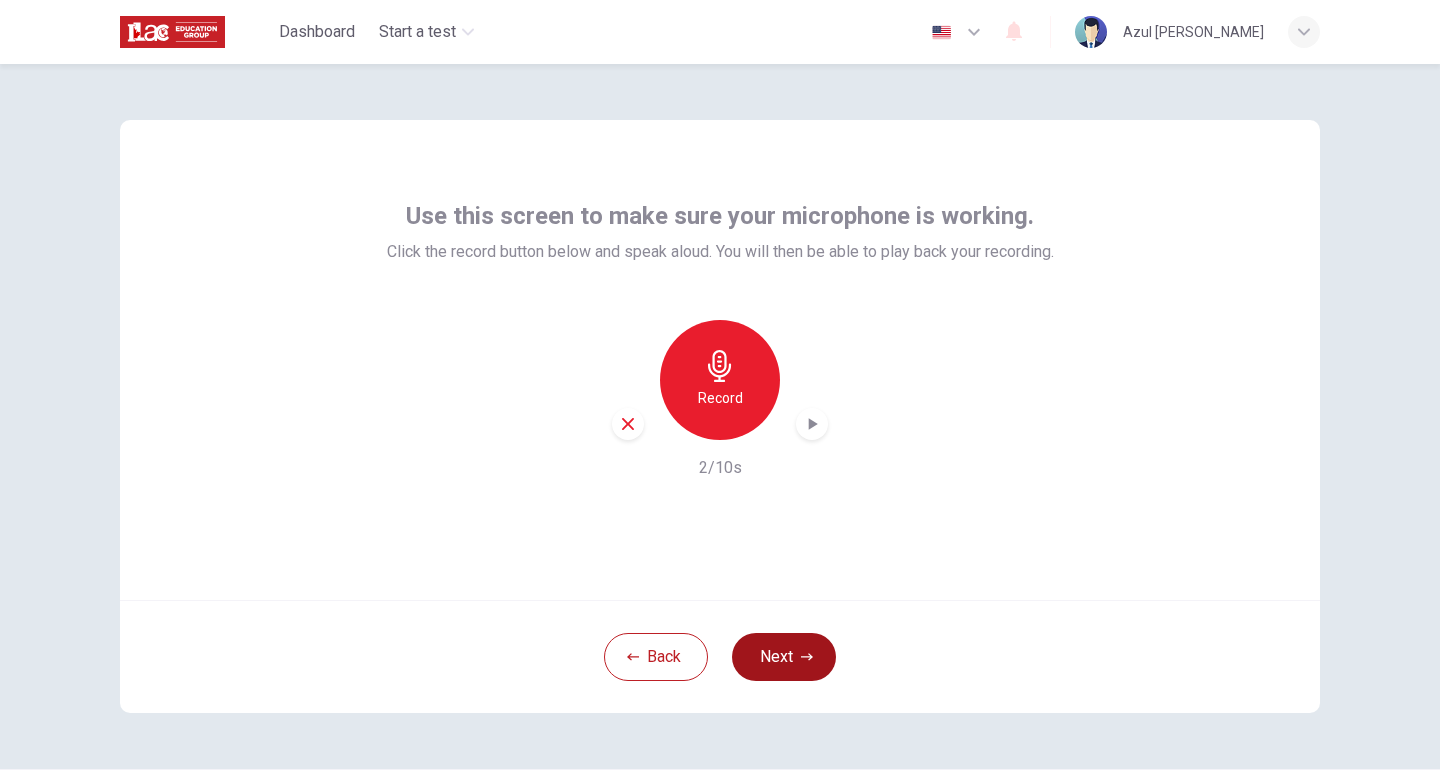 click on "Next" at bounding box center (784, 657) 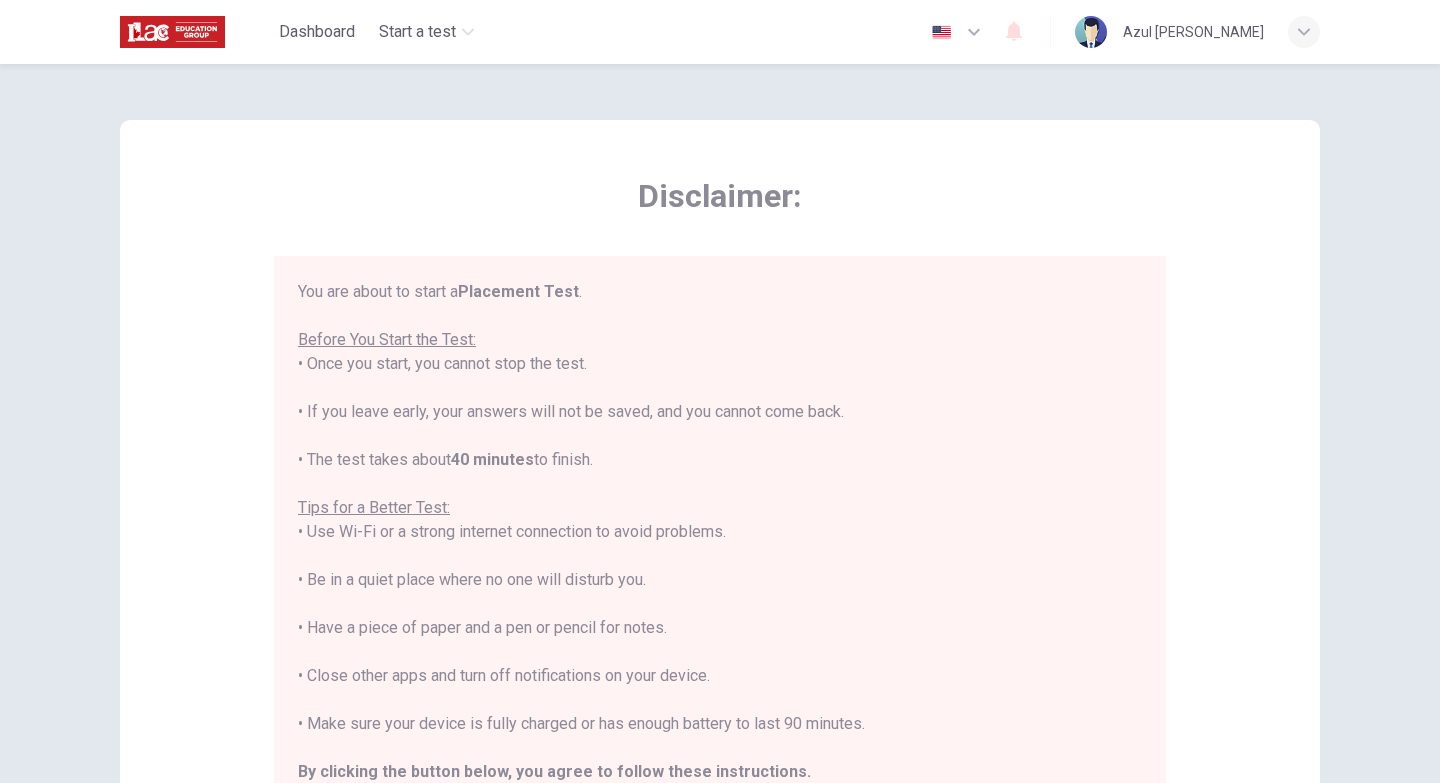 scroll, scrollTop: 23, scrollLeft: 0, axis: vertical 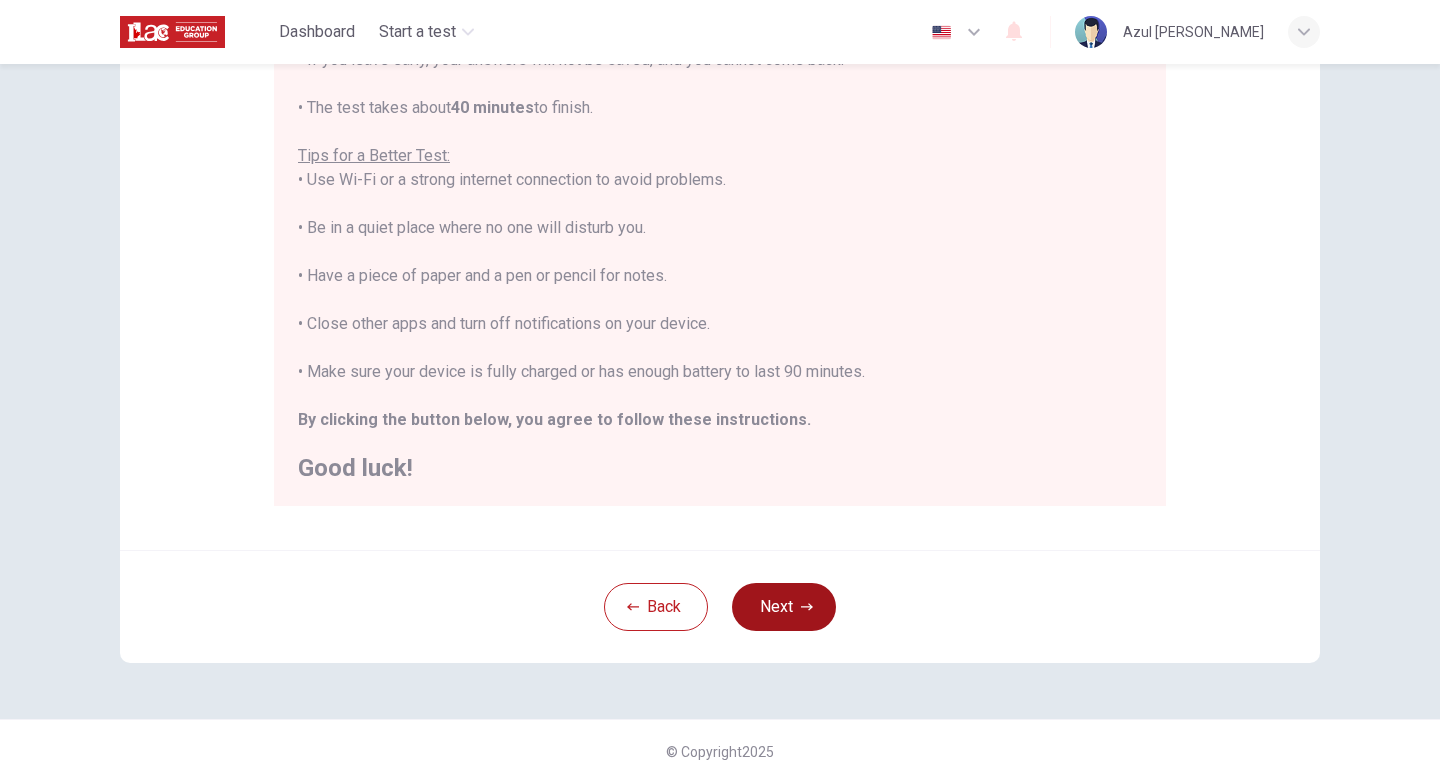click on "Next" at bounding box center (784, 607) 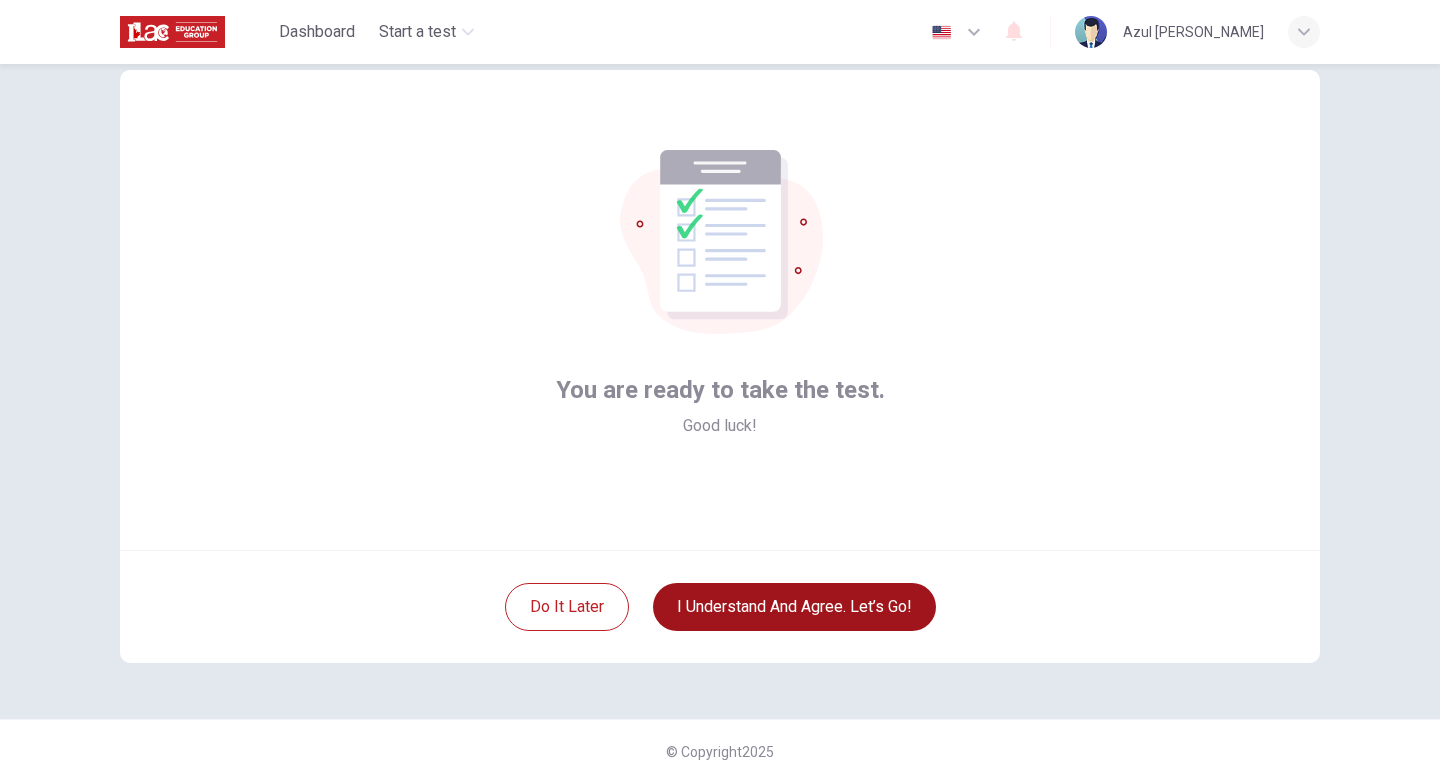 click on "I understand and agree. Let’s go!" at bounding box center (794, 607) 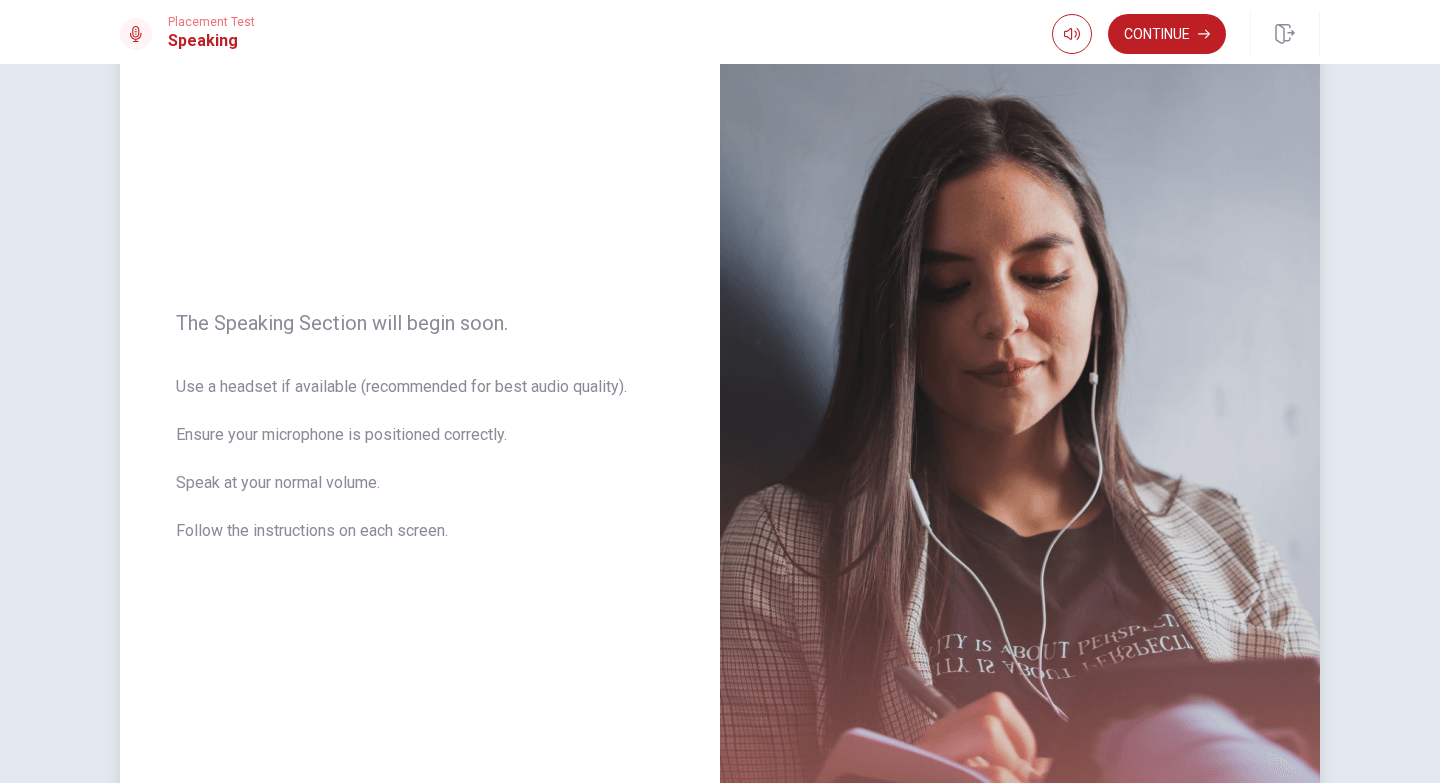 scroll, scrollTop: 26, scrollLeft: 0, axis: vertical 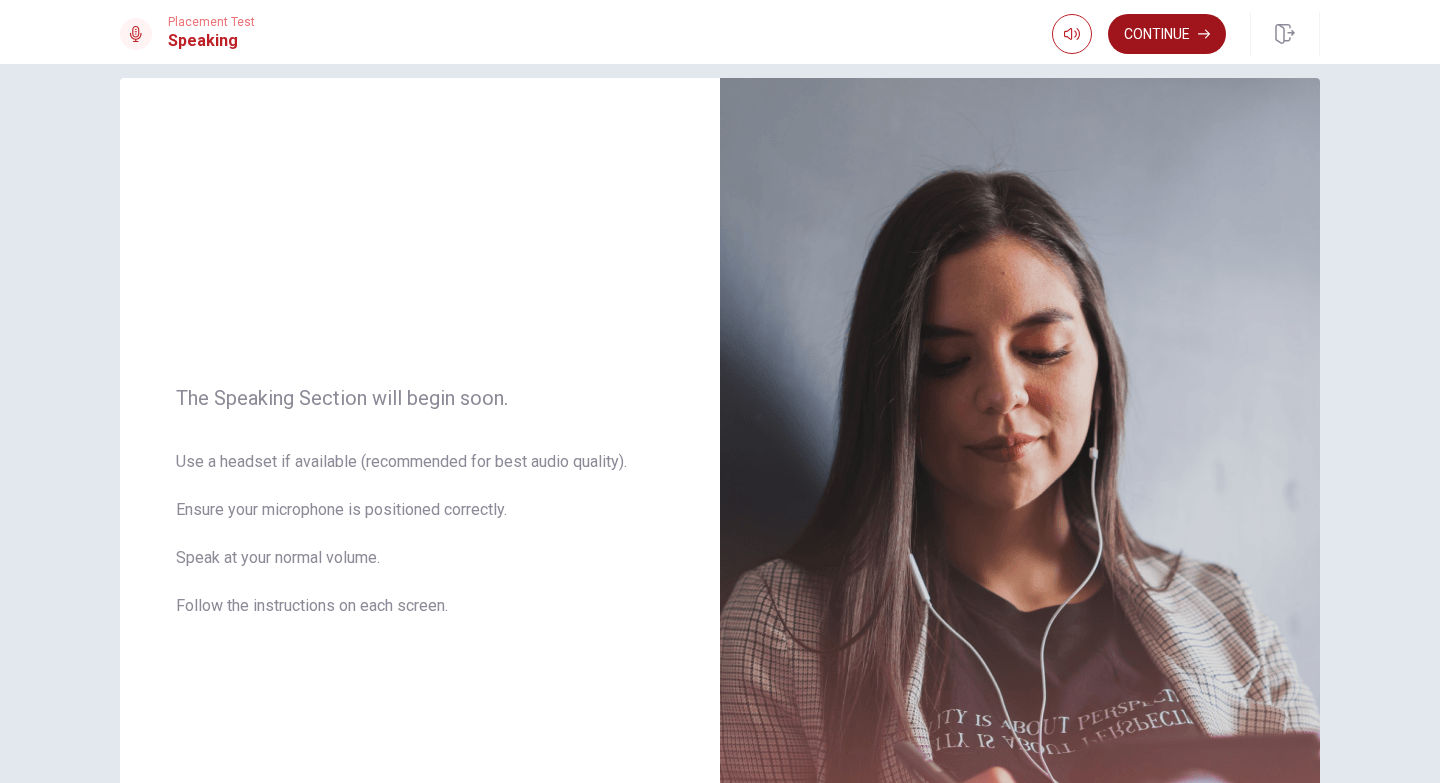 click on "Continue" at bounding box center (1167, 34) 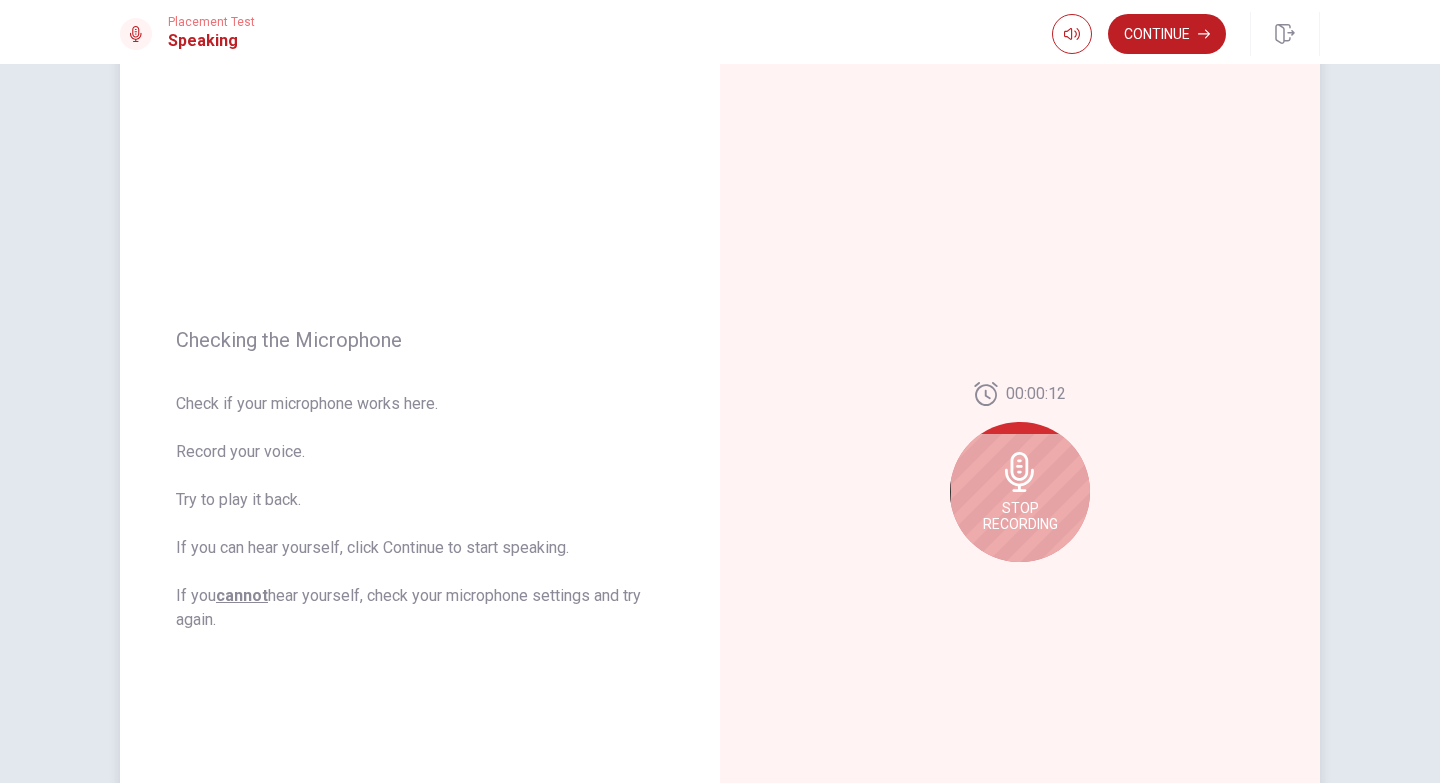 scroll, scrollTop: 95, scrollLeft: 0, axis: vertical 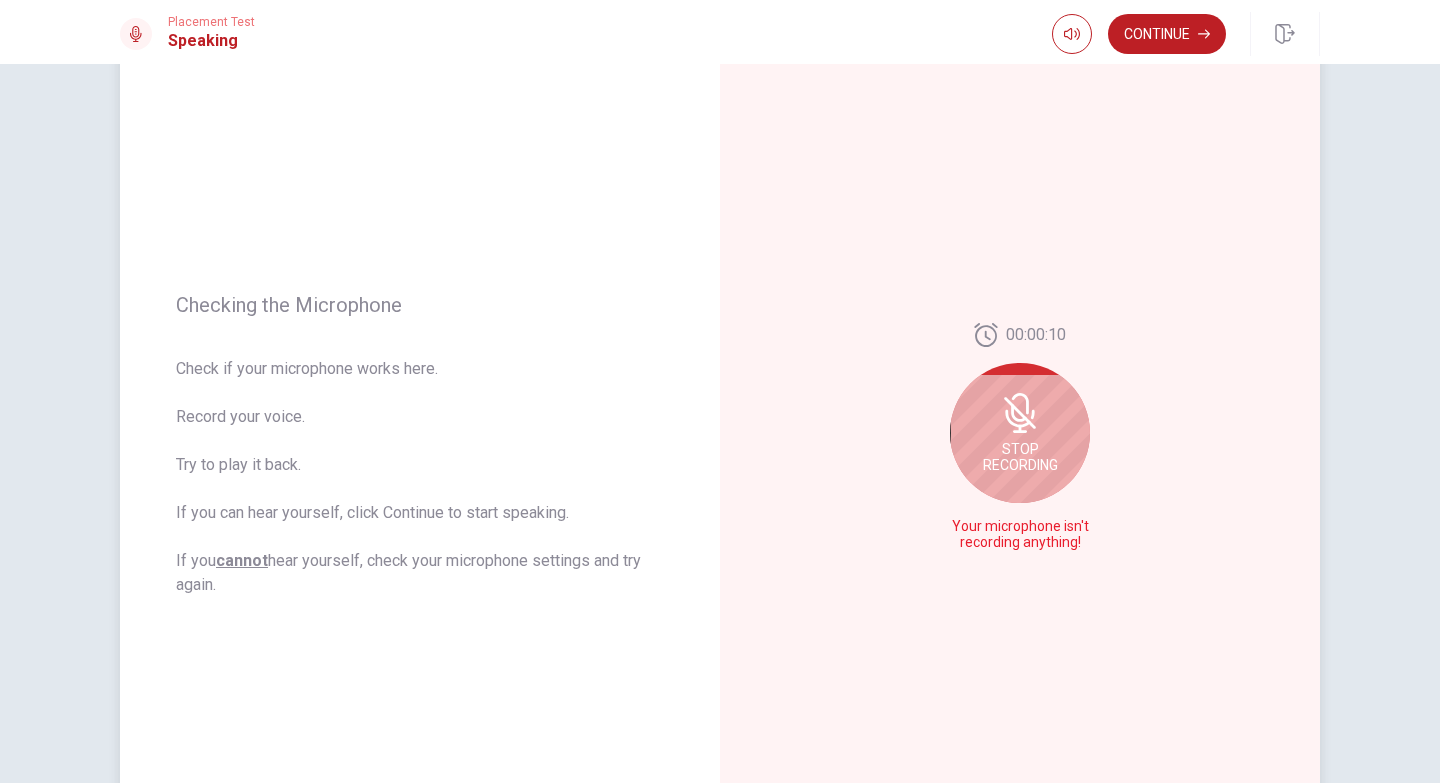 click on "Stop   Recording" at bounding box center [1020, 457] 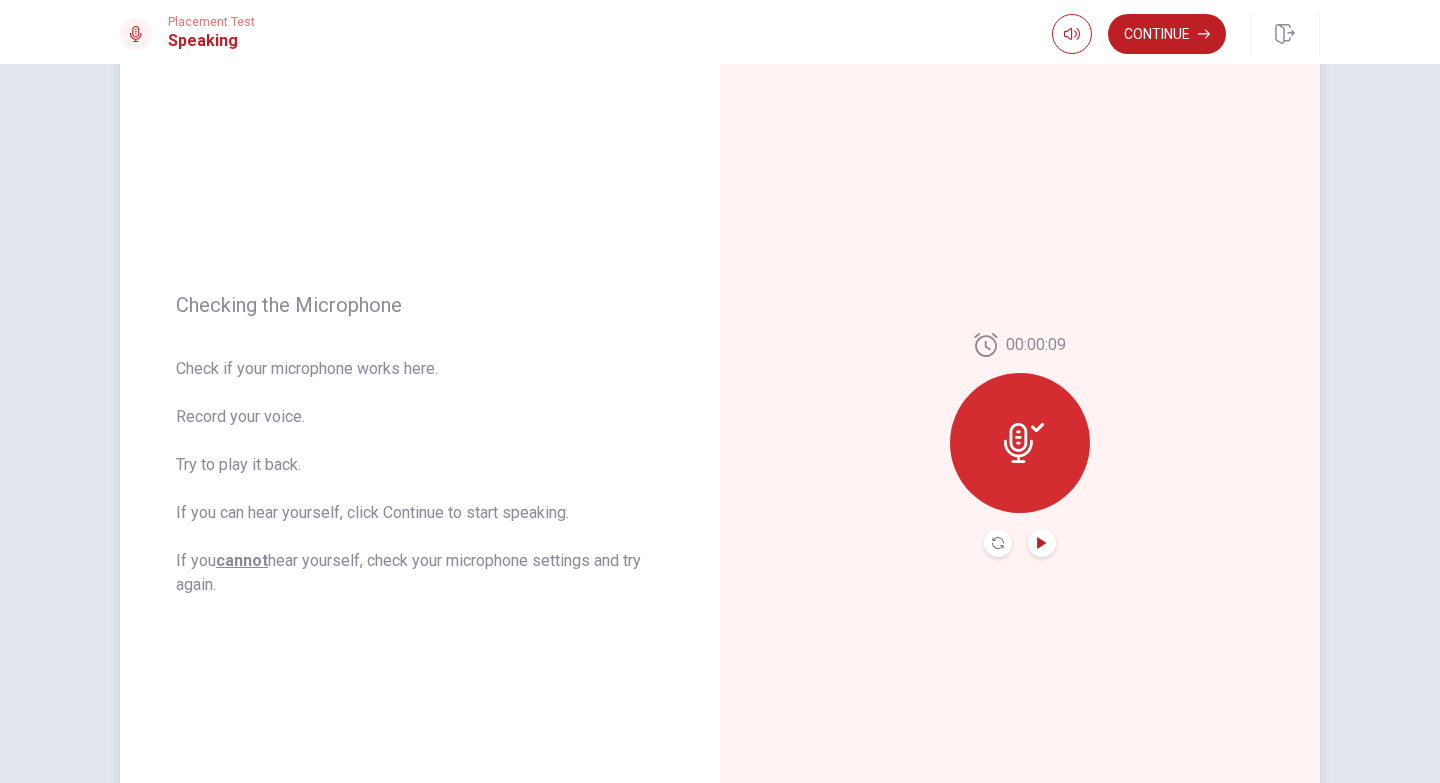 click 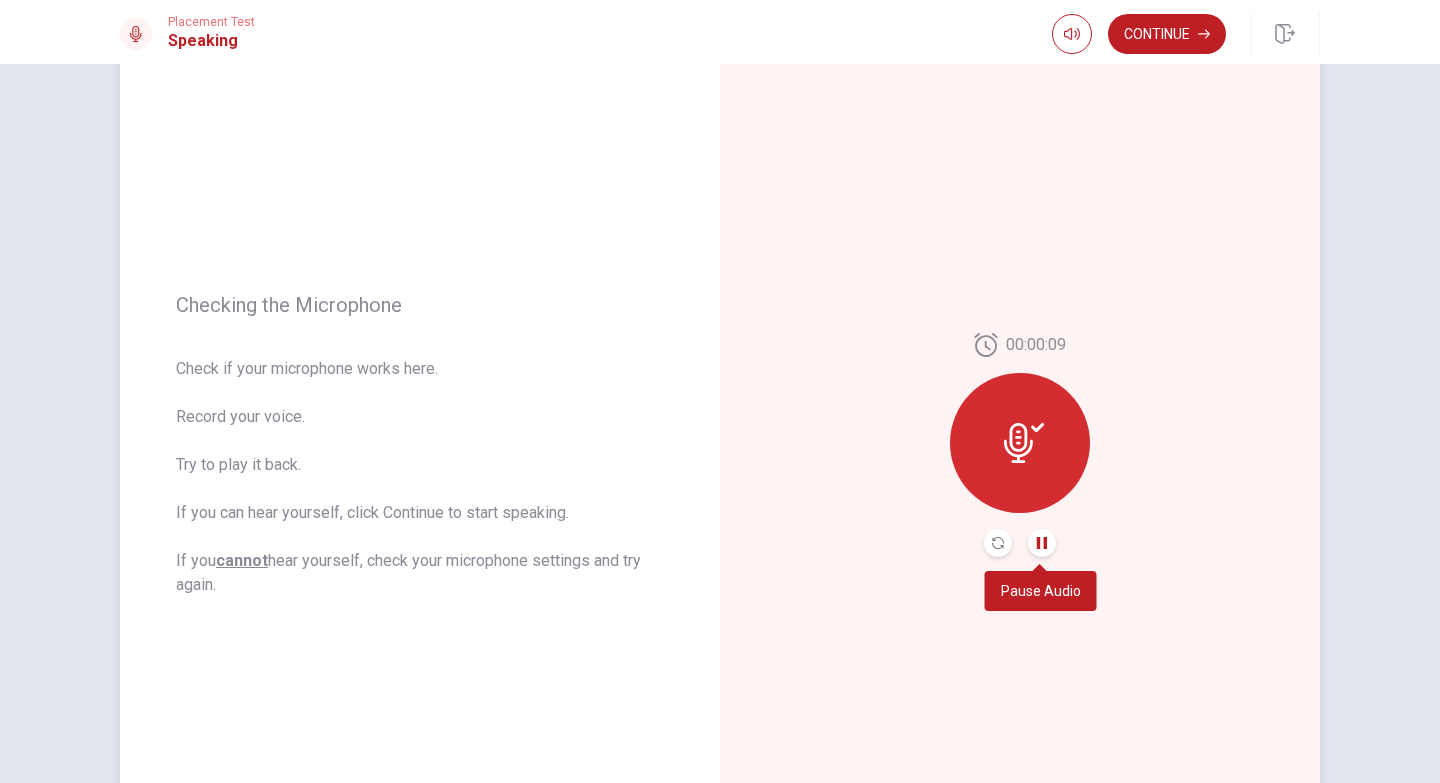 click 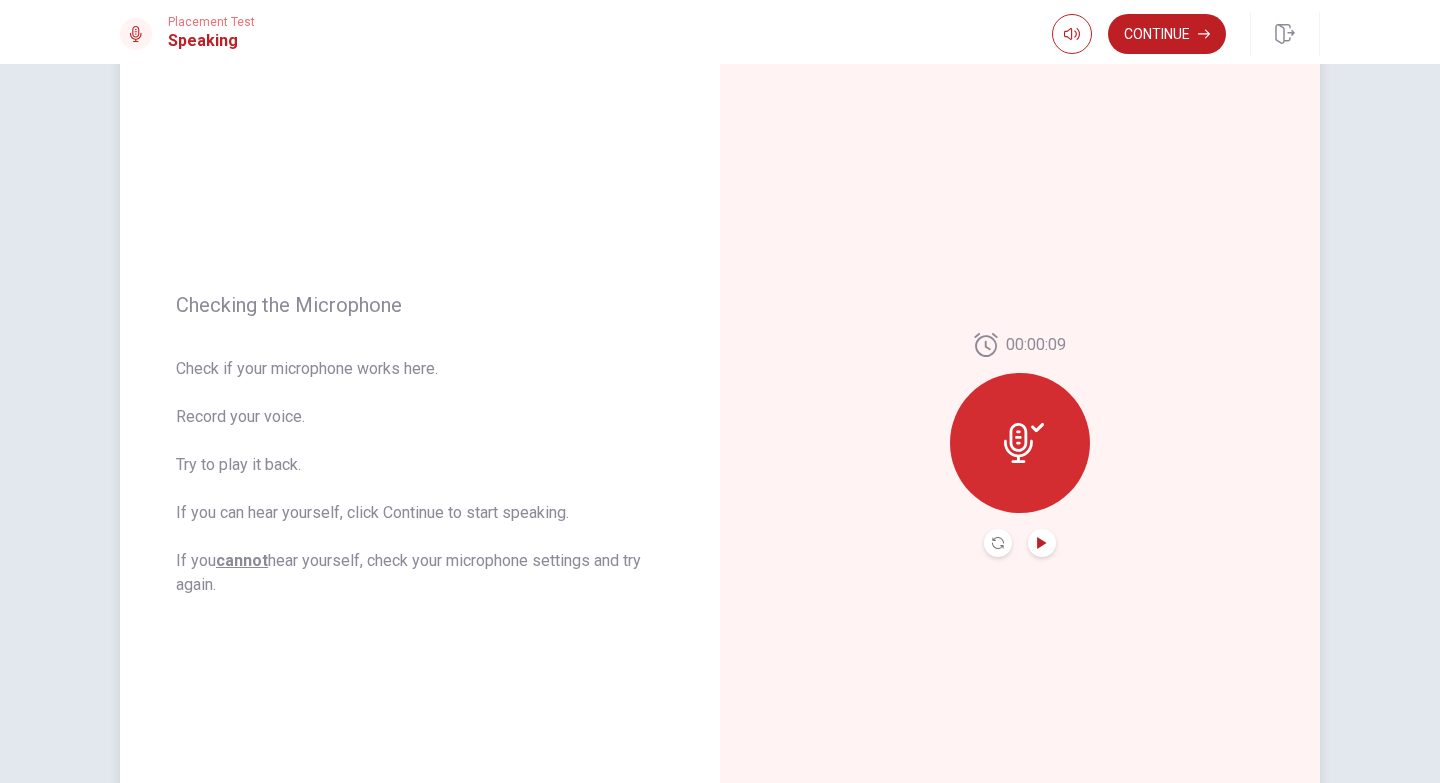 click 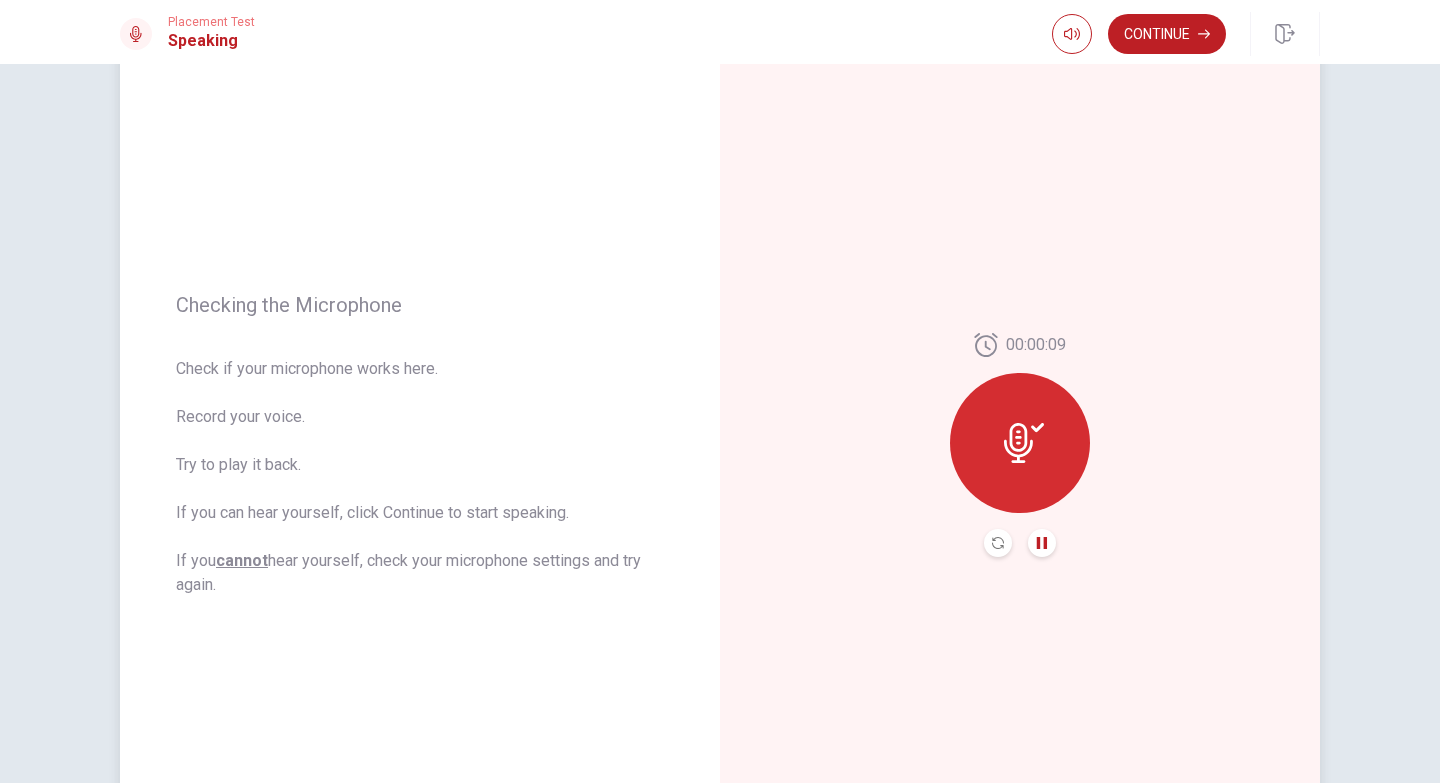 click 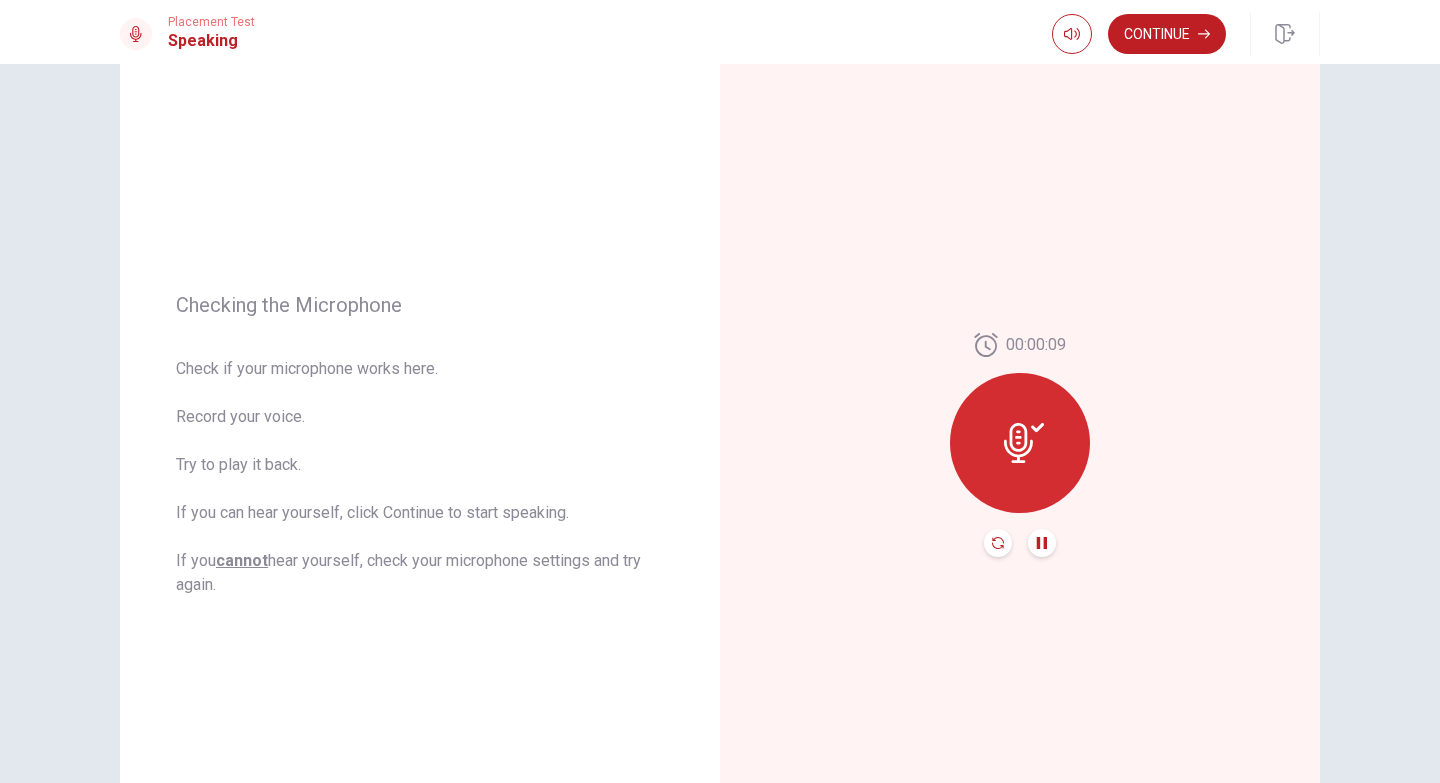 click 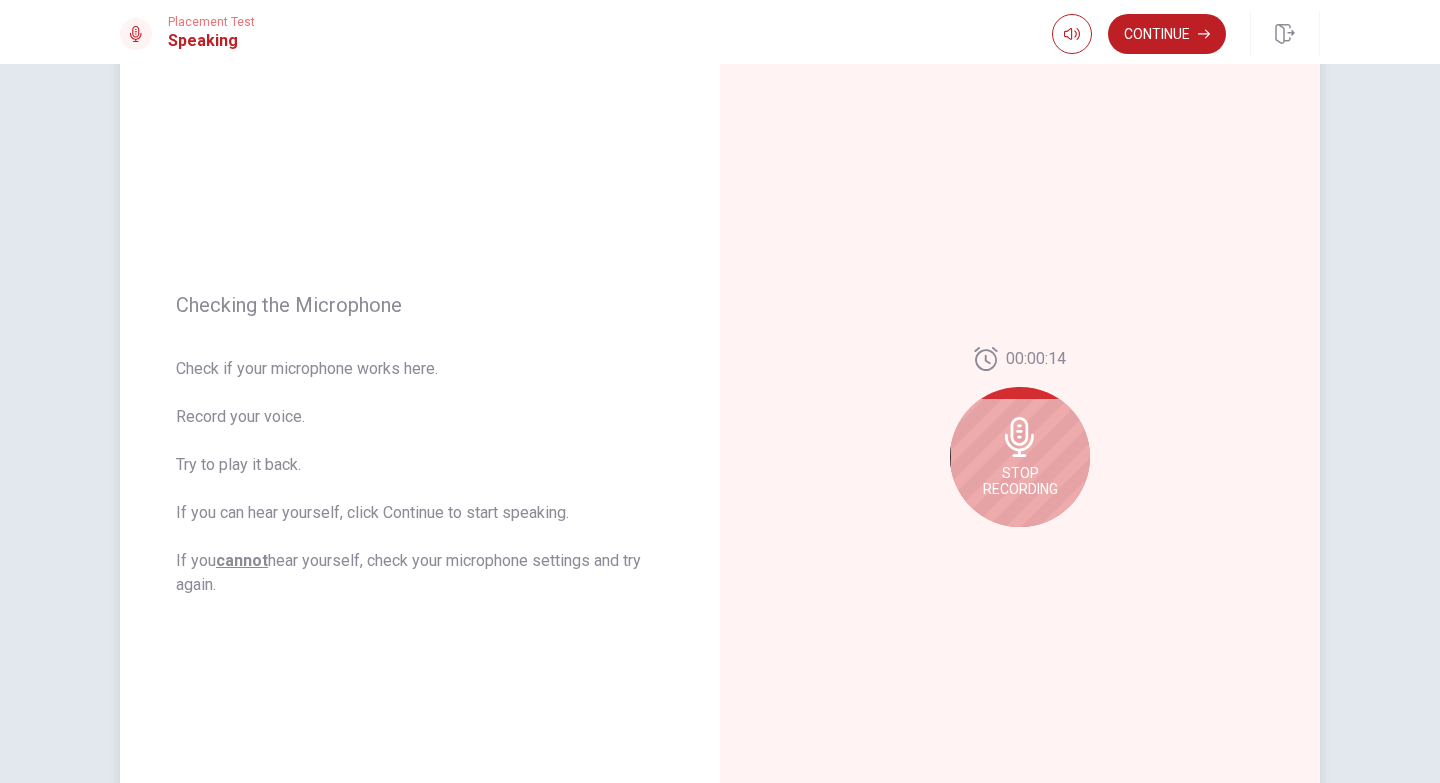click on "Stop   Recording" at bounding box center [1020, 457] 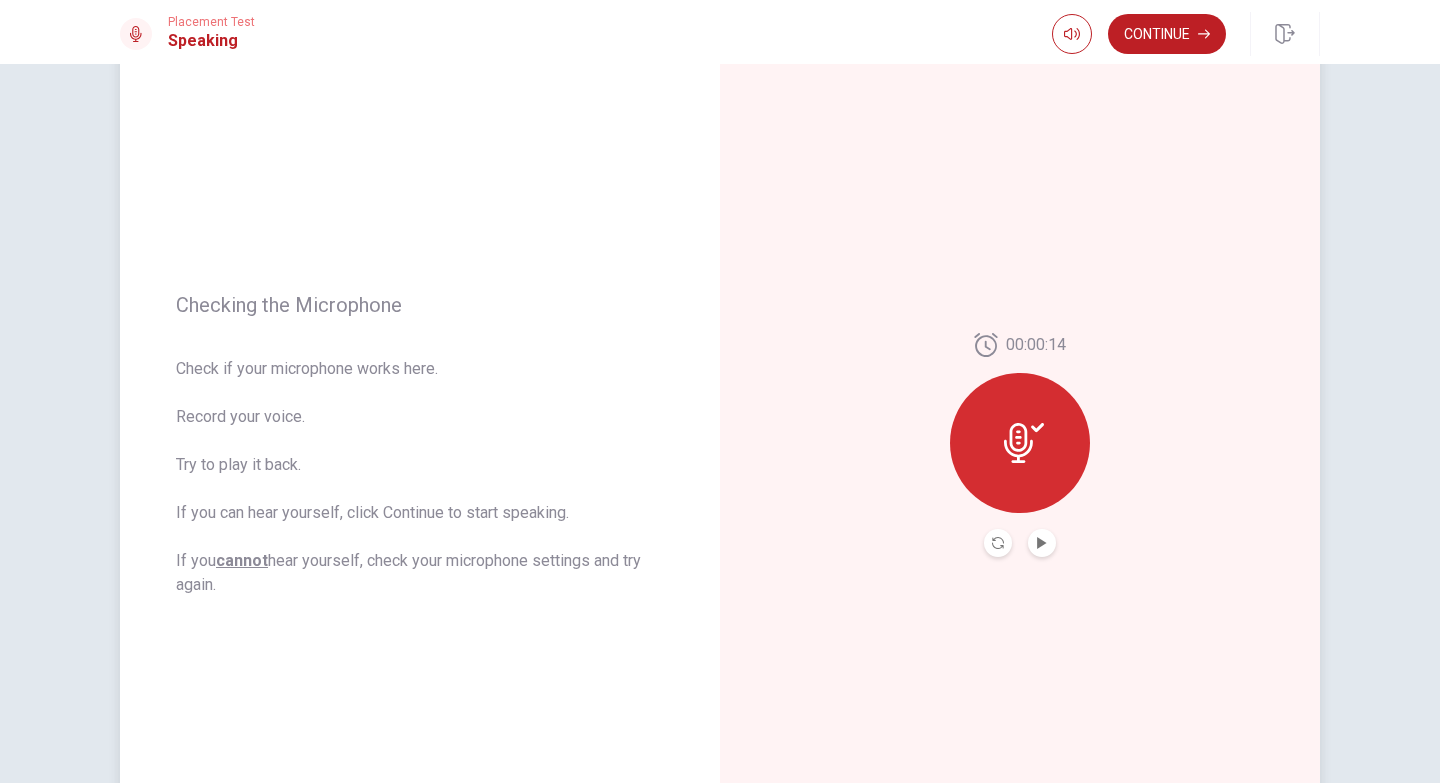 click 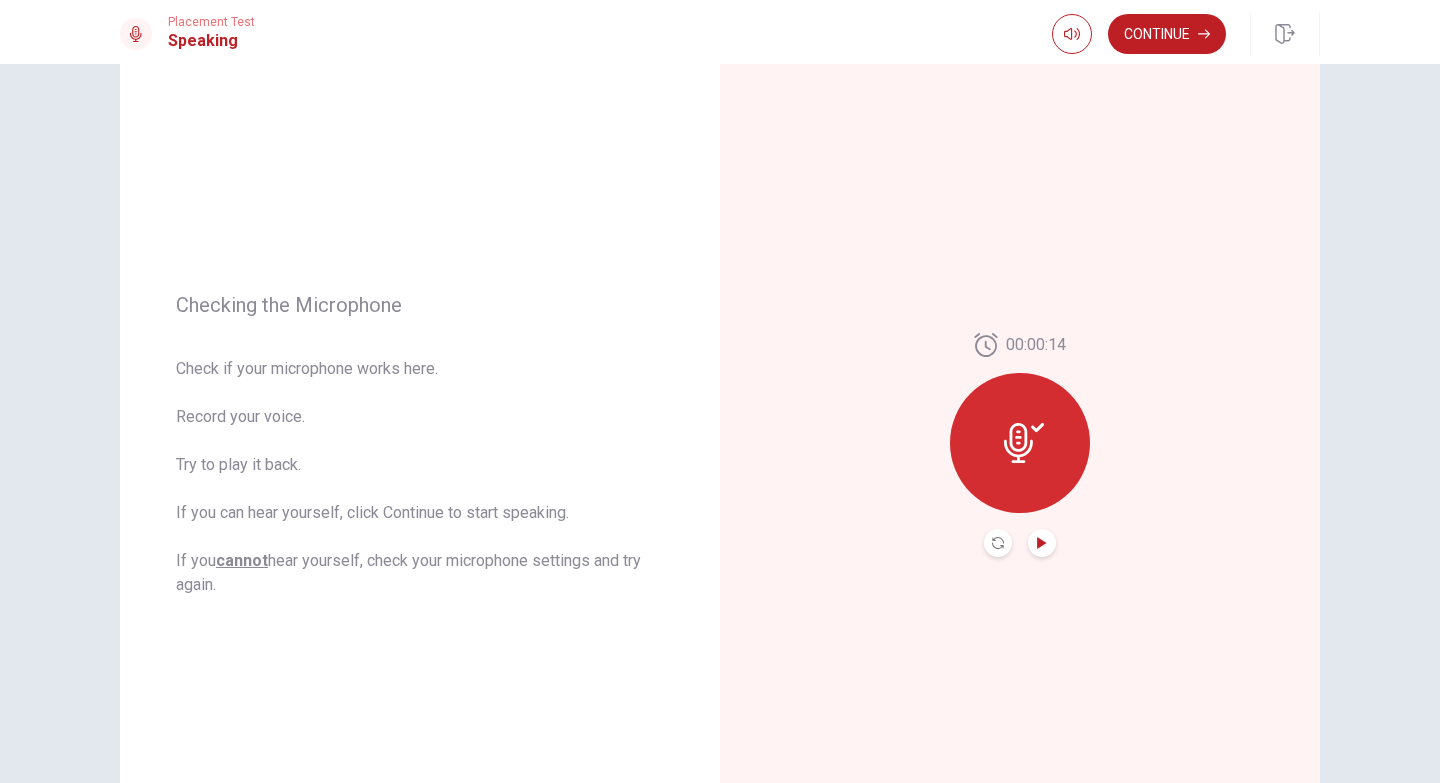 click 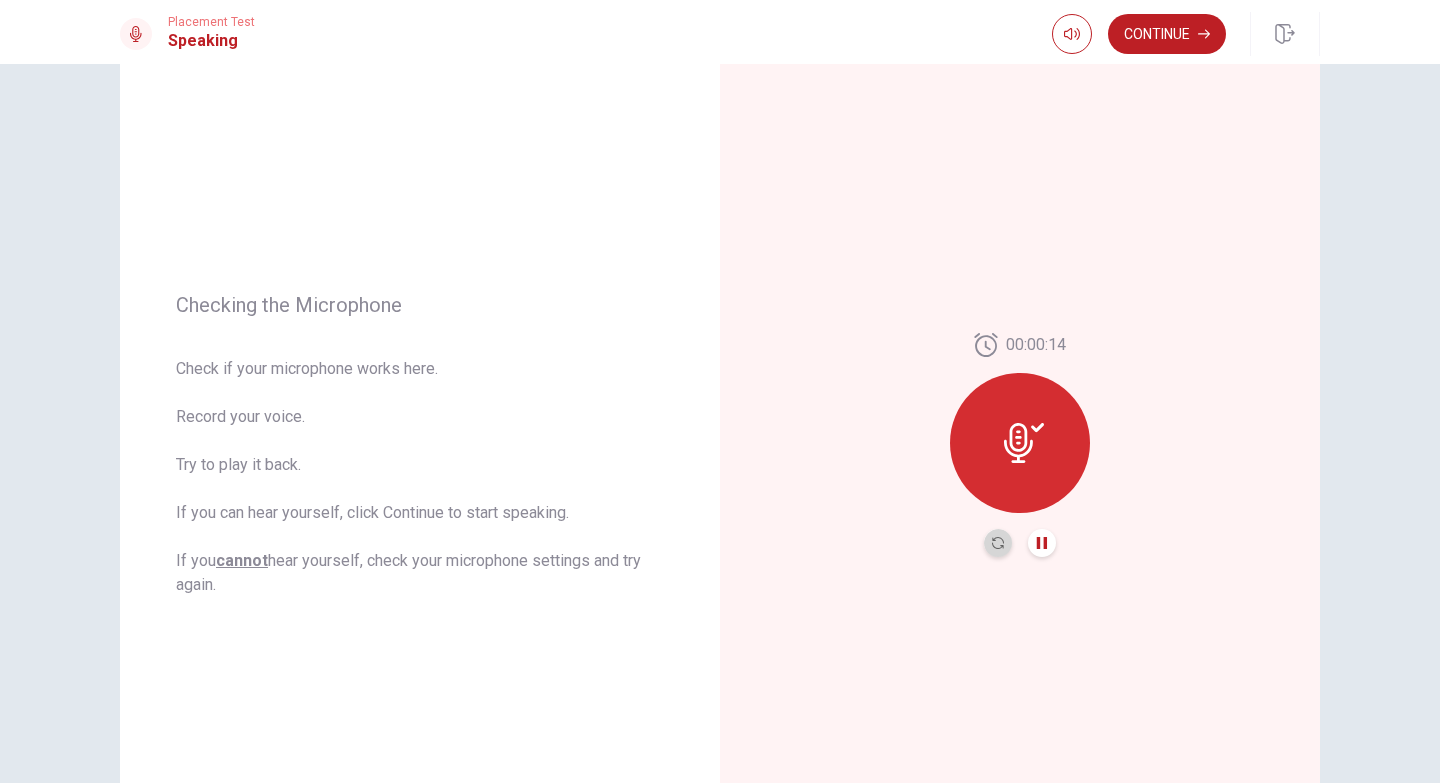 click at bounding box center (998, 543) 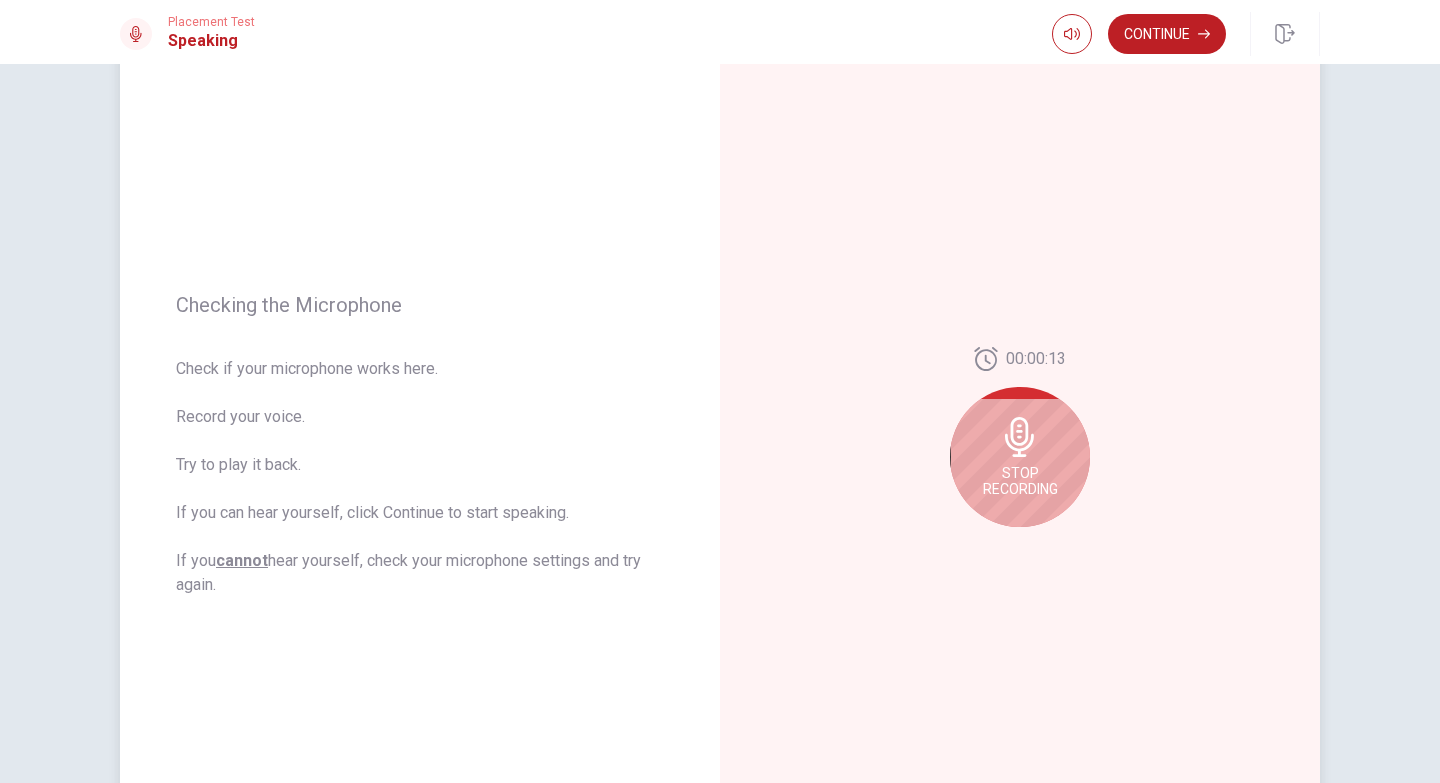 click on "Stop   Recording" at bounding box center [1020, 481] 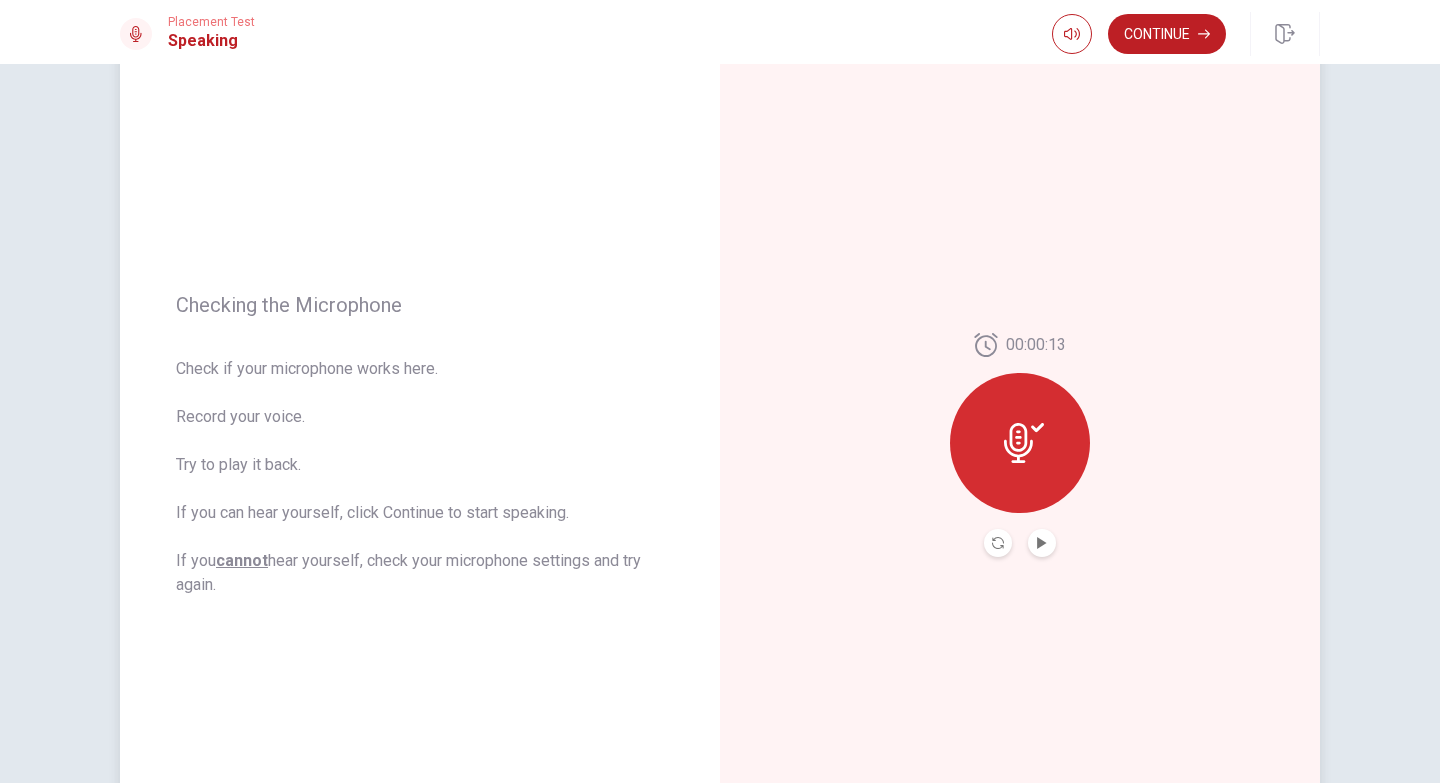 click at bounding box center [1042, 543] 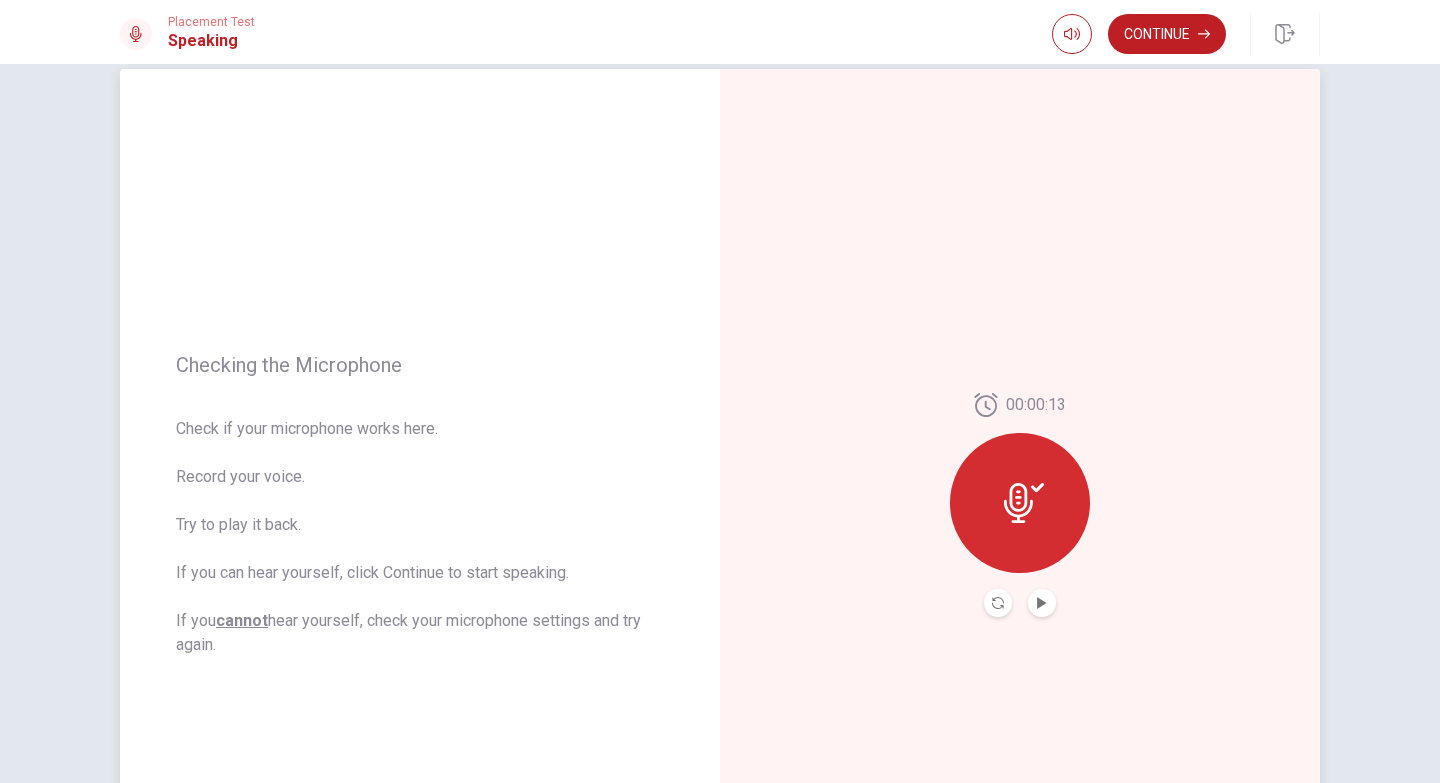 scroll, scrollTop: 56, scrollLeft: 0, axis: vertical 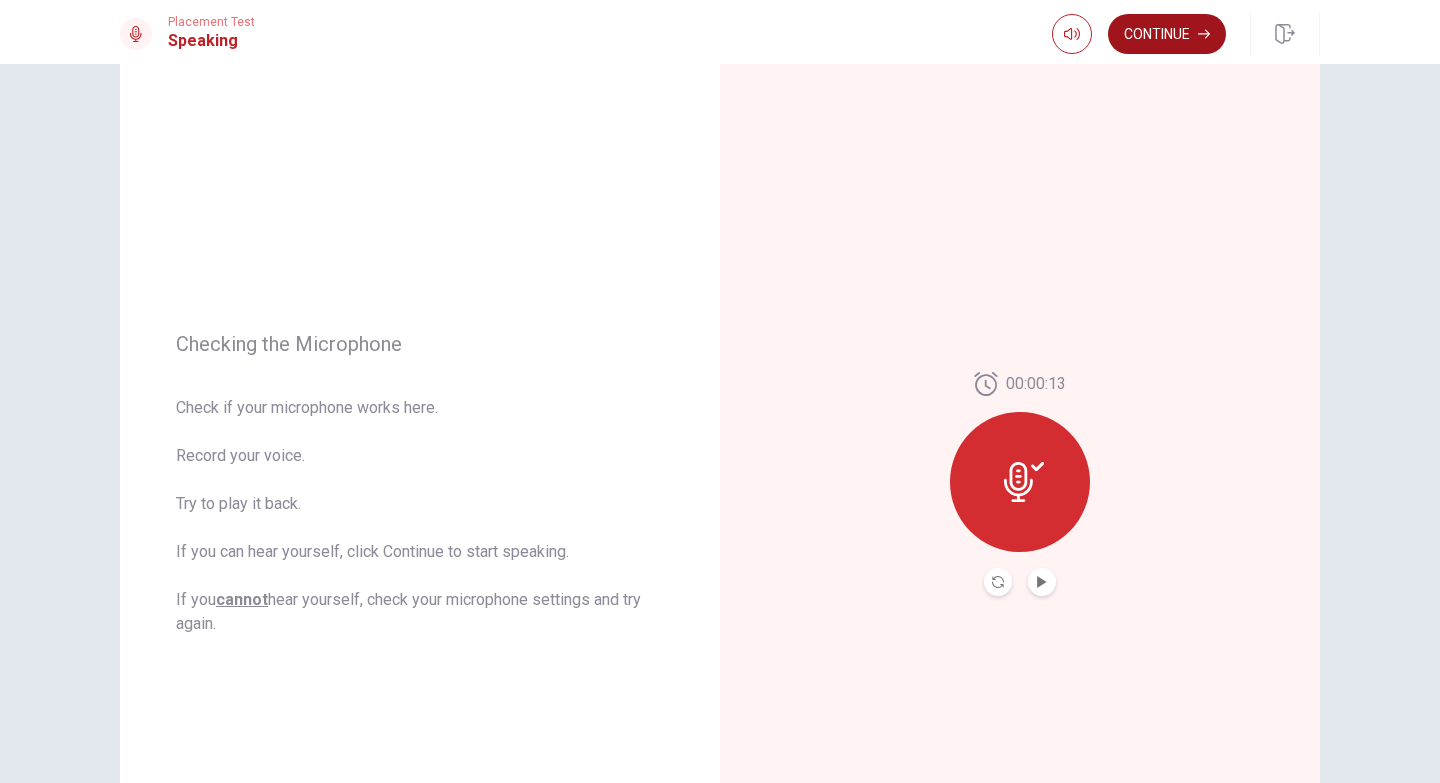 click on "Continue" at bounding box center (1167, 34) 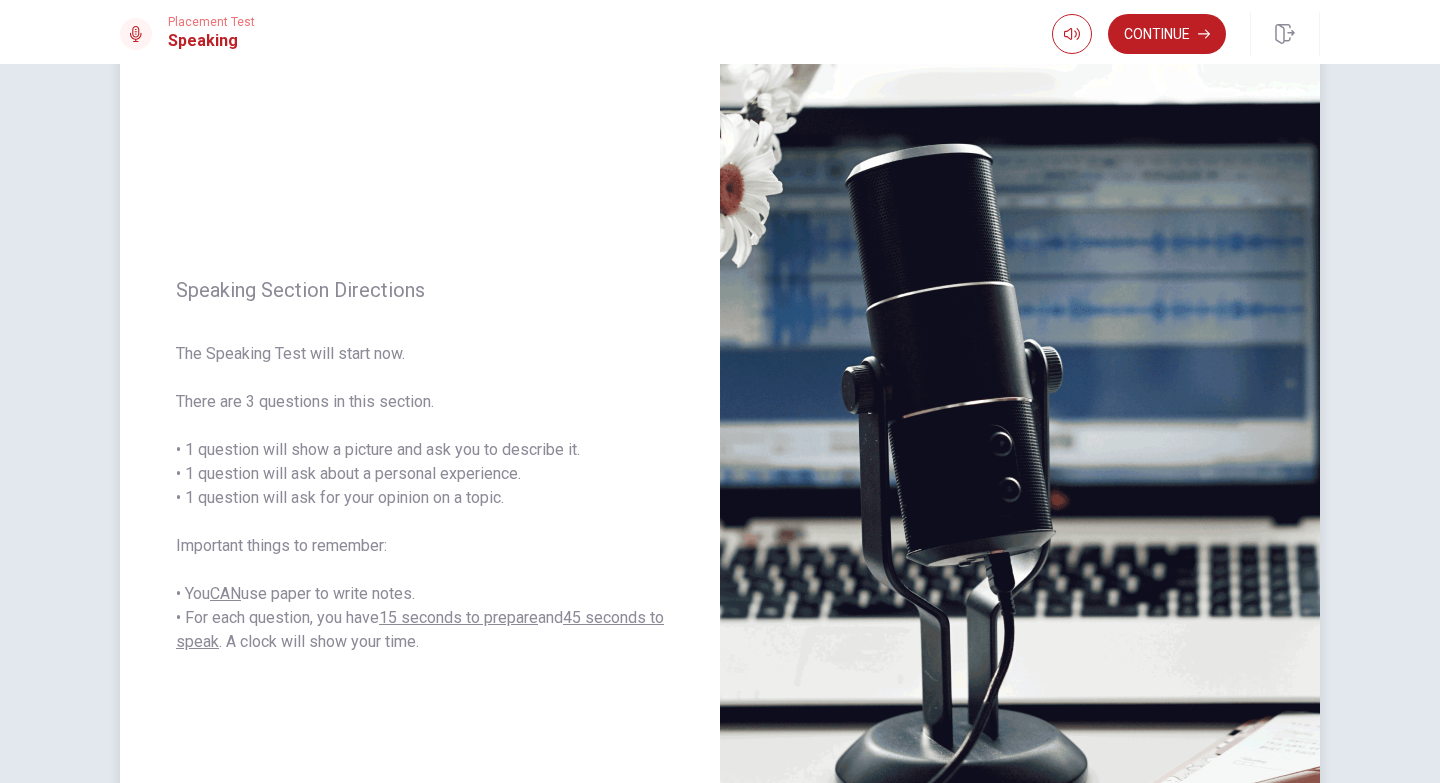 scroll, scrollTop: 80, scrollLeft: 0, axis: vertical 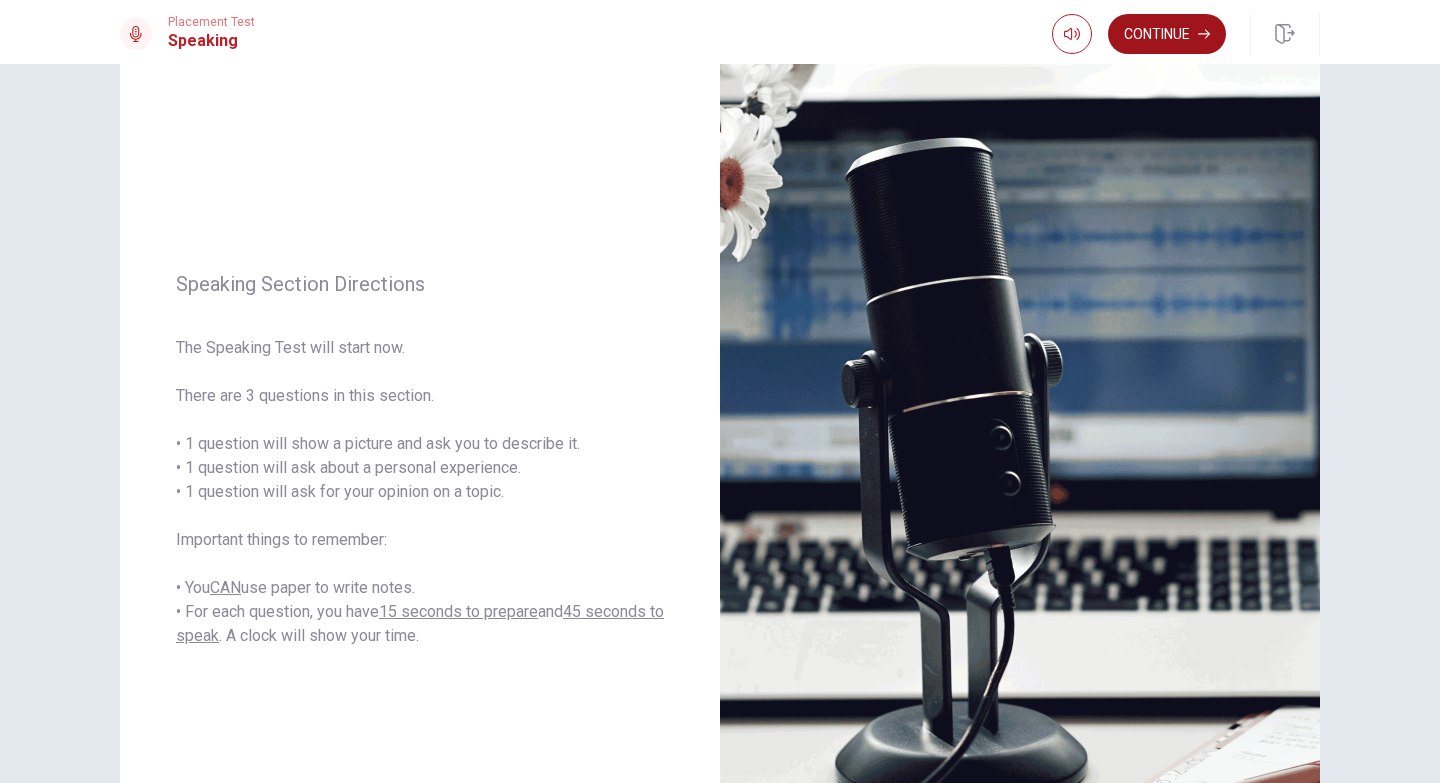 click on "Continue" at bounding box center [1167, 34] 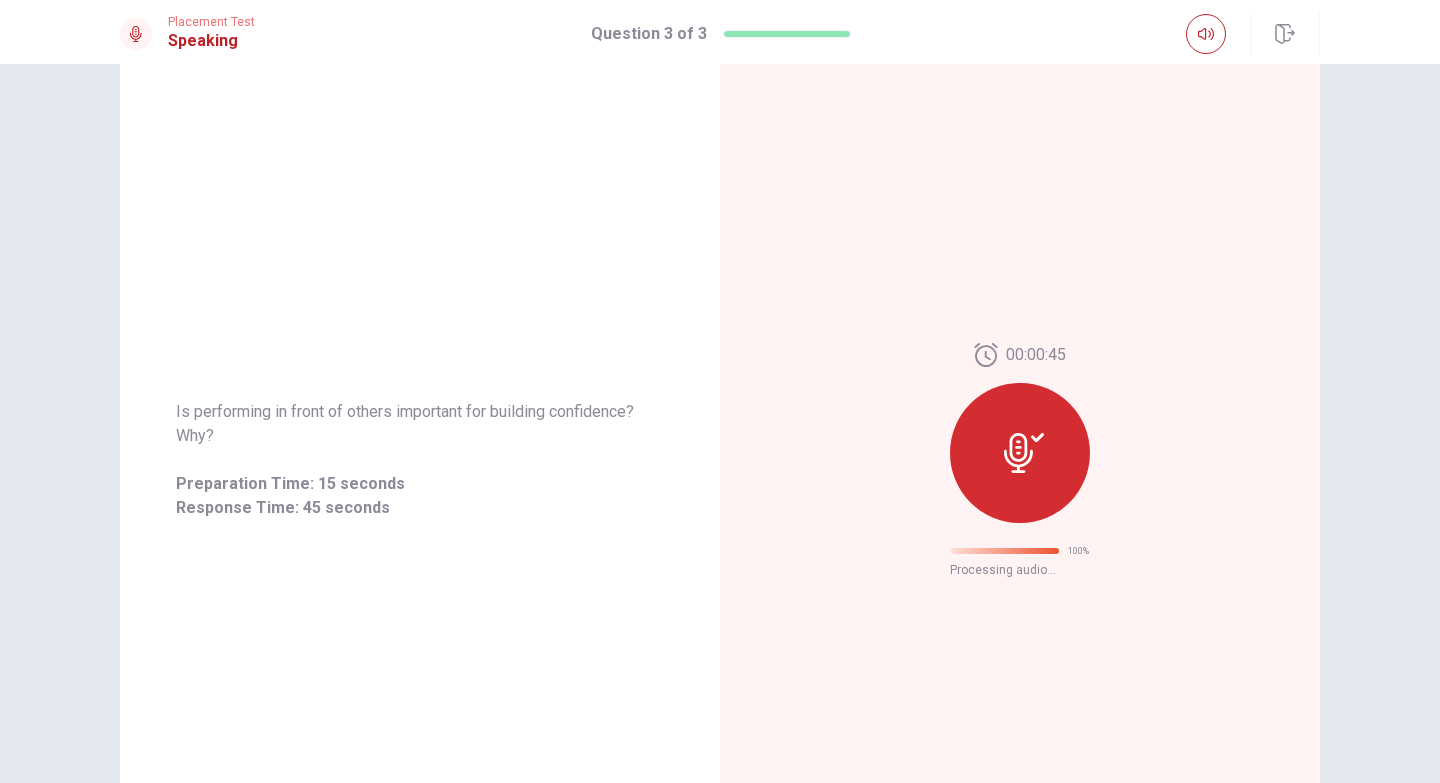 scroll, scrollTop: 0, scrollLeft: 0, axis: both 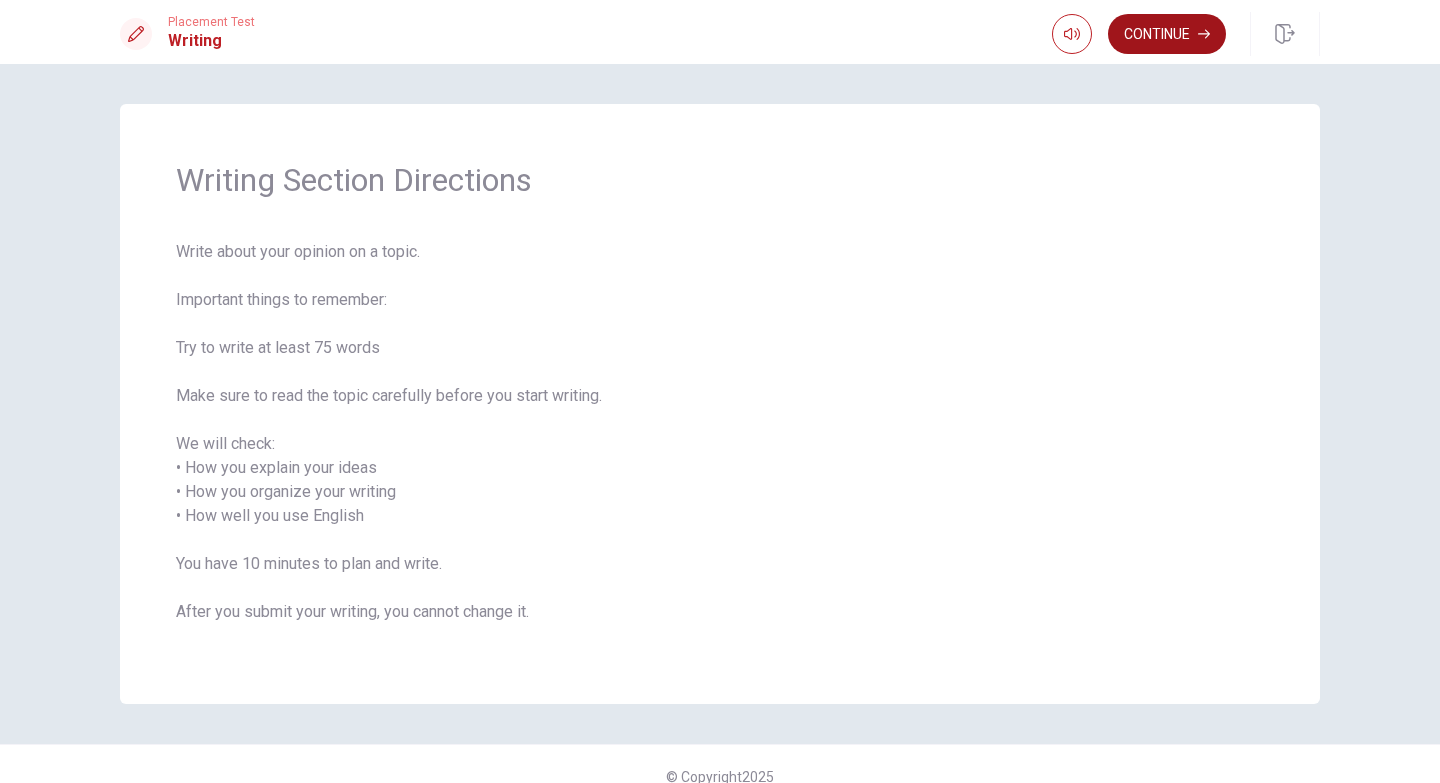 click on "Continue" at bounding box center [1167, 34] 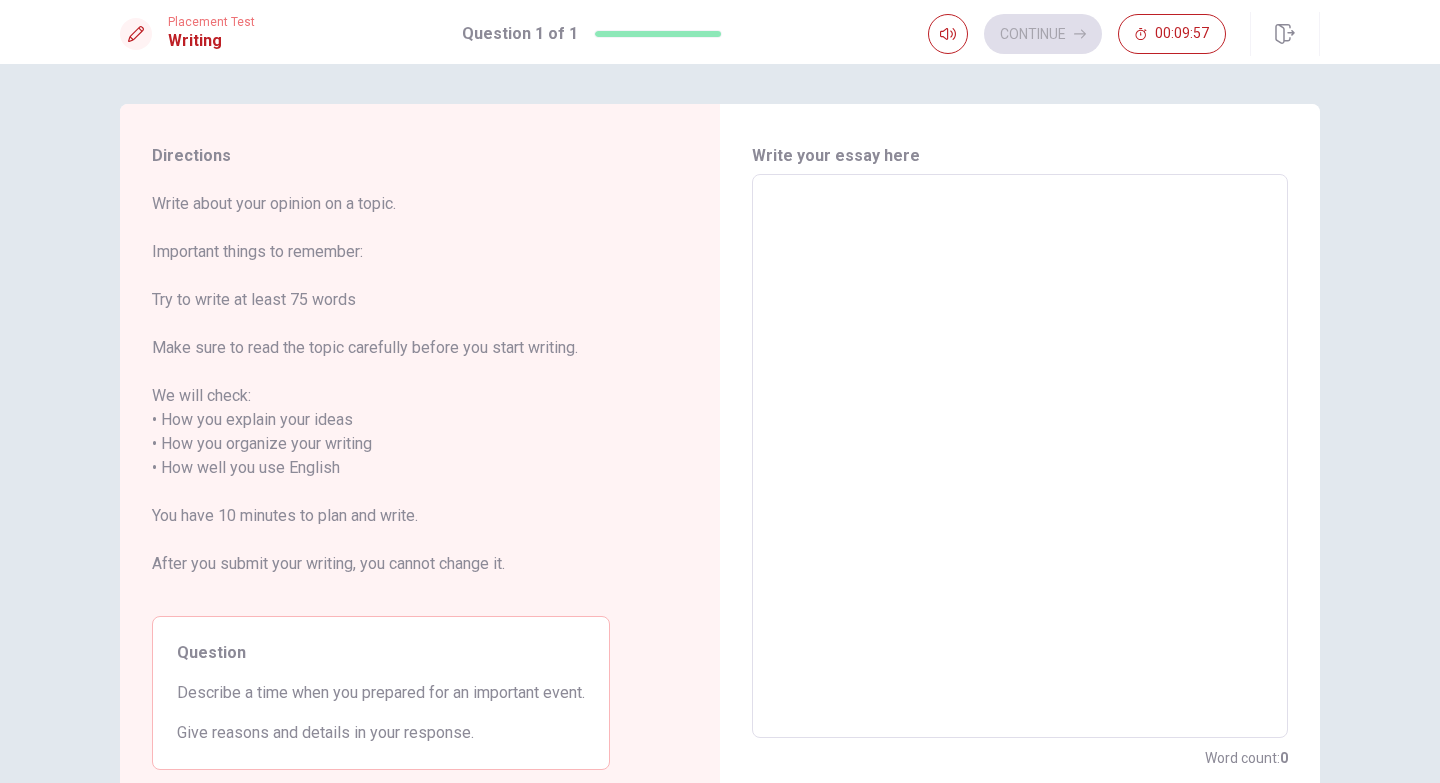 click at bounding box center [1020, 456] 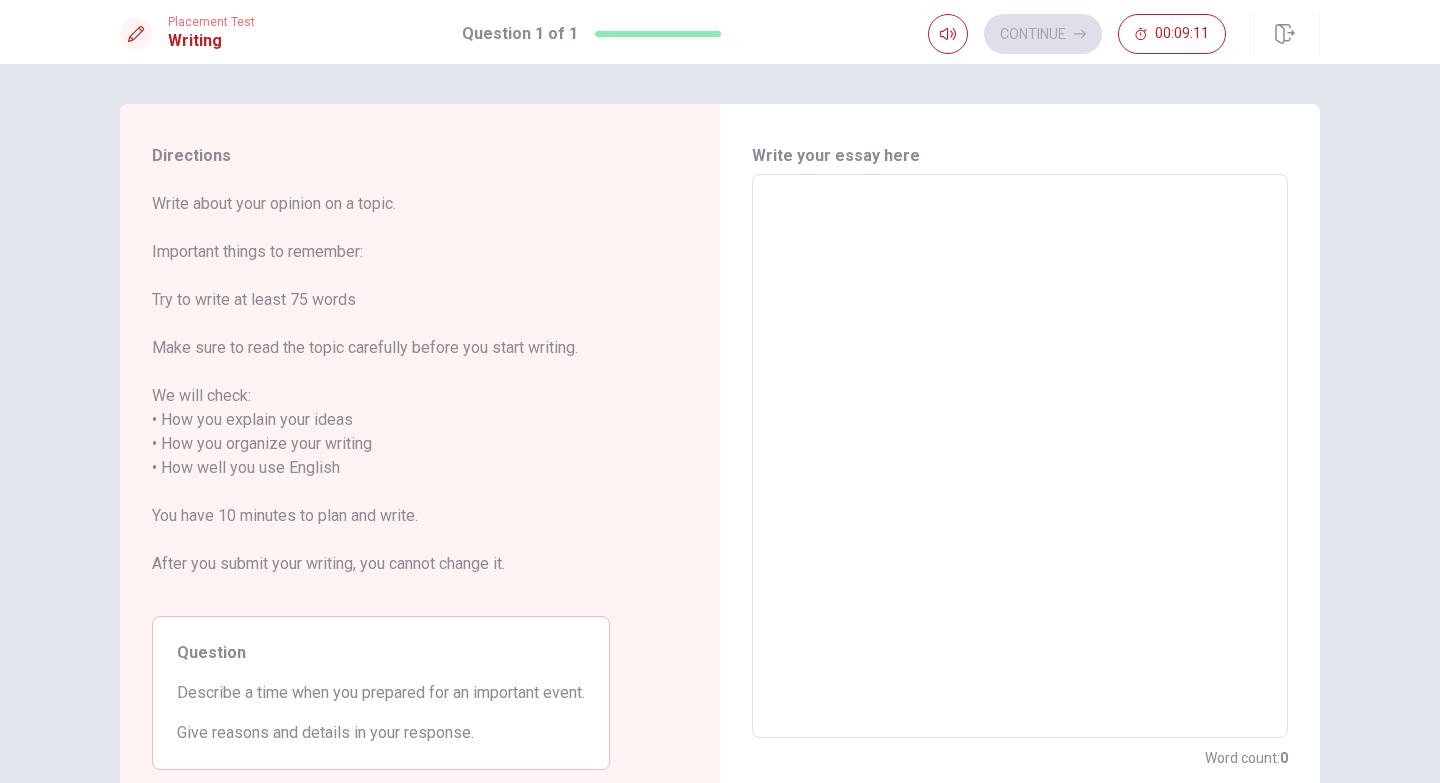 type on "s" 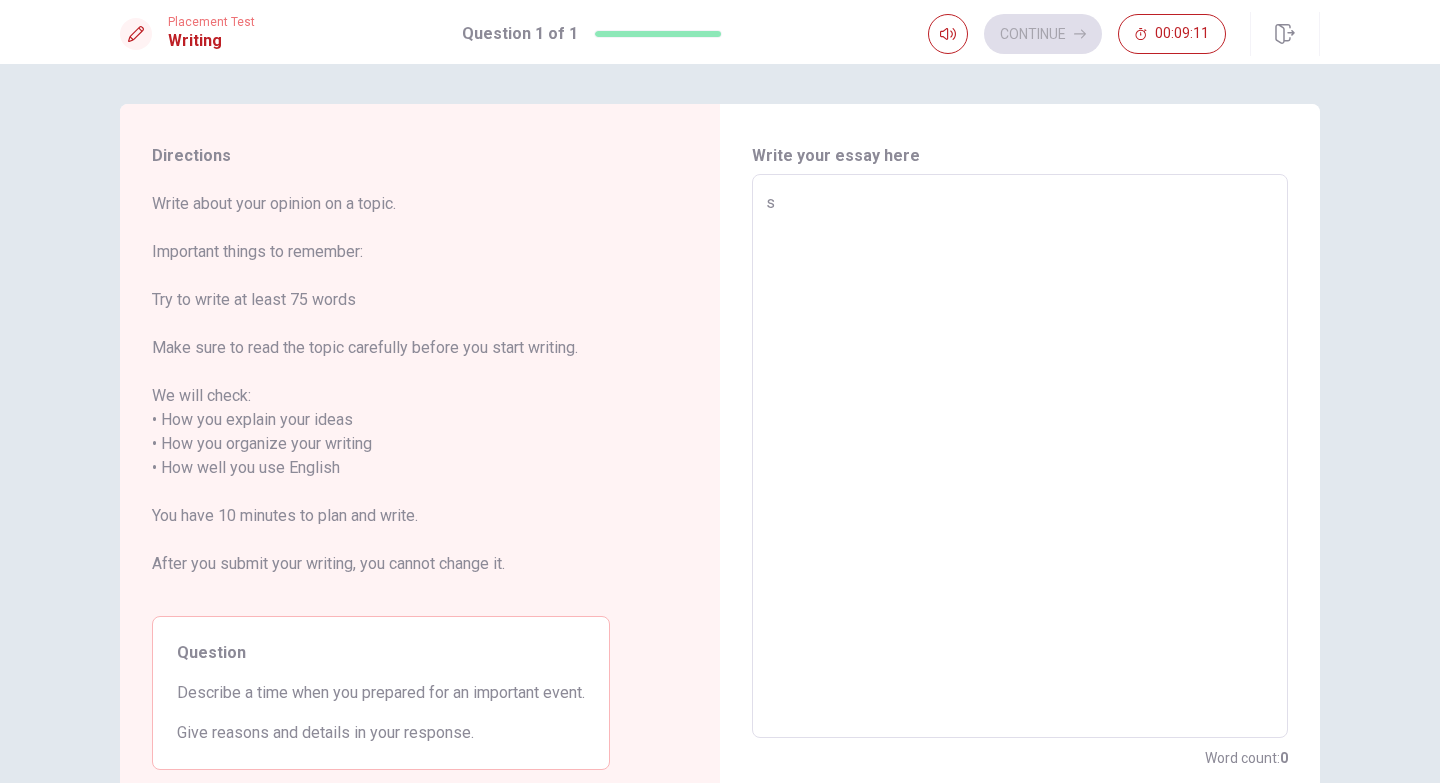 type on "x" 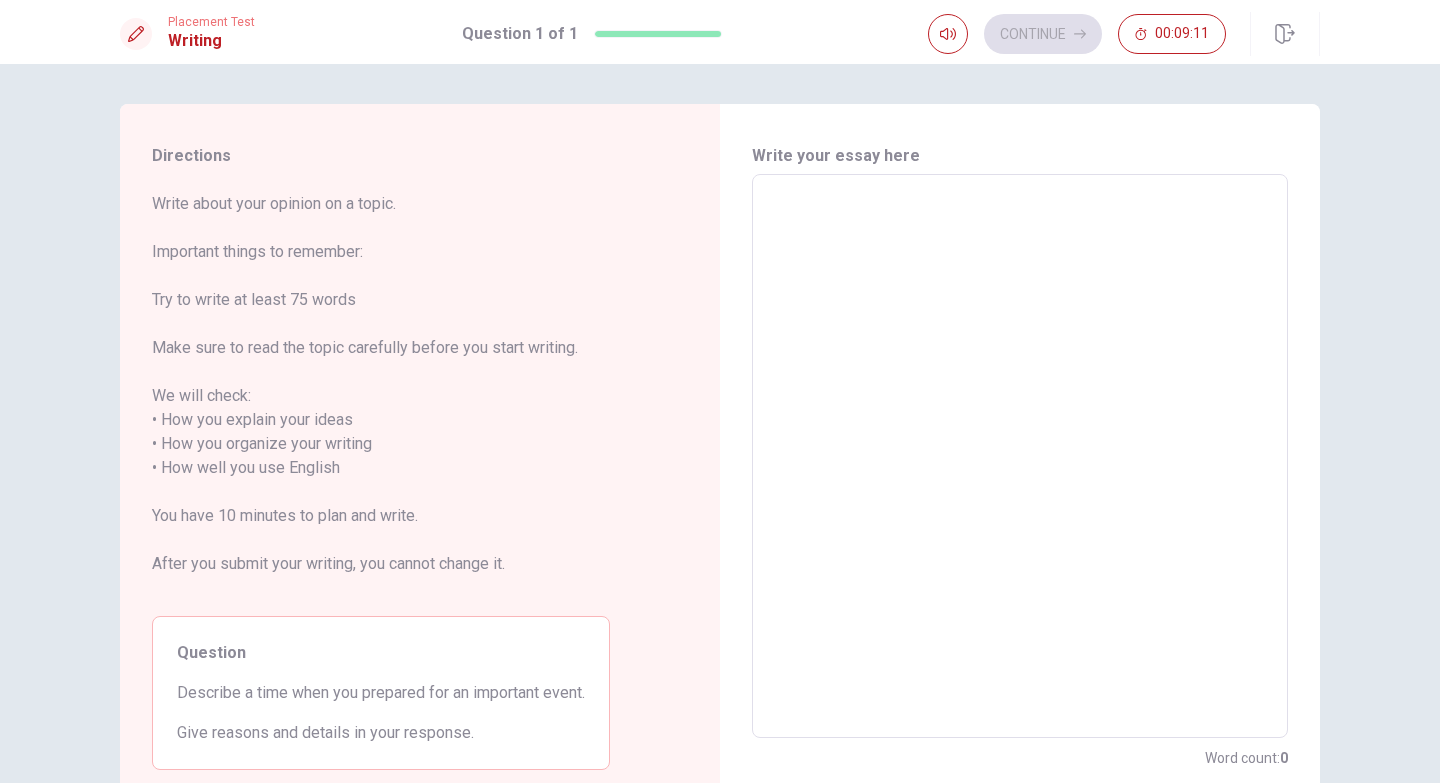 type on "w" 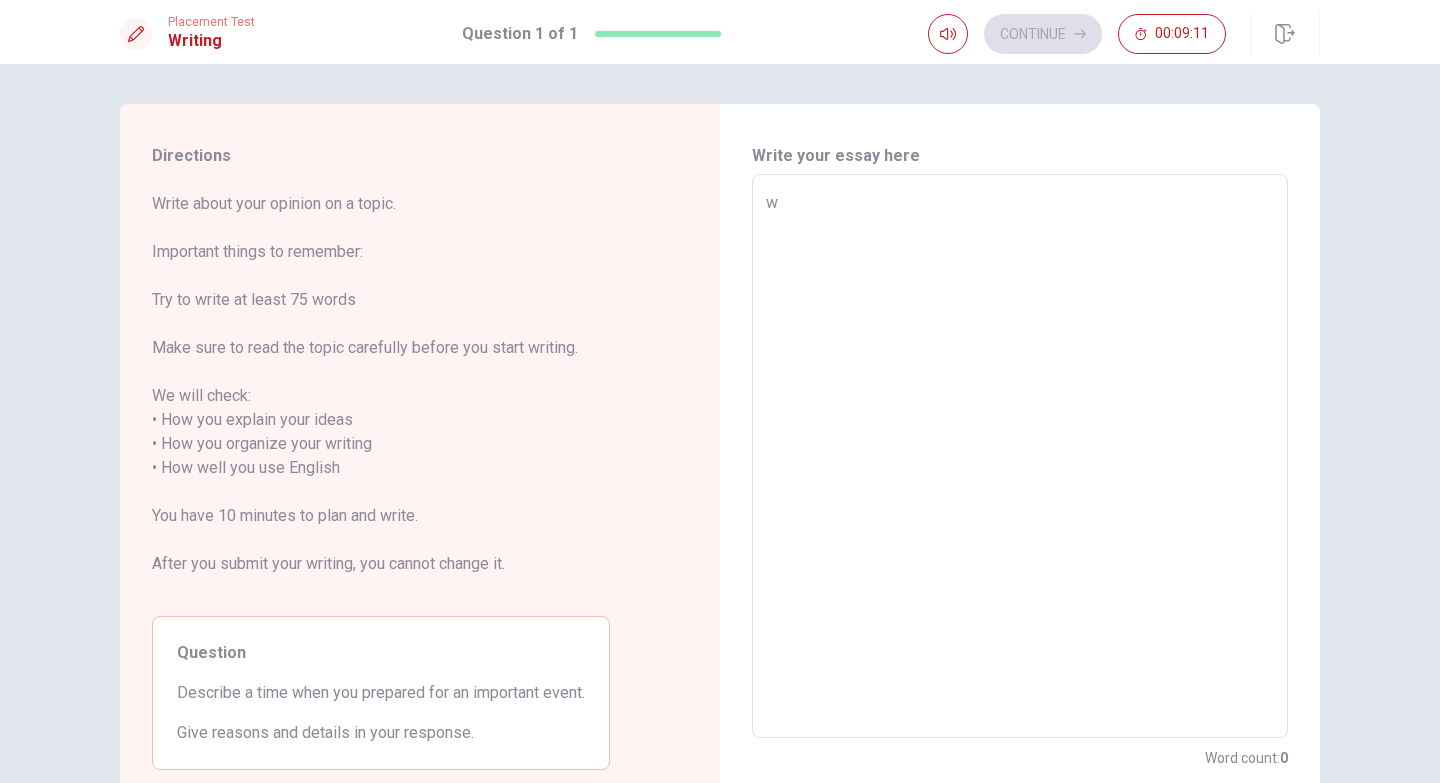 type on "x" 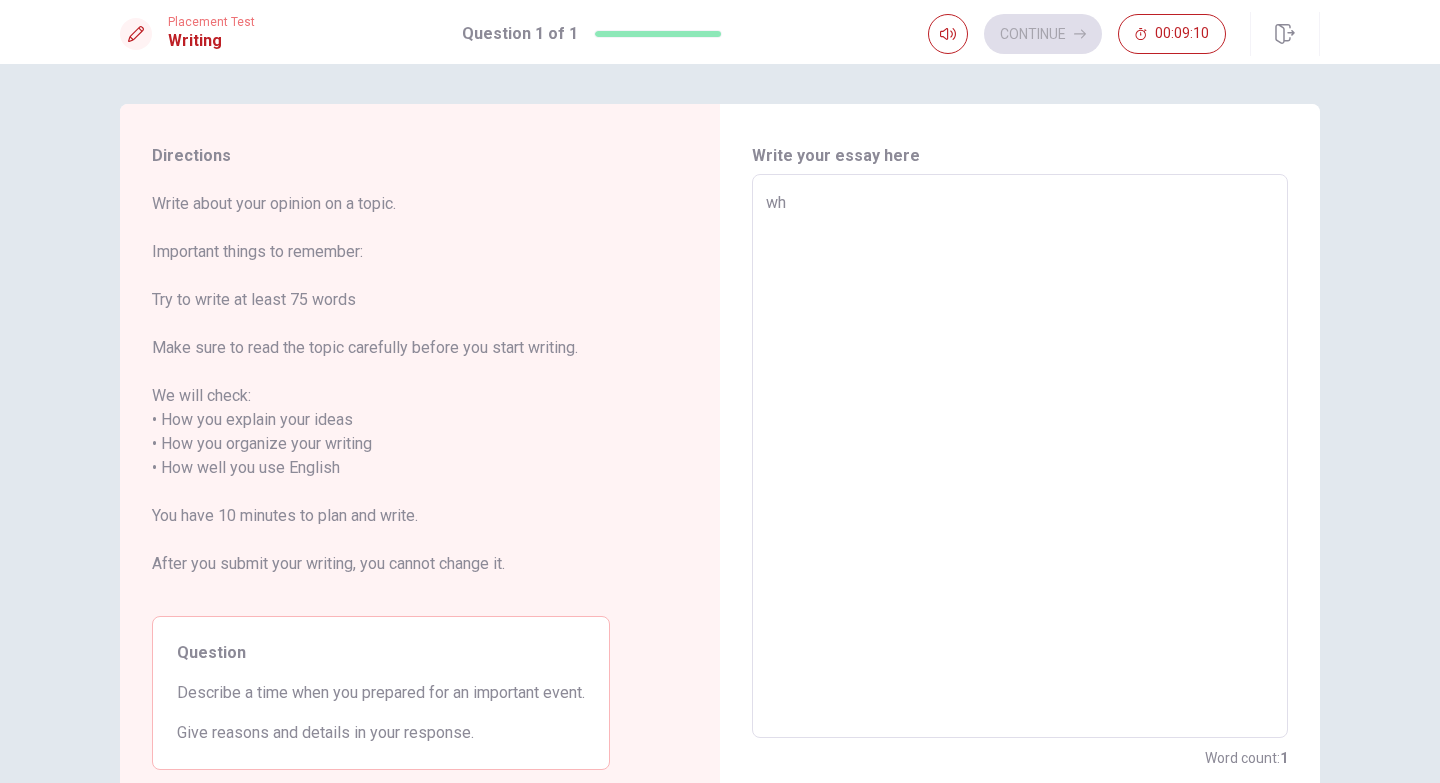 type on "x" 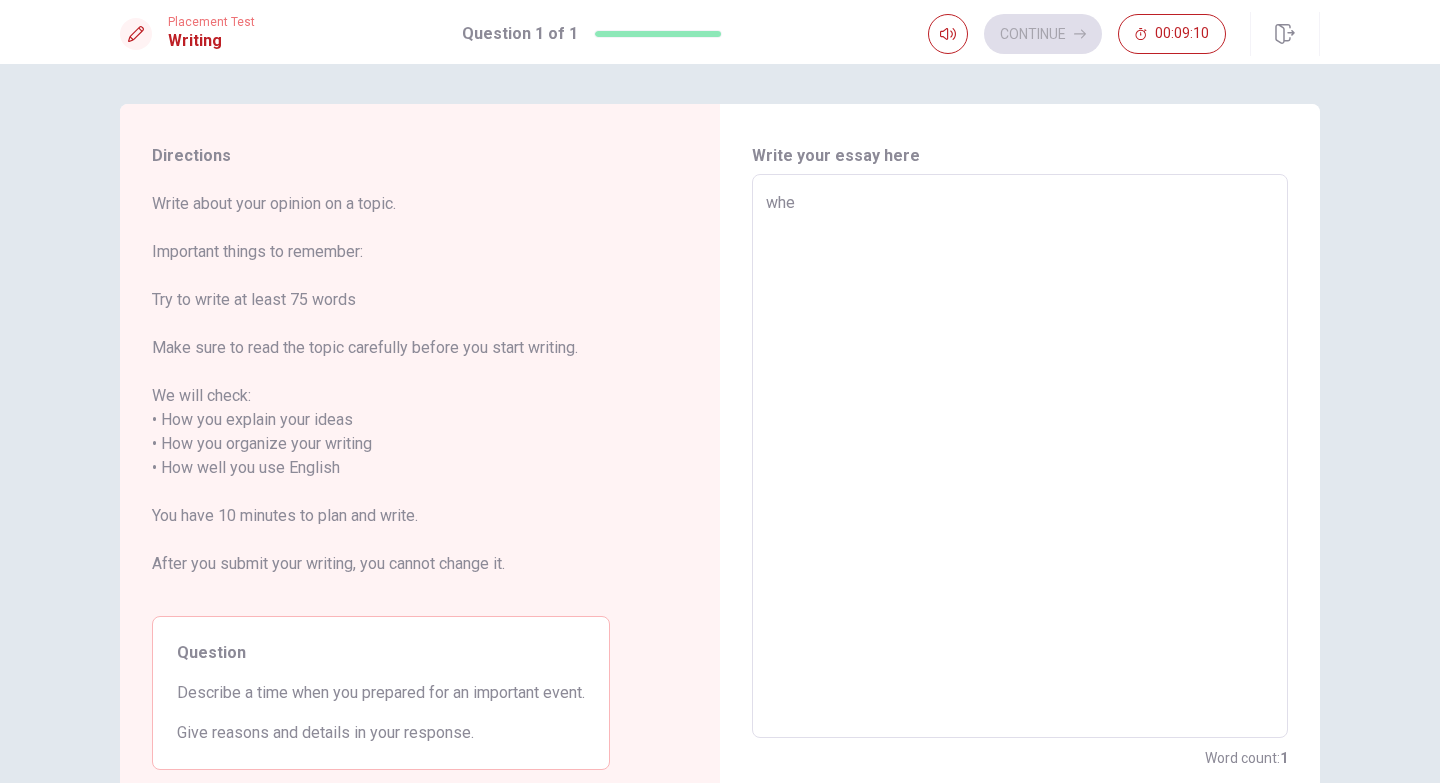 type on "x" 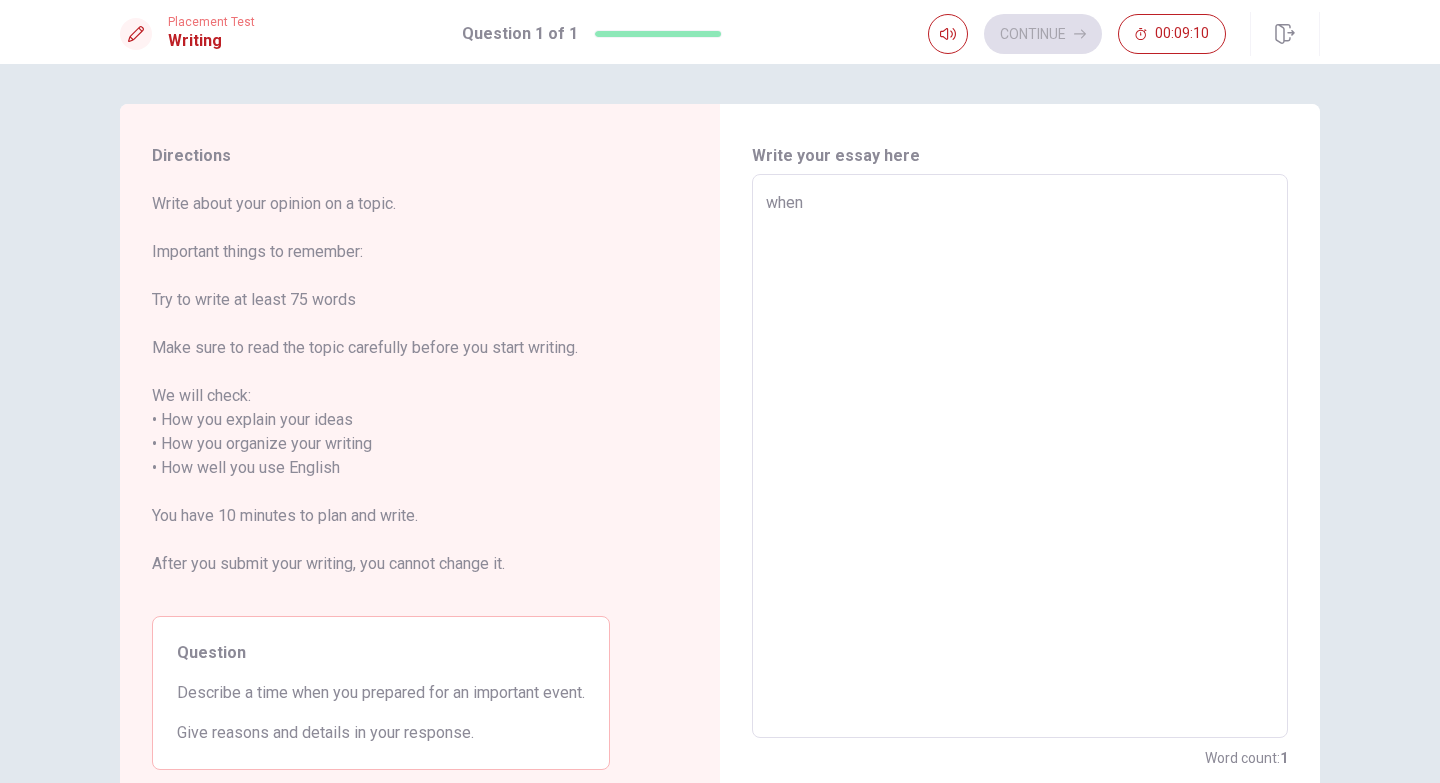 type on "x" 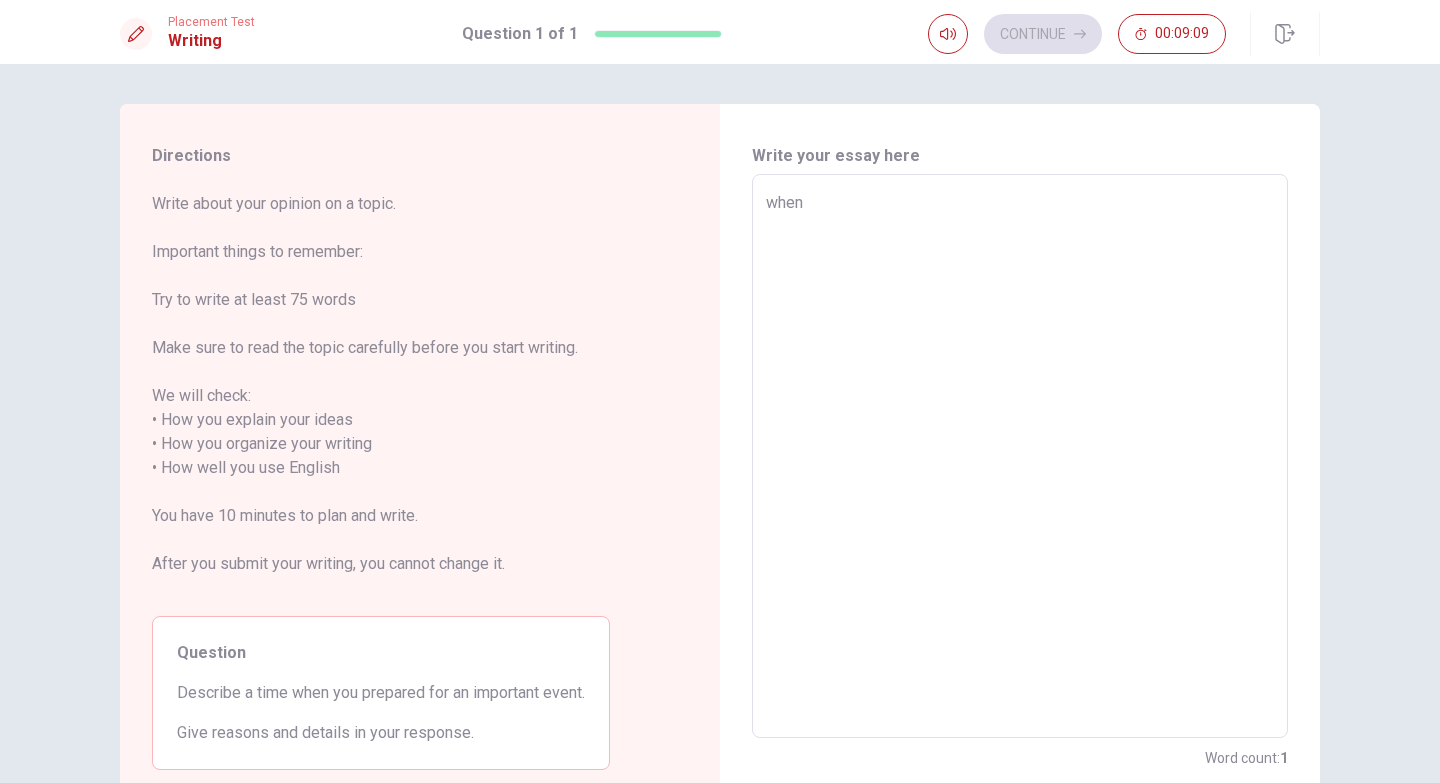 type on "when I" 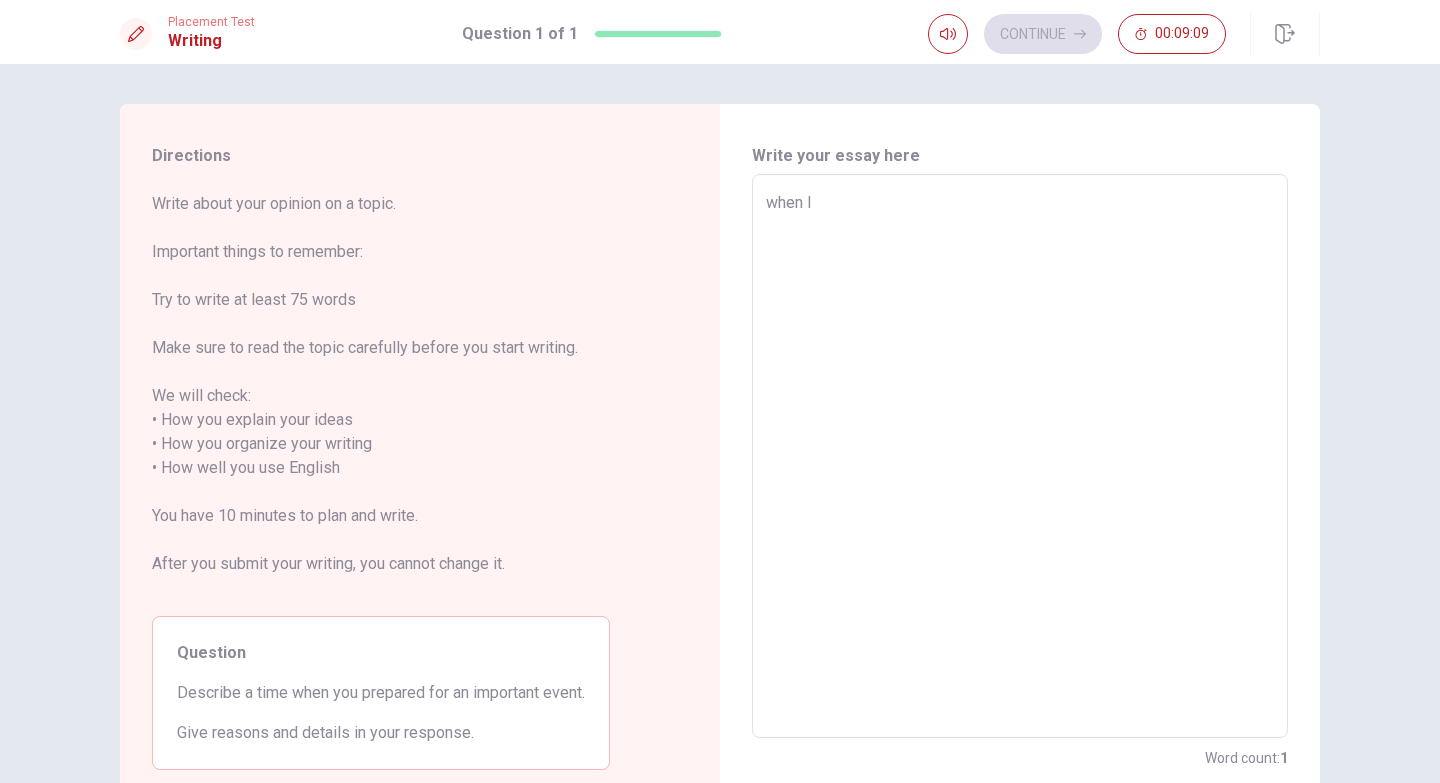 type on "x" 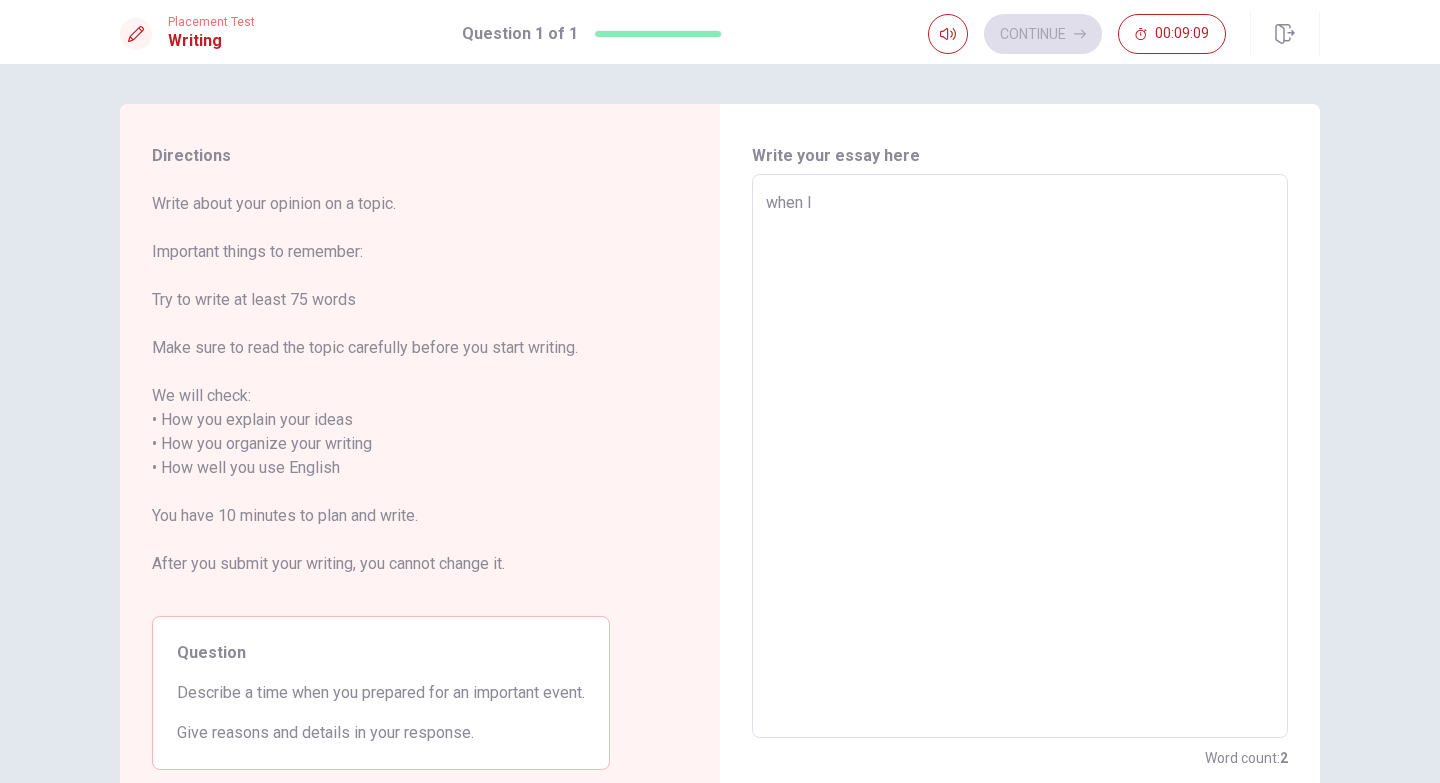 type on "when I" 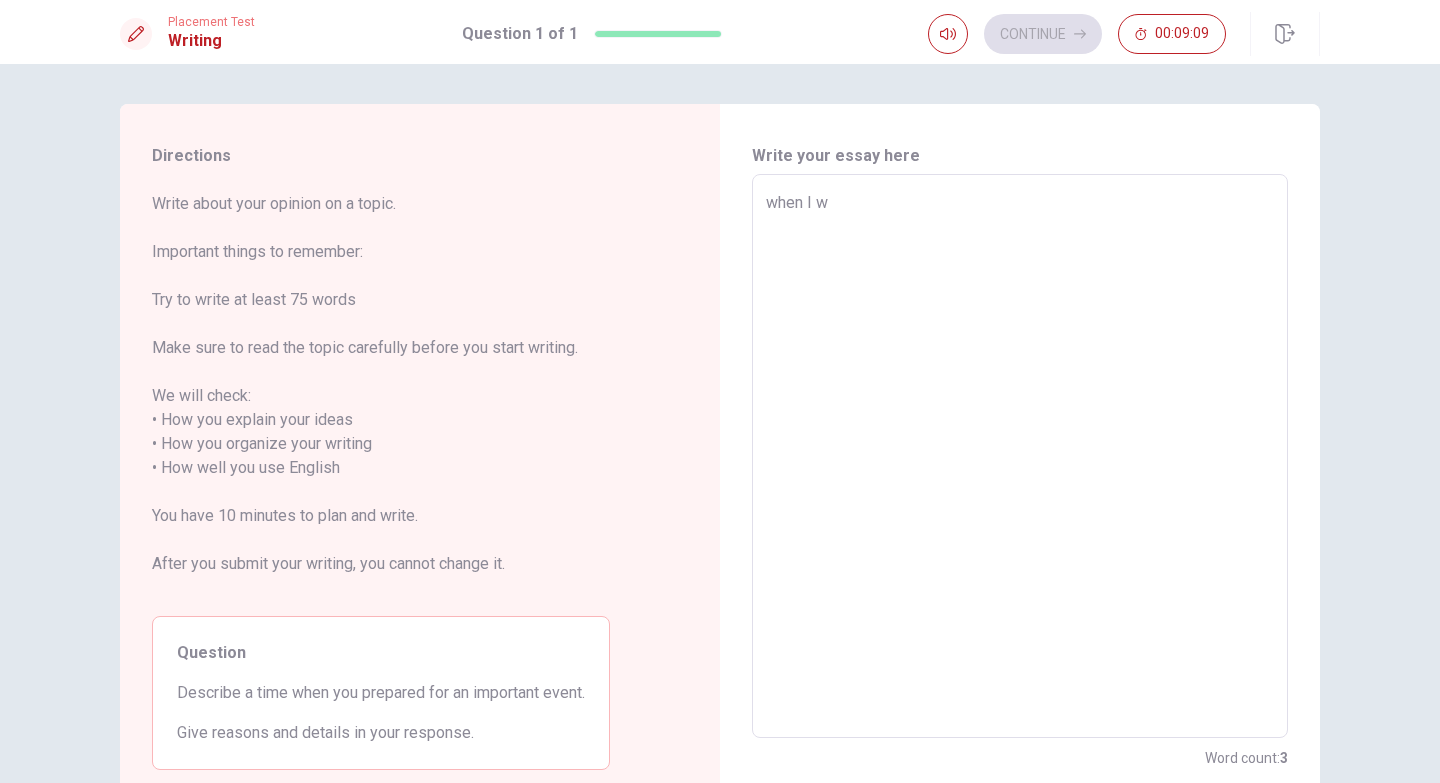 type on "x" 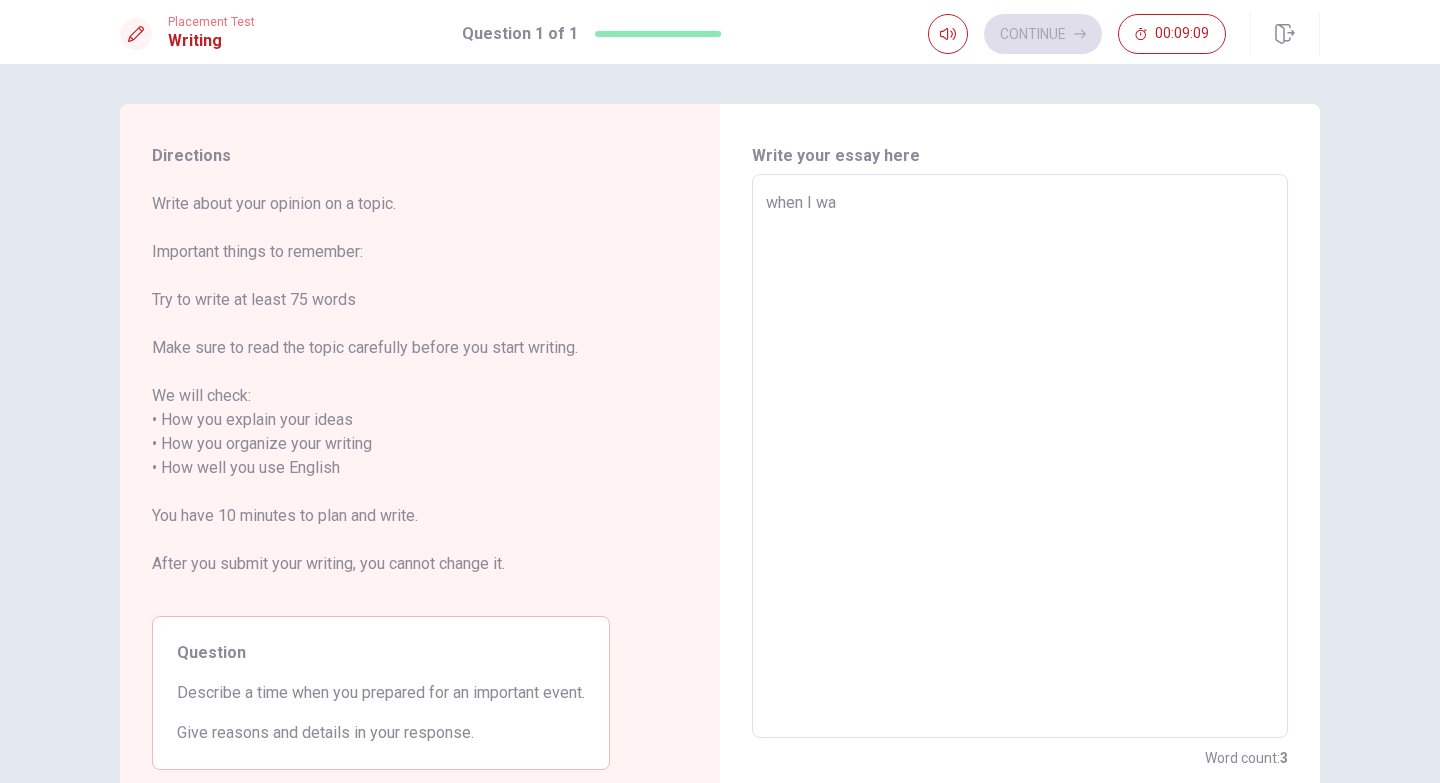 type on "x" 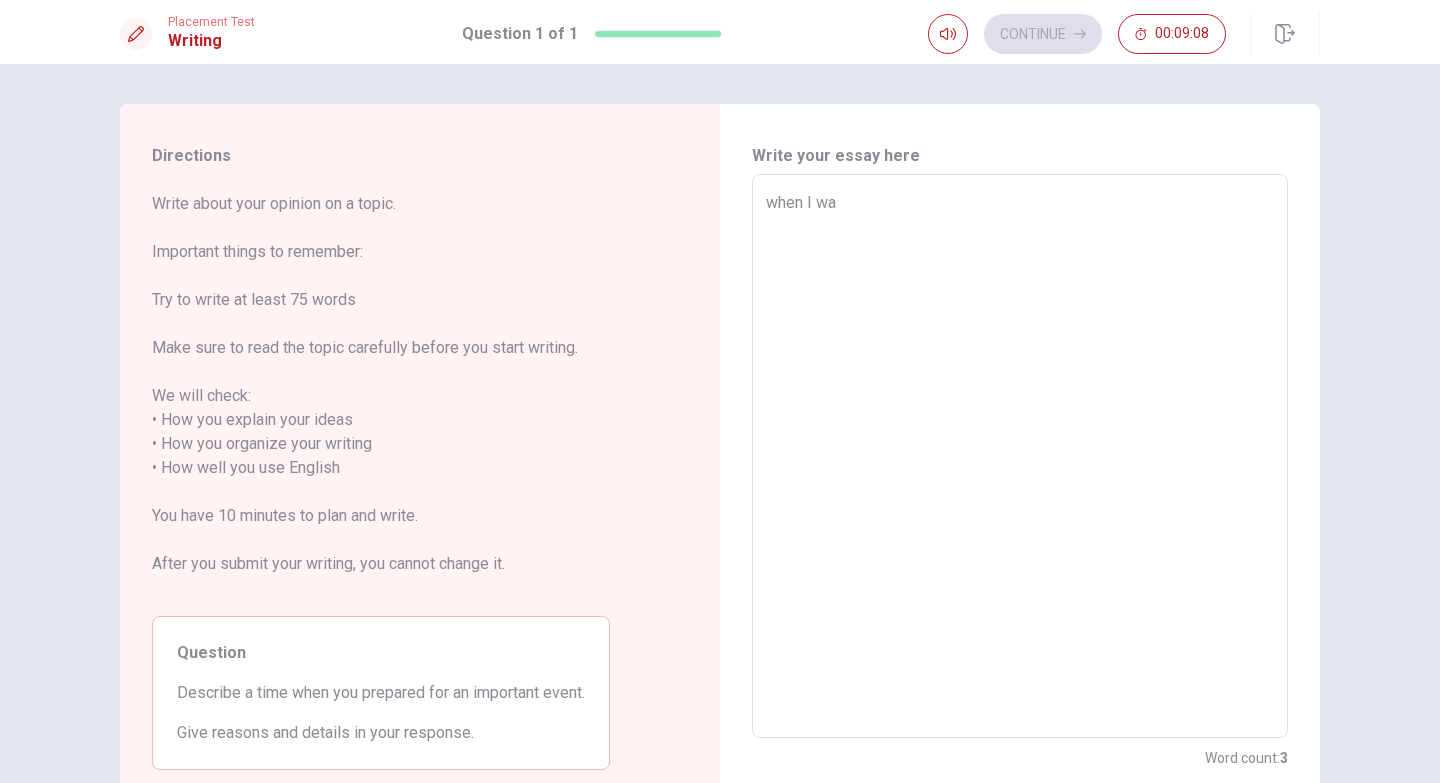type on "when I was" 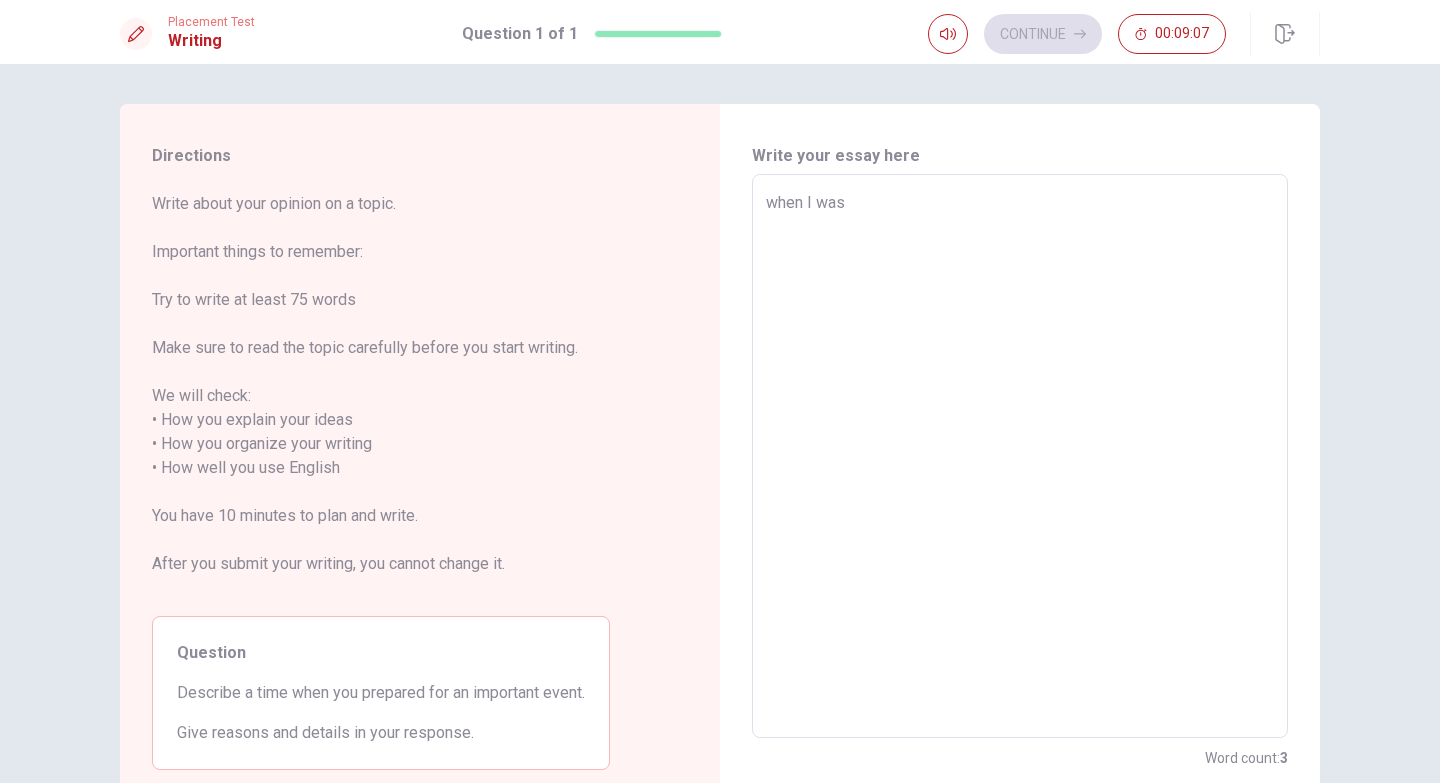 click on "when I was" at bounding box center [1020, 456] 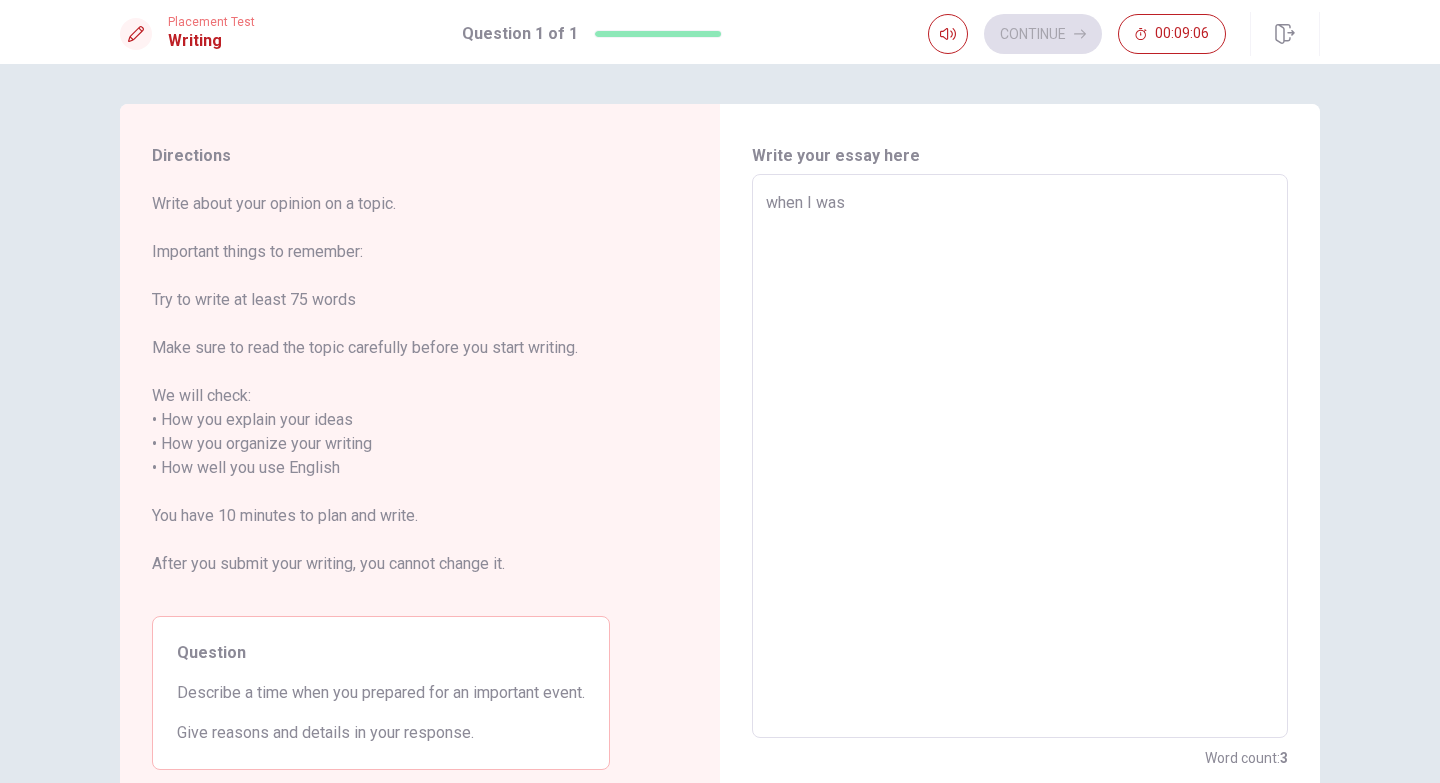 type on "hen I was" 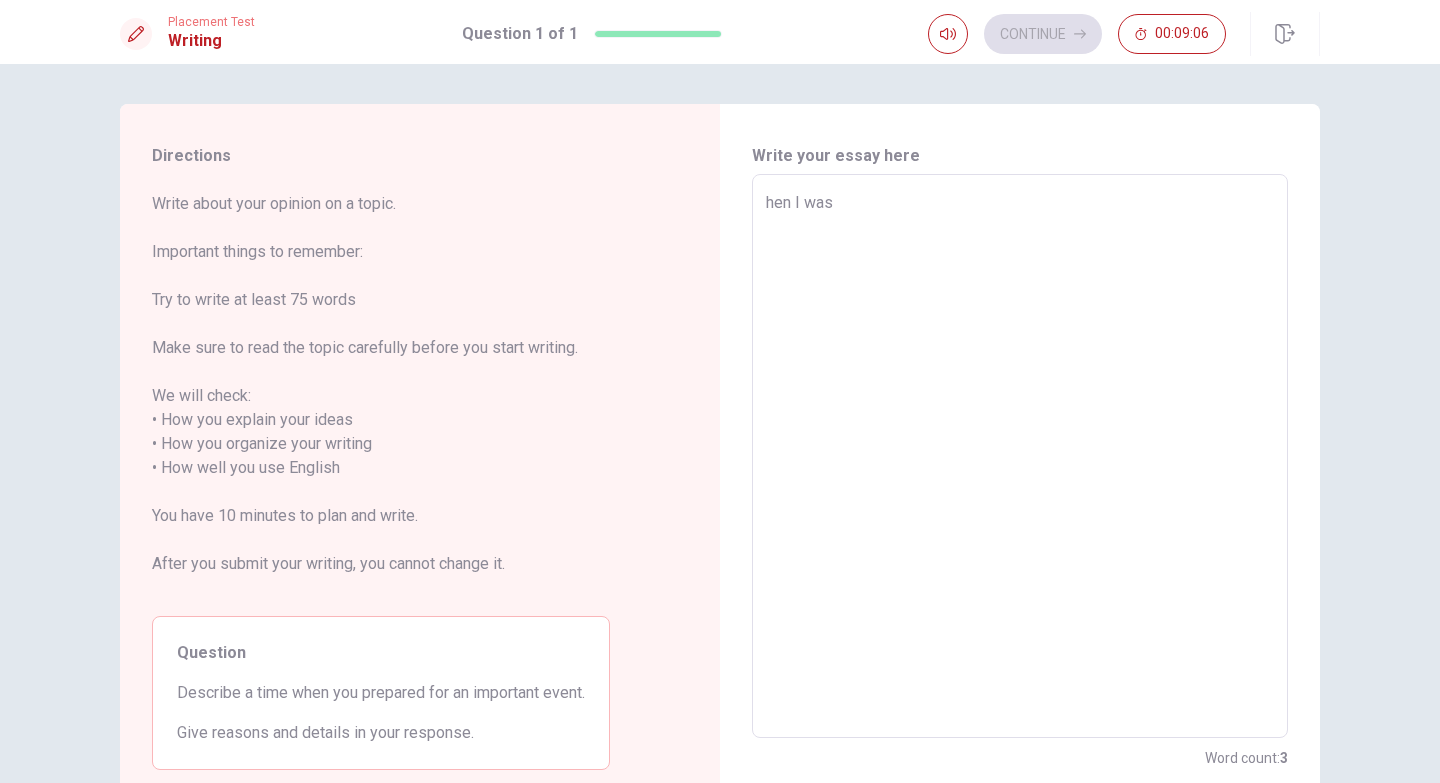 type on "x" 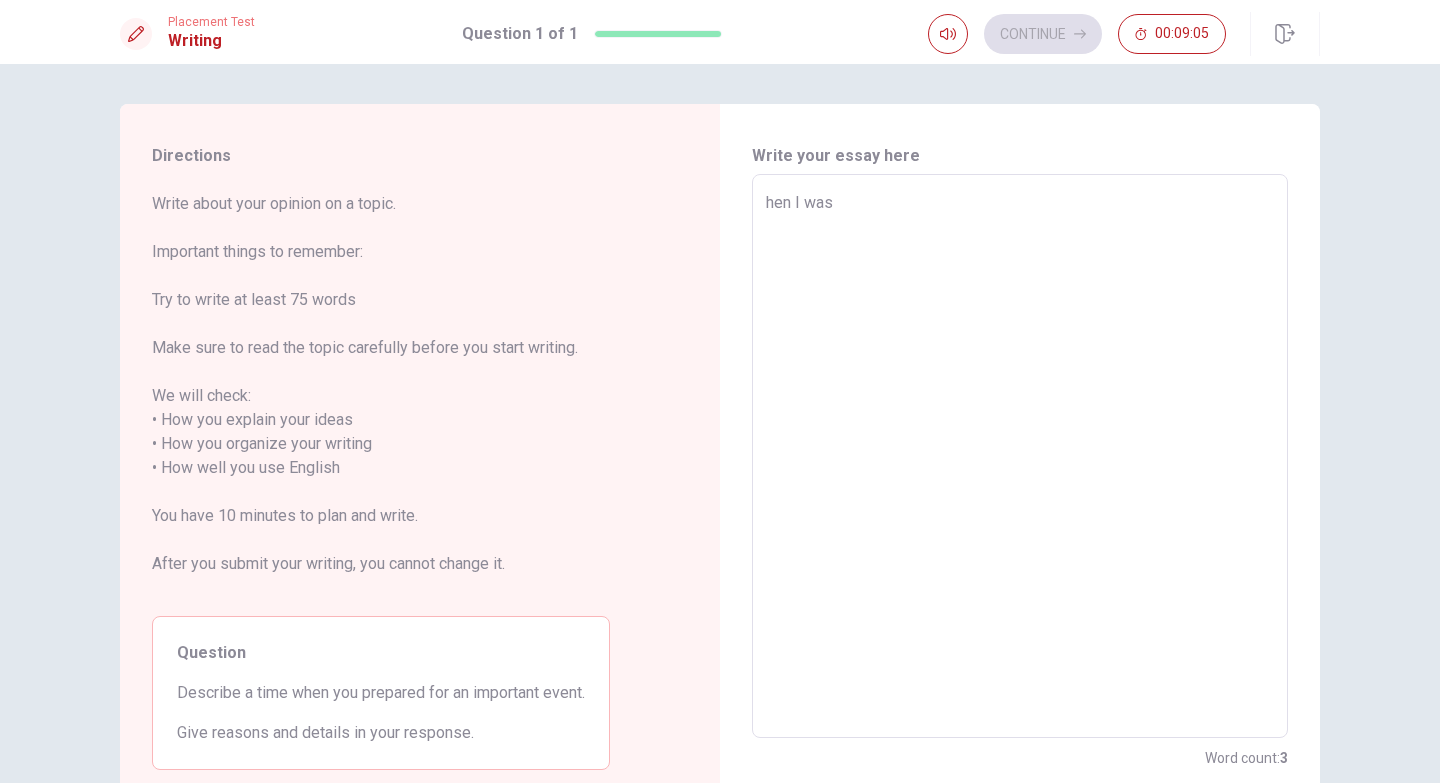 type on "When I was" 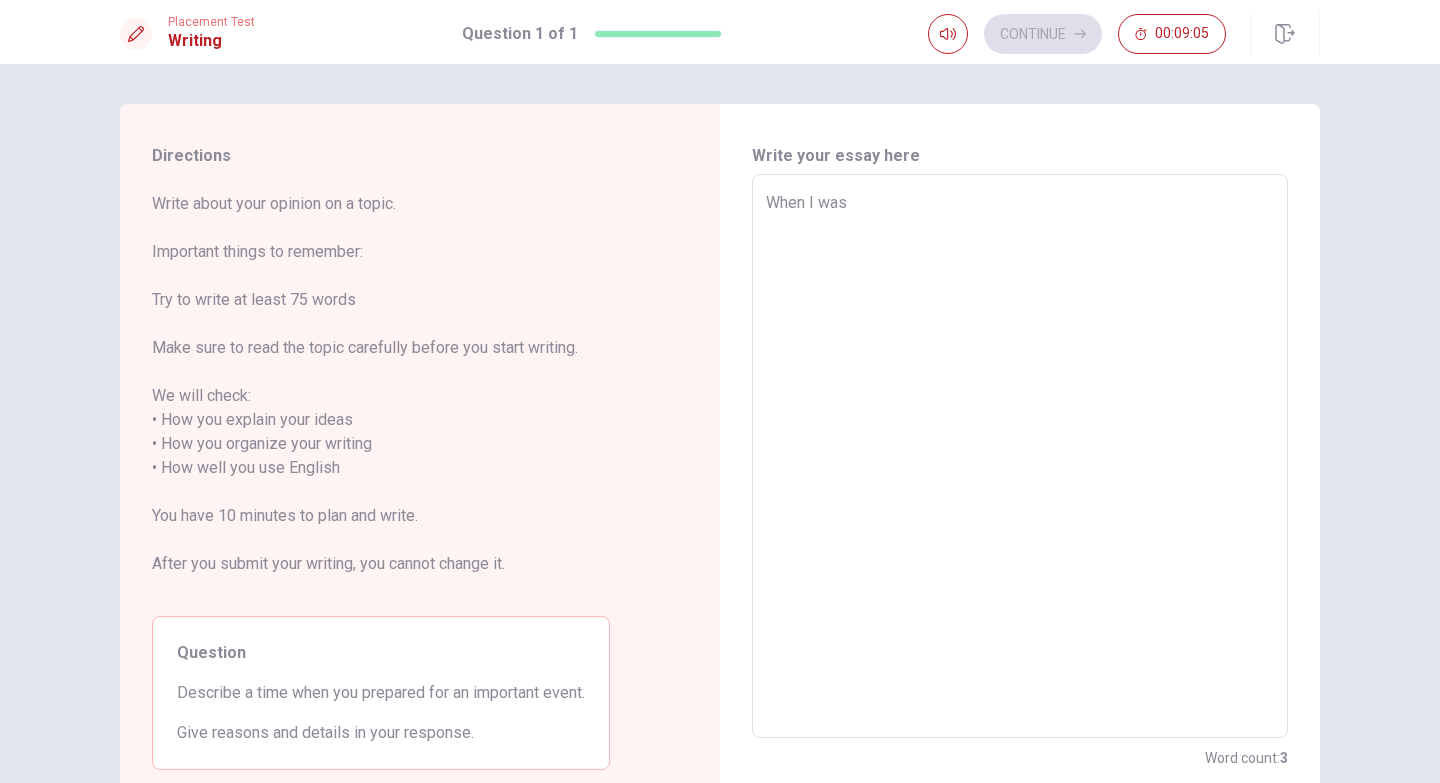 type on "x" 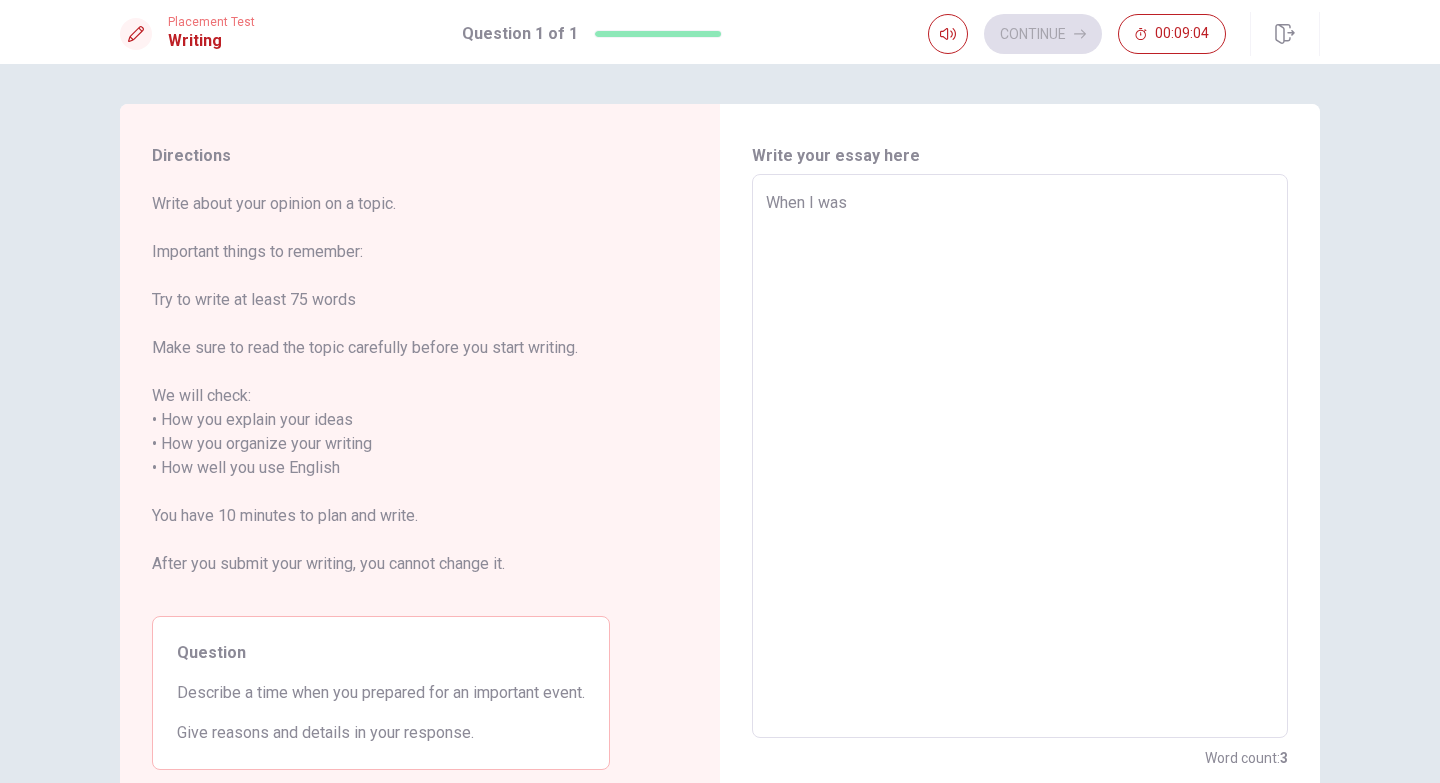 click on "When I was" at bounding box center [1020, 456] 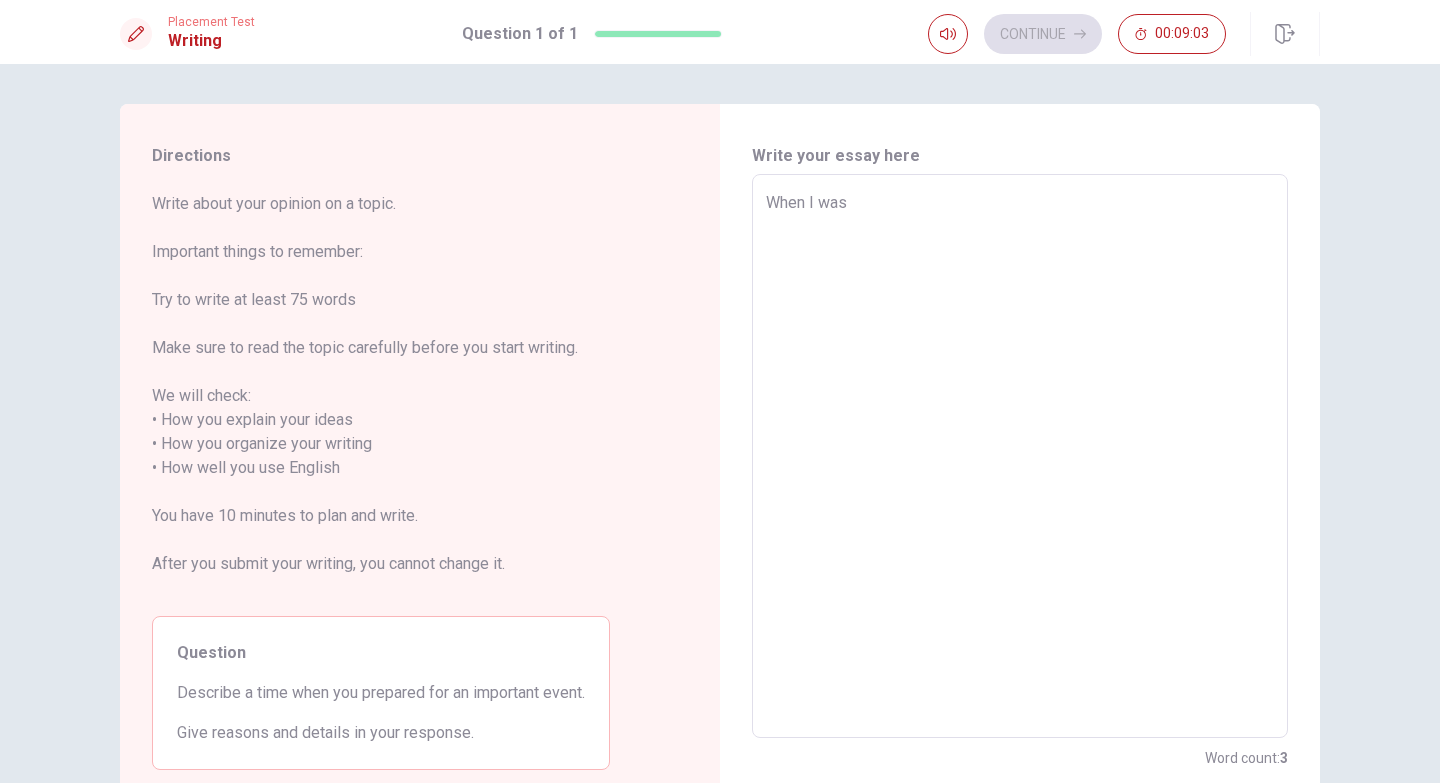 type on "When I was 7" 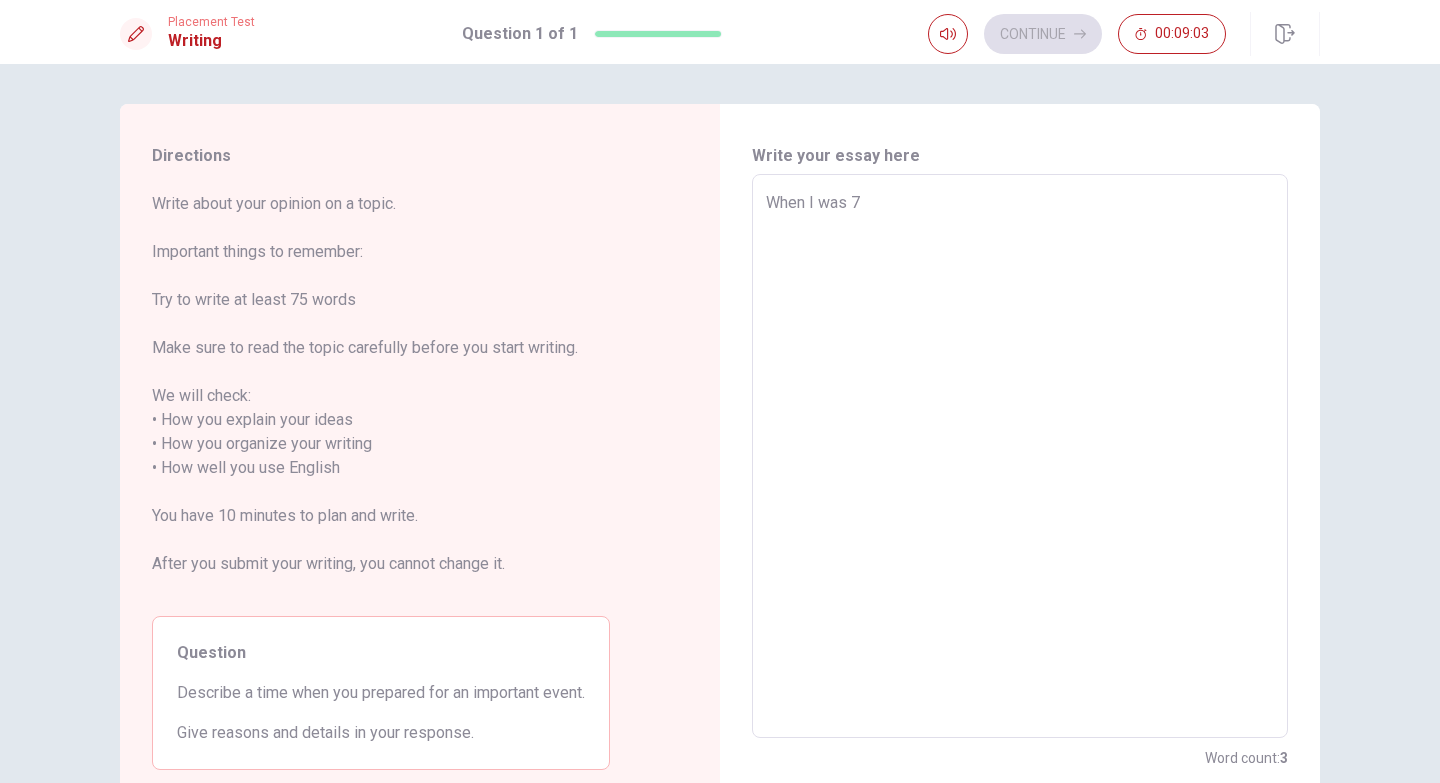 type on "x" 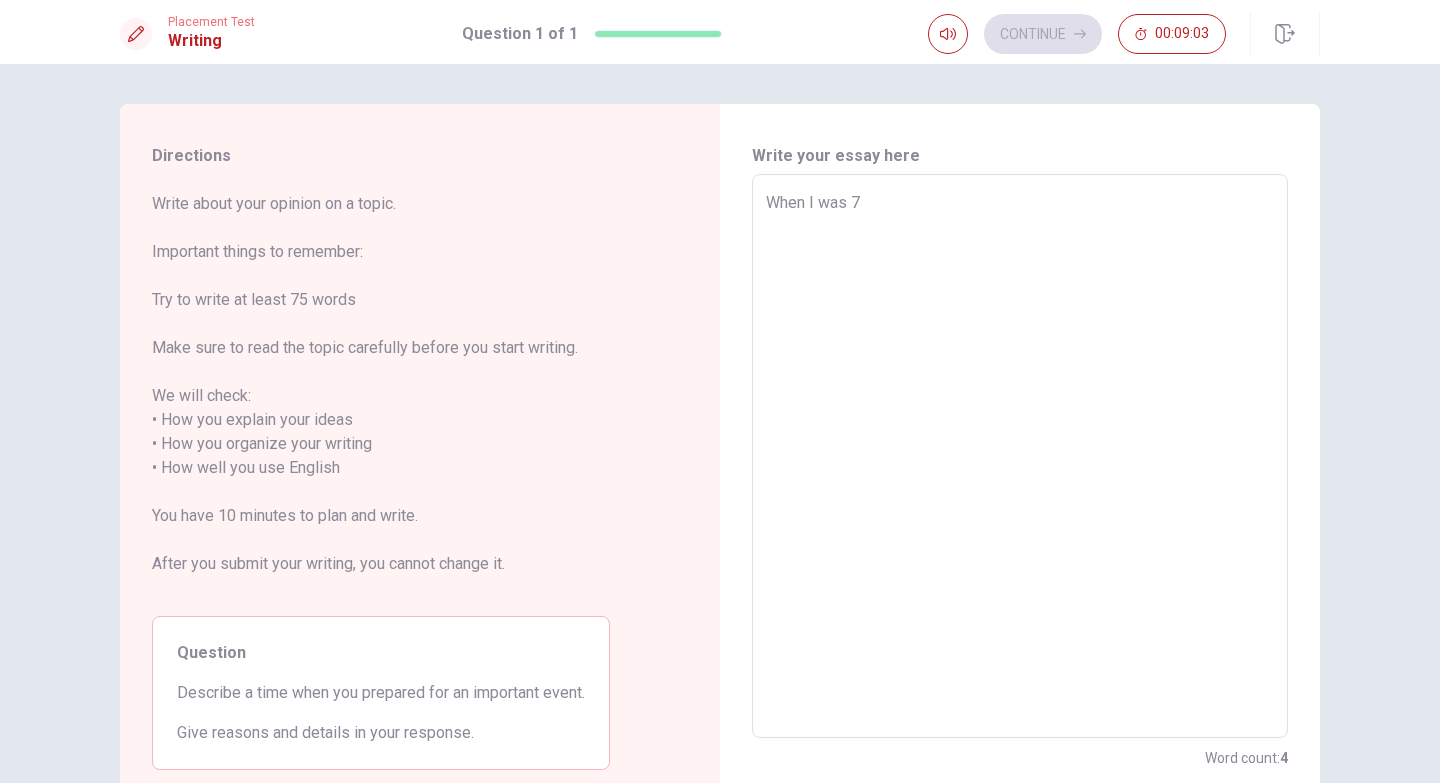 type on "When I was 7" 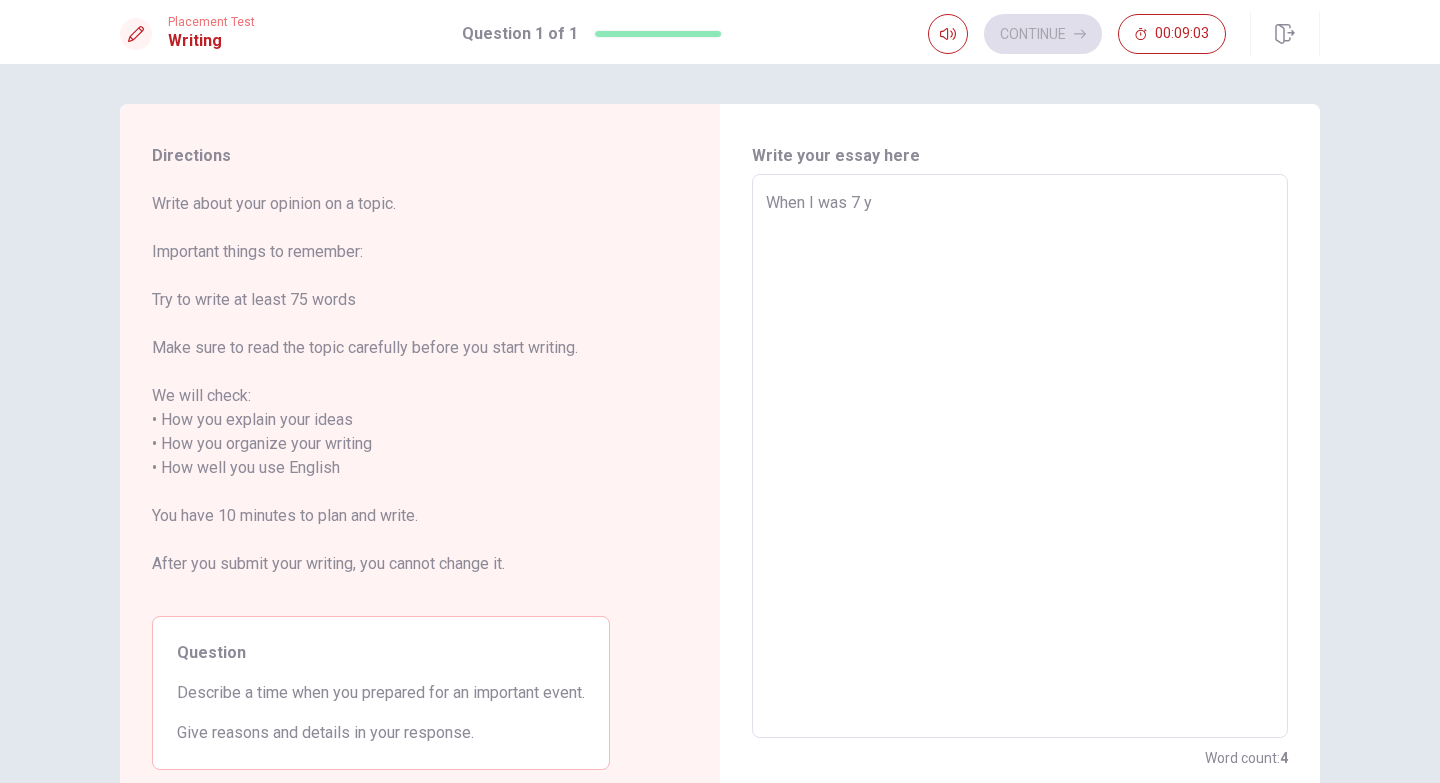type on "x" 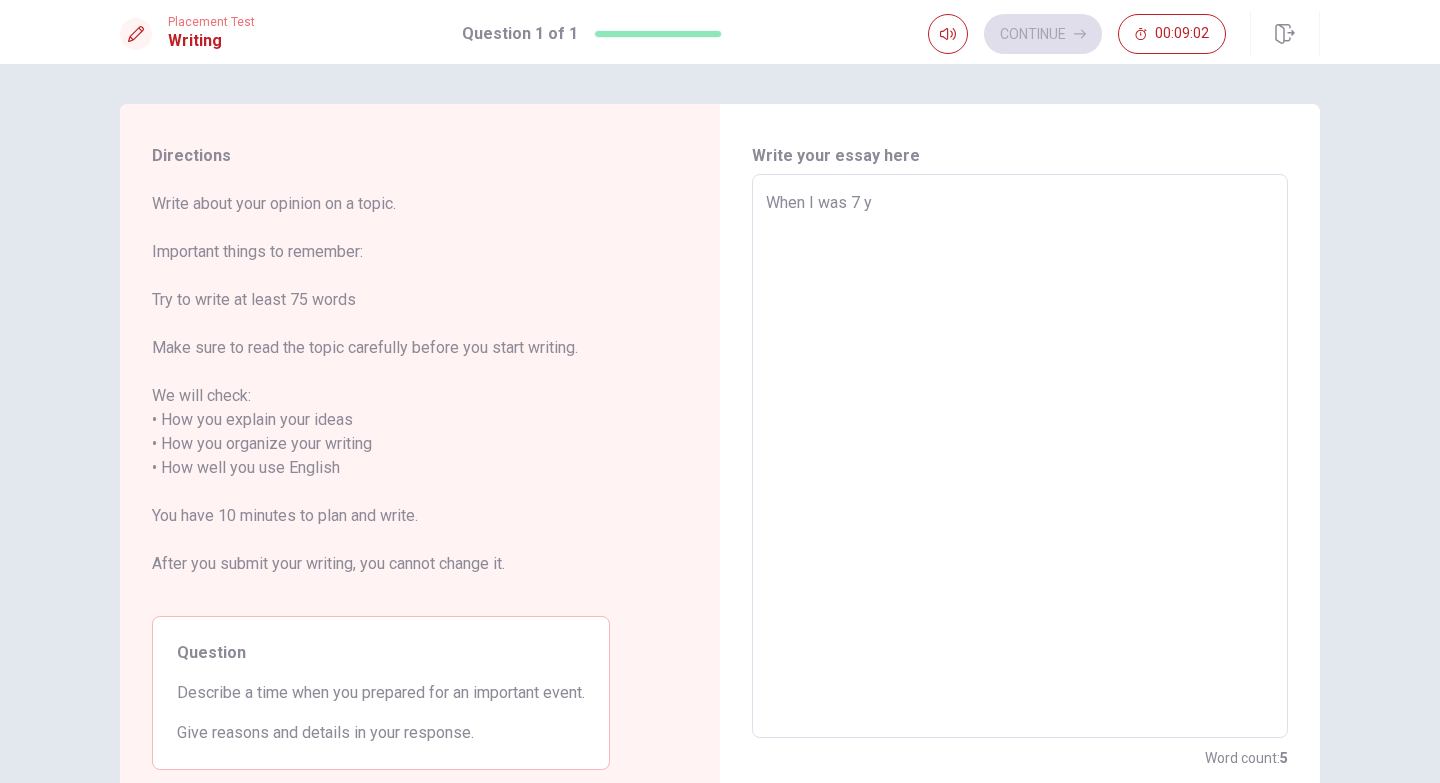 type on "When I was 7 ye" 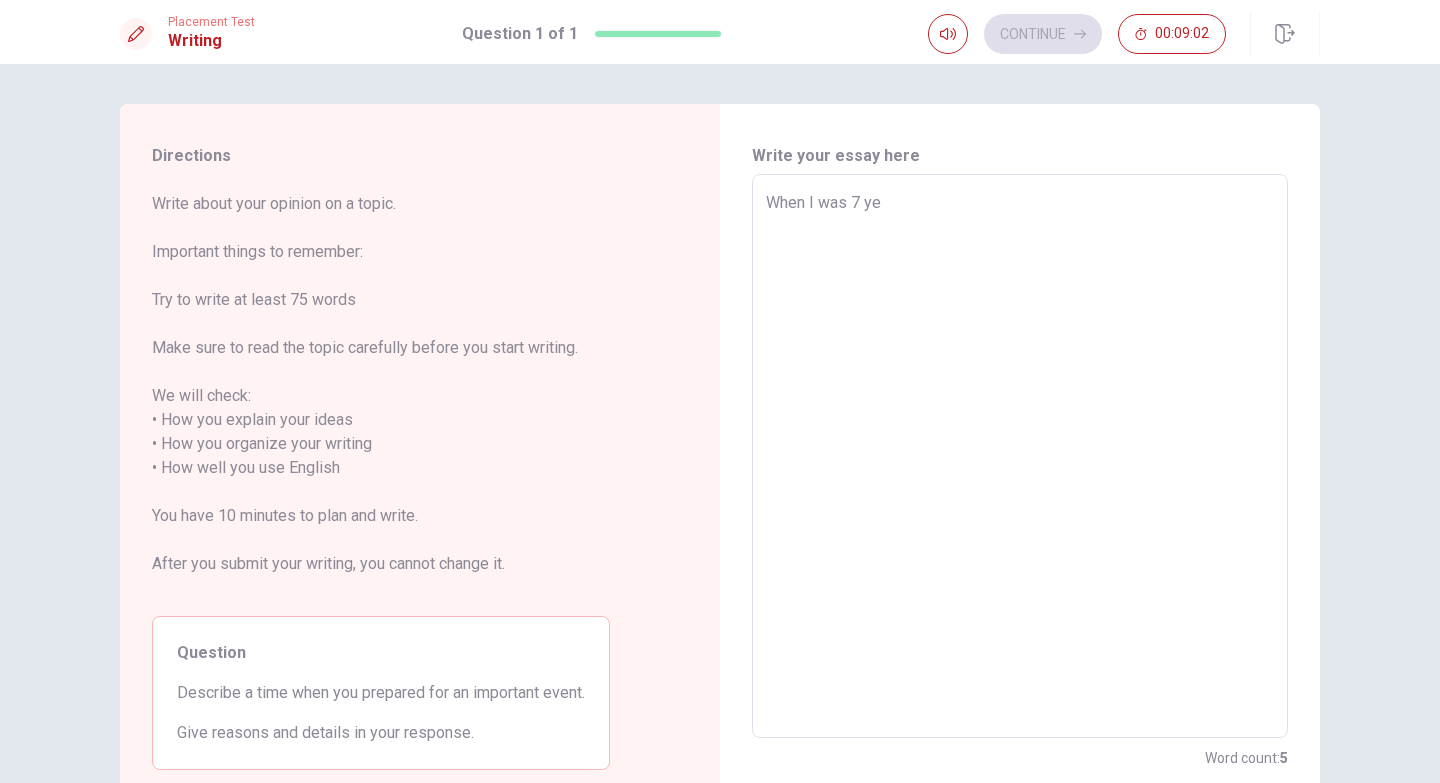 type on "When I was 7 yea" 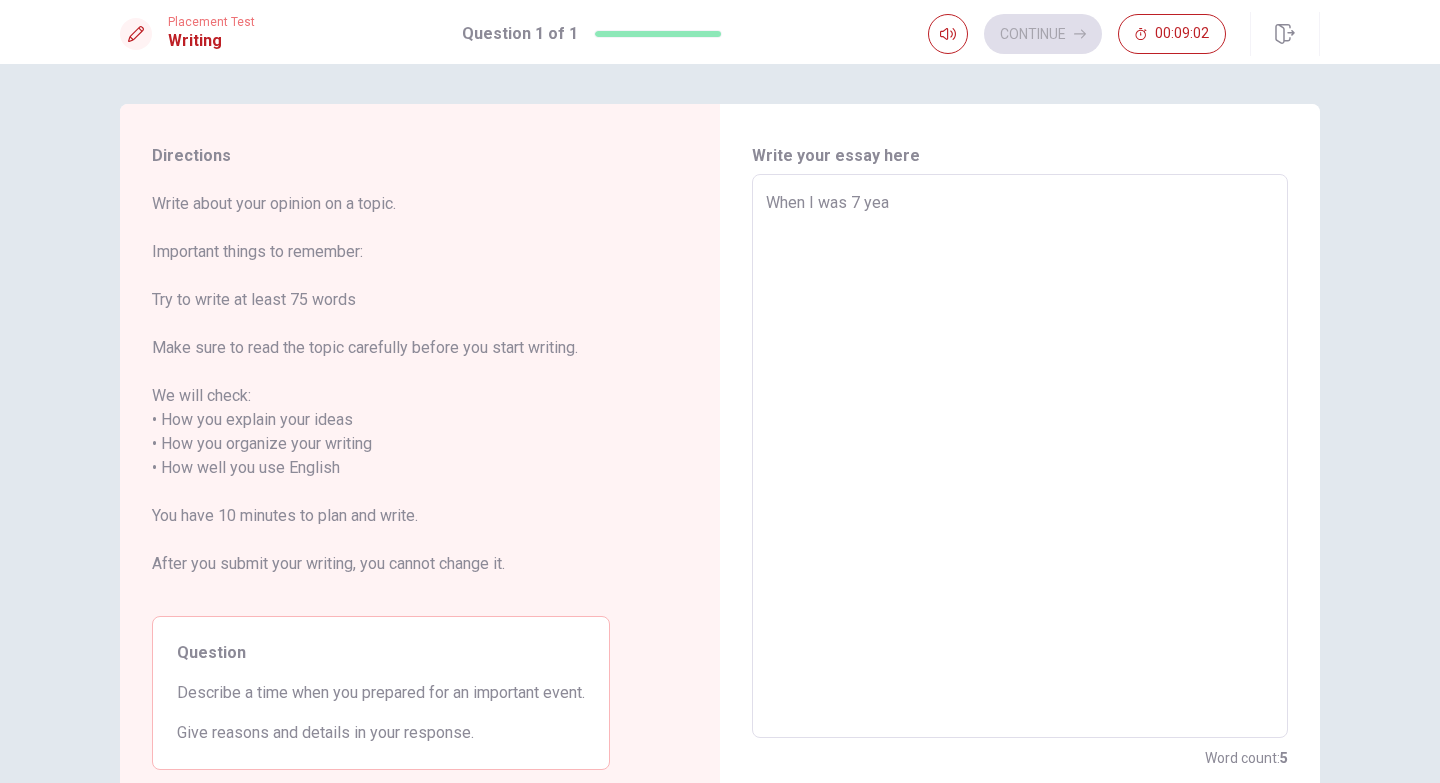 type on "x" 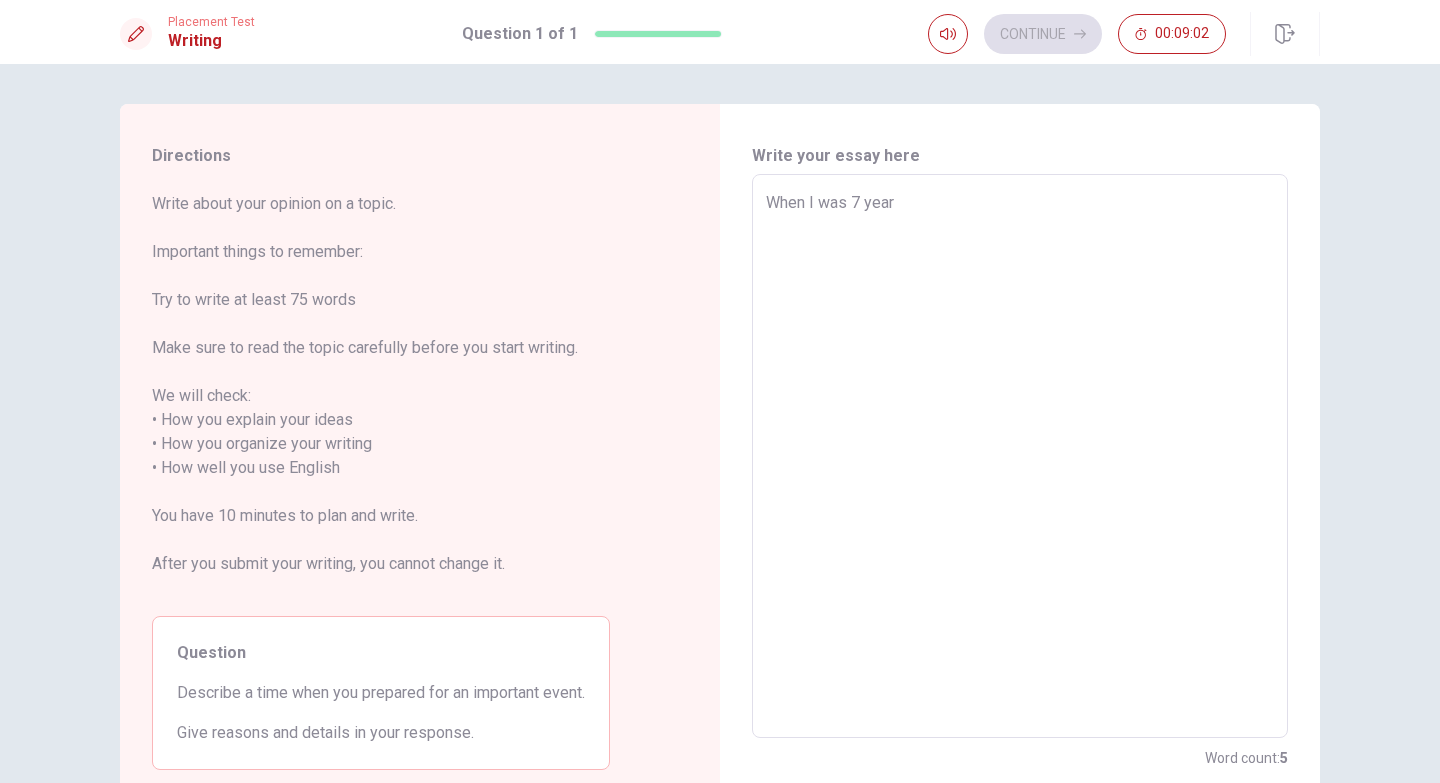 type on "When I was 7 years" 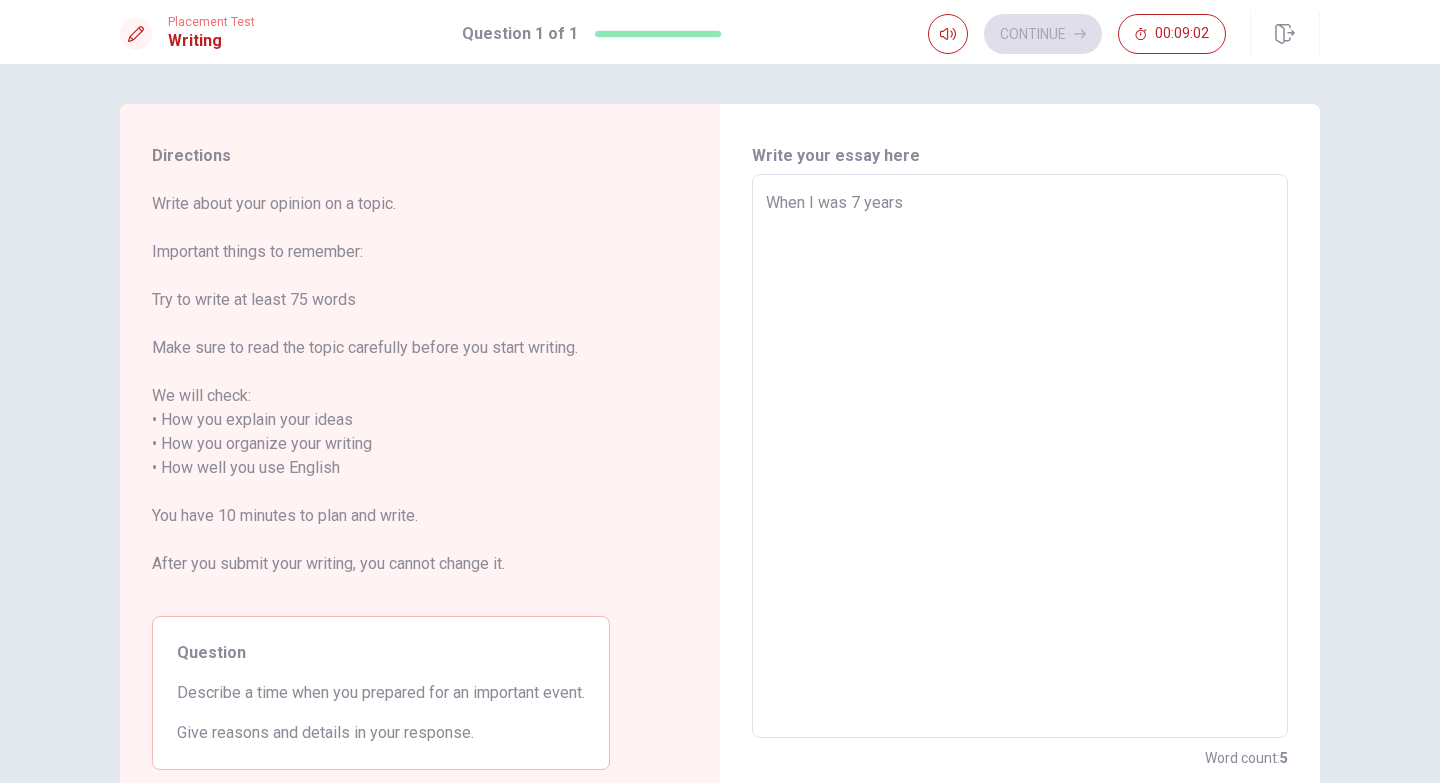 type on "x" 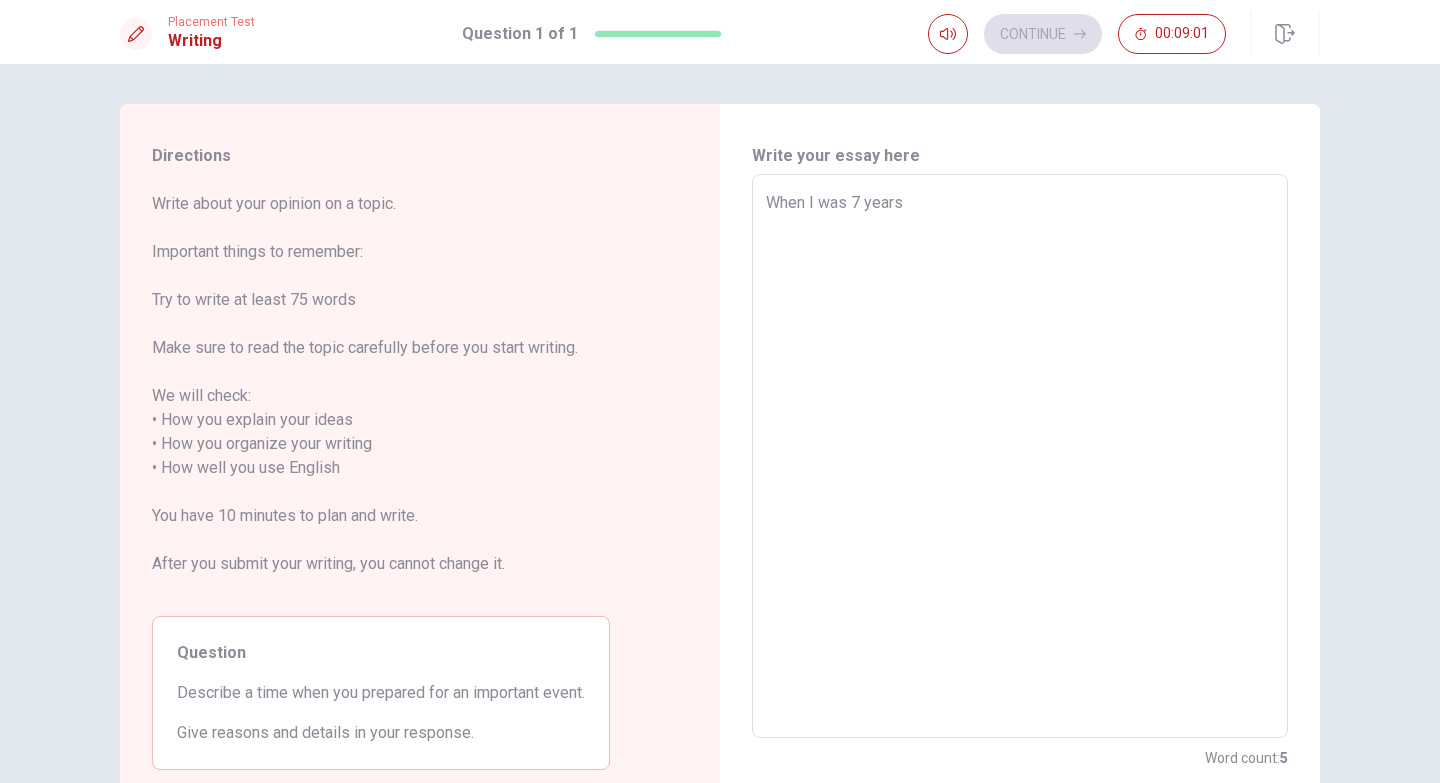 type on "When I was 7 years" 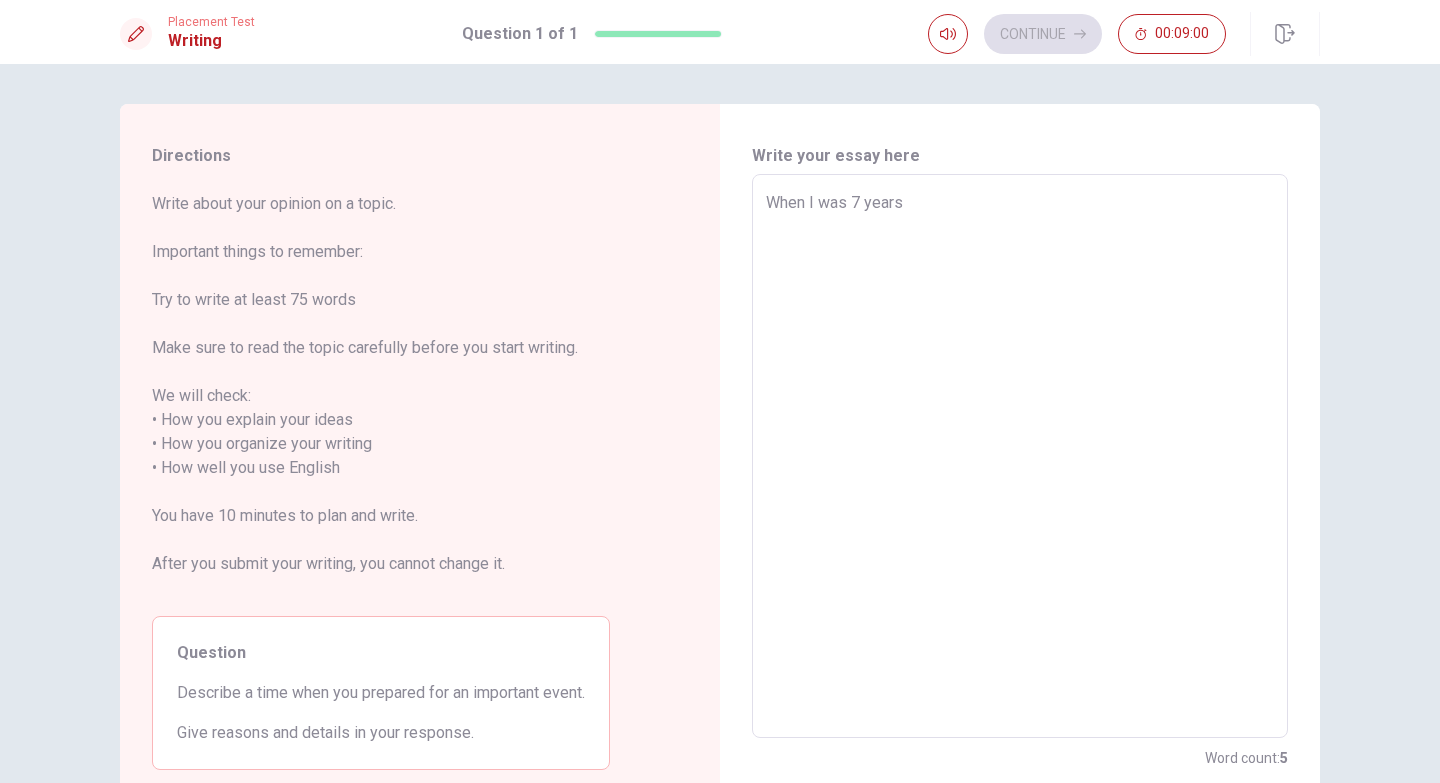 type on "When I was 7 years," 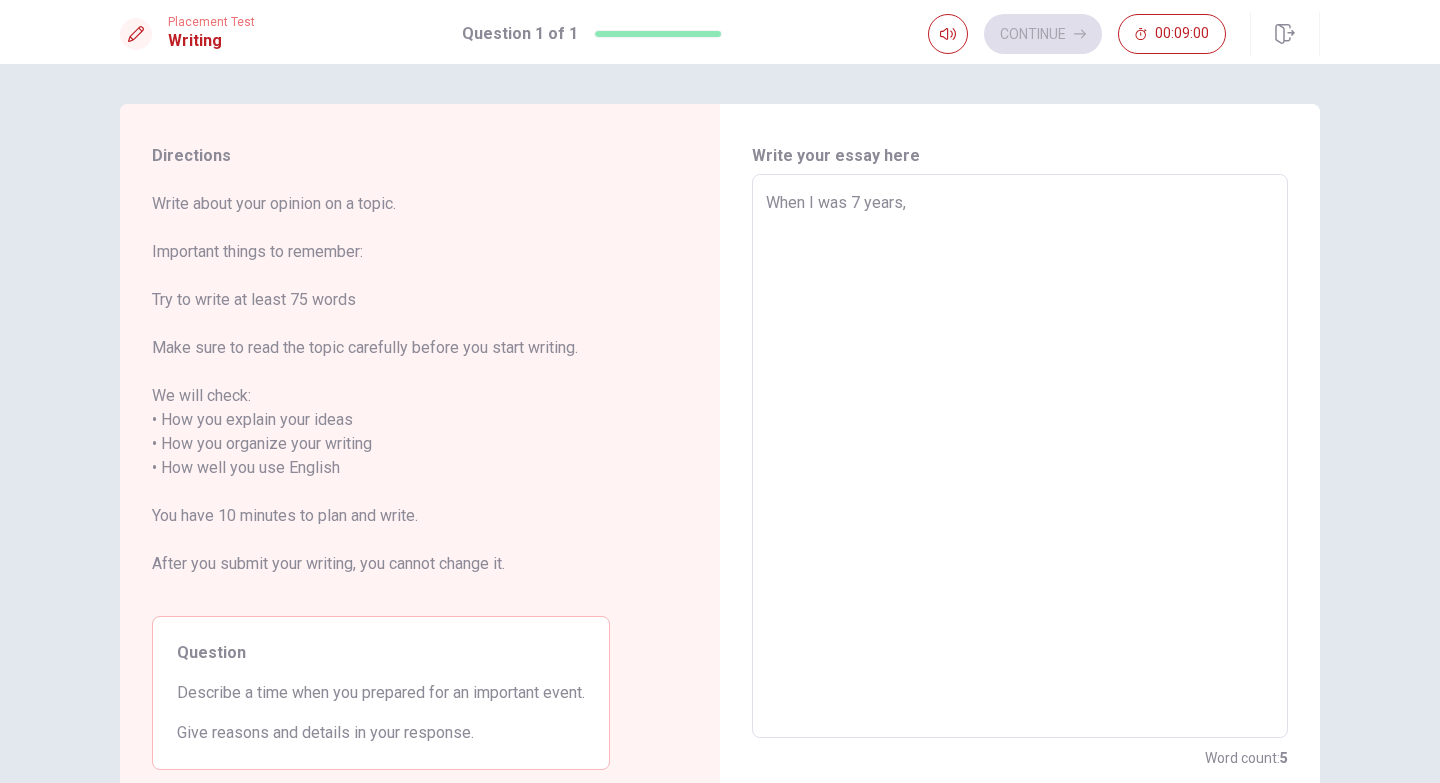 type on "x" 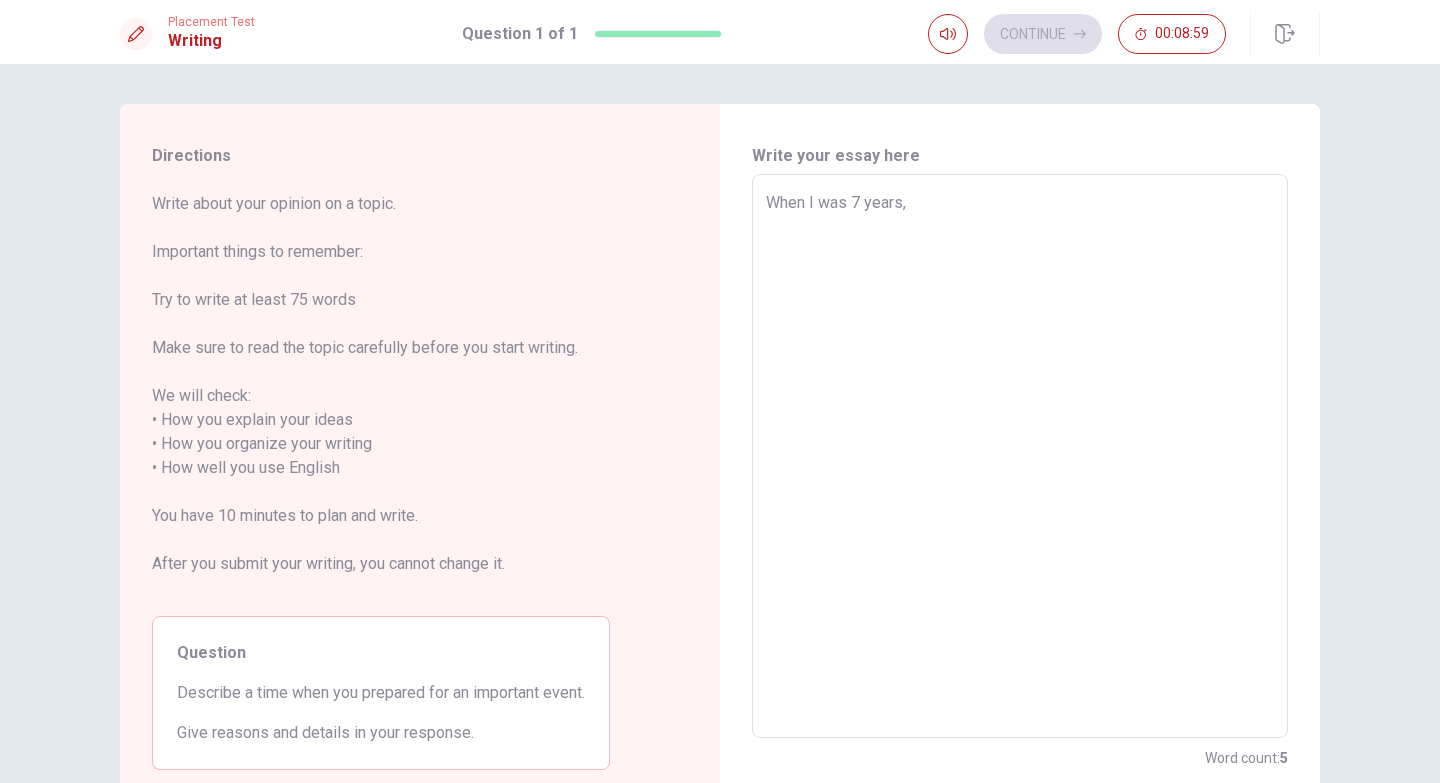 type on "When I was 7 years, I" 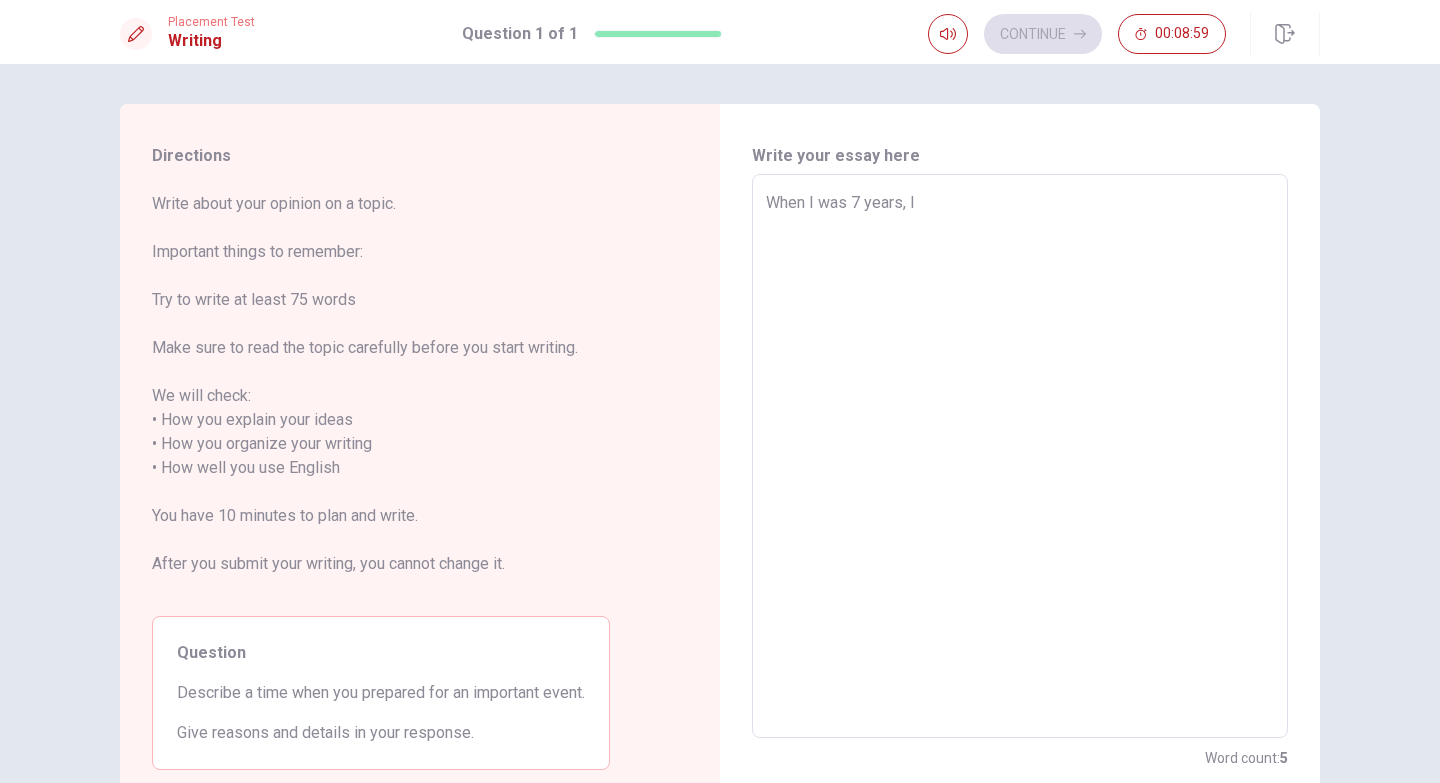 type on "x" 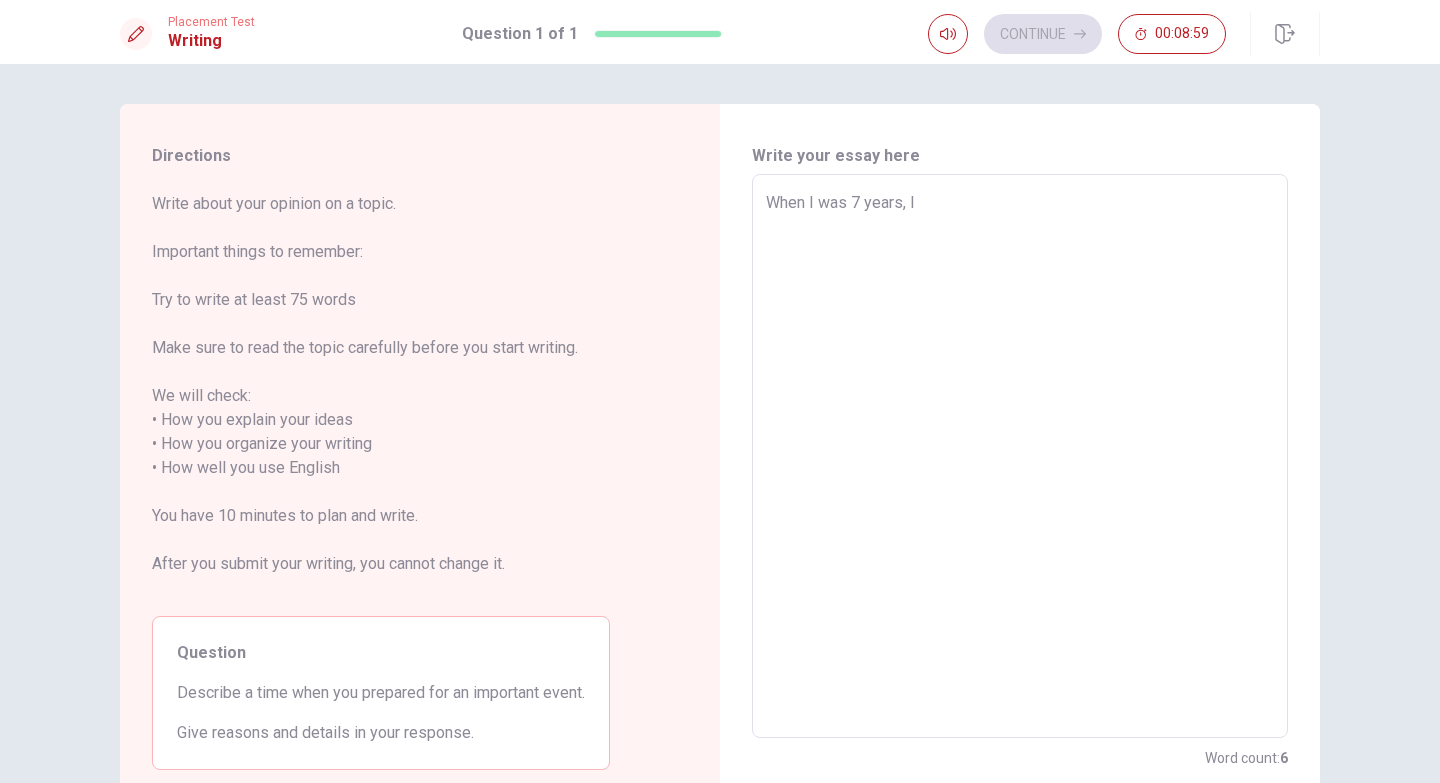 type on "x" 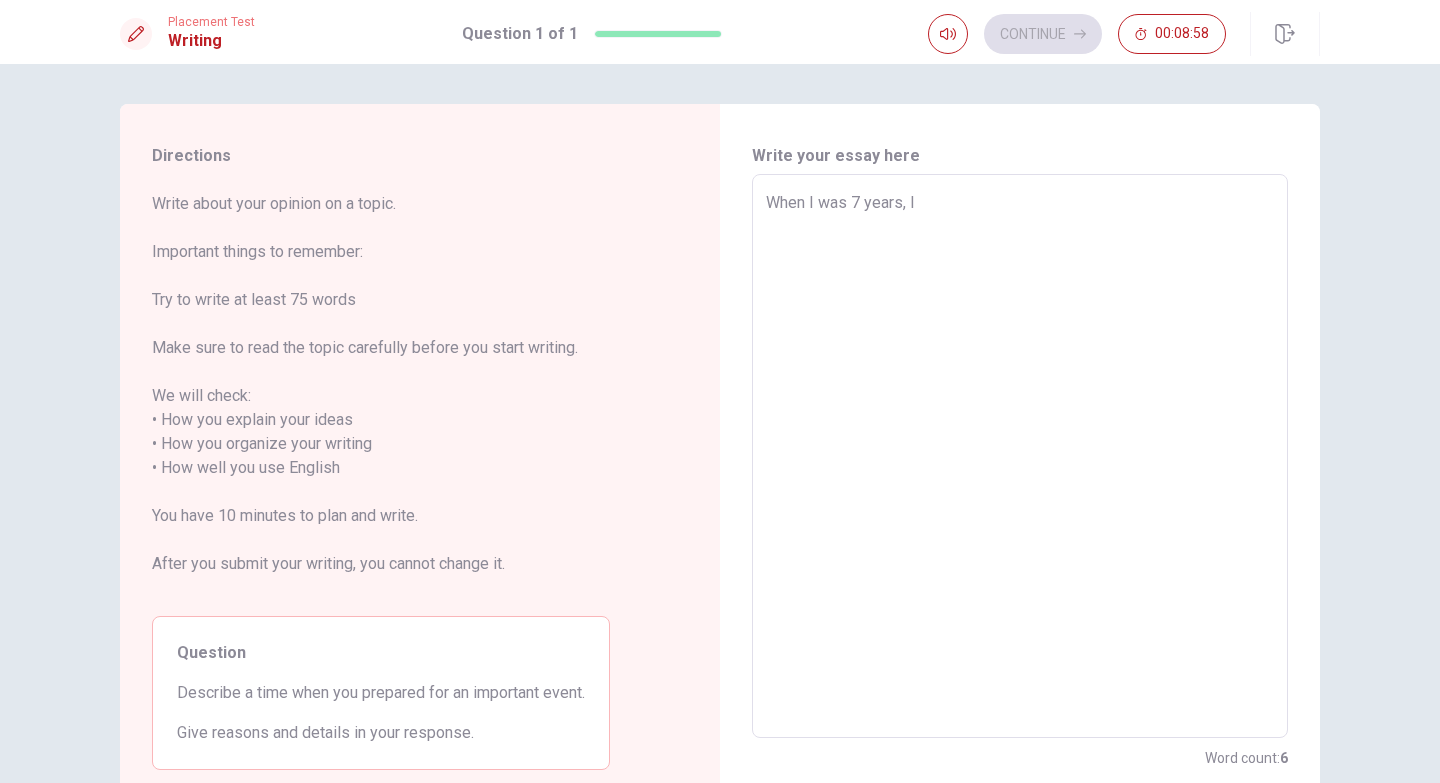 type on "When I was 7 years, I h" 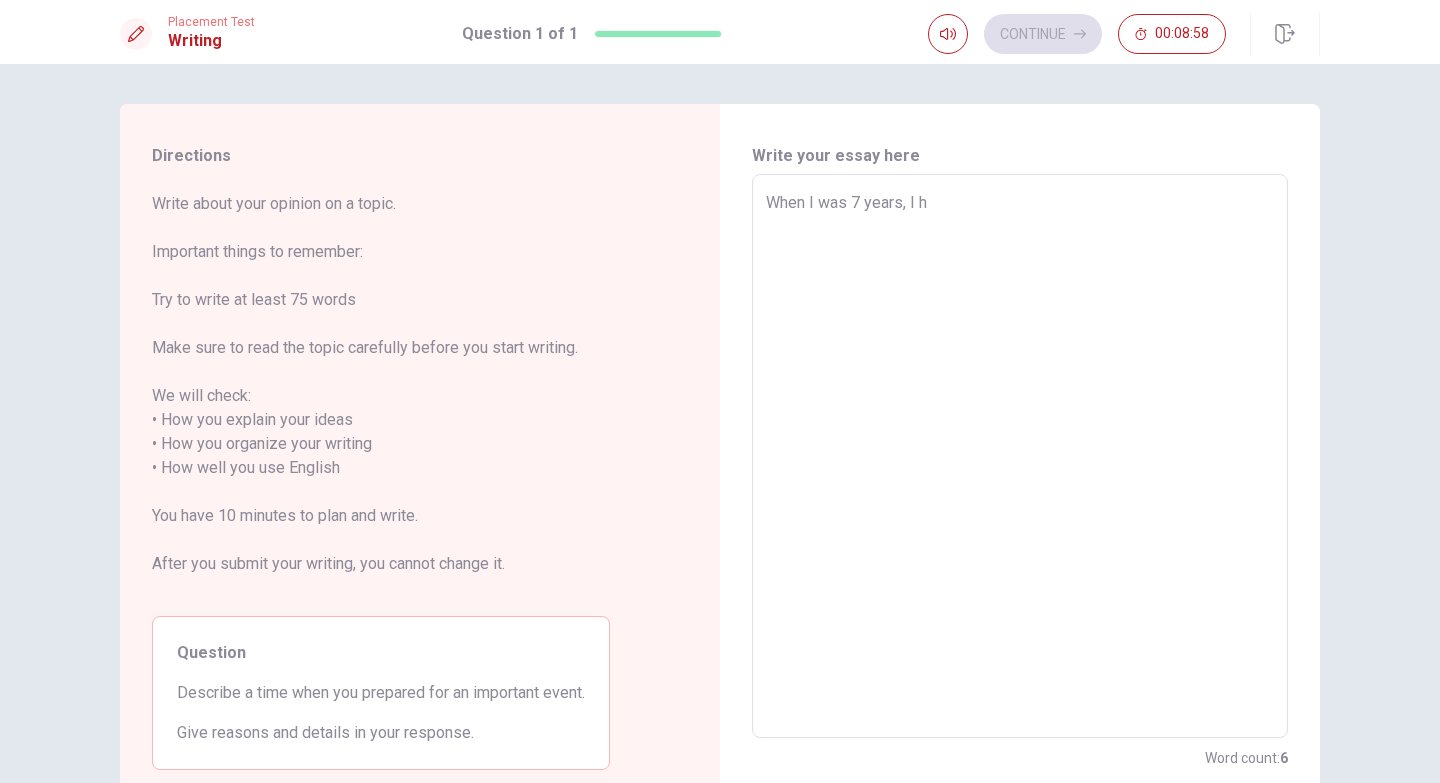 type on "x" 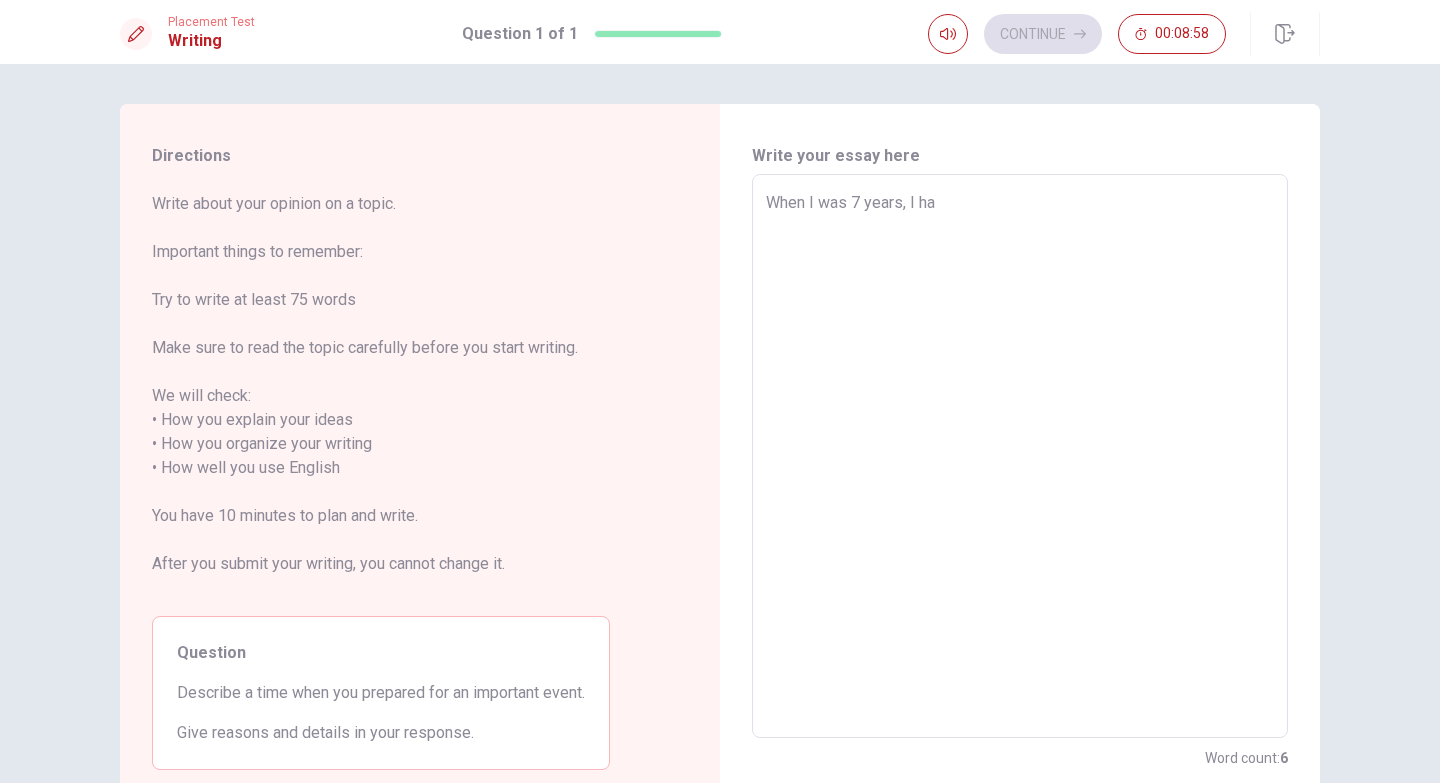 type on "x" 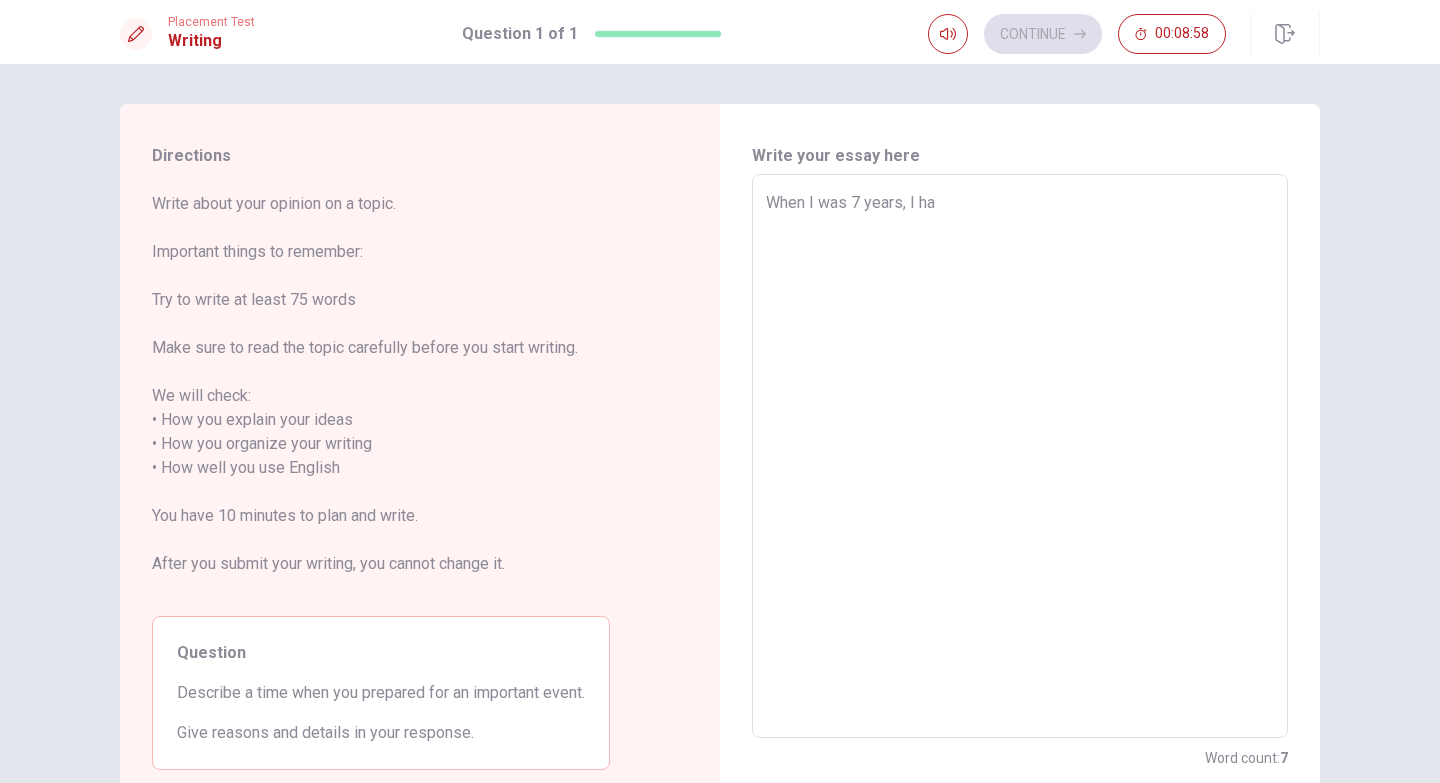 type on "When I was 7 years, I hav" 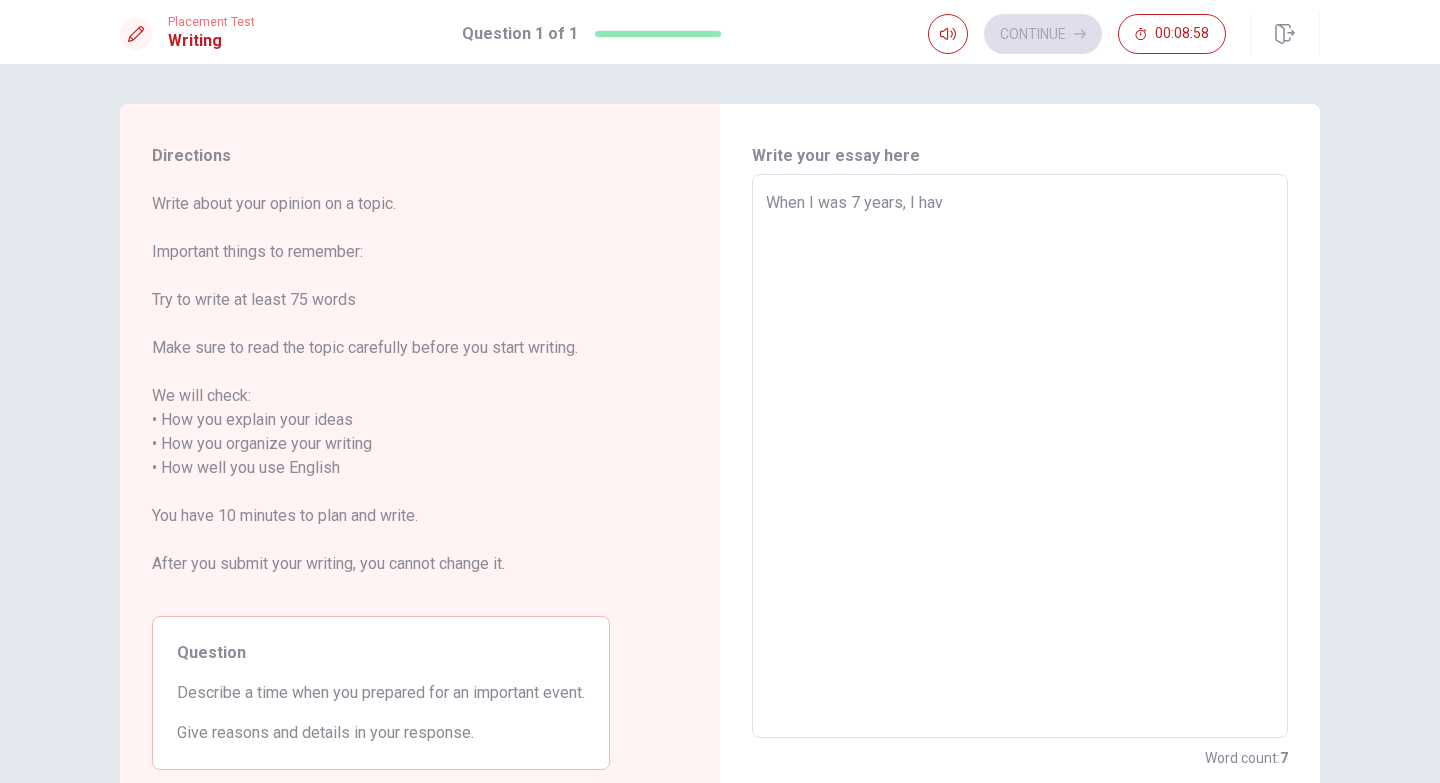 type on "When I was 7 years, I have" 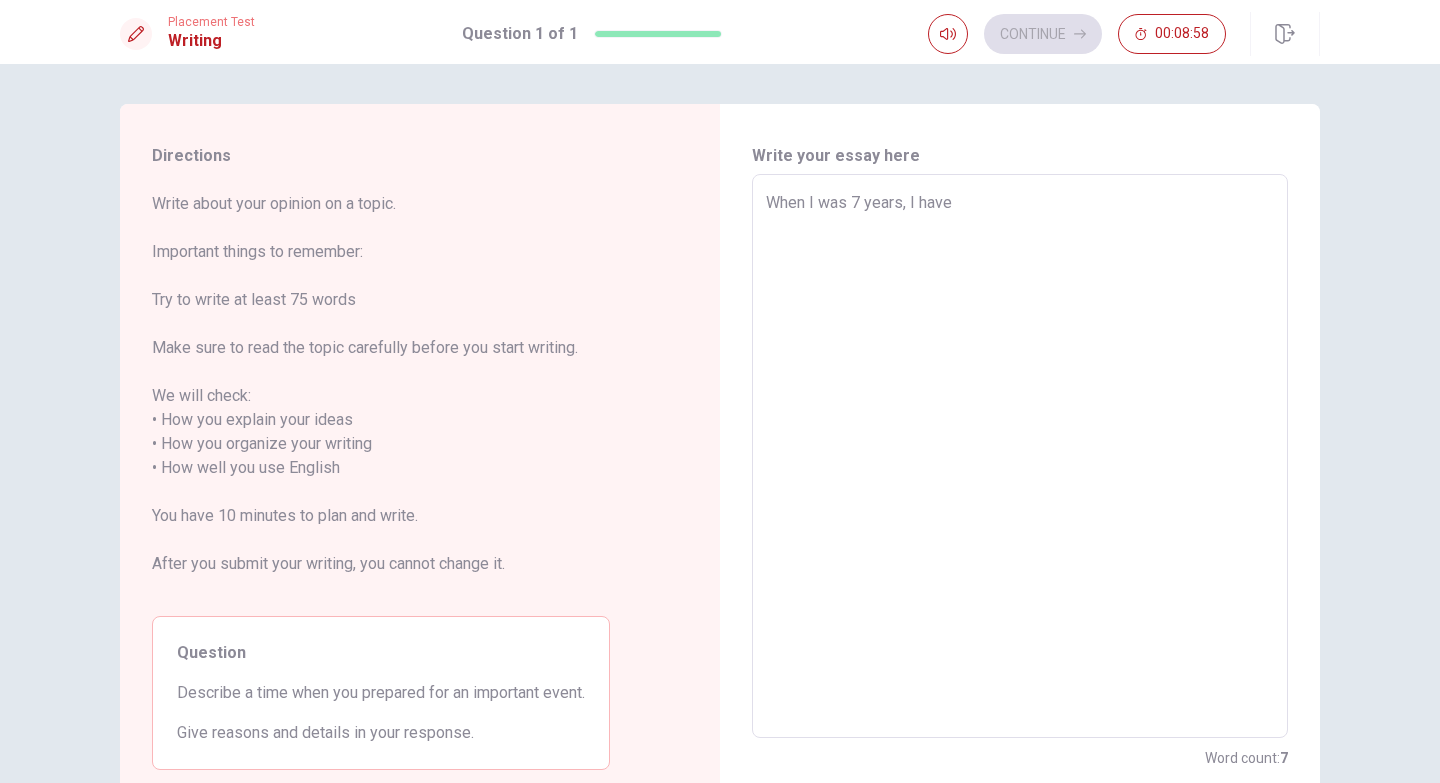 type on "x" 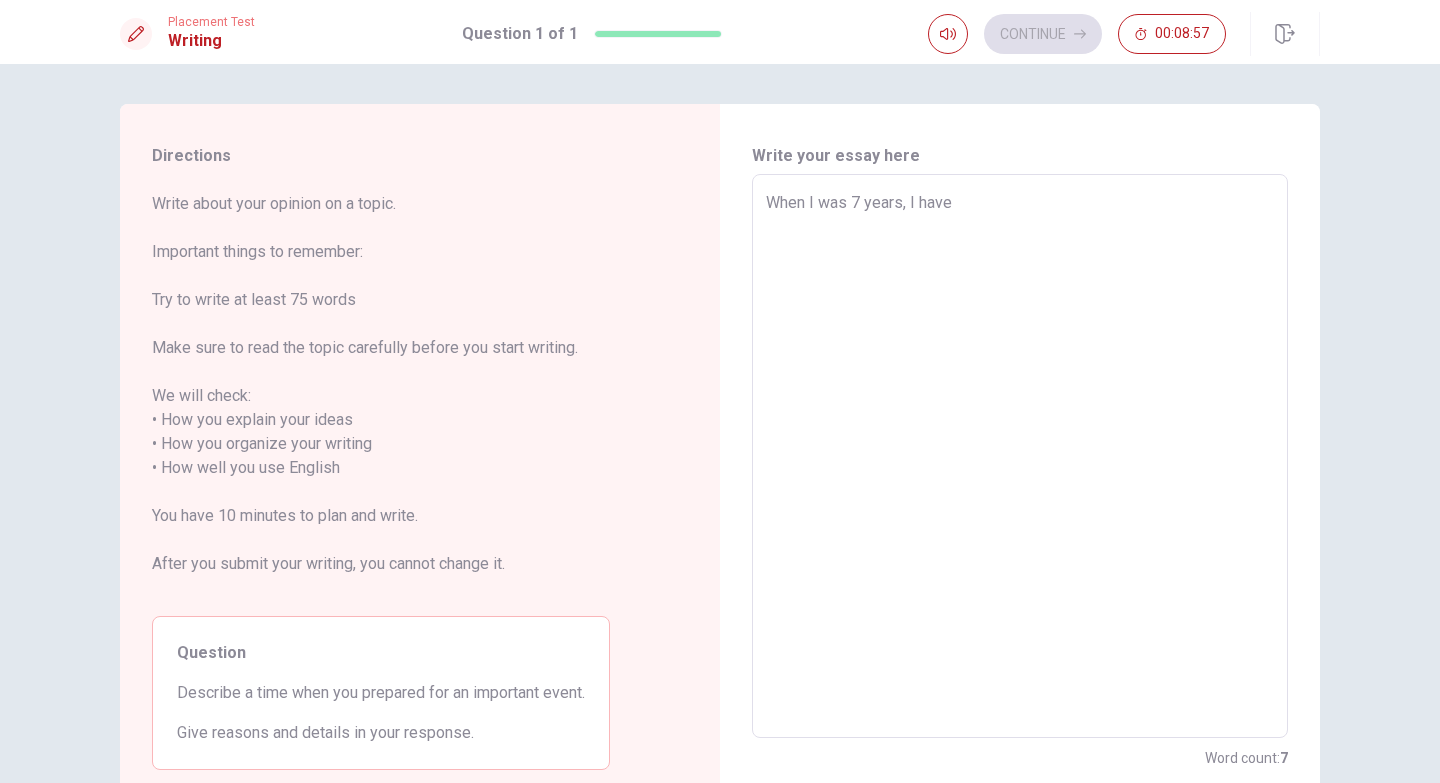 type on "When I was 7 years, I have a" 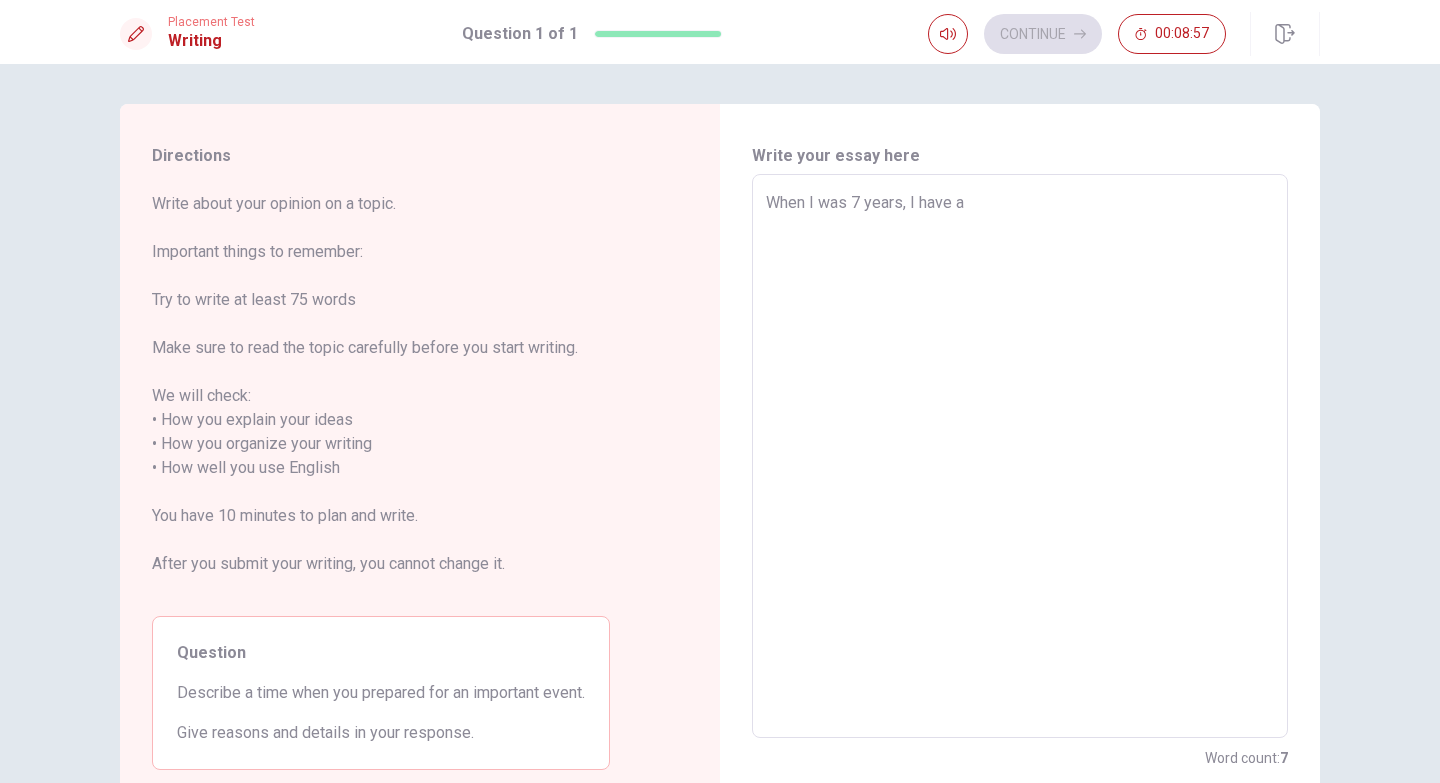 type on "x" 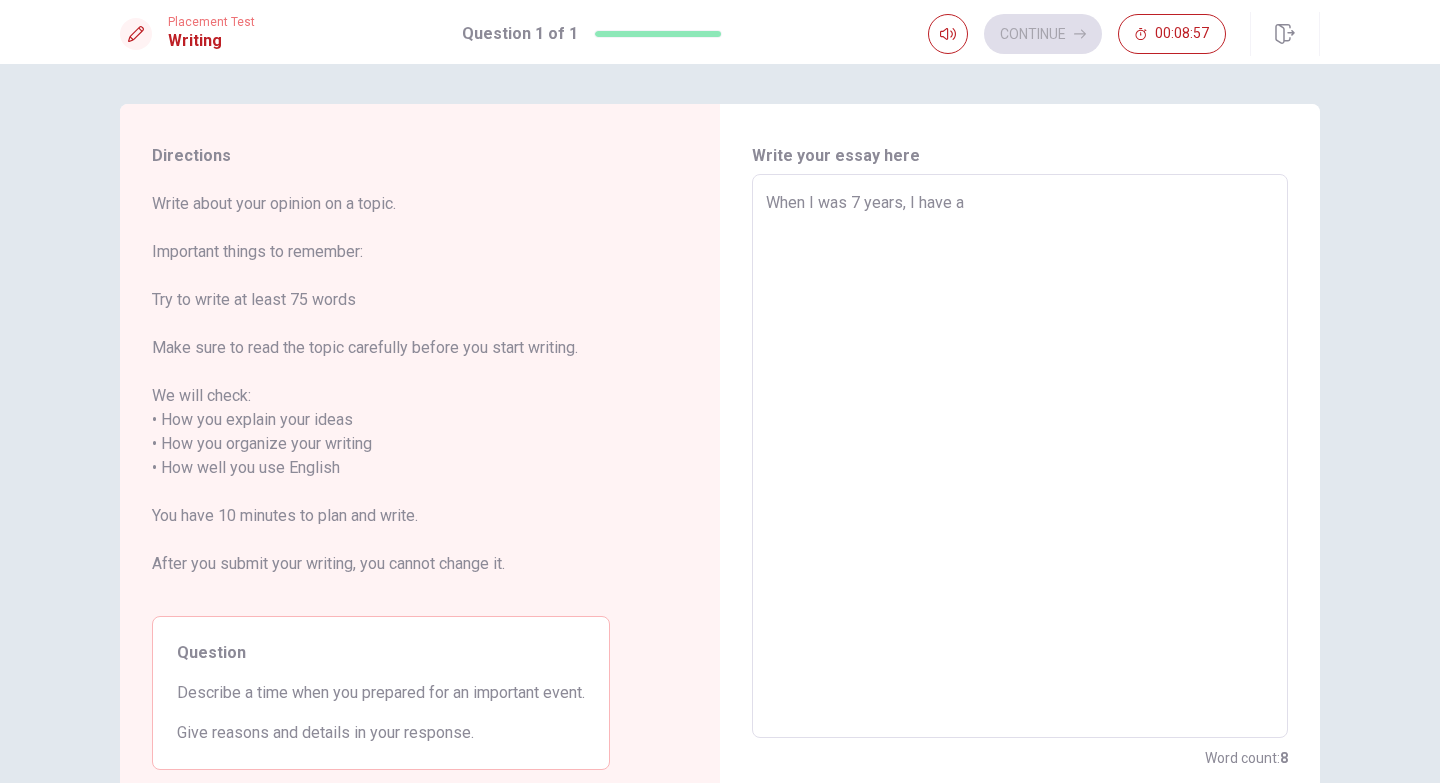 type on "When I was 7 years, I have a" 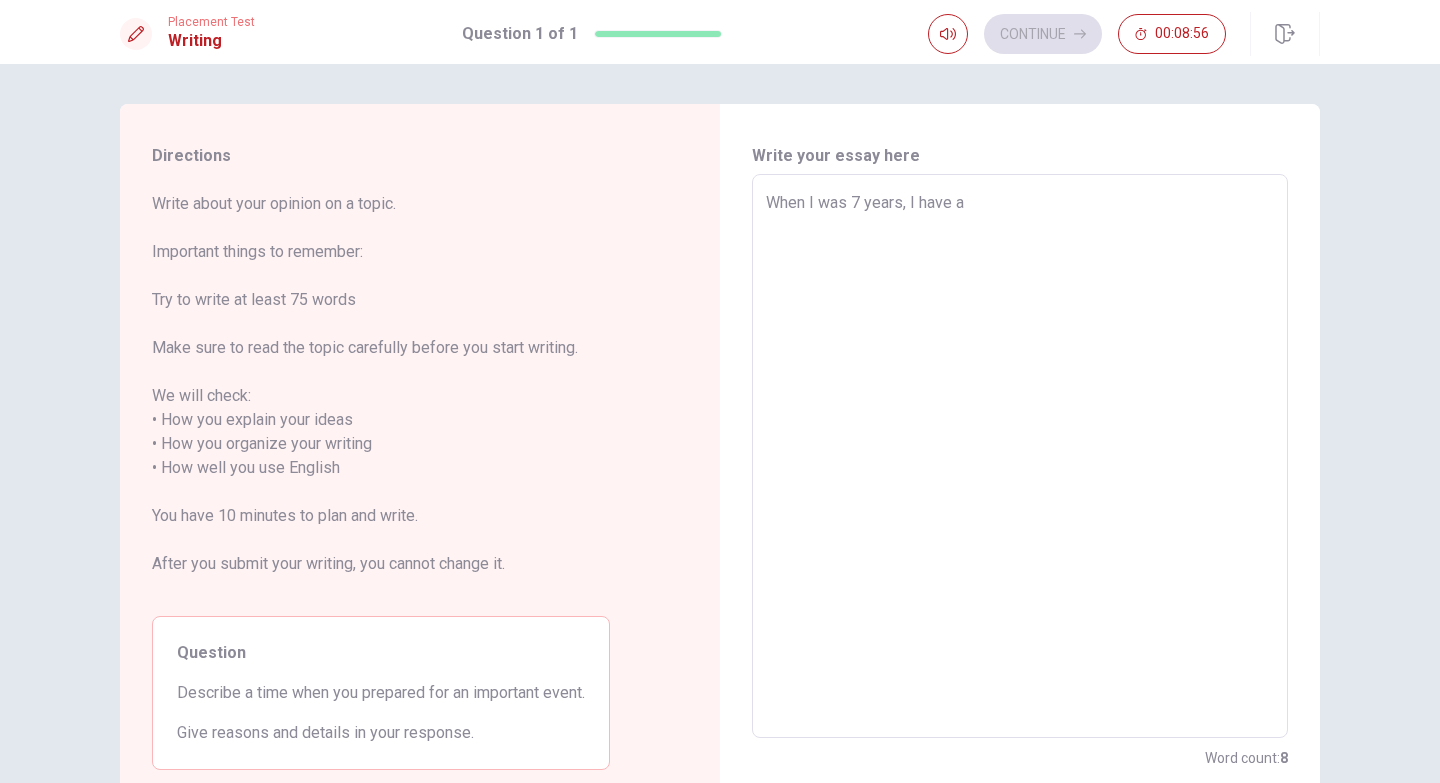 type on "When I was 7 years, I have a f" 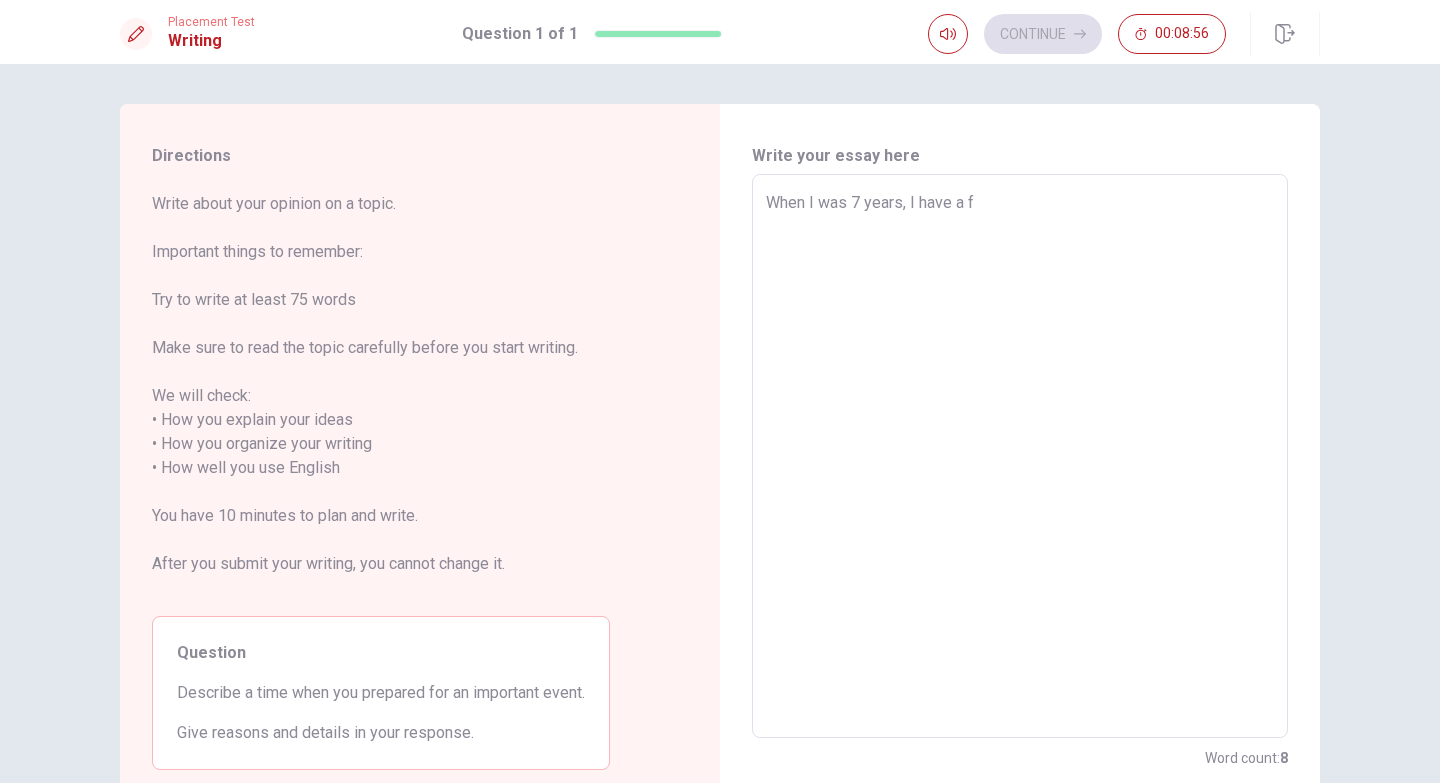 type on "x" 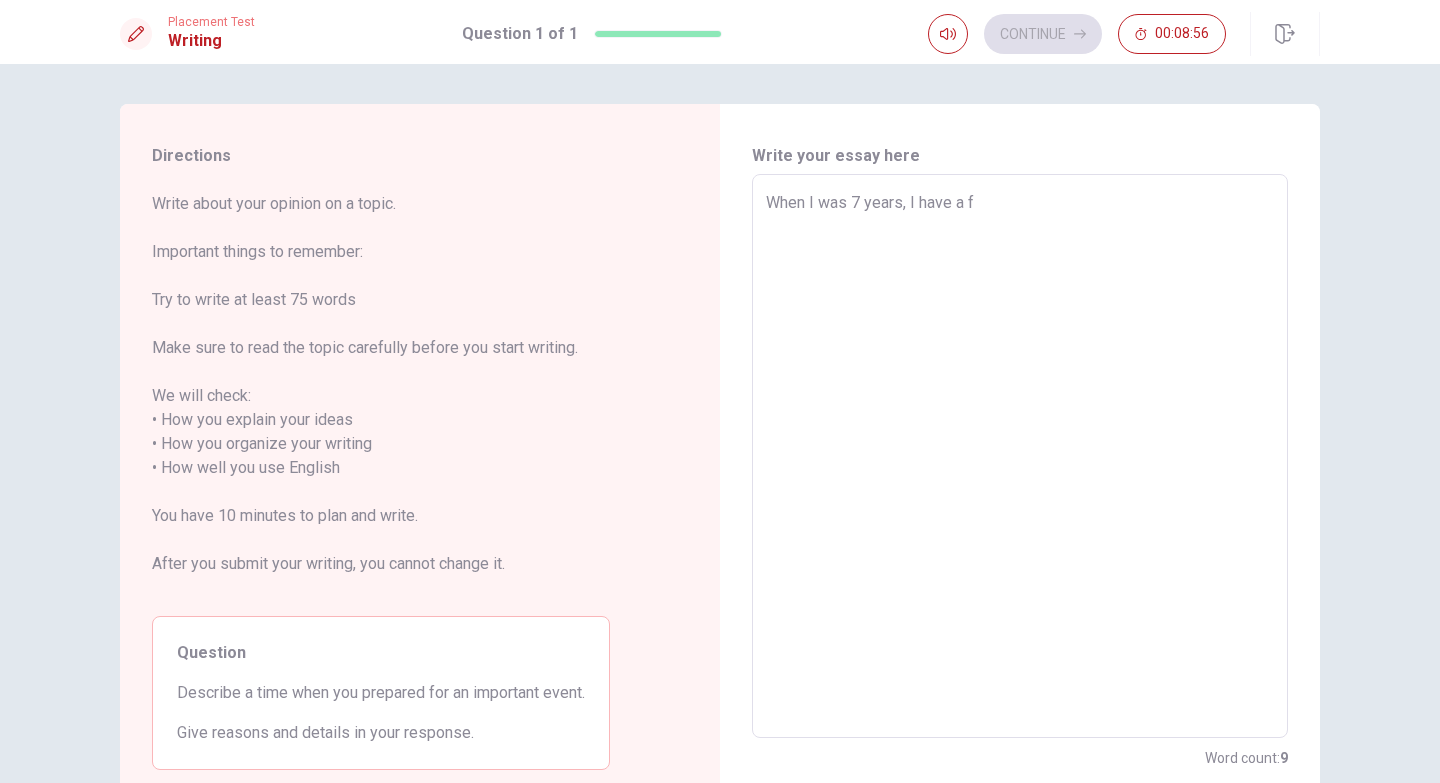 type on "When I was 7 years, I have a fe" 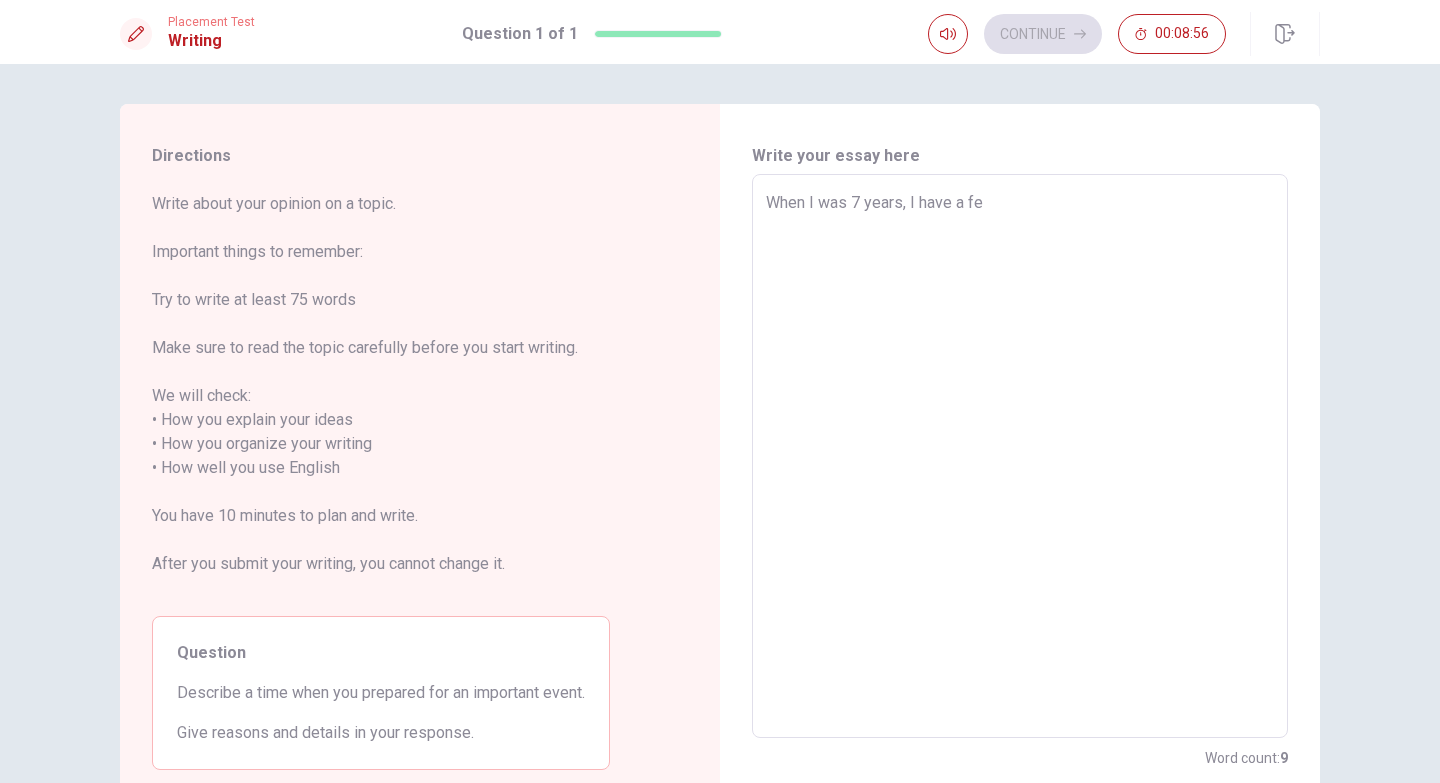 type on "x" 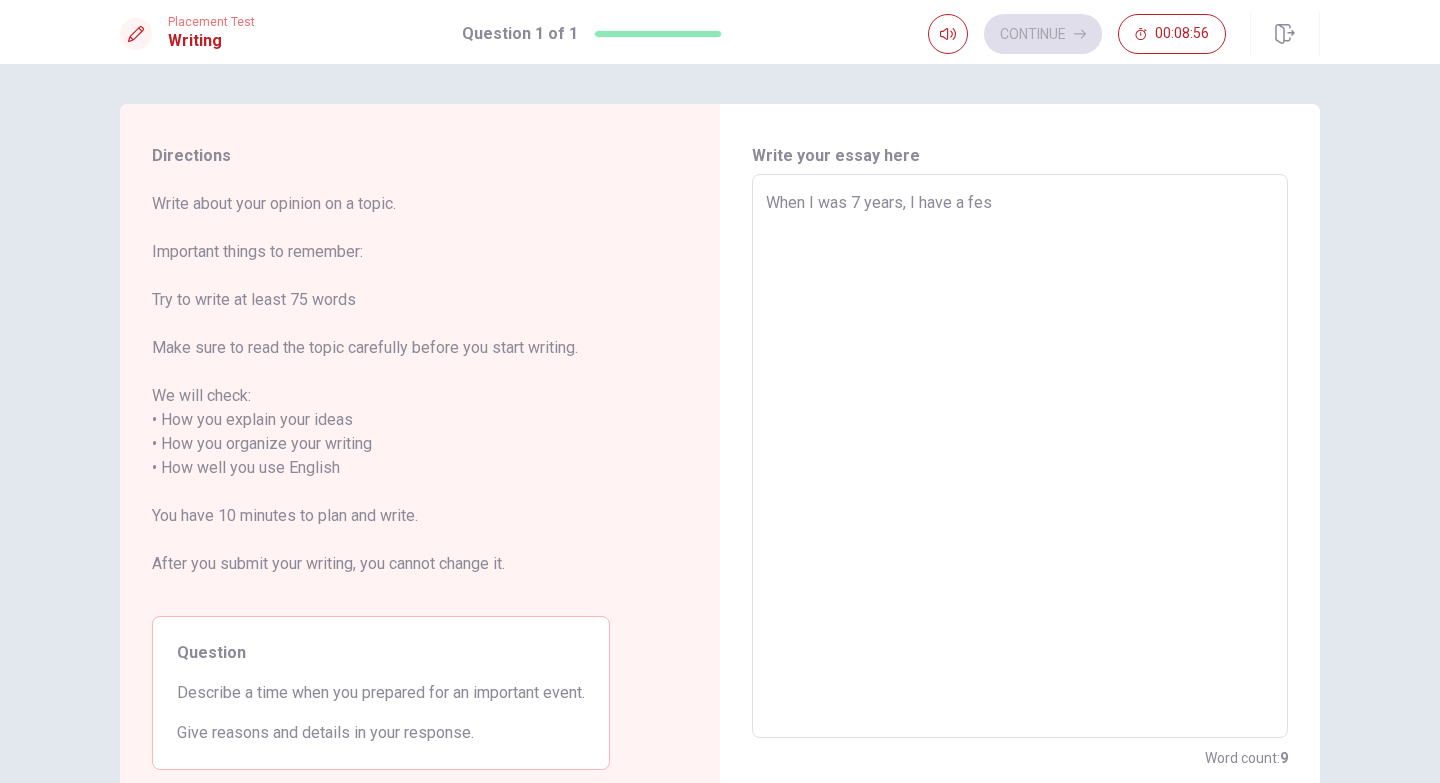 type on "x" 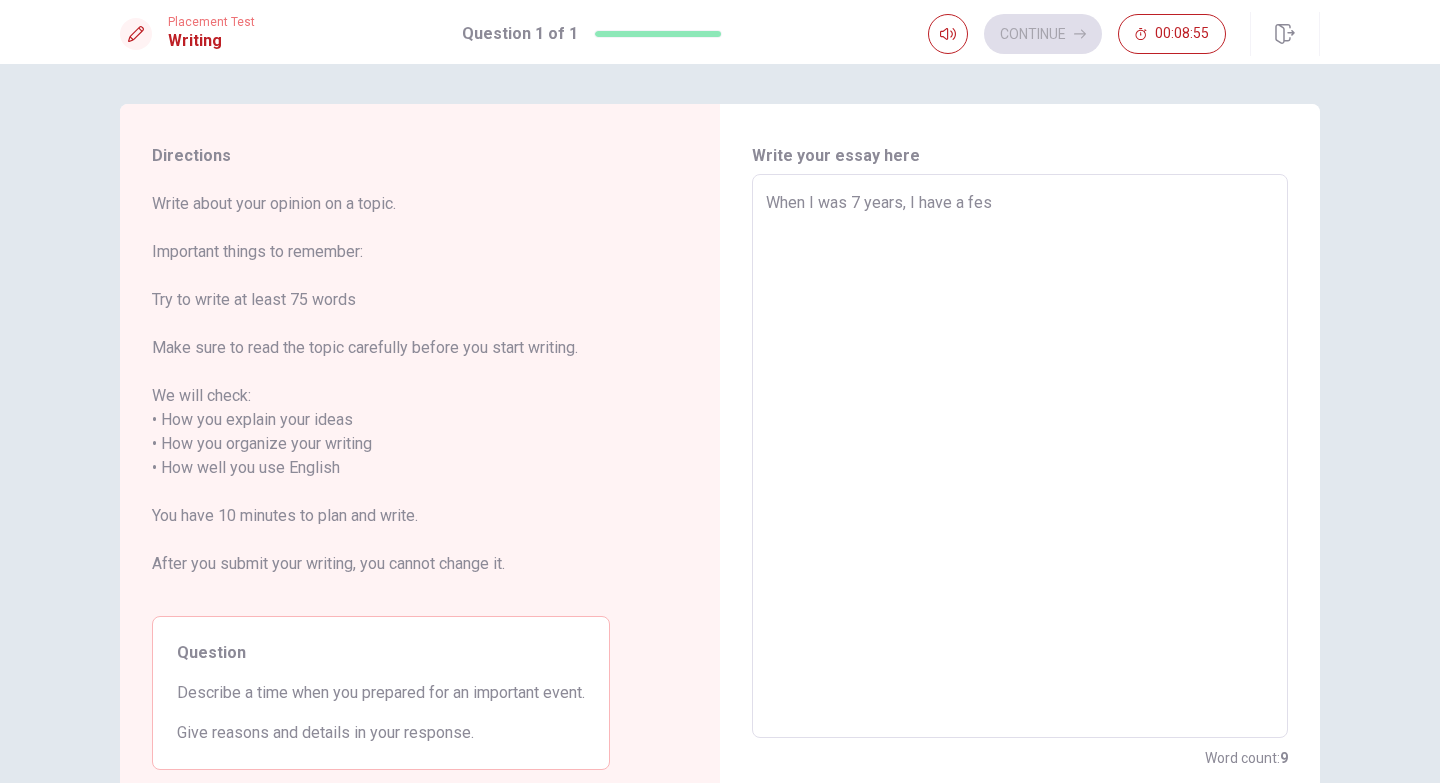 type on "When I was 7 years, I have a fest" 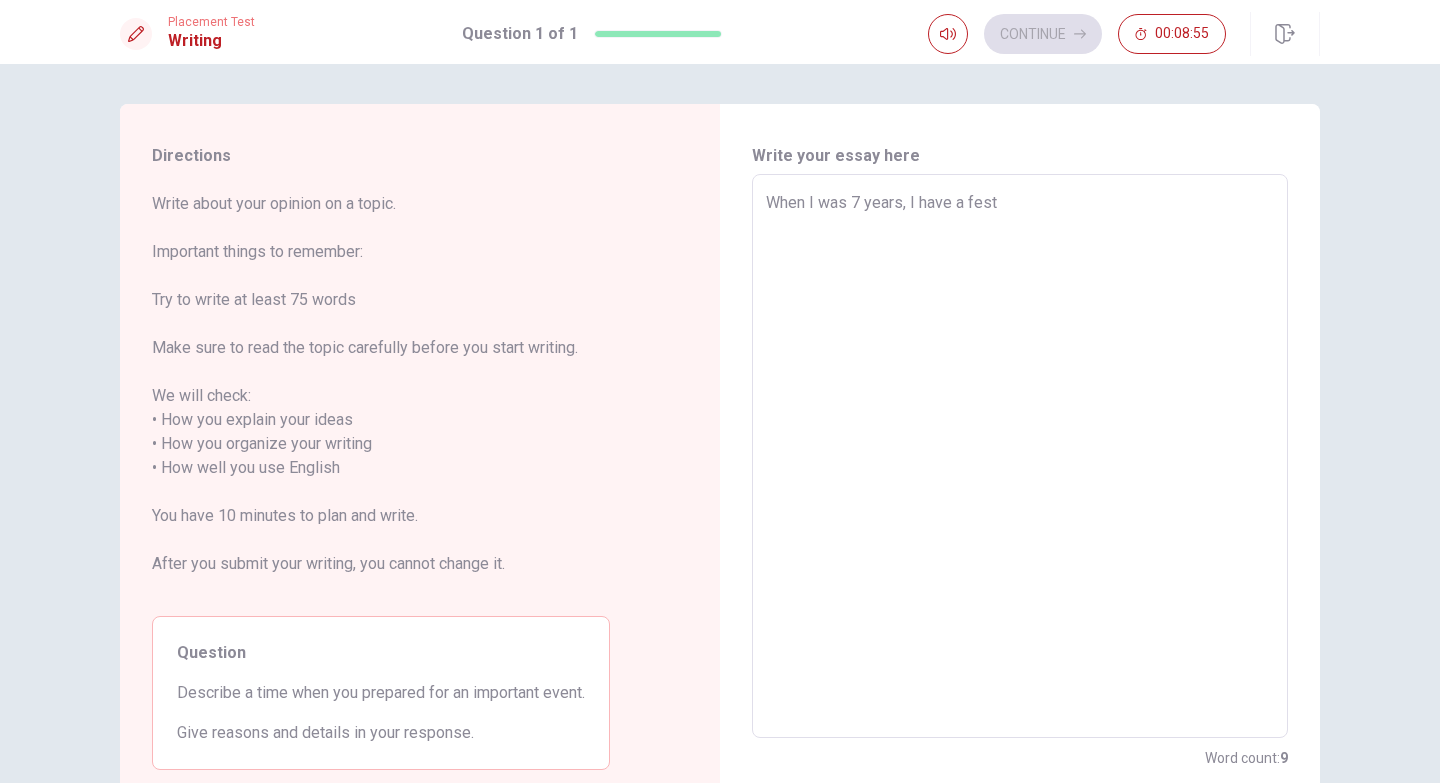 type on "x" 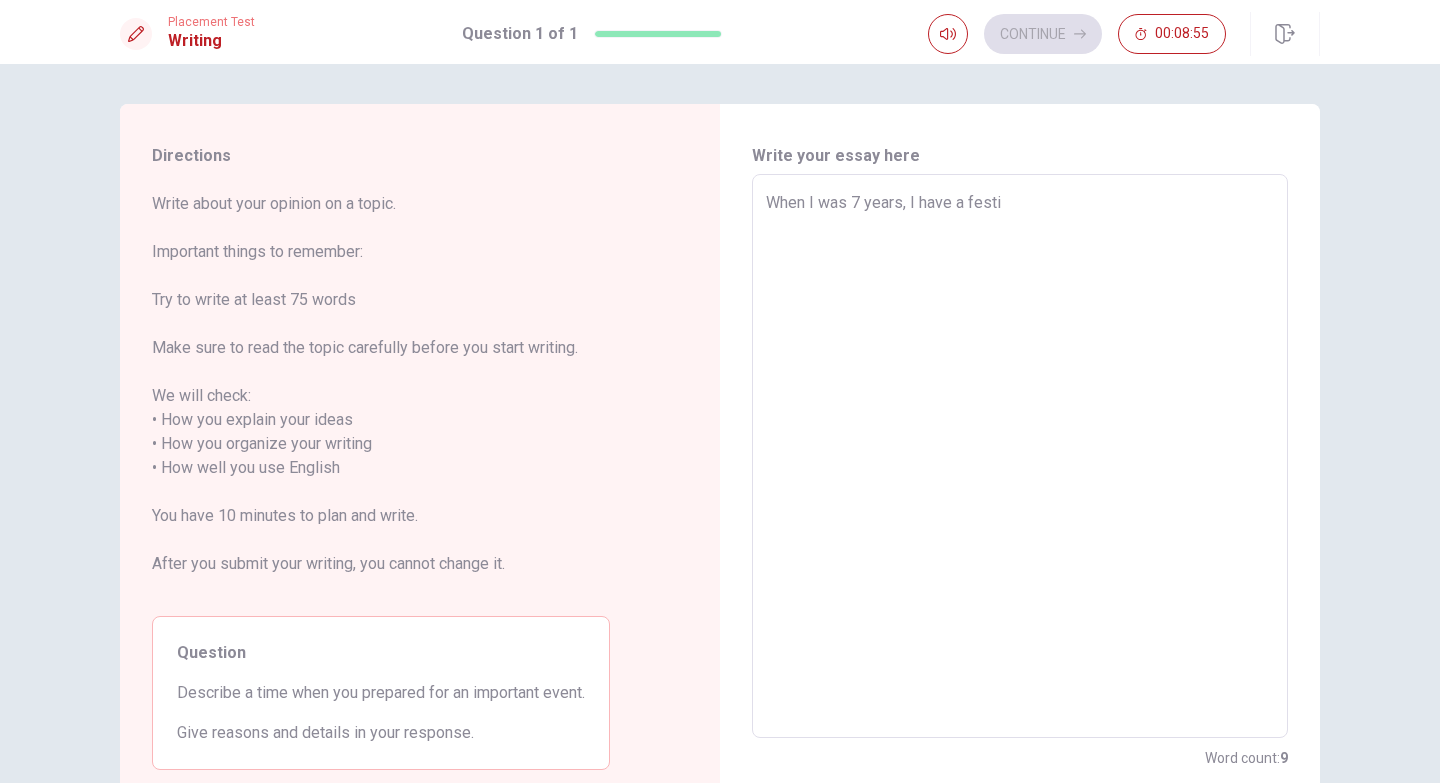 type on "x" 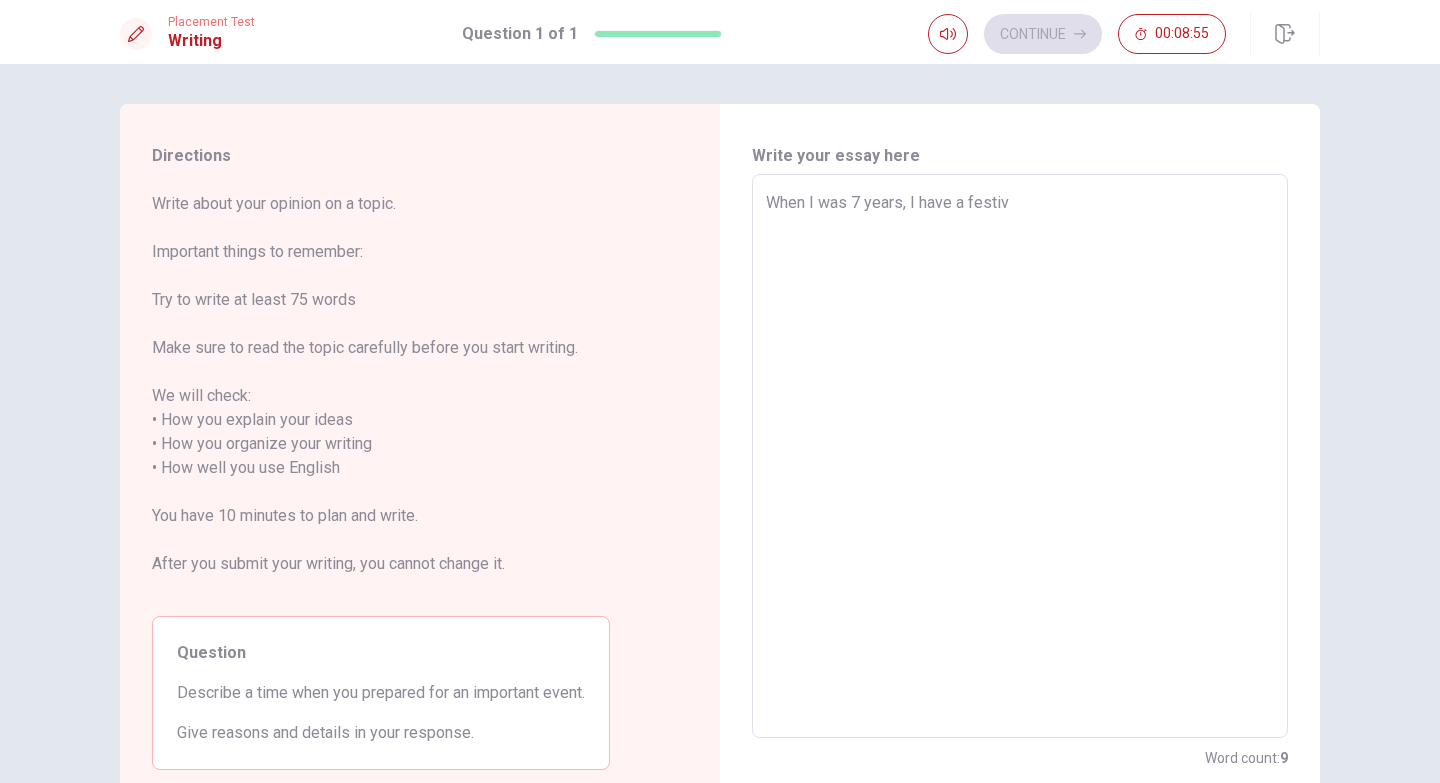 type on "x" 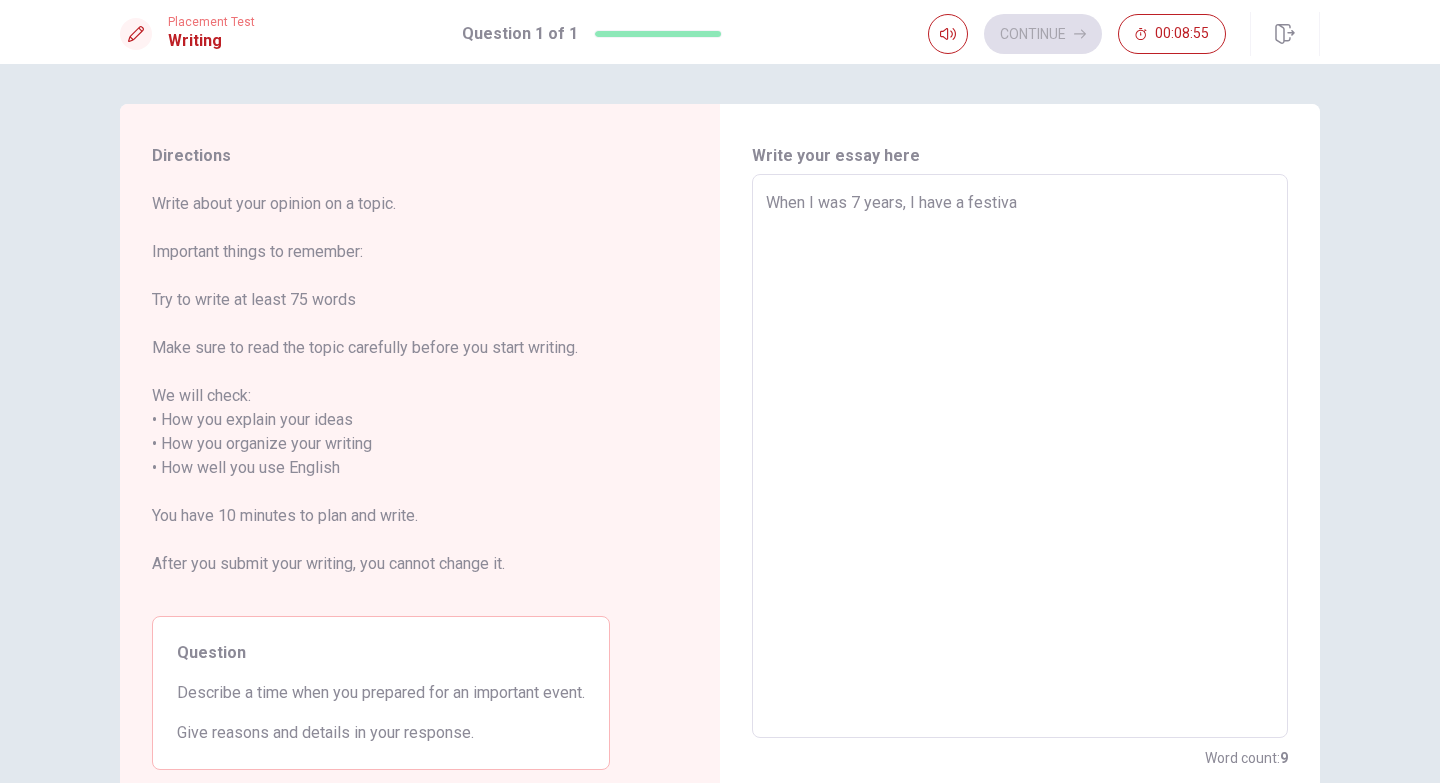type on "When I was 7 years, I have a festival" 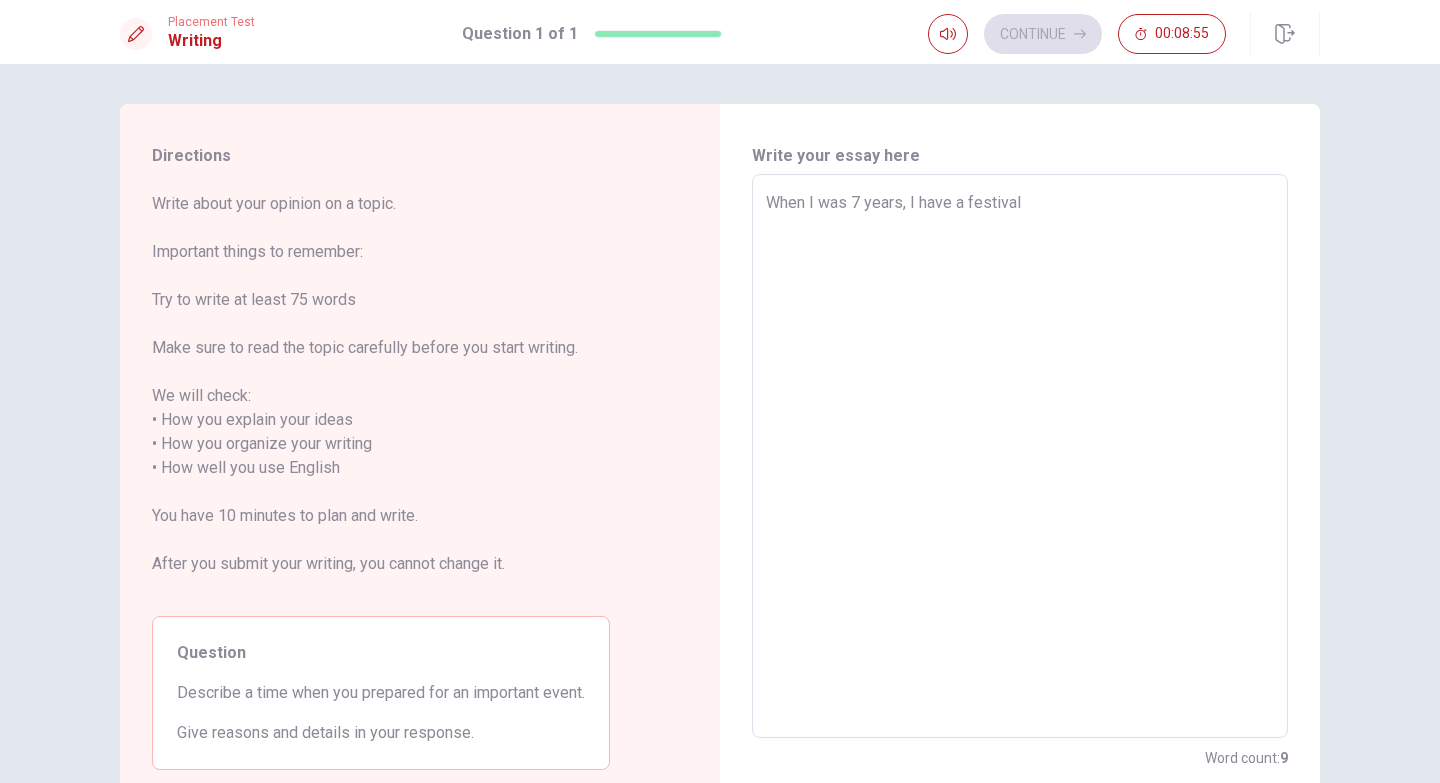 type on "x" 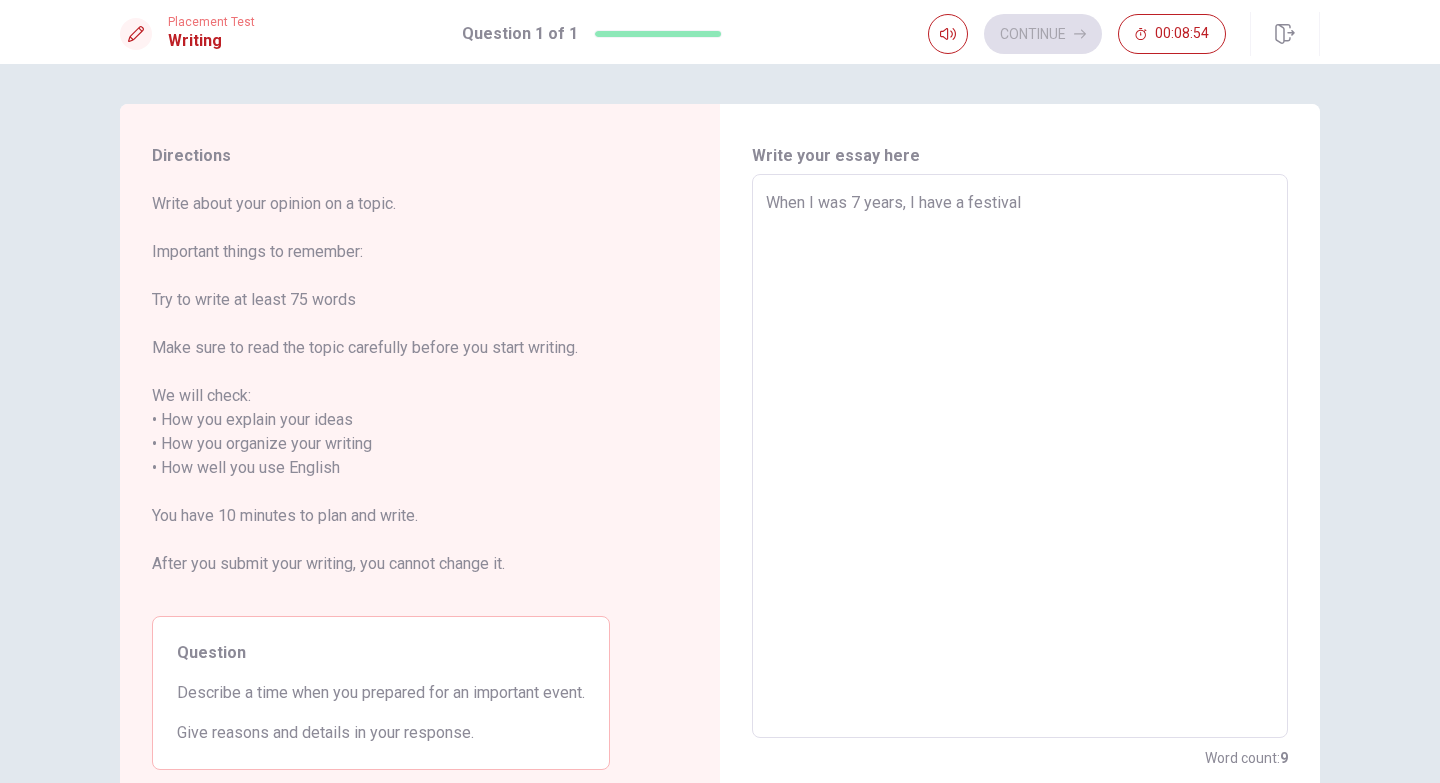 type on "When I was 7 years, I have a festival o" 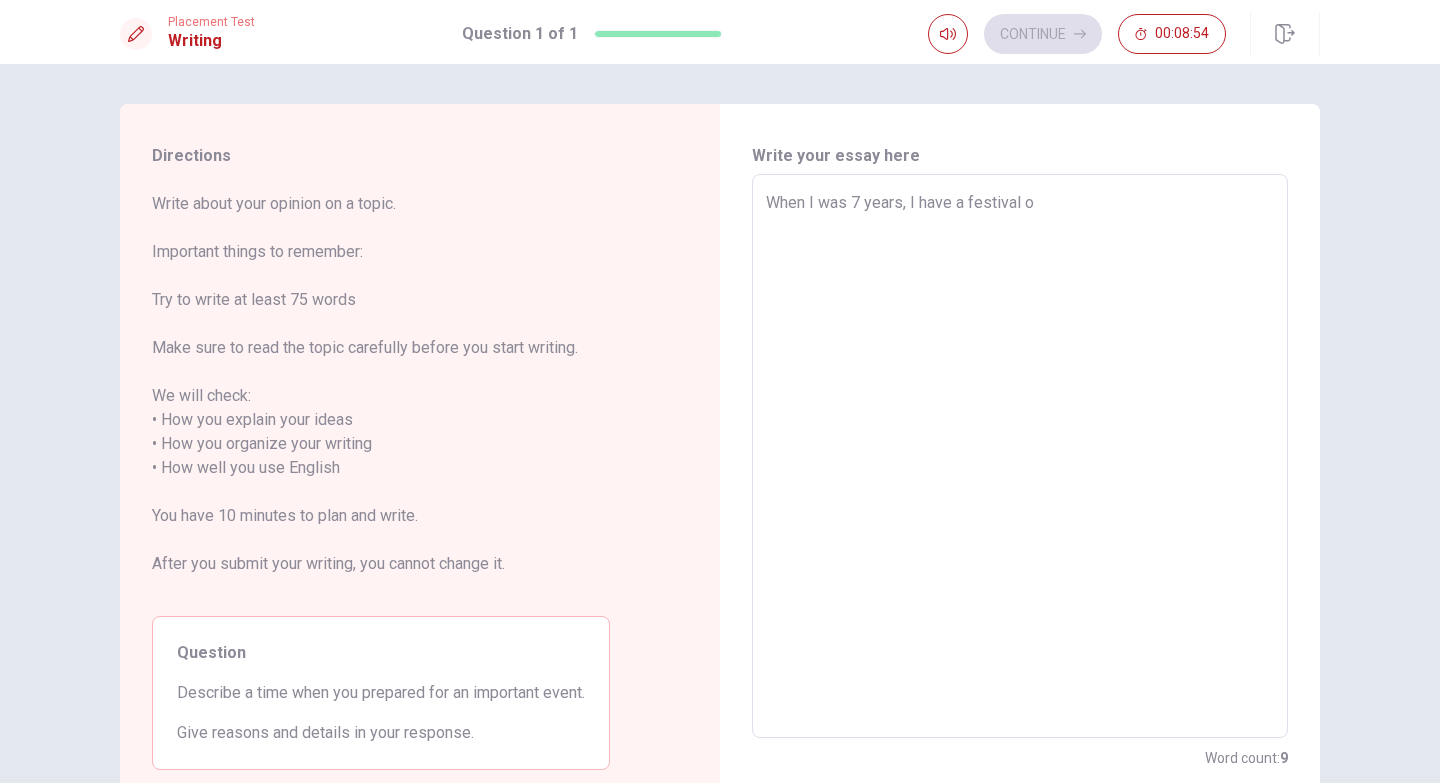 type on "x" 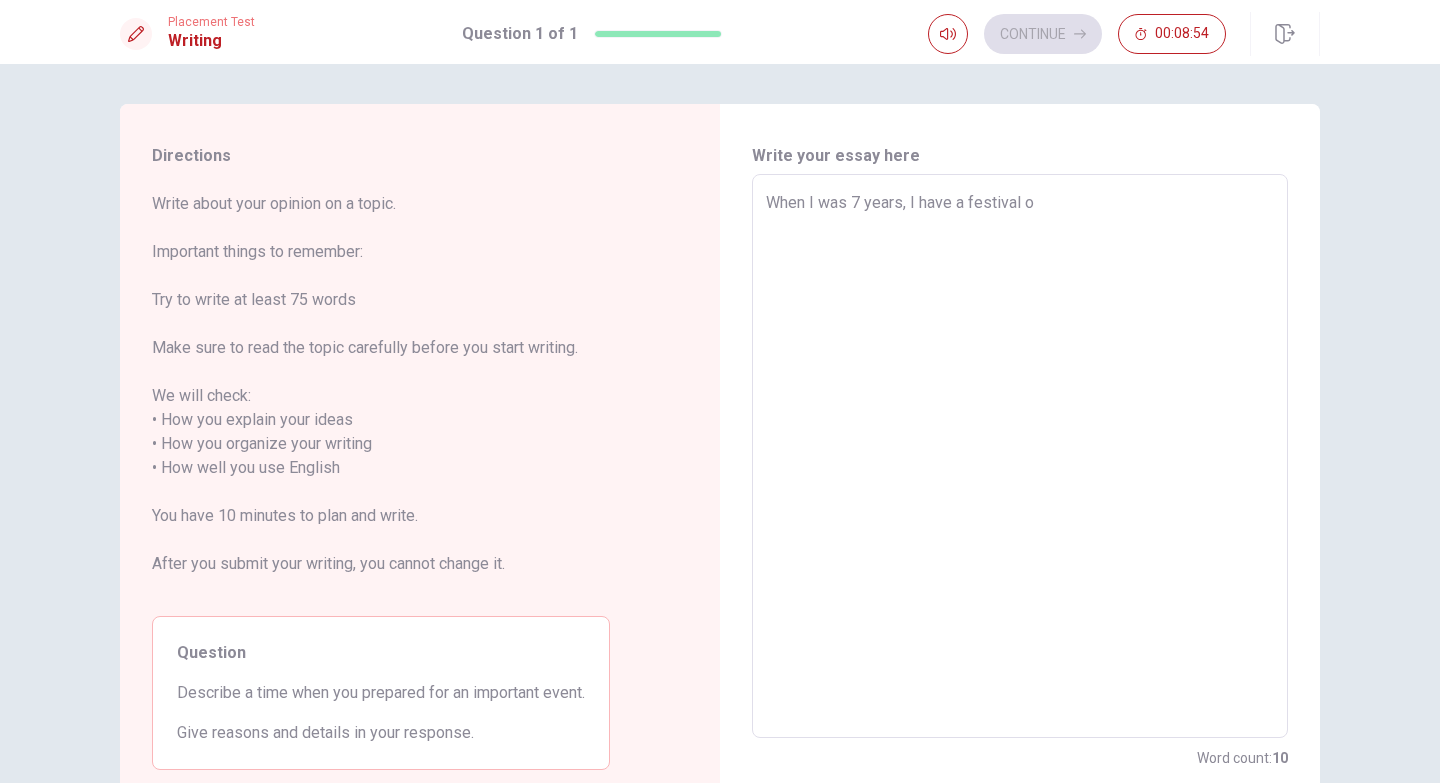 type on "When I was 7 years, I have a festival of" 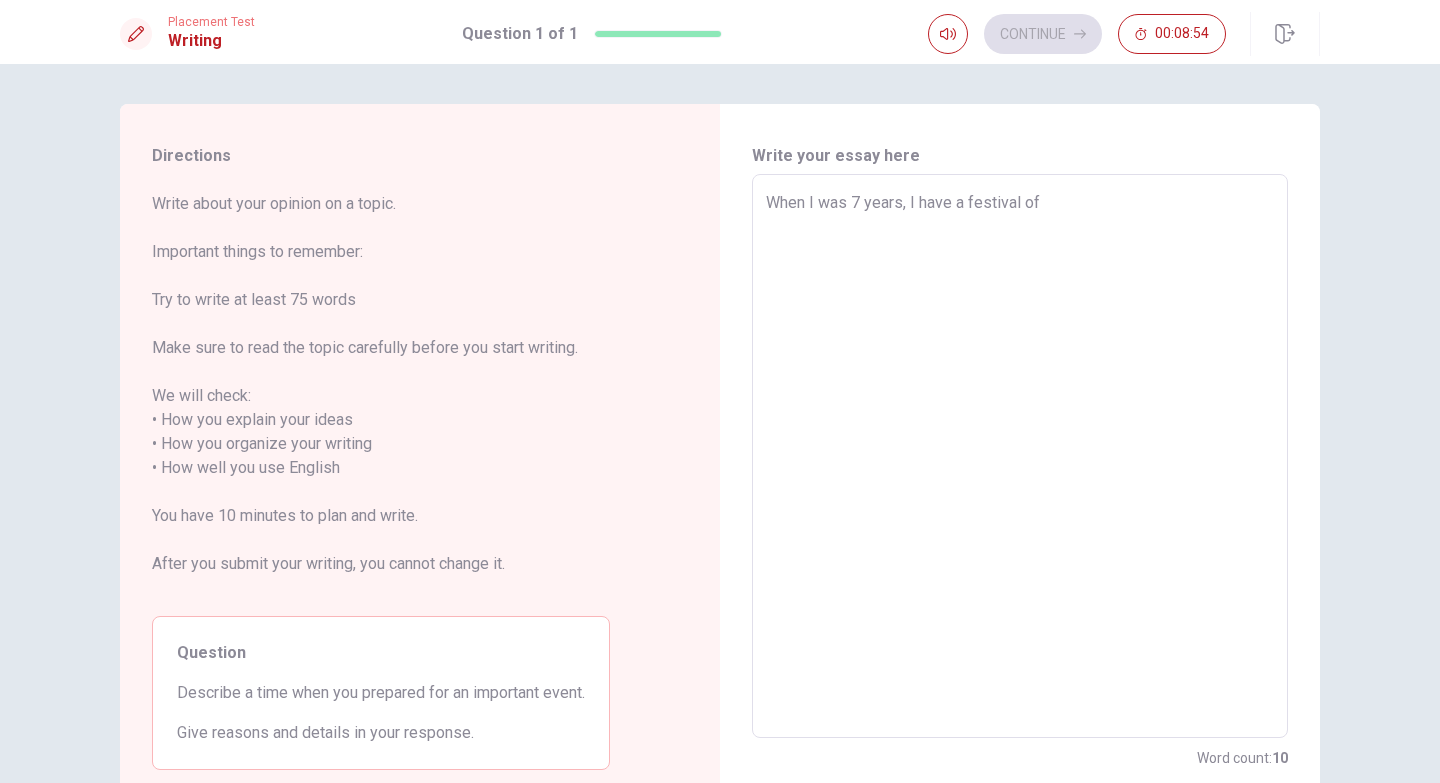 type on "x" 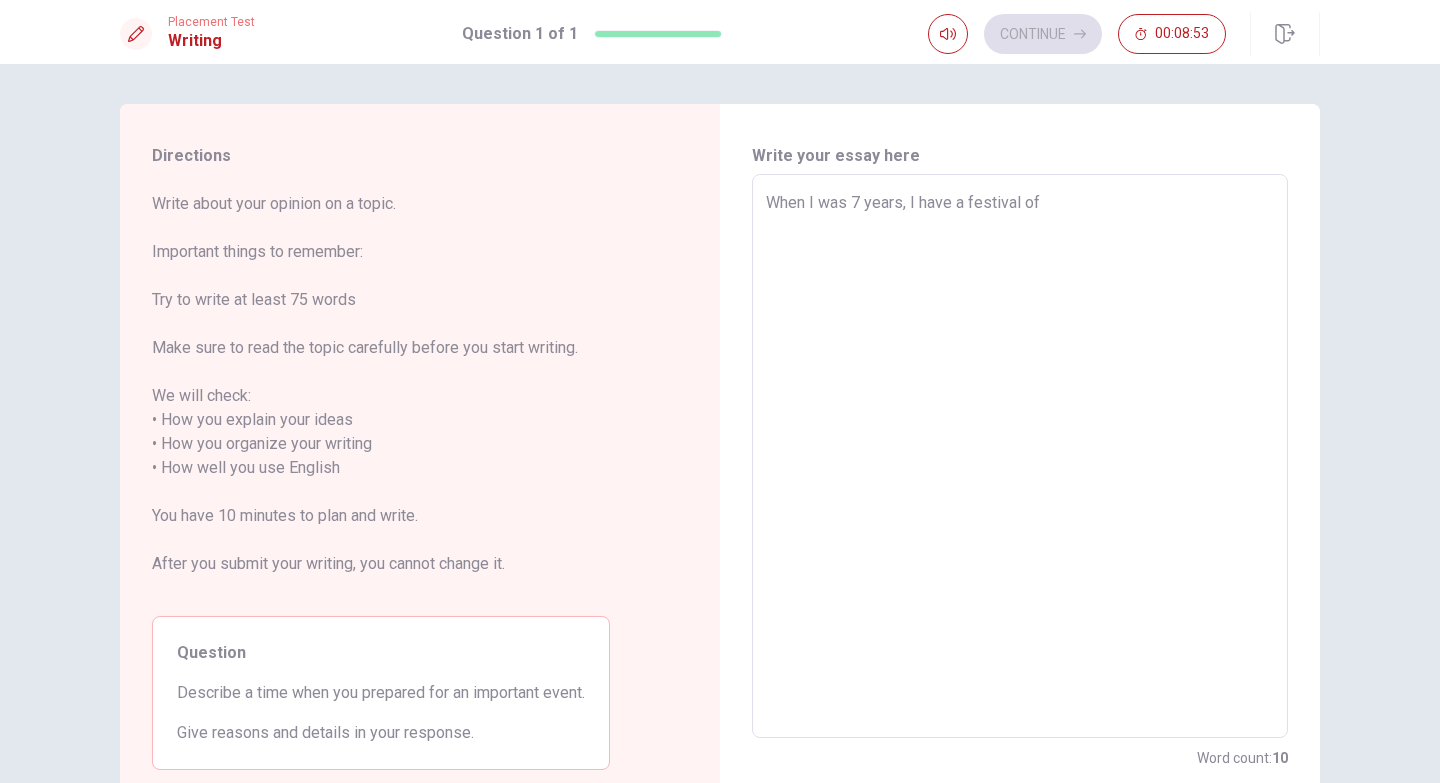 type on "When I was 7 years, I have a festival of d" 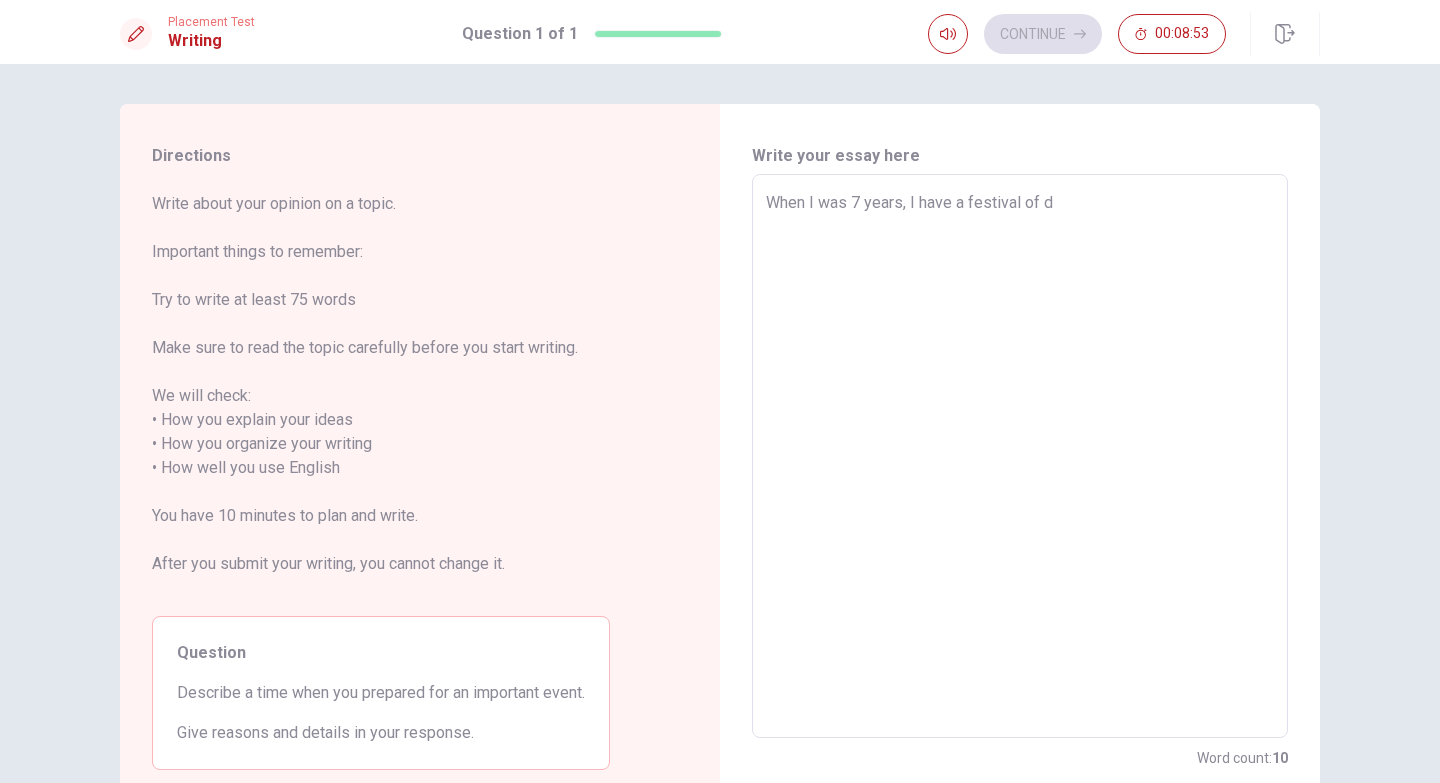 type on "x" 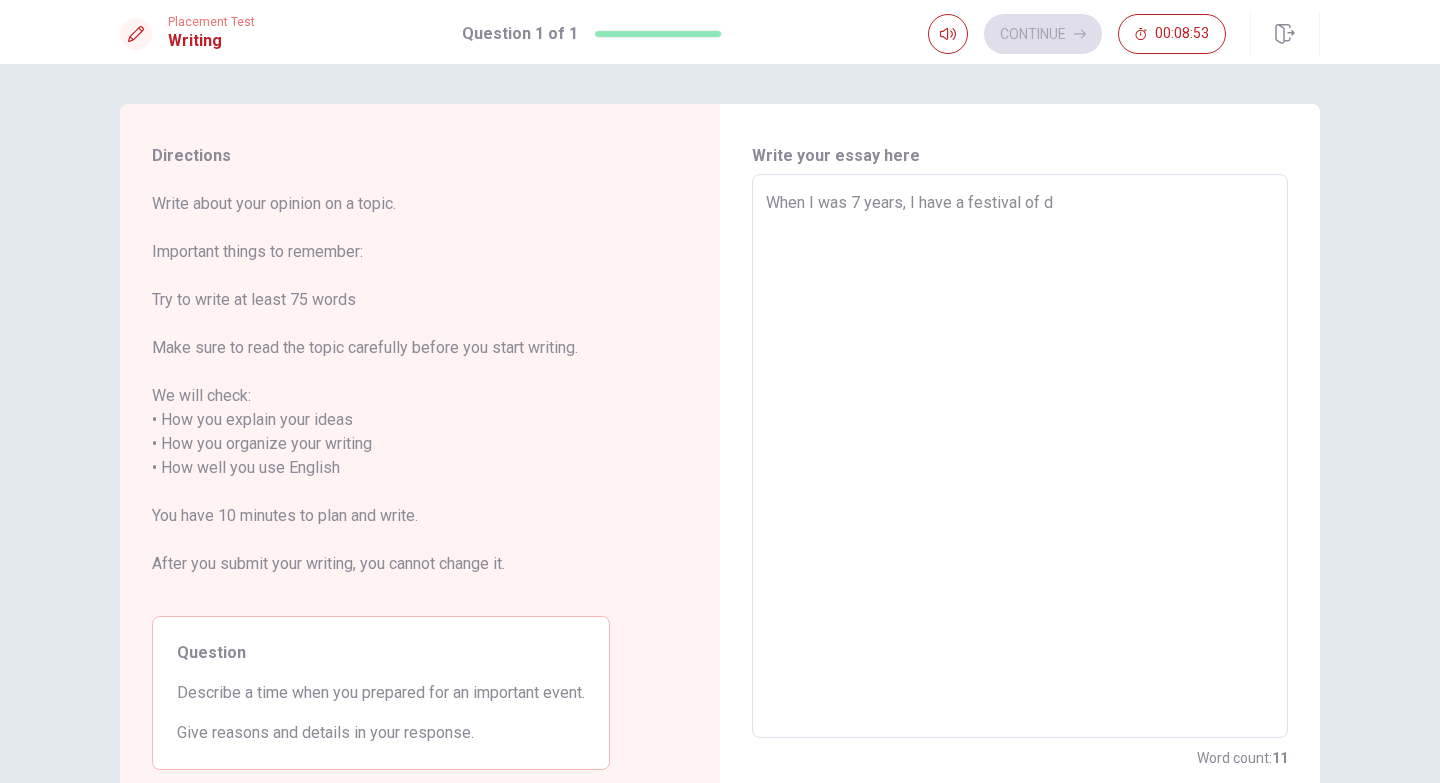 type on "When I was 7 years, I have a festival of" 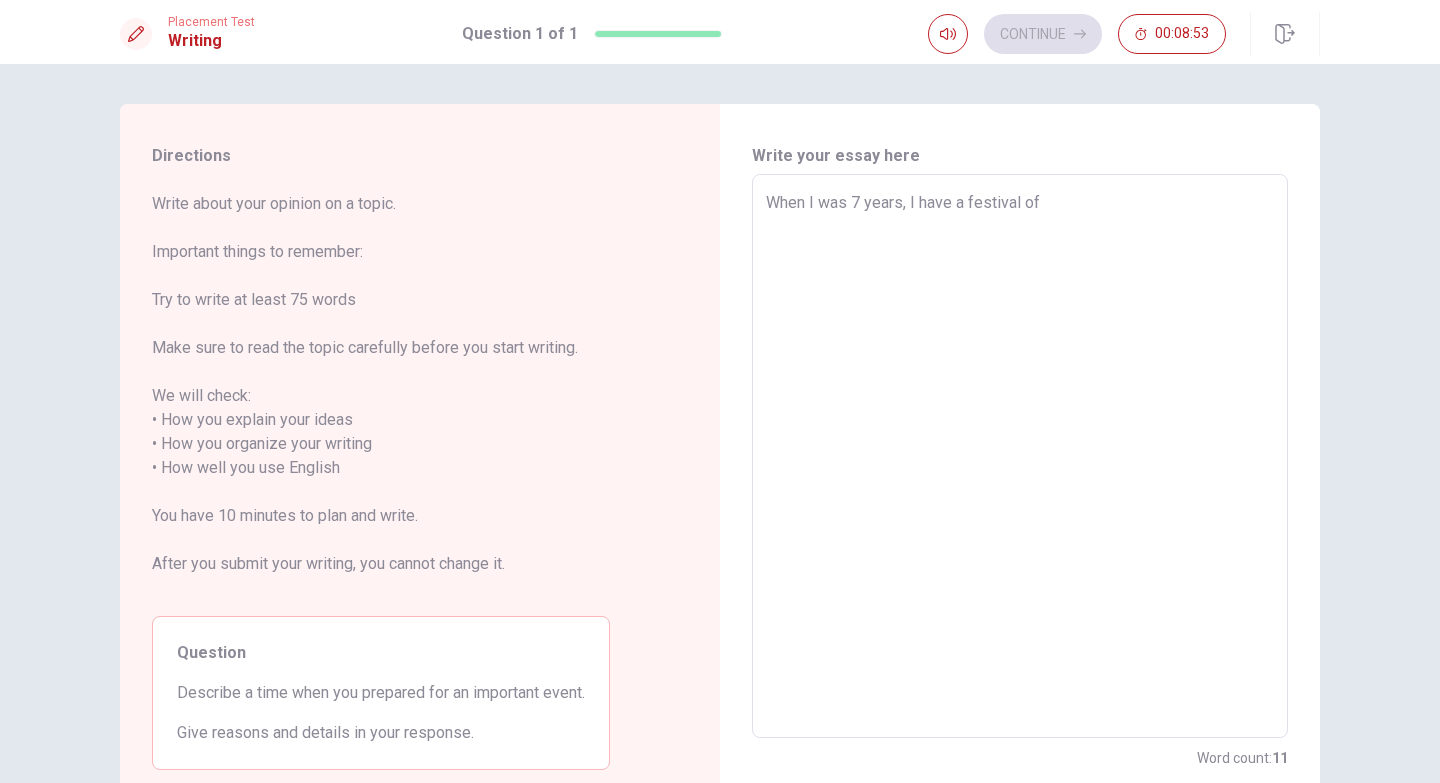 type on "x" 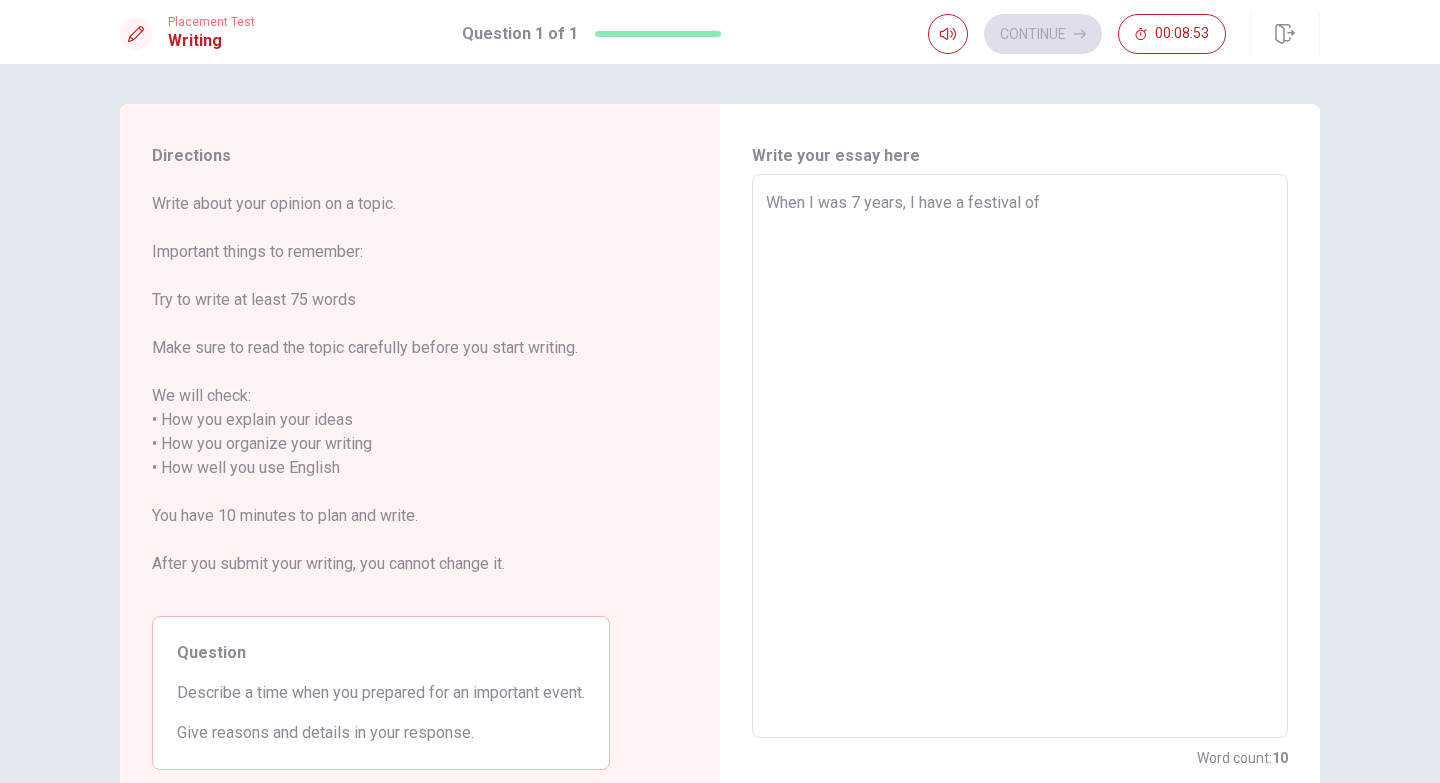 type on "When I was 7 years, I have a festival of" 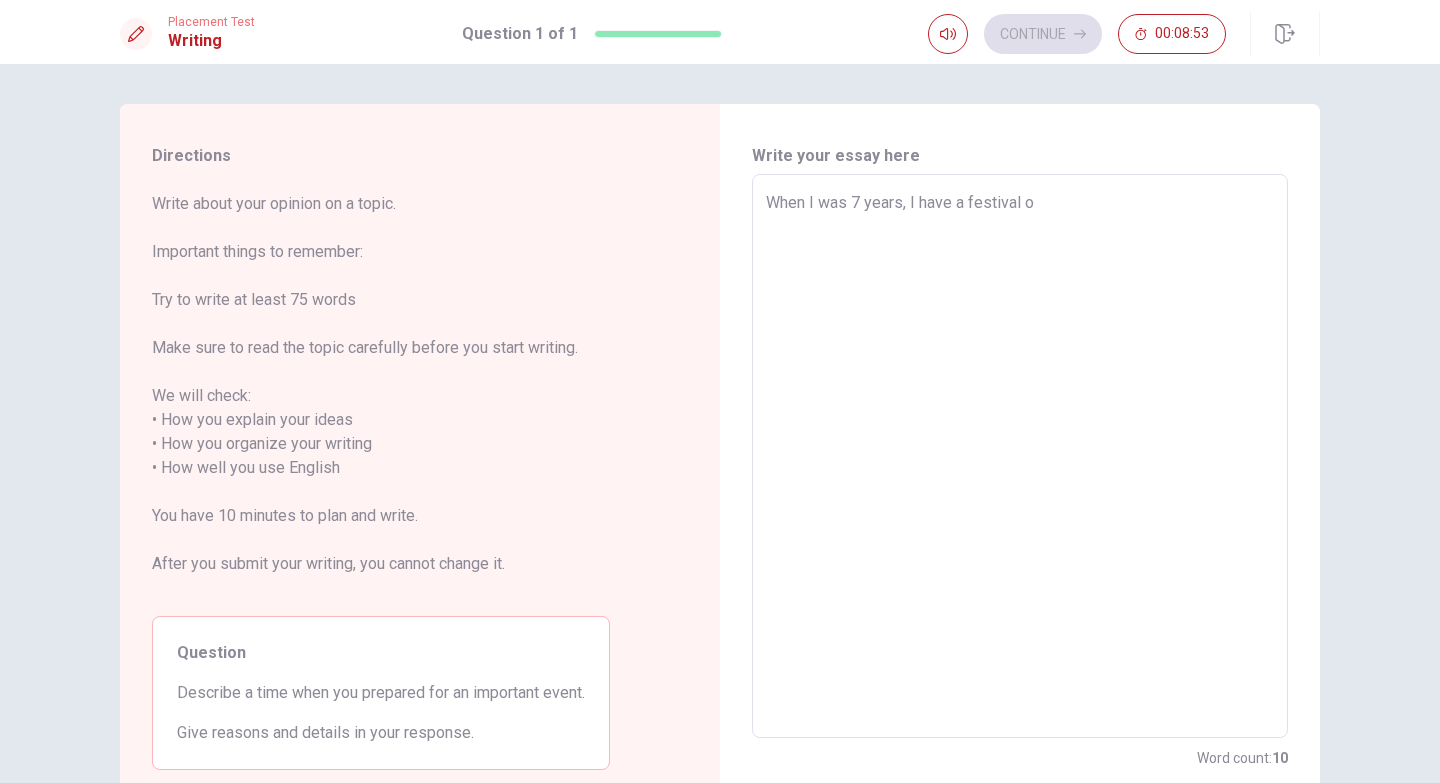 type on "x" 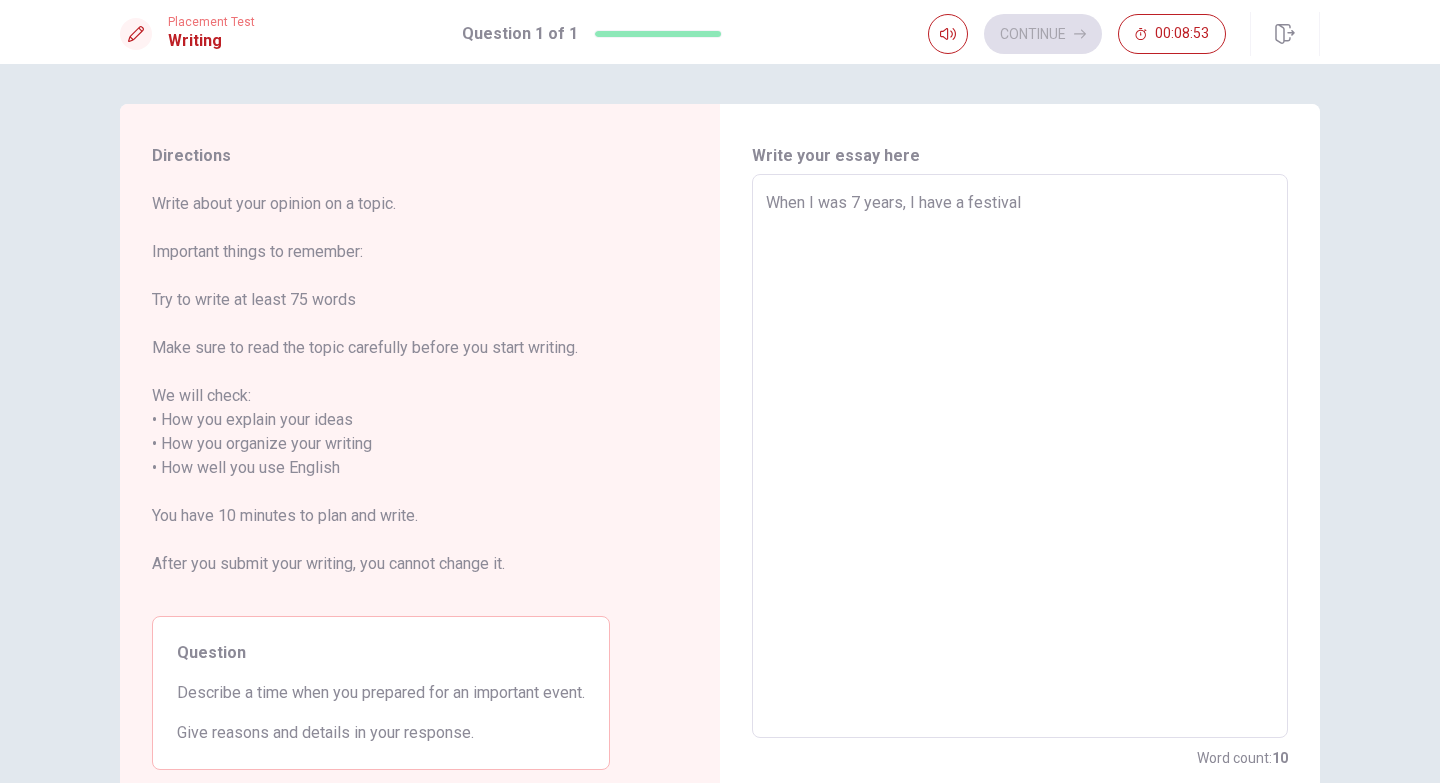 type on "x" 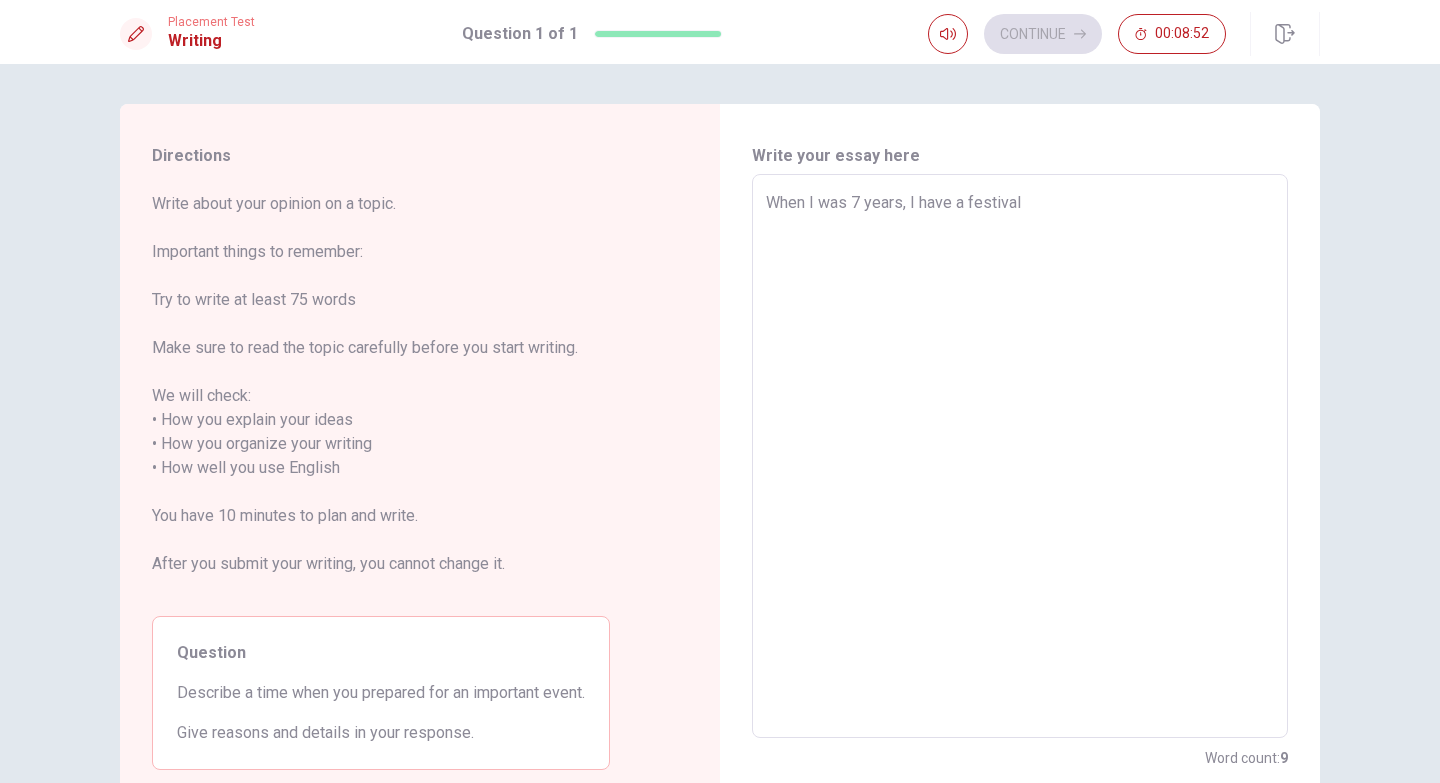 type on "When I was 7 years, I have a festiva" 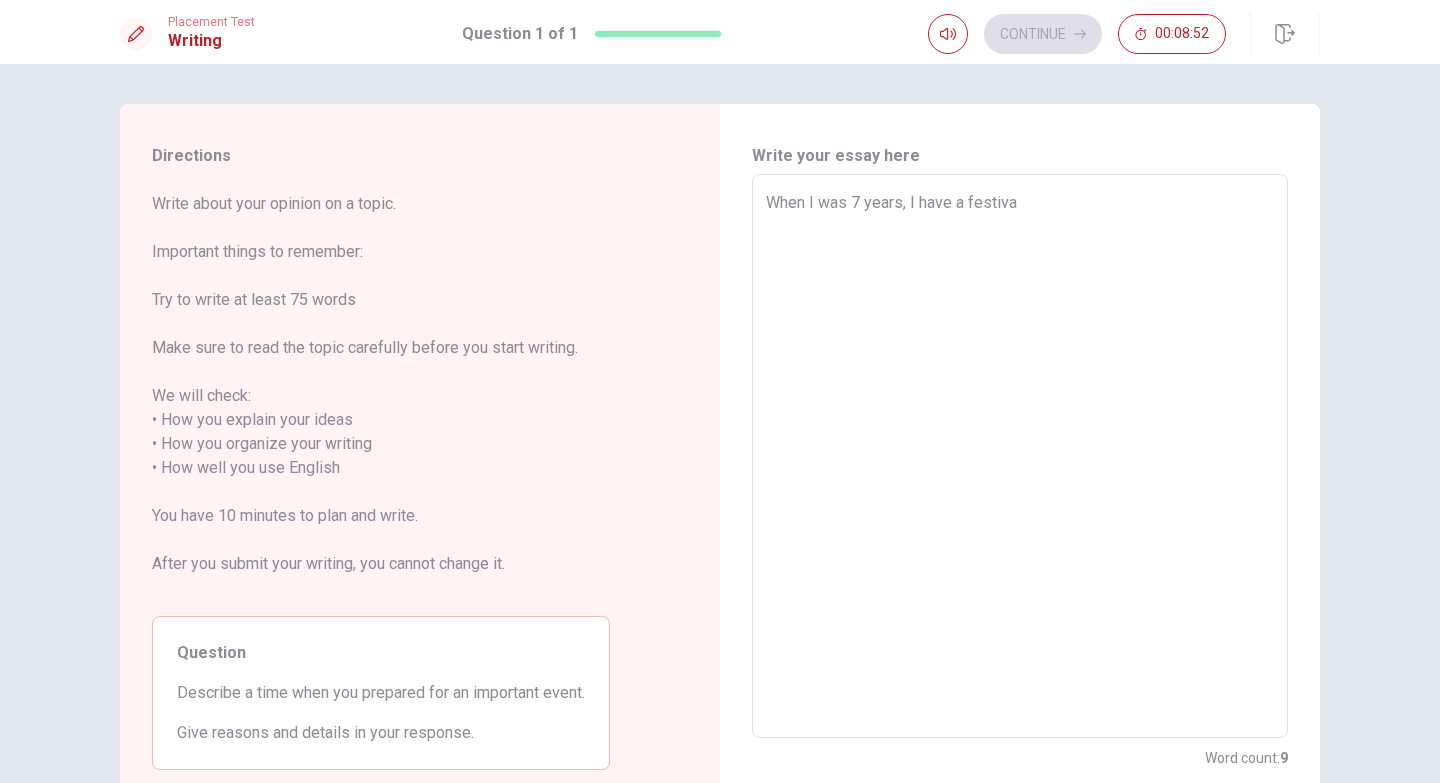 type on "When I was 7 years, I have a festiv" 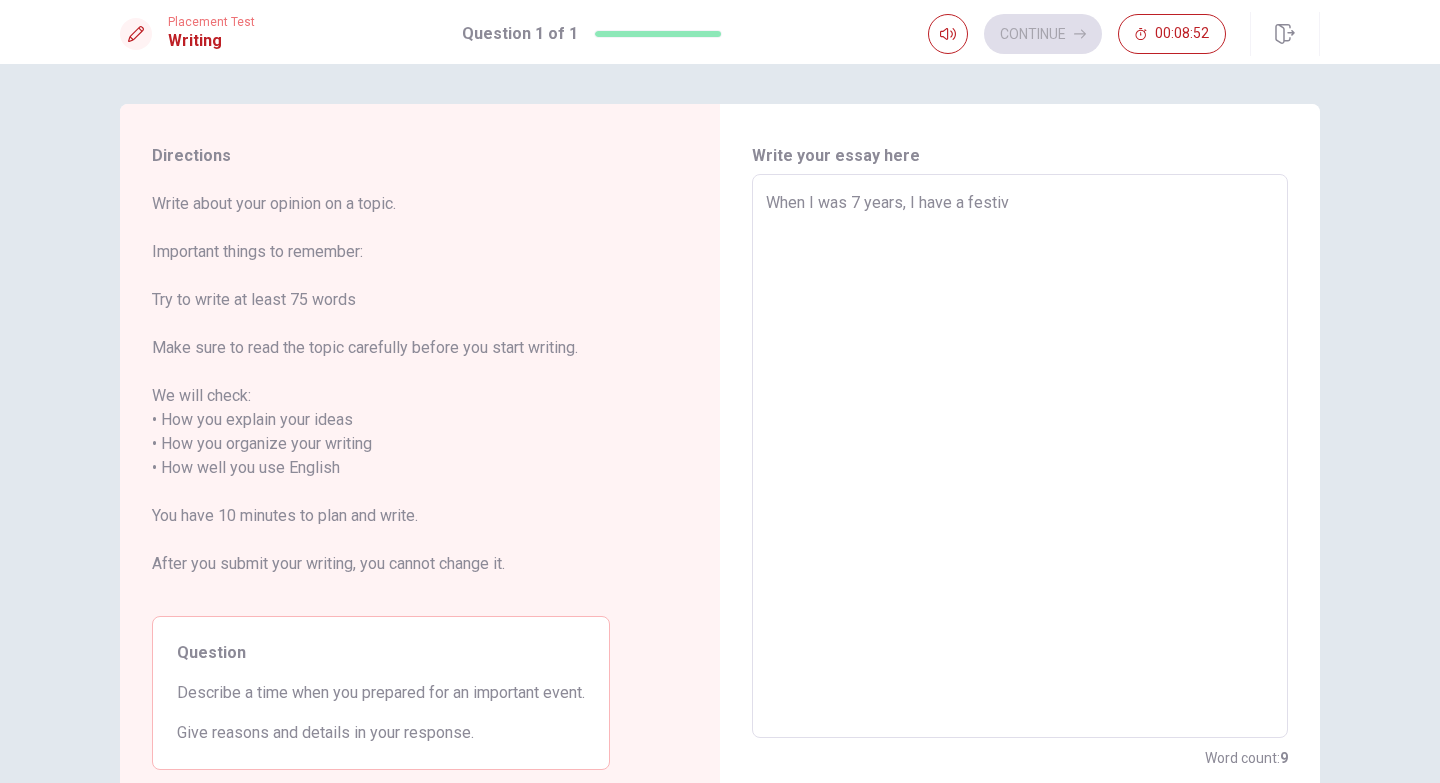type on "When I was 7 years, I have a festi" 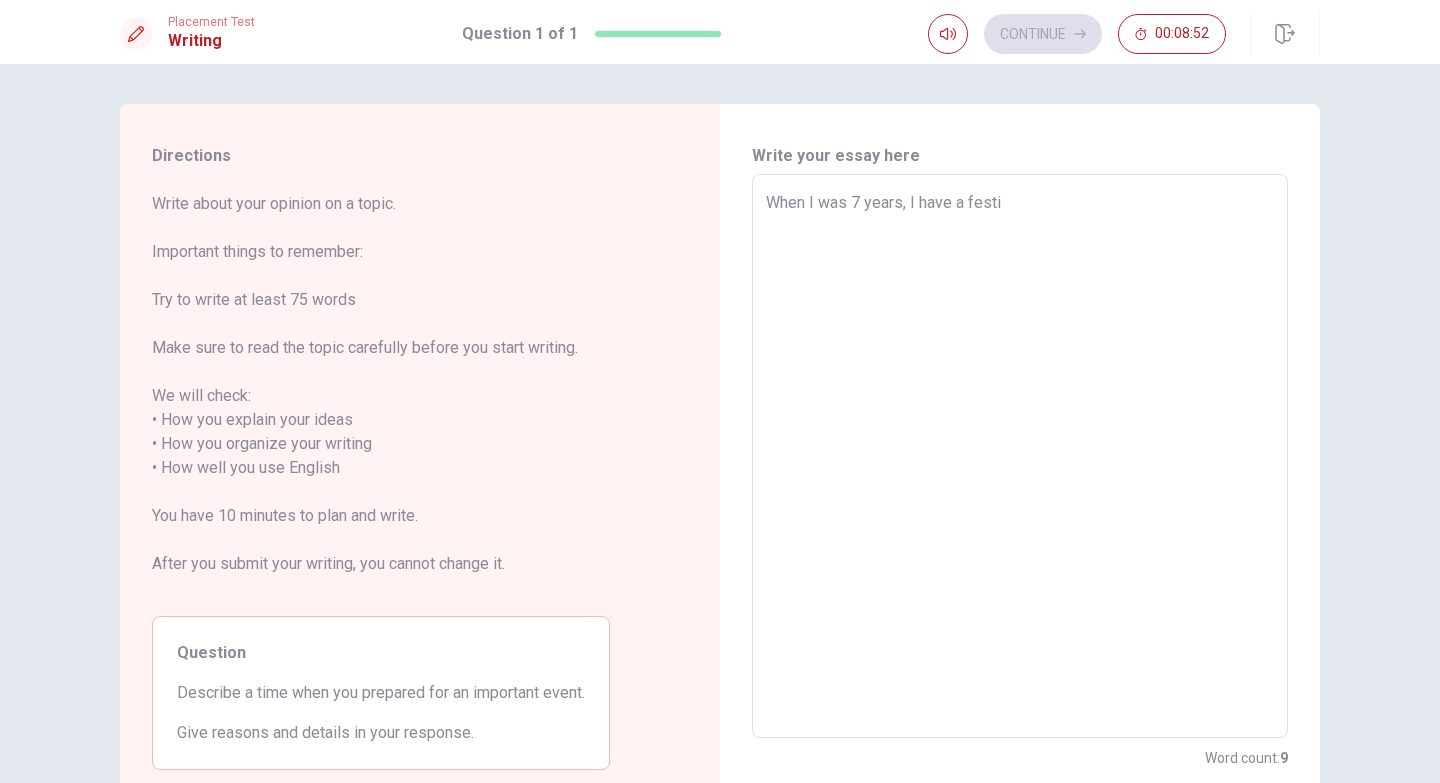 type on "x" 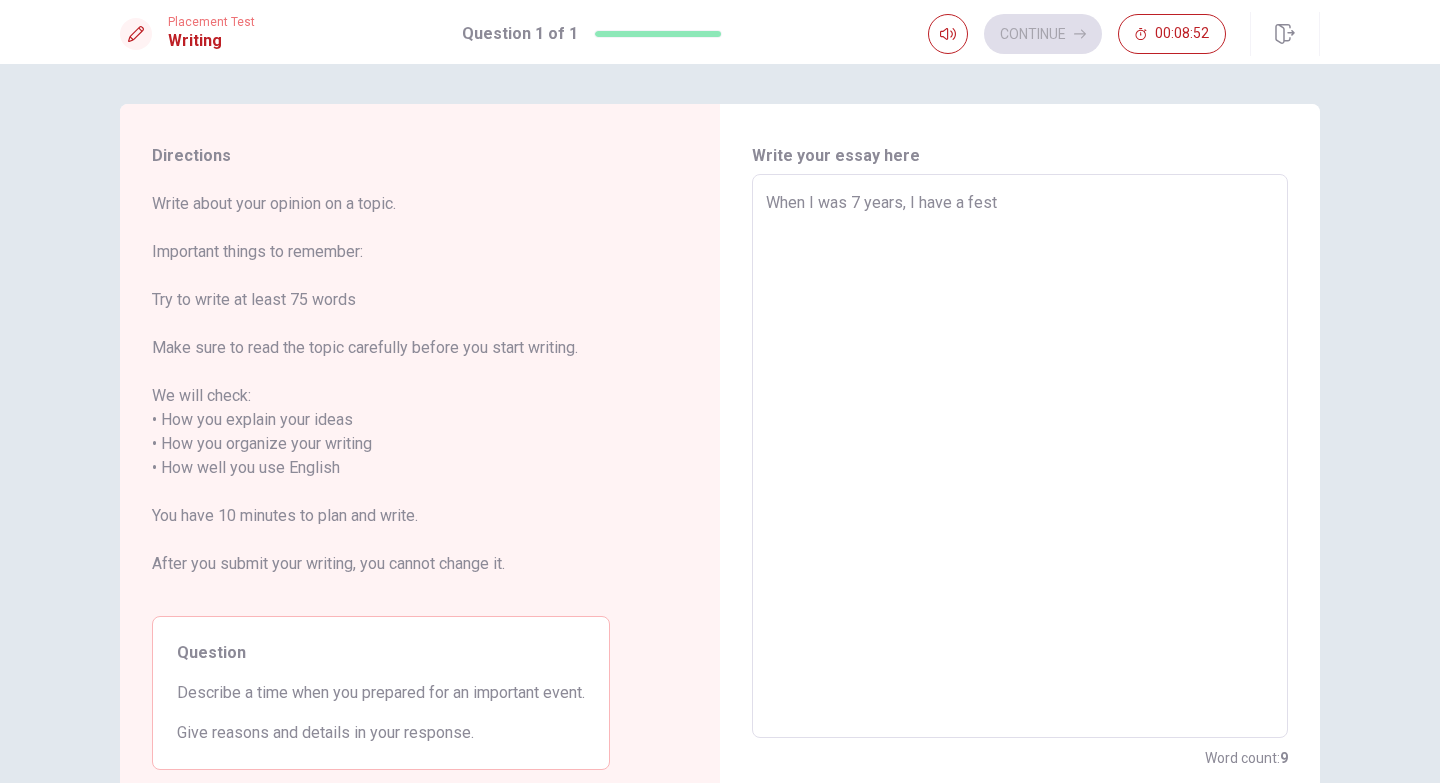 type on "x" 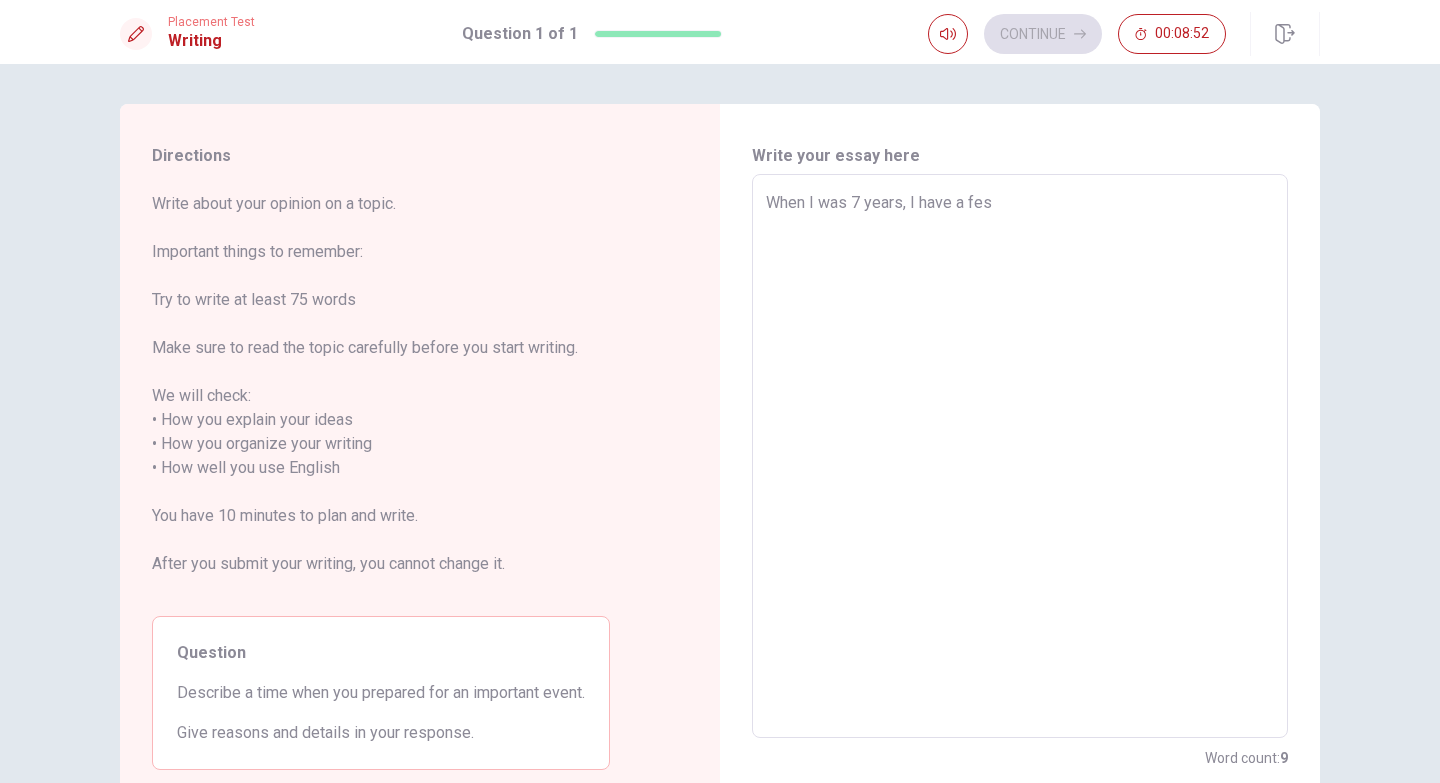 type on "When I was 7 years, I have a fe" 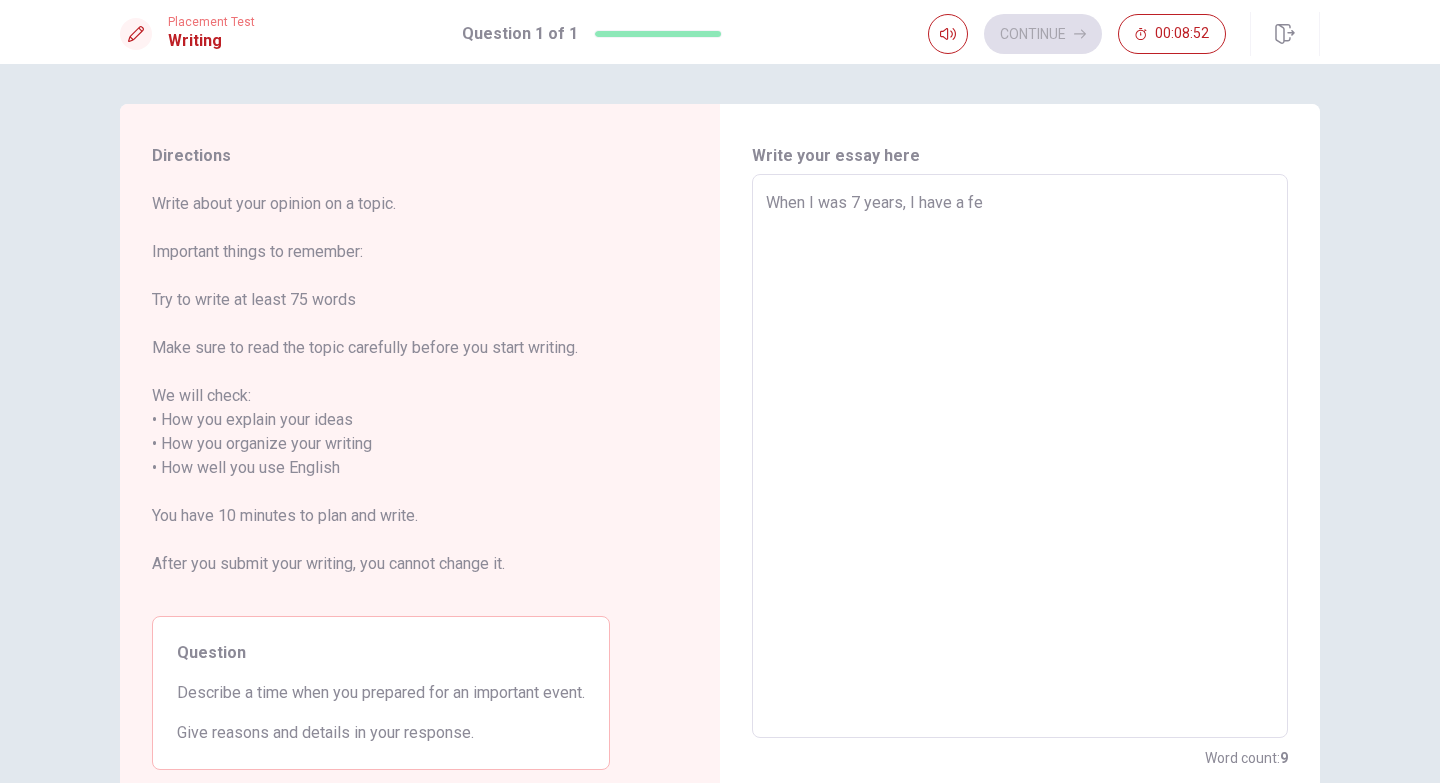 type on "x" 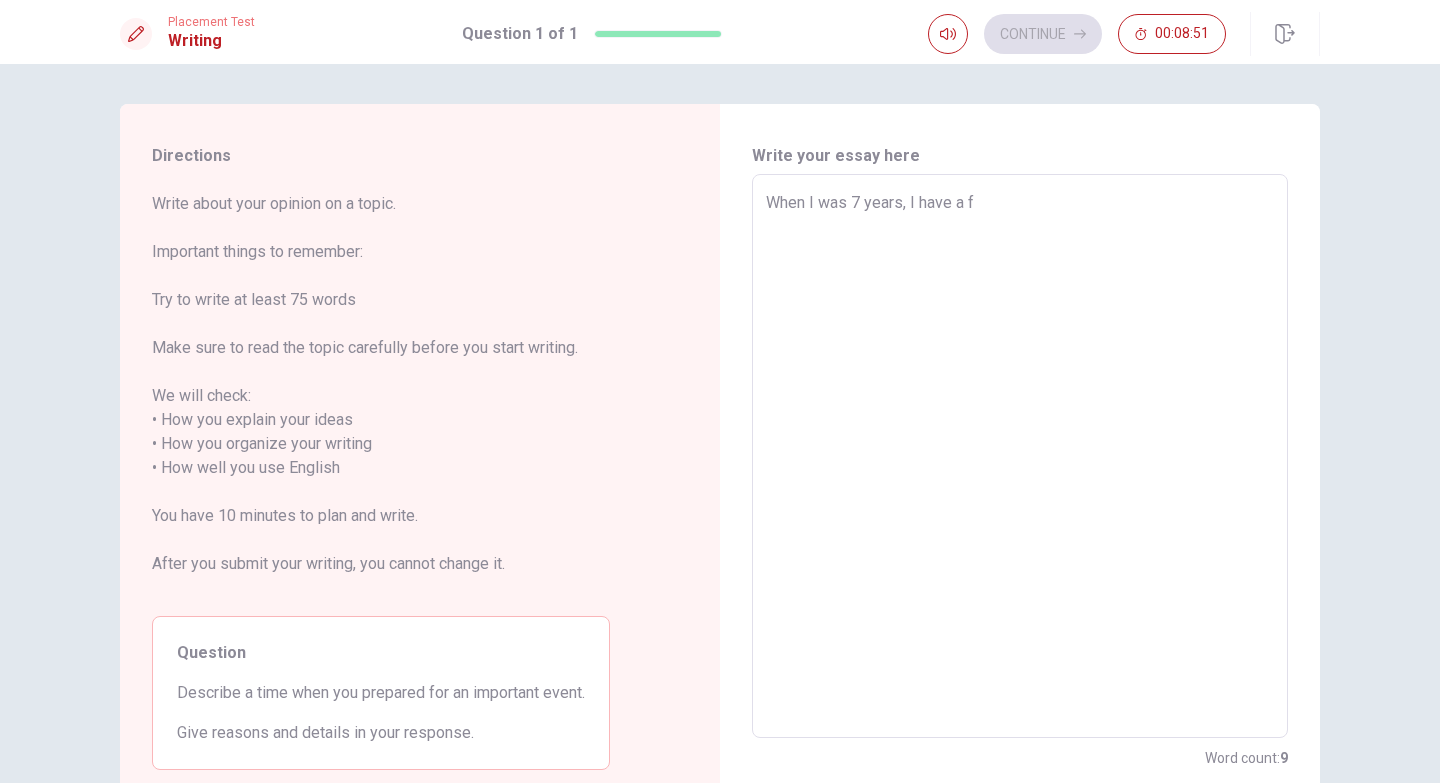 type on "When I was 7 years, I have a" 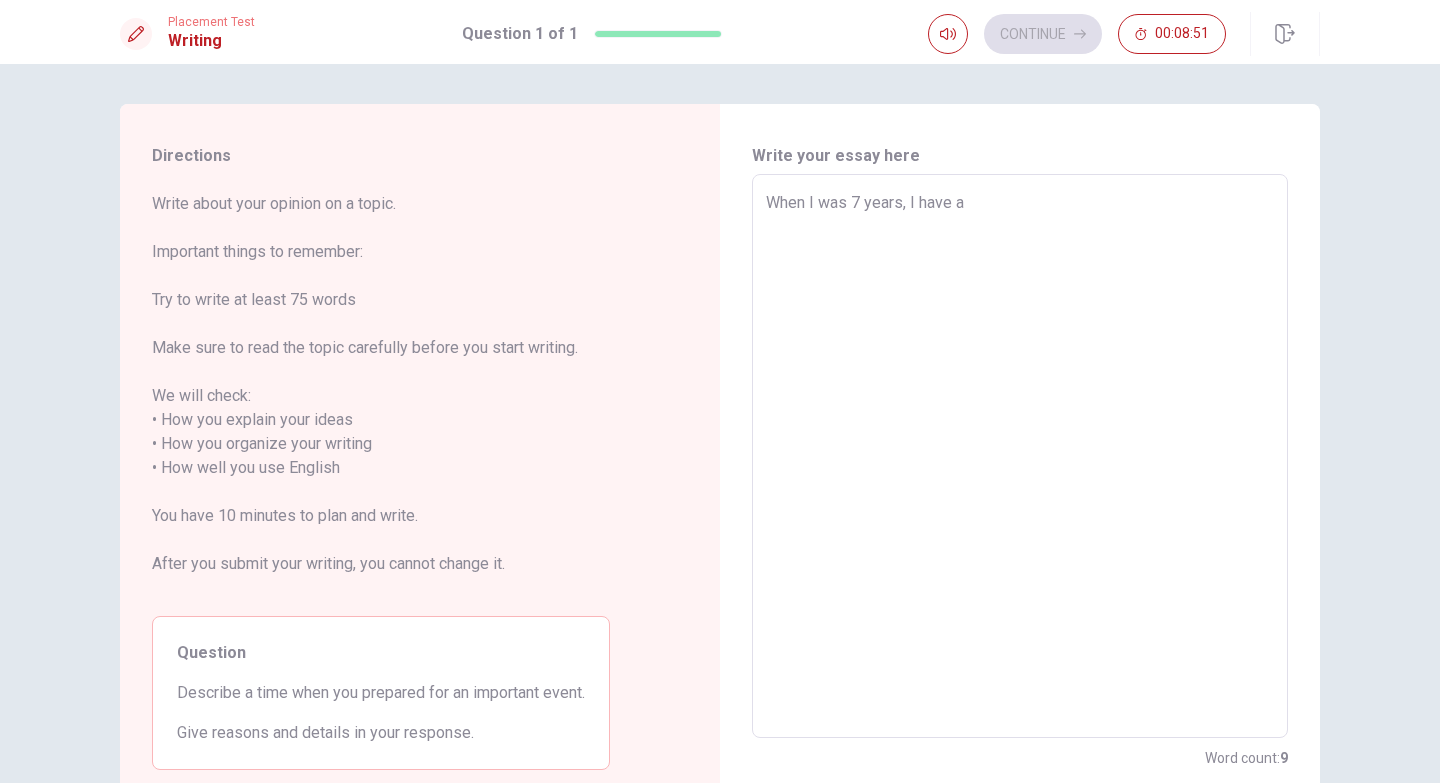 type on "x" 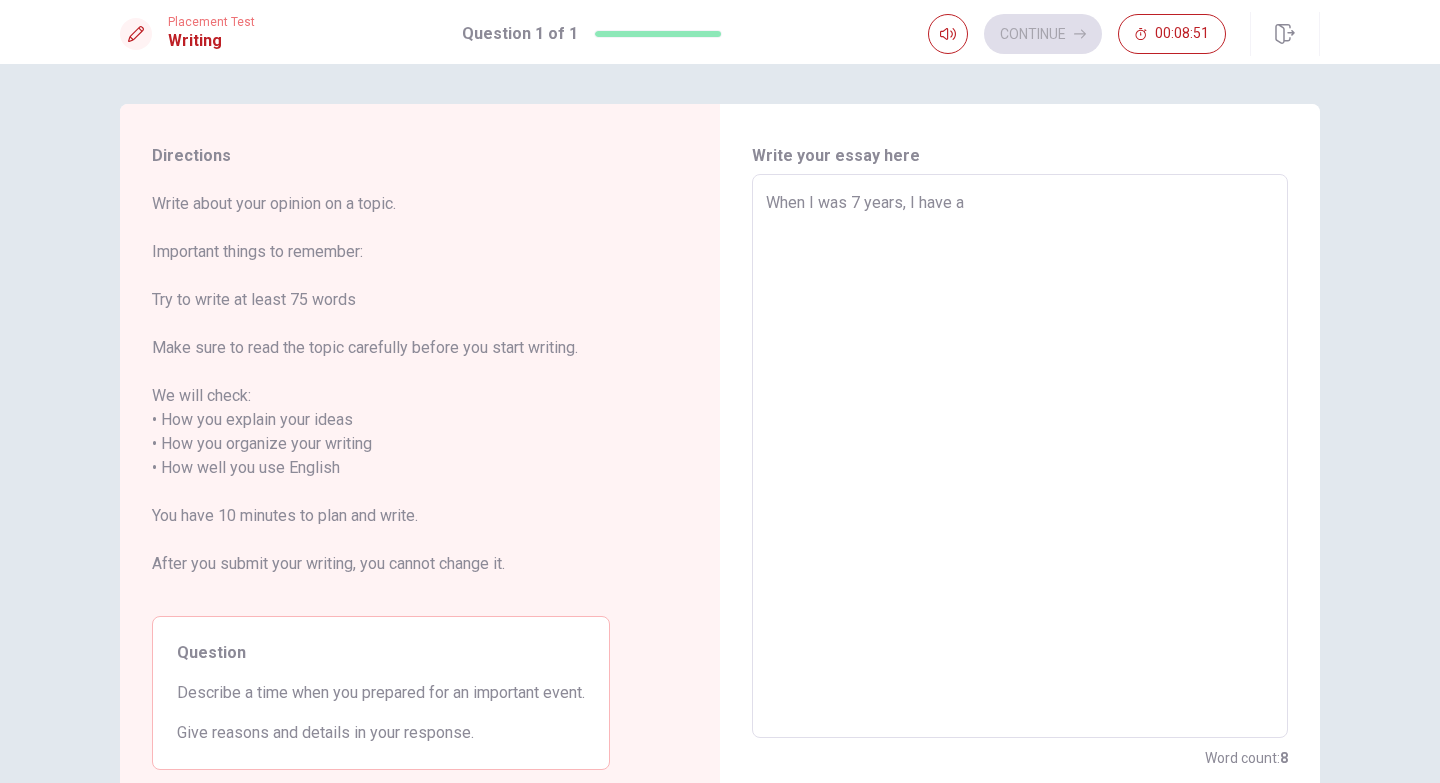 type on "When I was 7 years, I have a d" 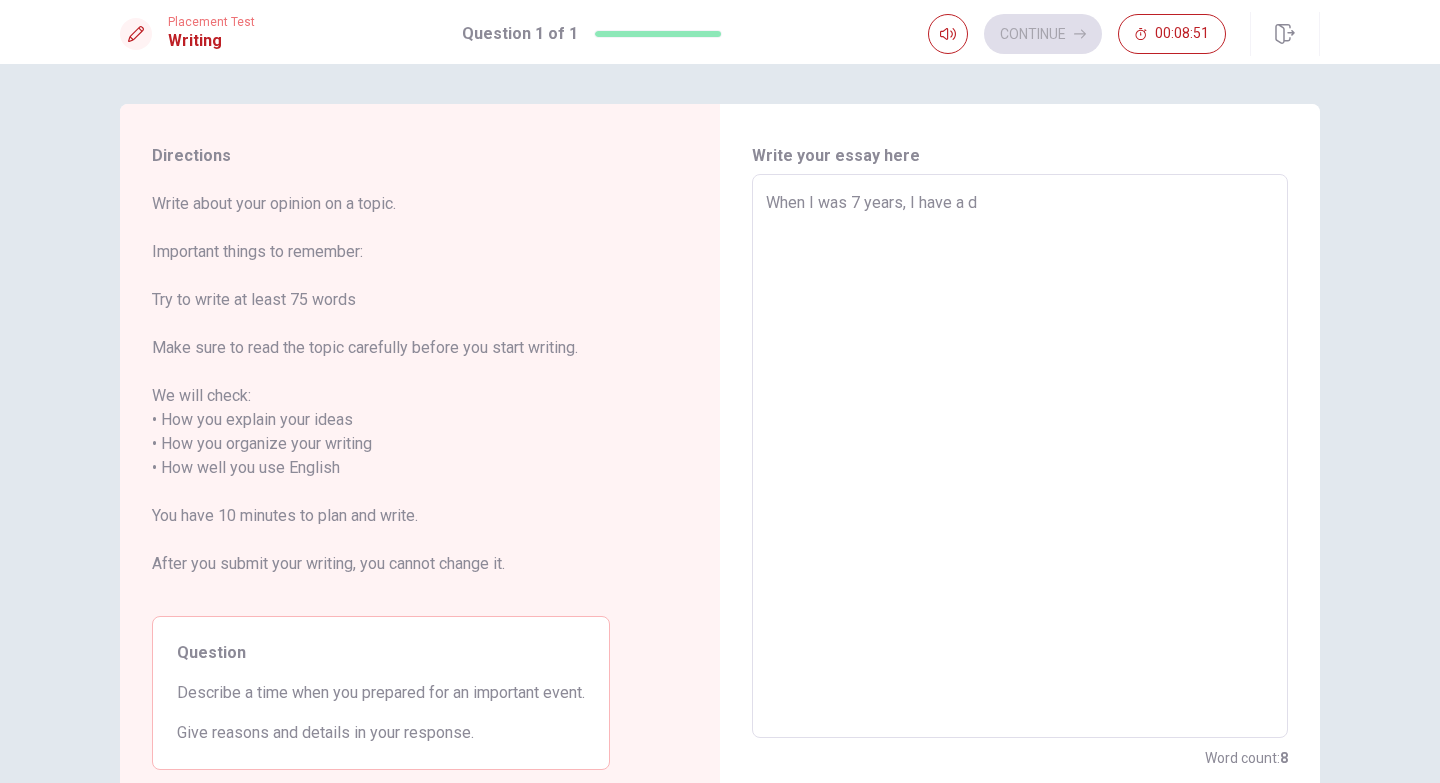 type on "x" 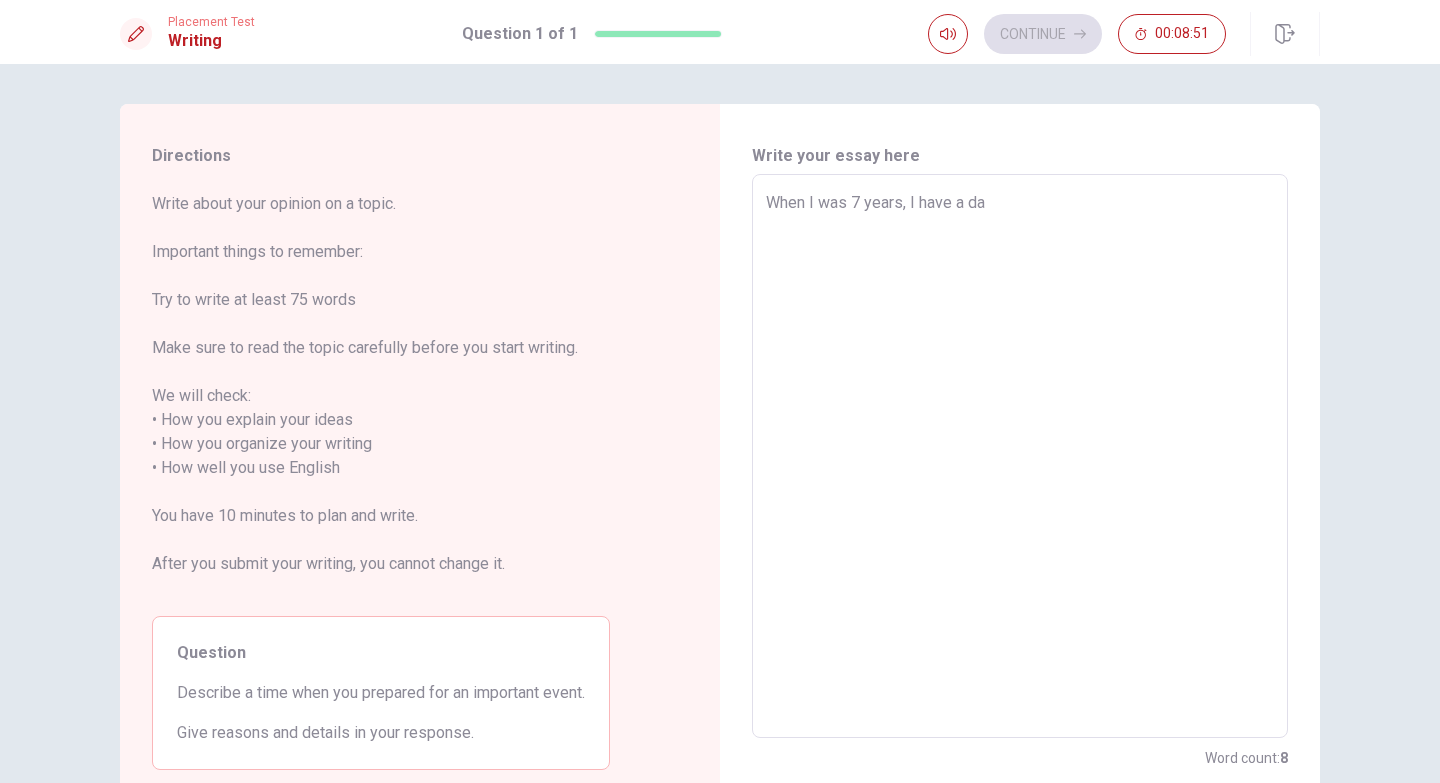 type on "x" 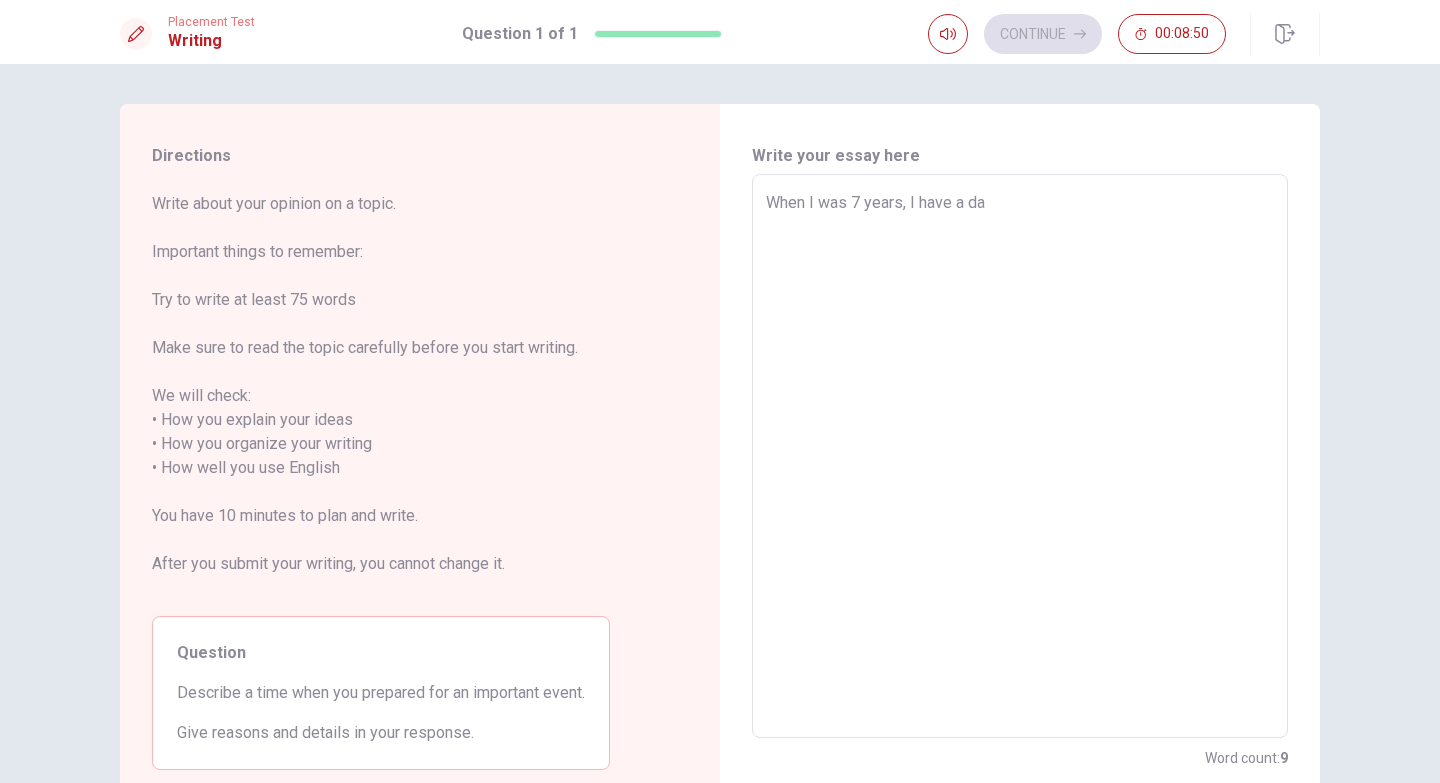 type on "When I was 7 years, I have a [PERSON_NAME]" 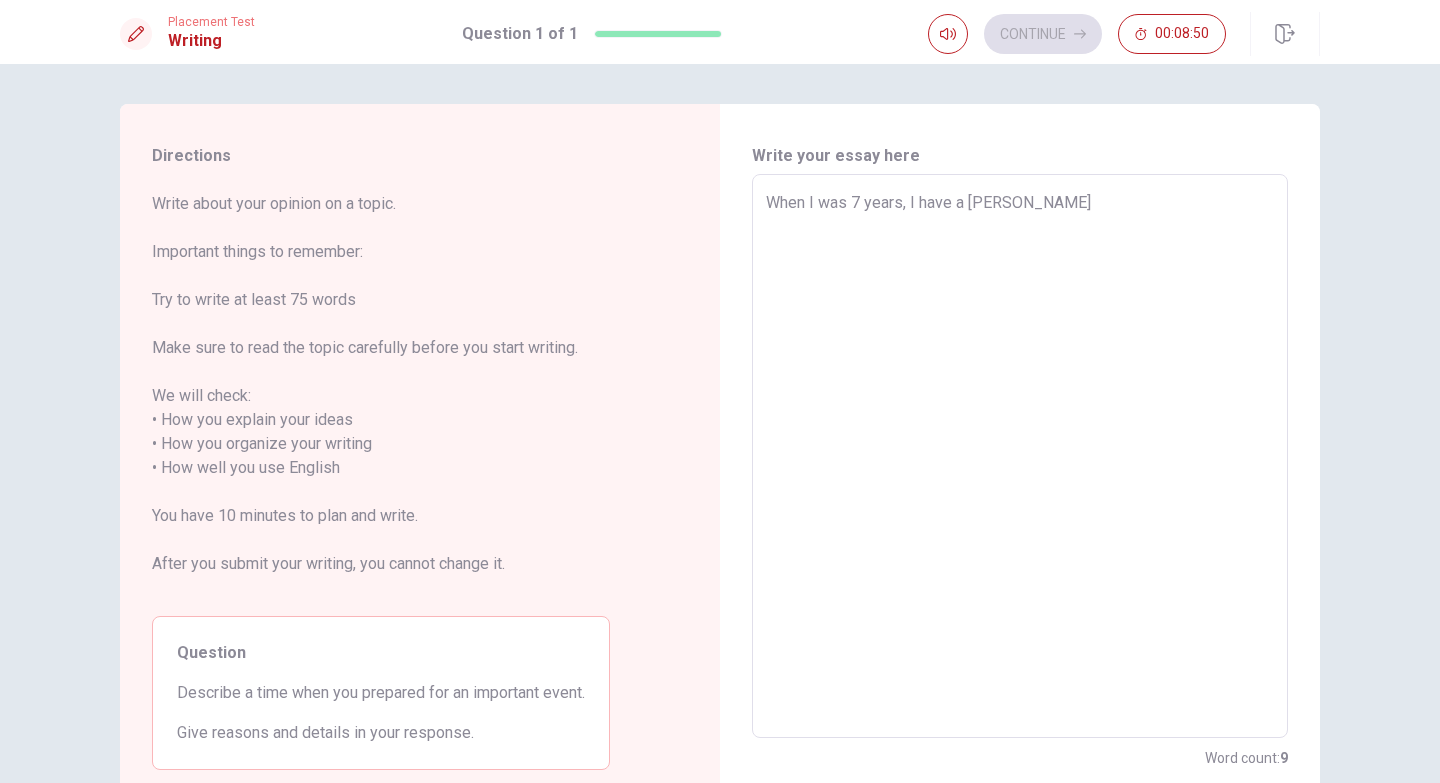 type on "x" 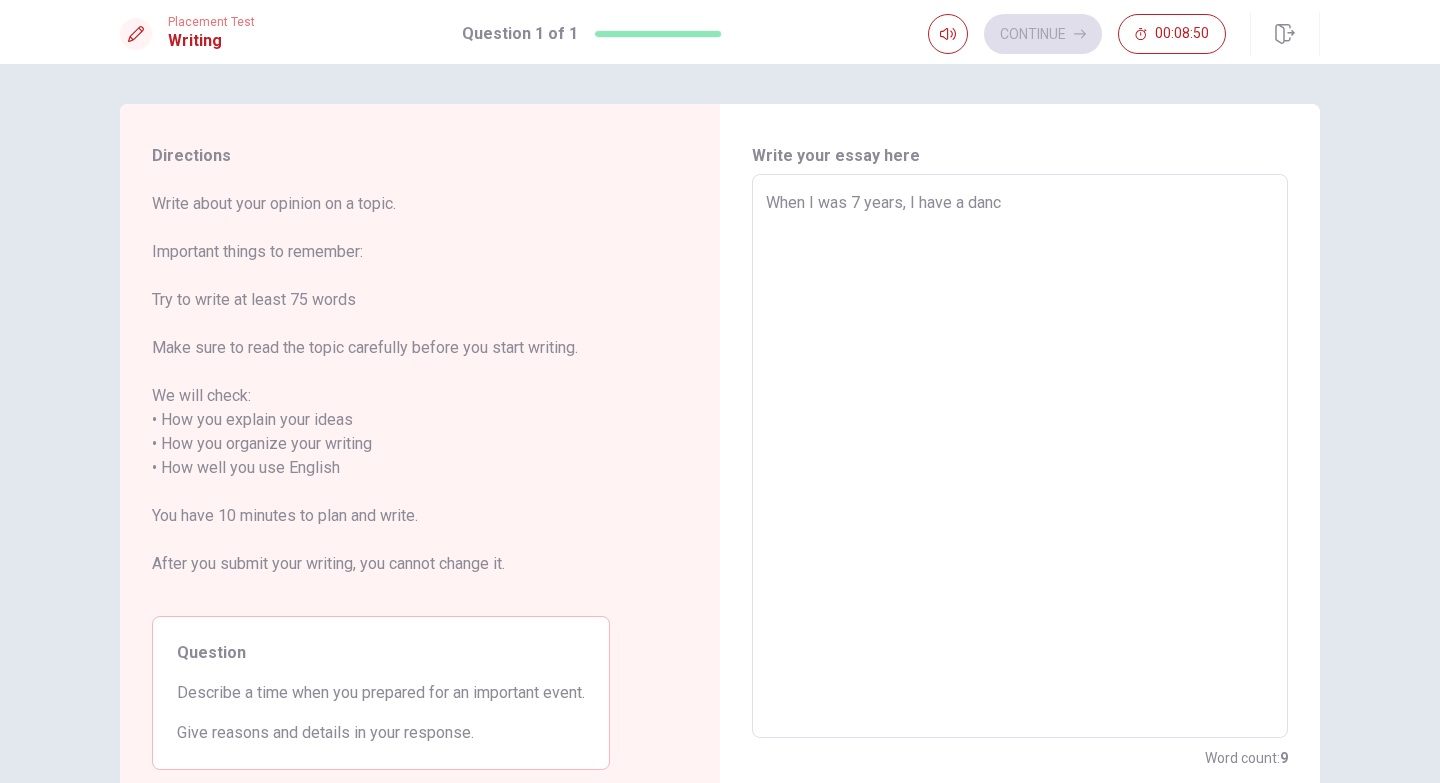 type on "x" 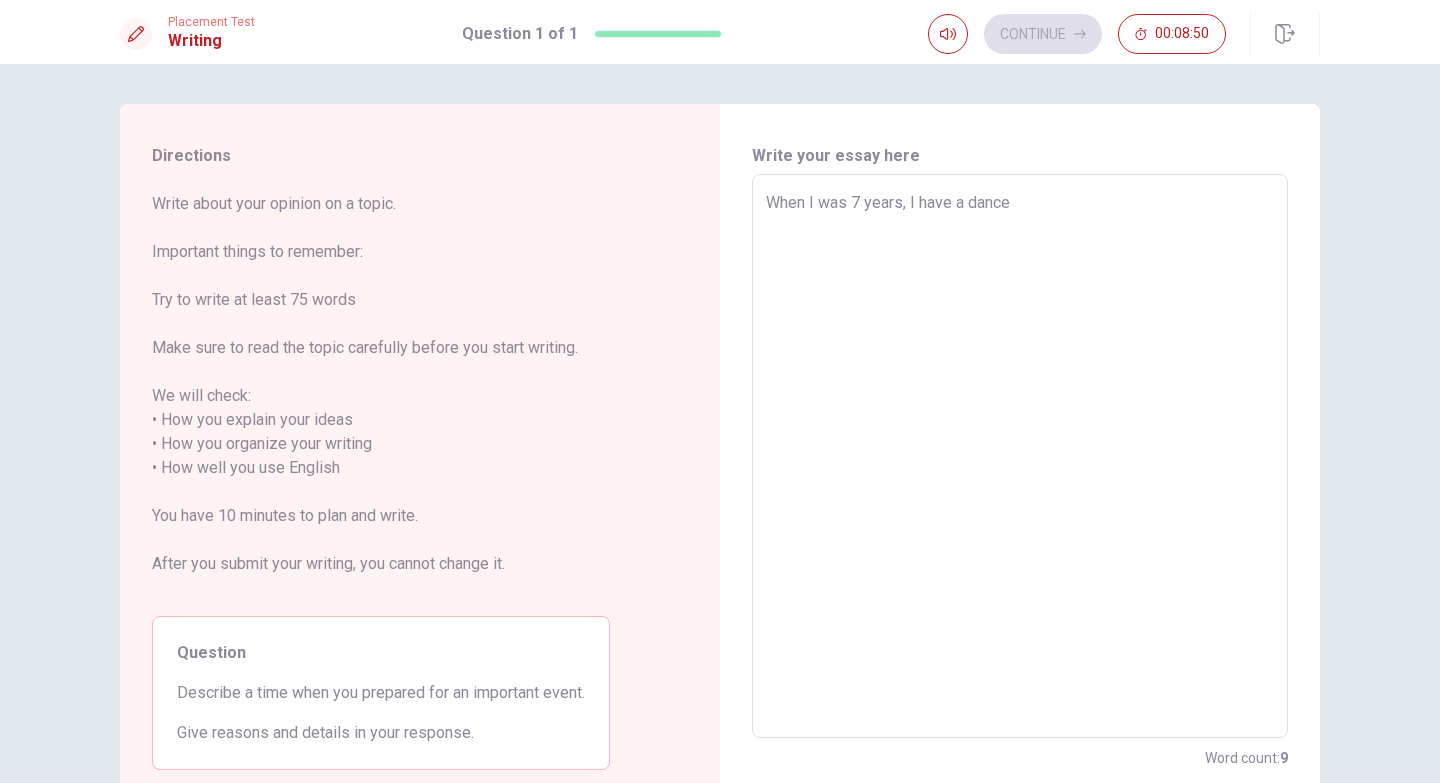 type on "x" 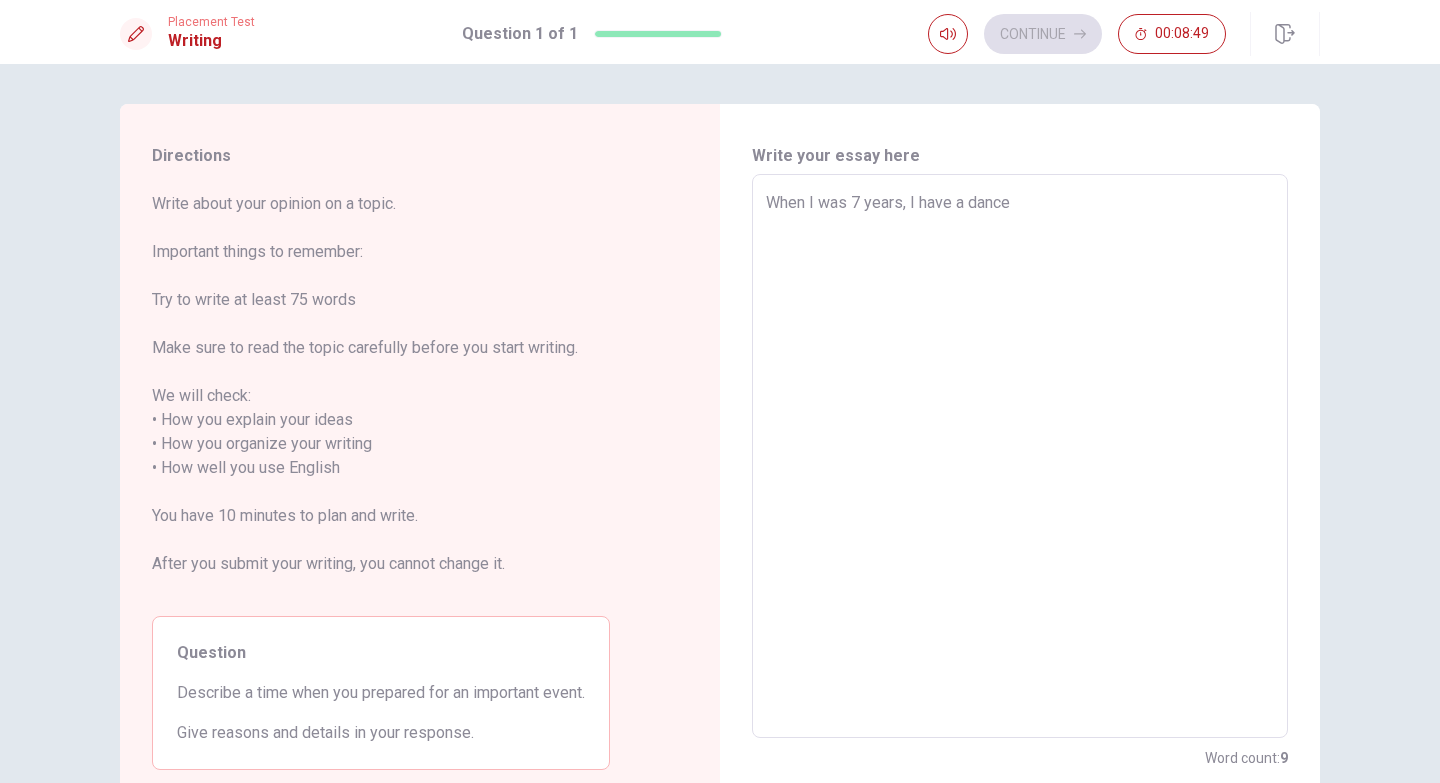 type on "When I was 7 years, I have a dance f" 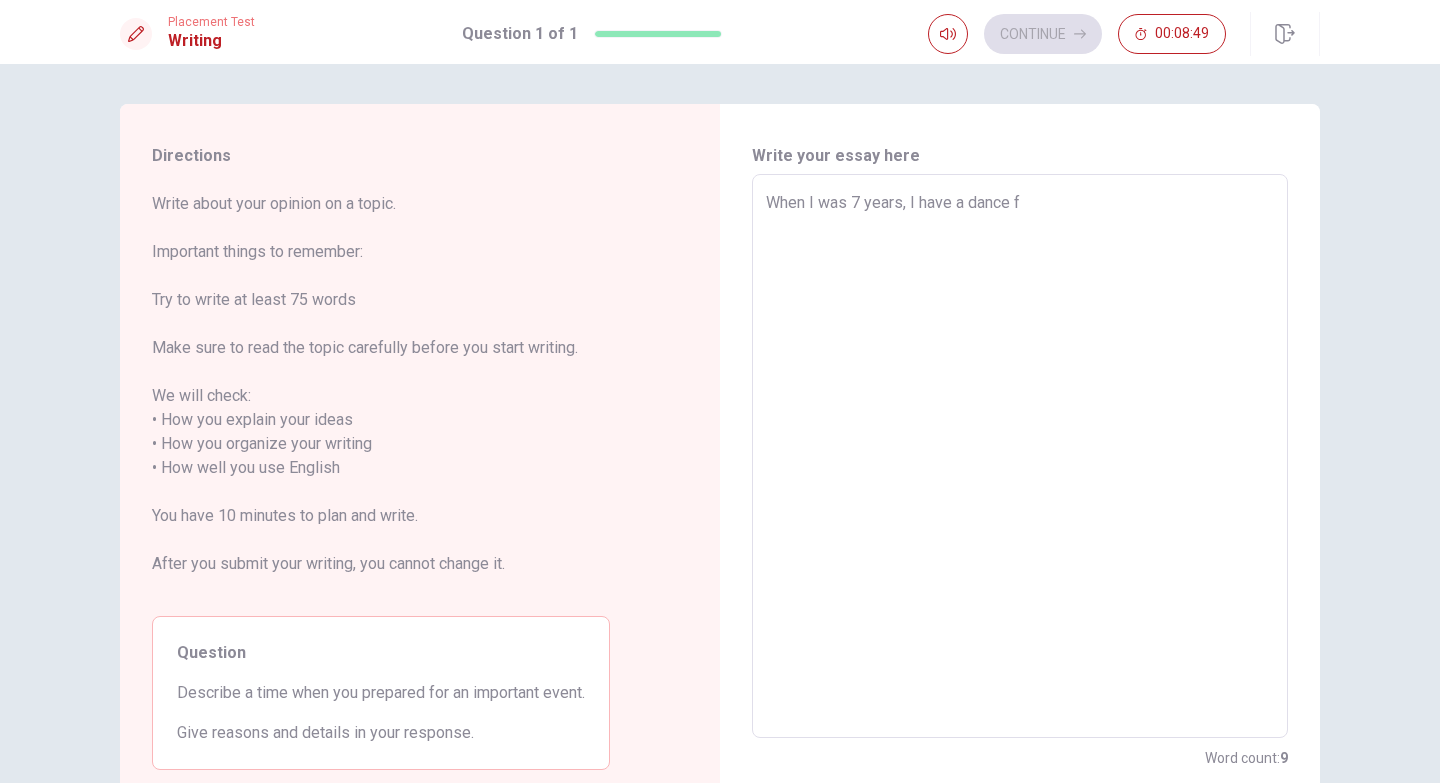 type on "x" 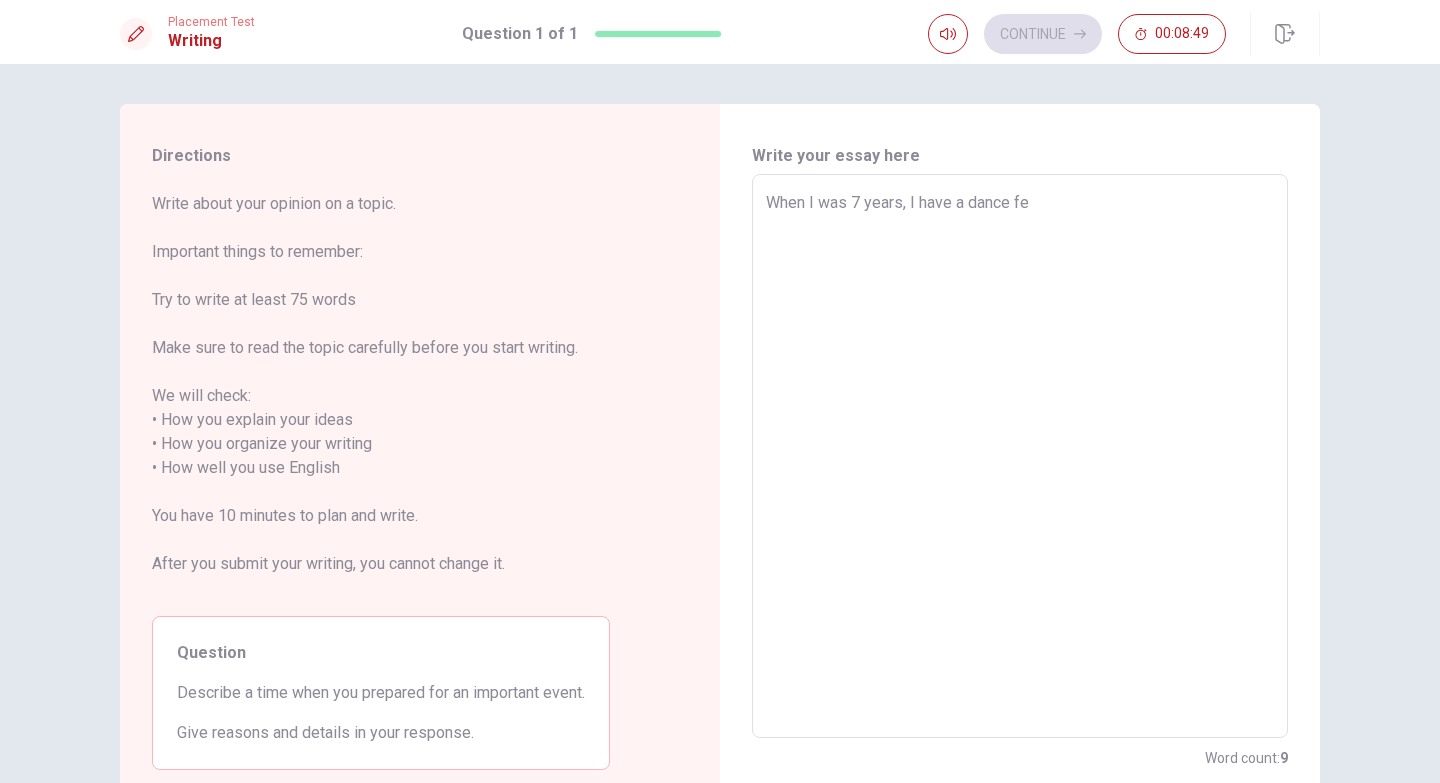 type on "x" 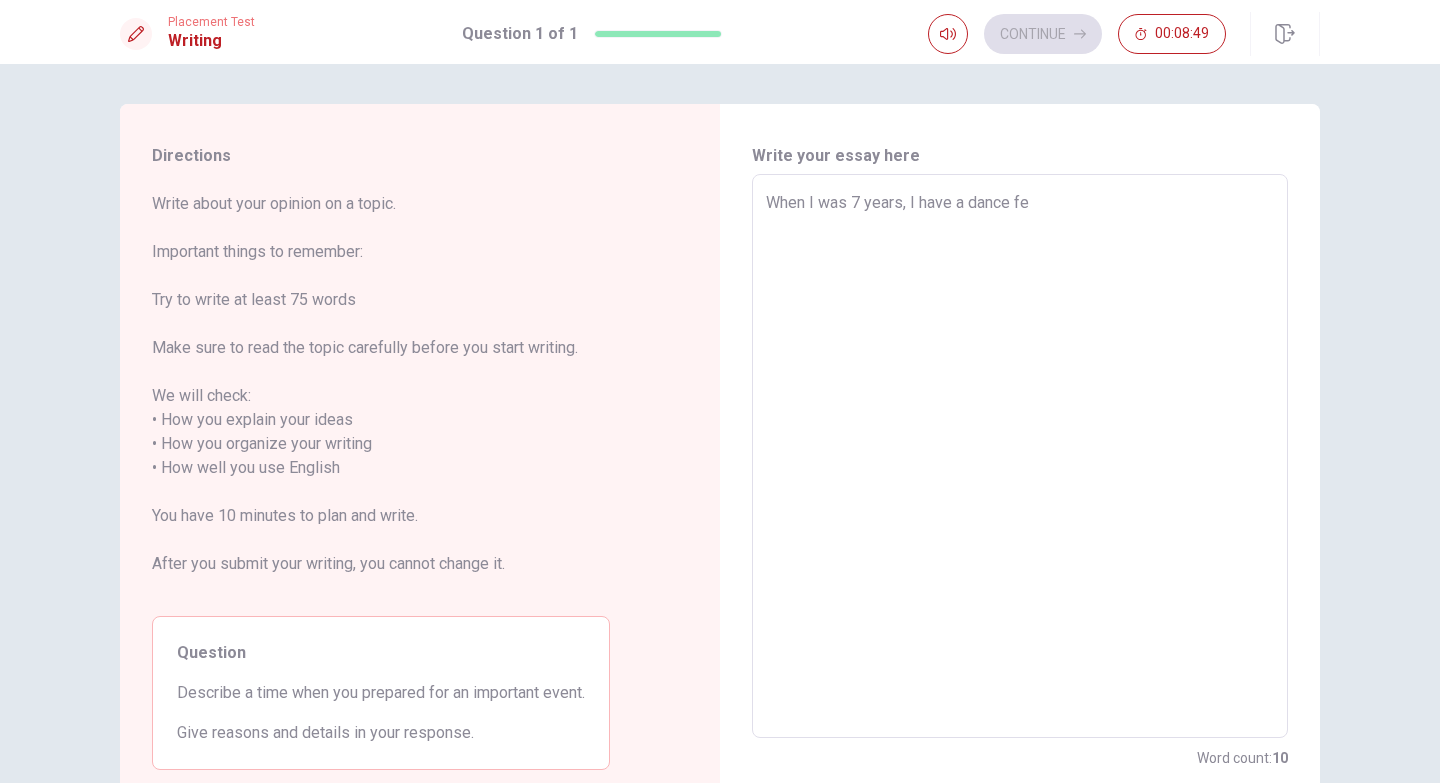 type on "When I was 7 years, I have a dance fes" 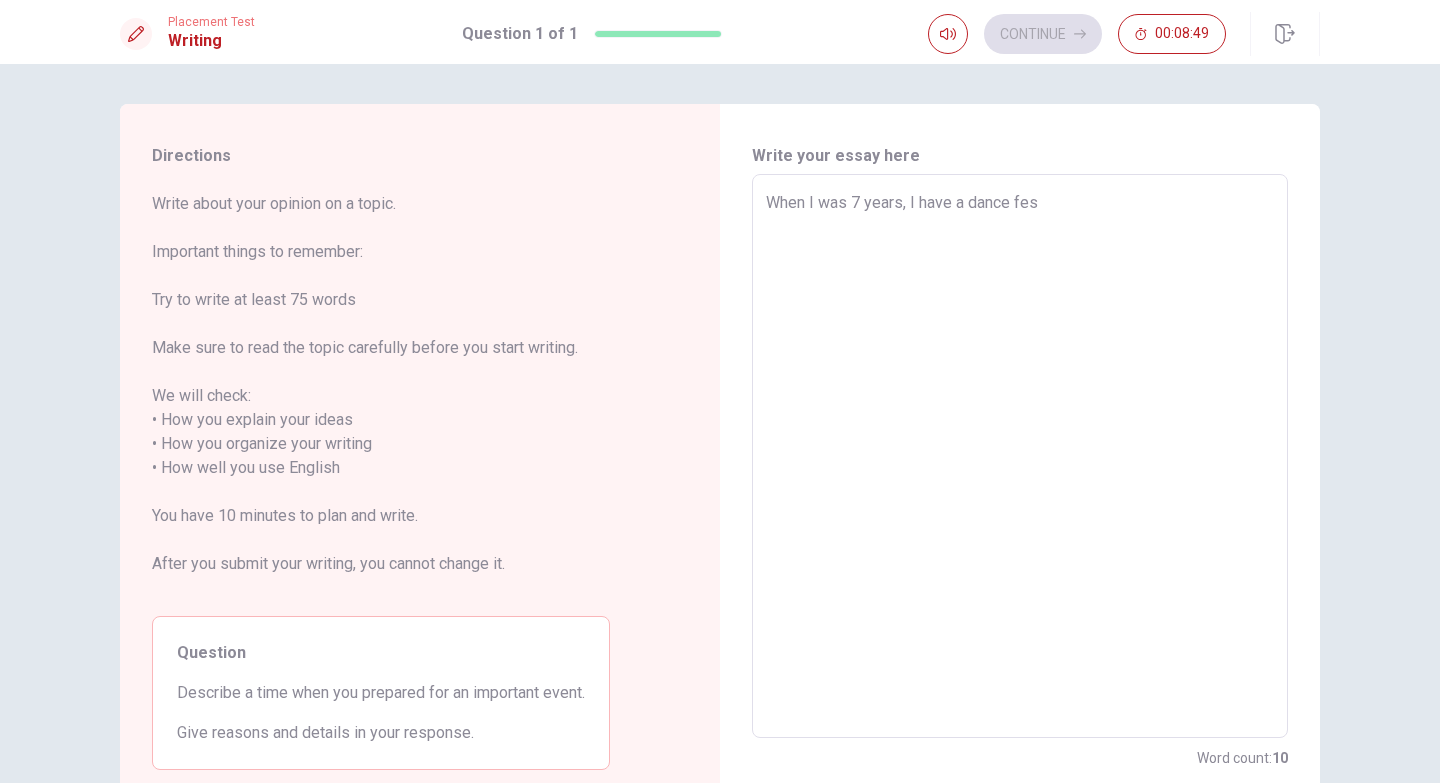 type on "x" 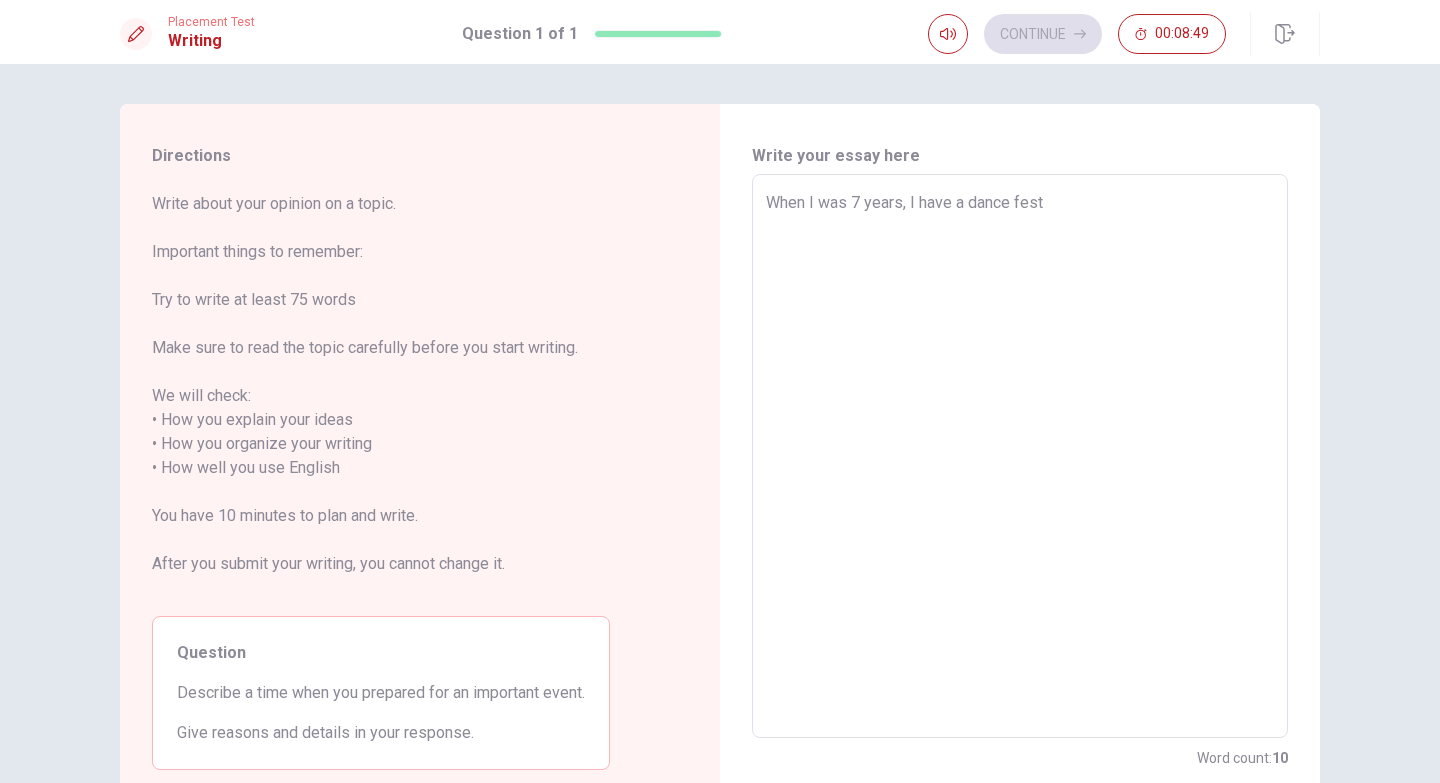 type on "x" 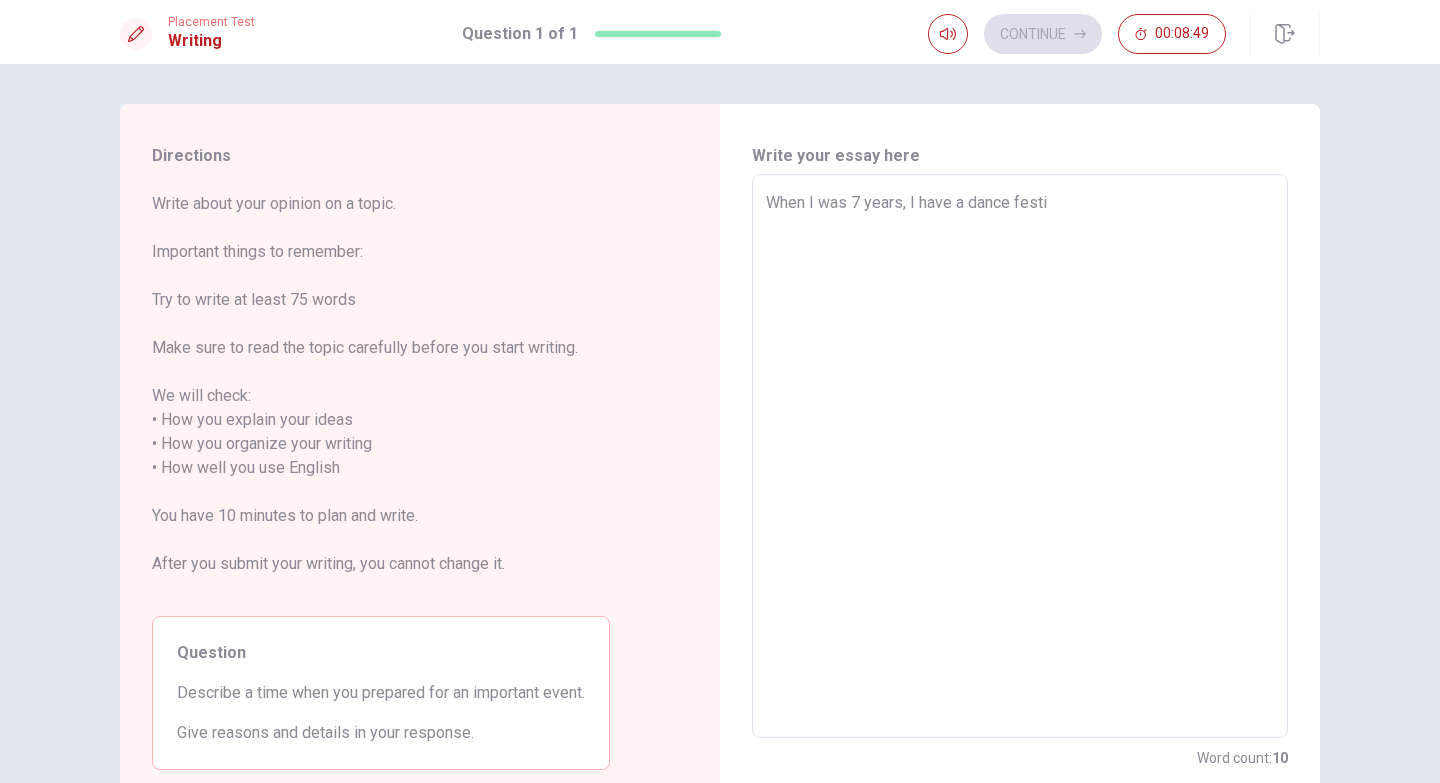 type on "x" 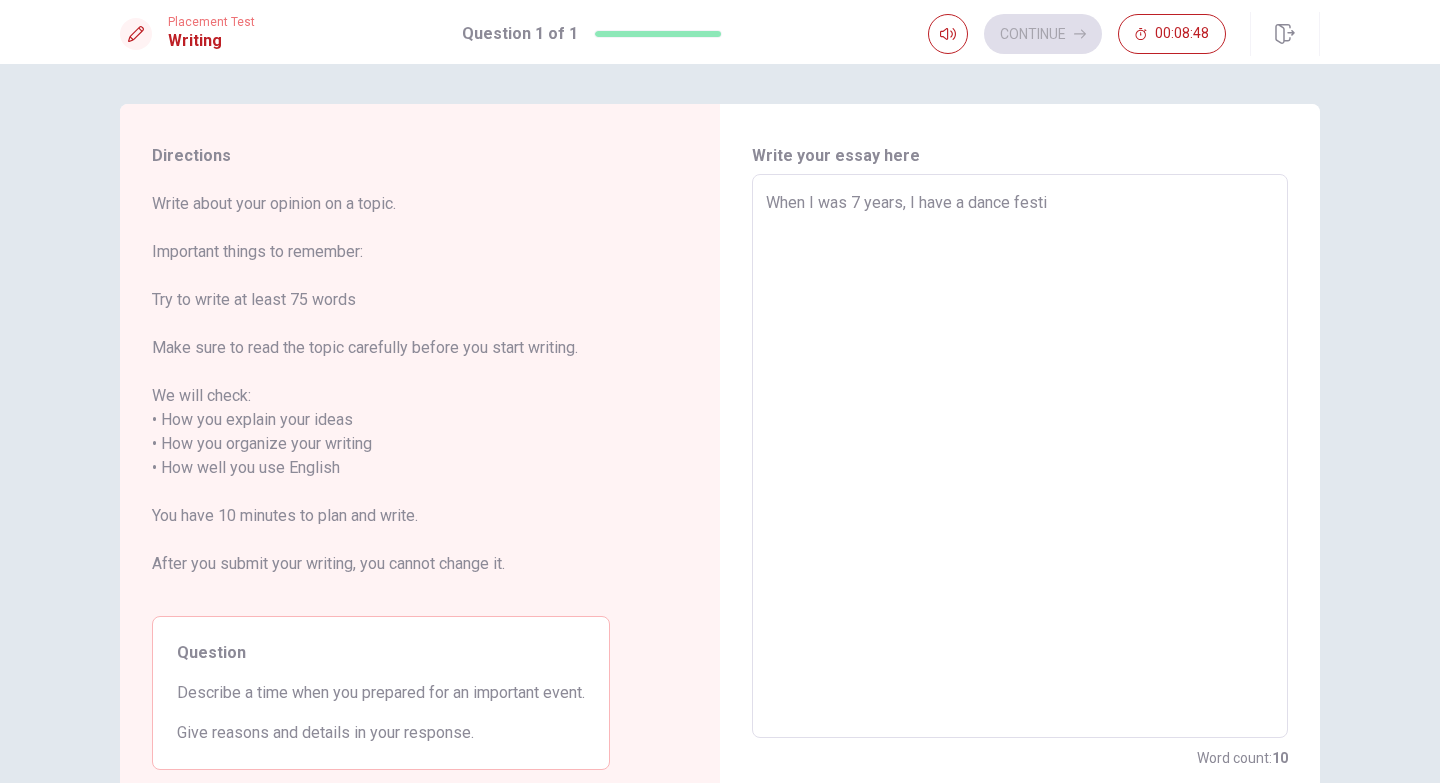 type on "When I was 7 years, I have a dance festiv" 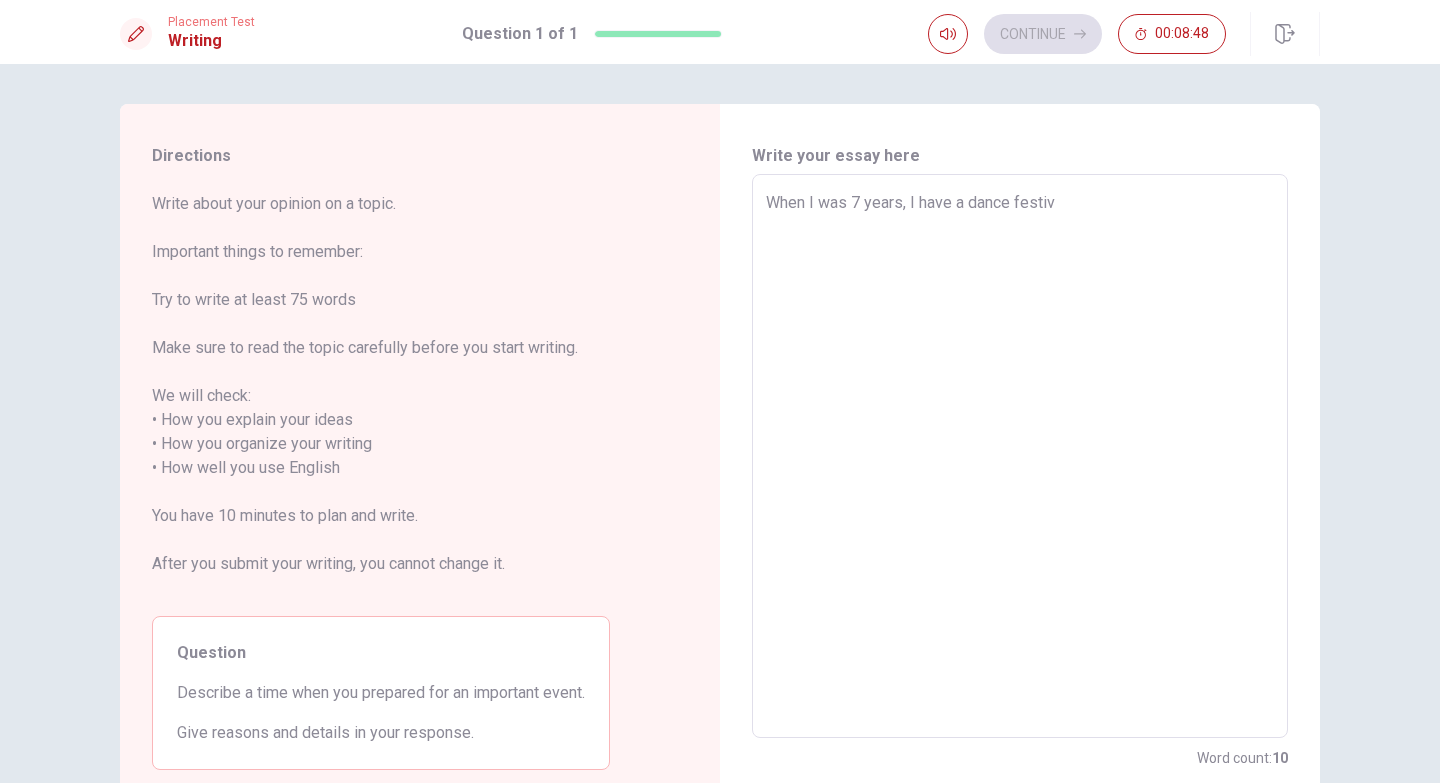 type on "x" 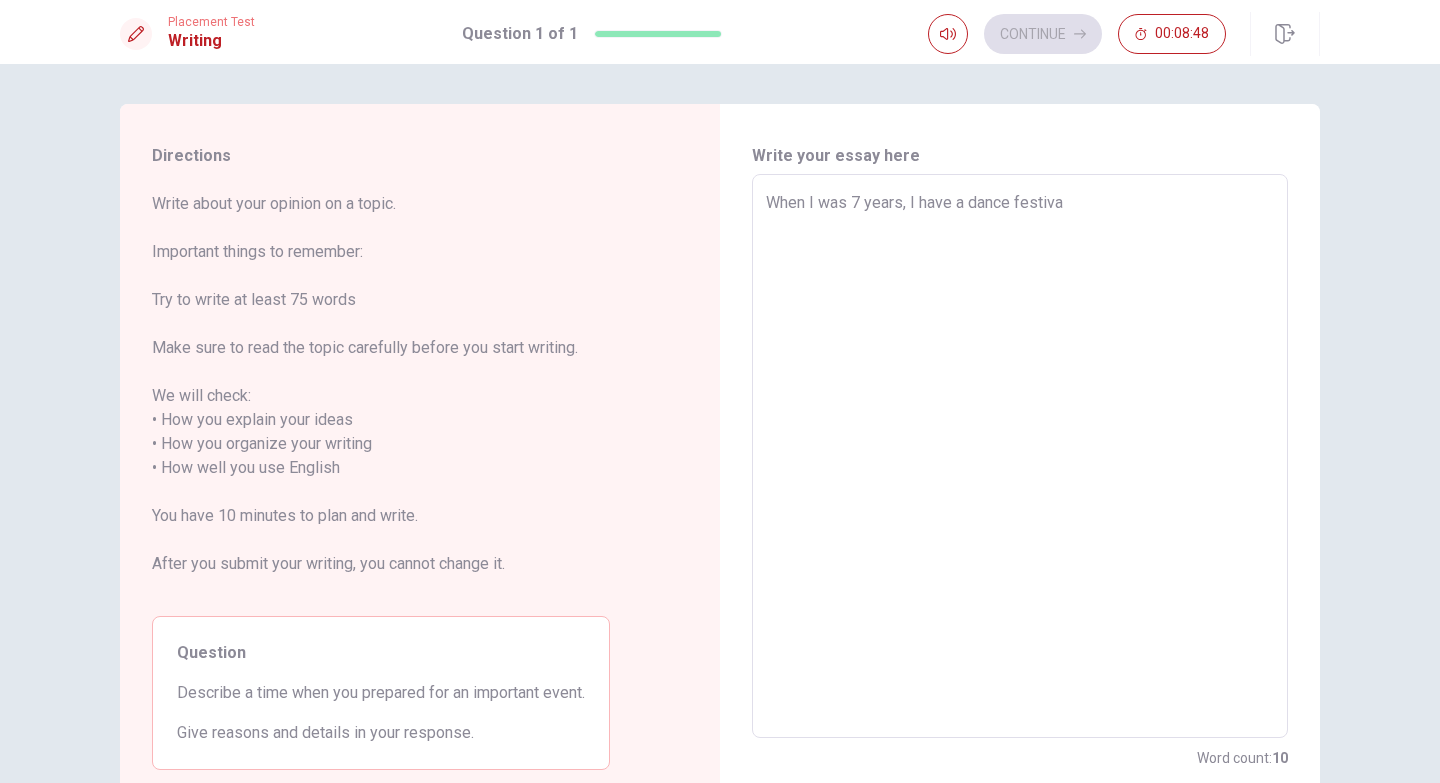 type on "When I was 7 years, I have a dance festival" 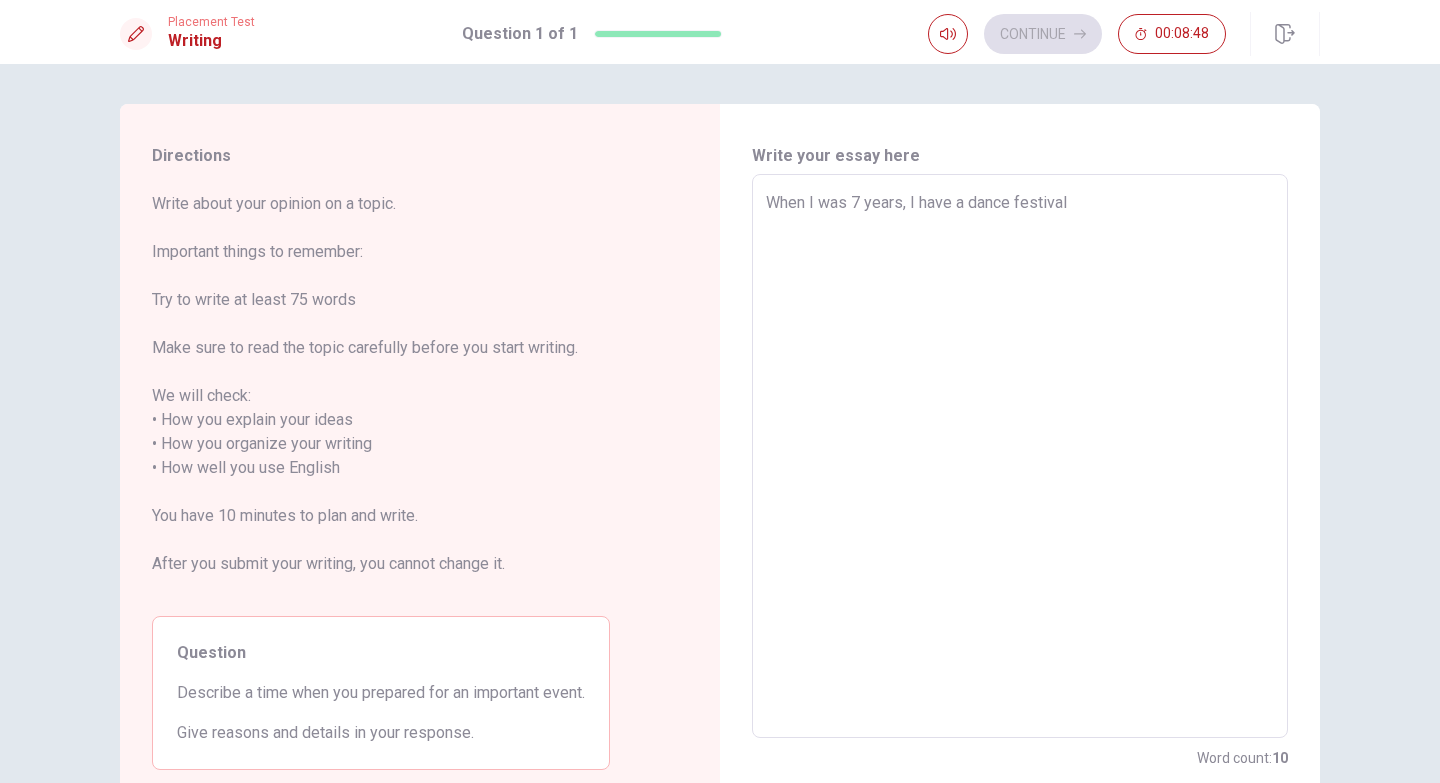 type on "x" 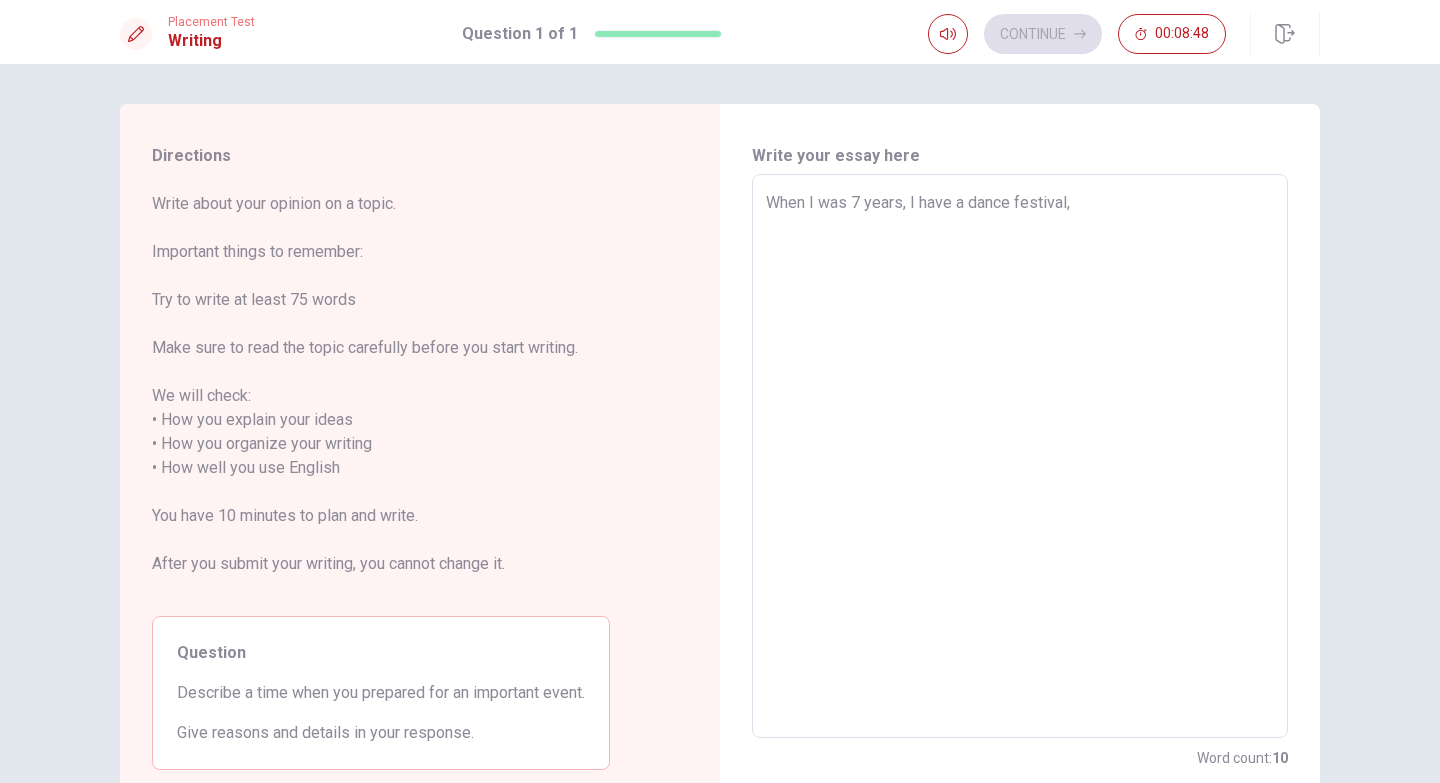 type on "x" 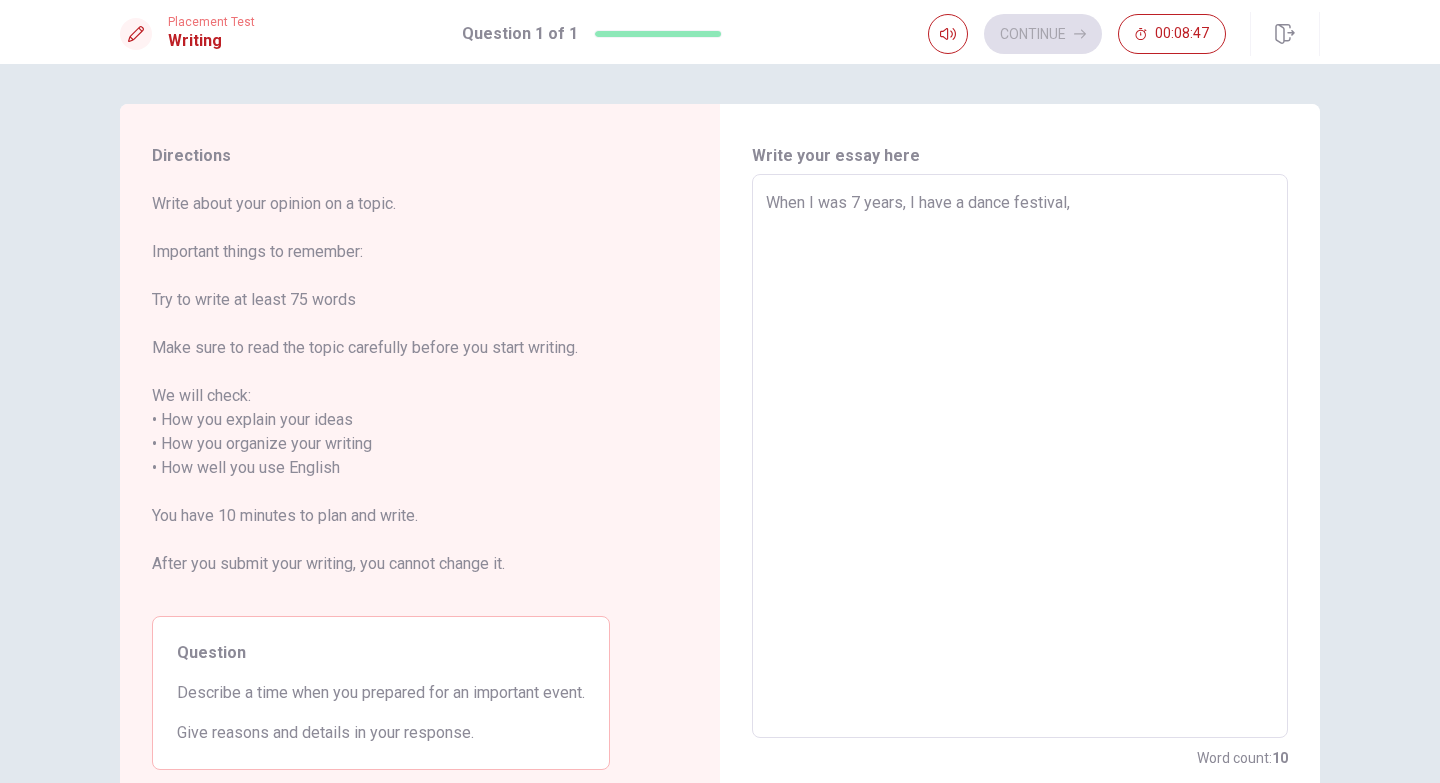 type on "When I was 7 years, I have a dance festival, I" 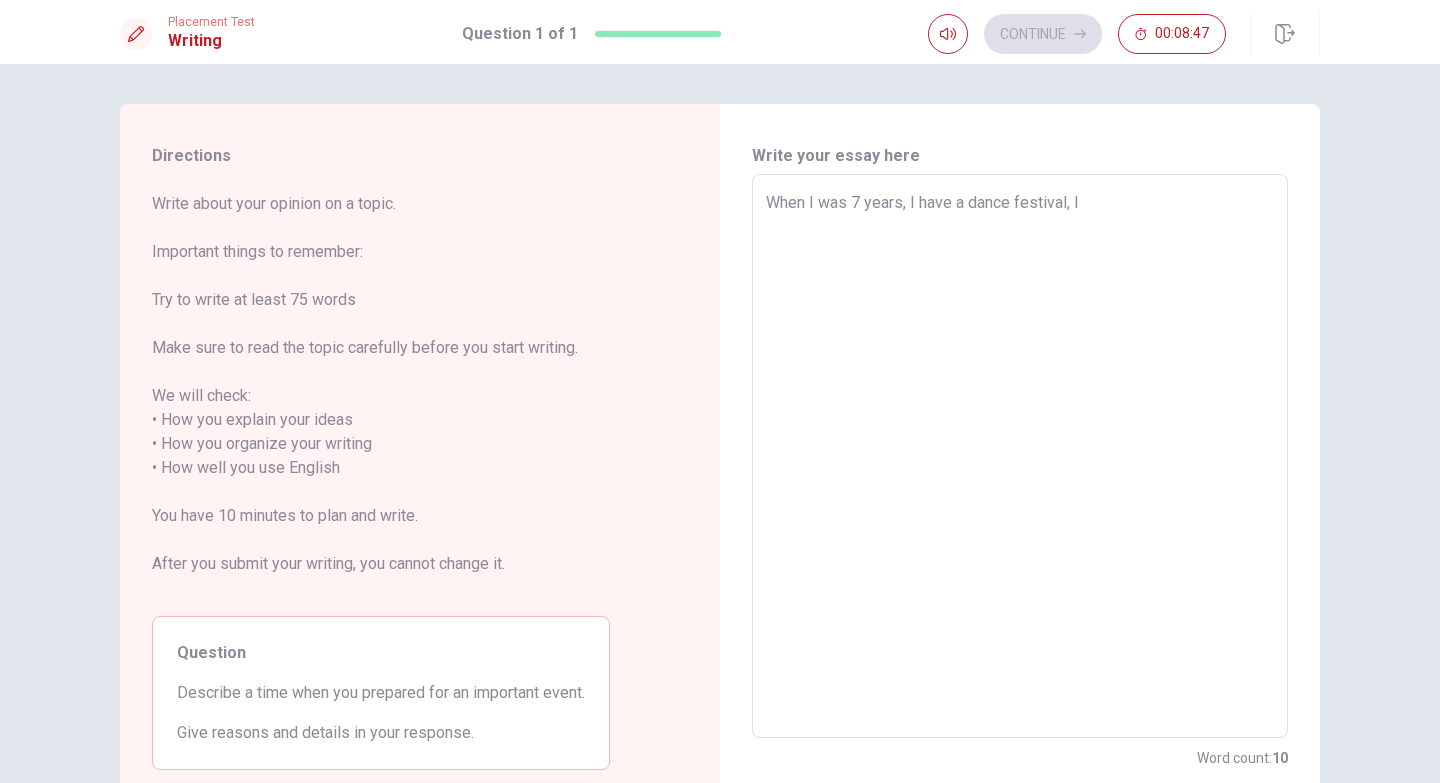 type on "x" 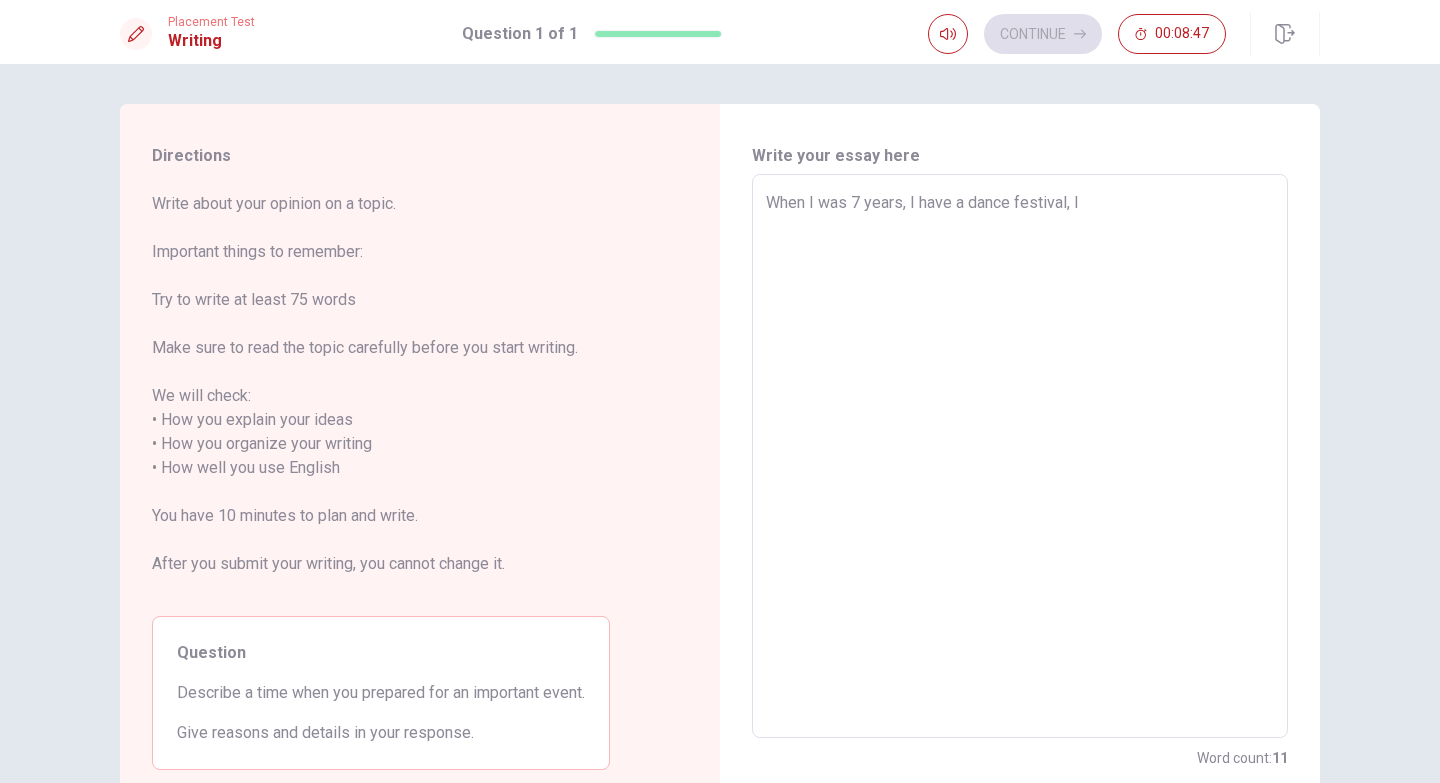 type on "When I was 7 years, I have a dance festival, I" 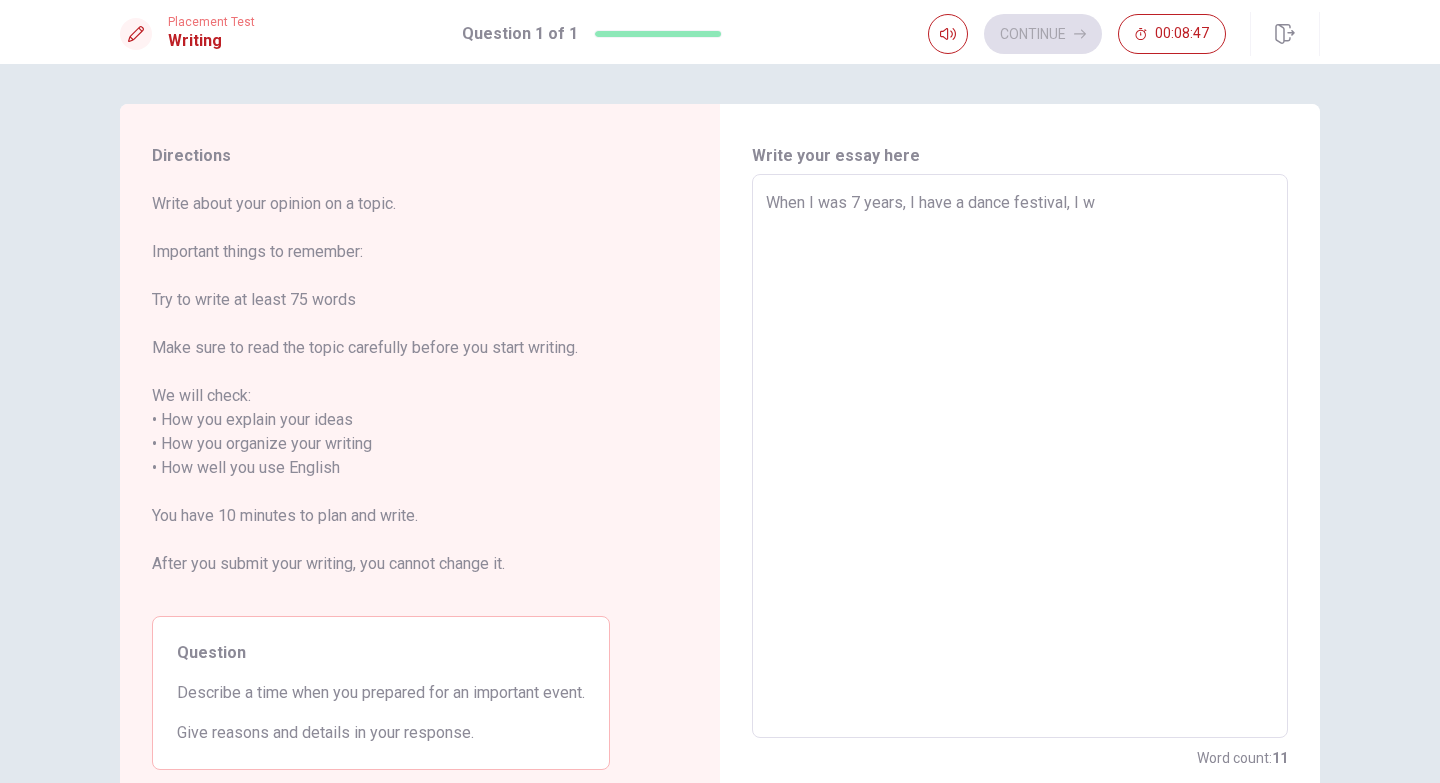 type on "x" 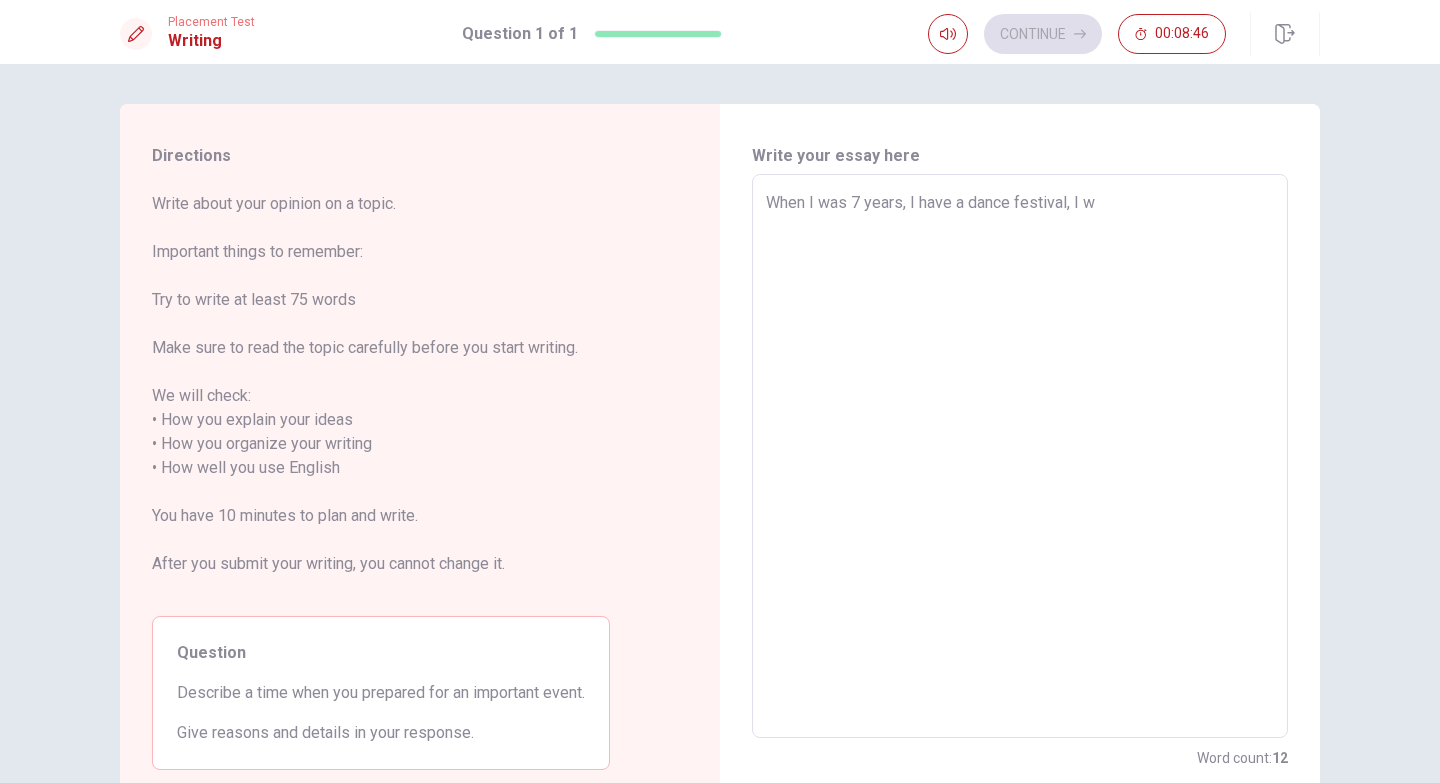 type on "When I was 7 years, I have a dance festival, I [GEOGRAPHIC_DATA]" 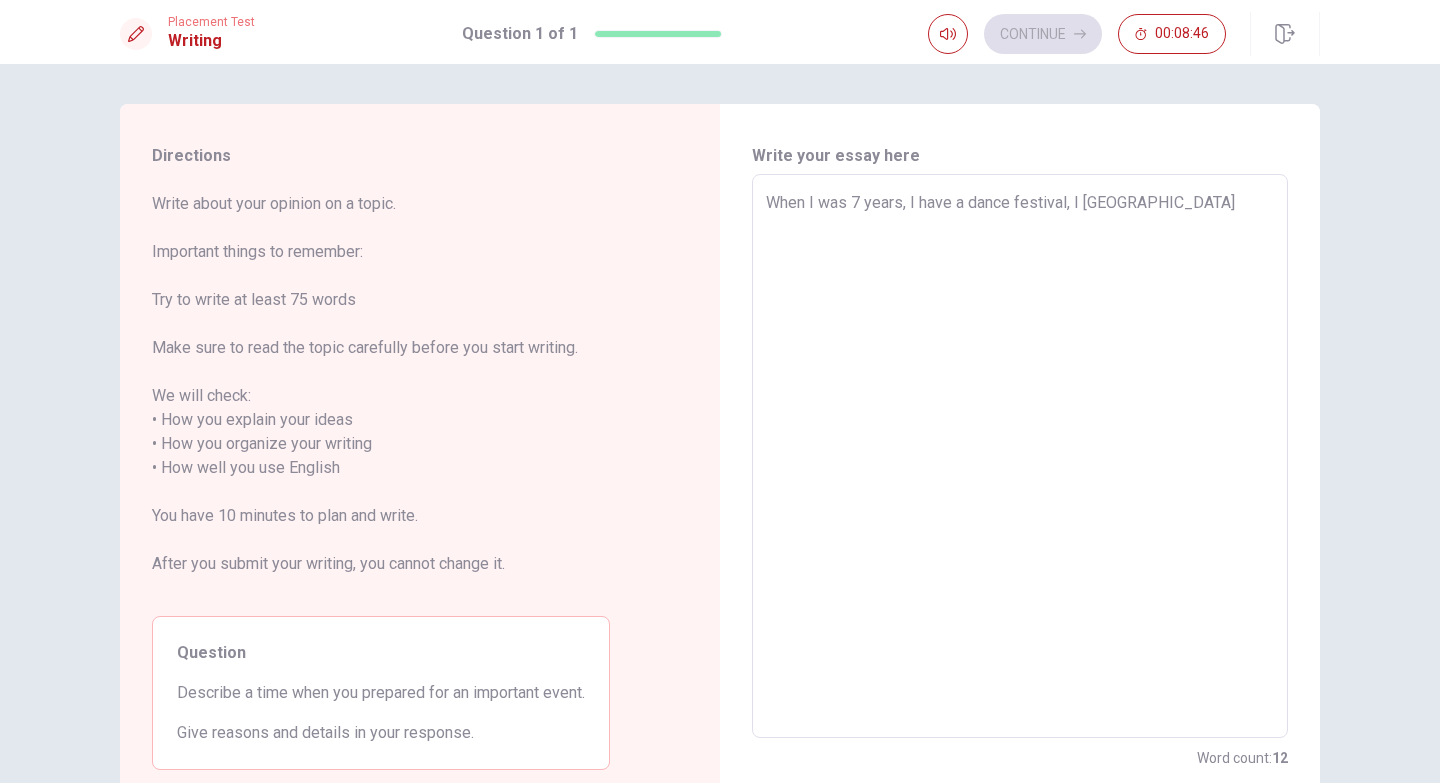 type on "x" 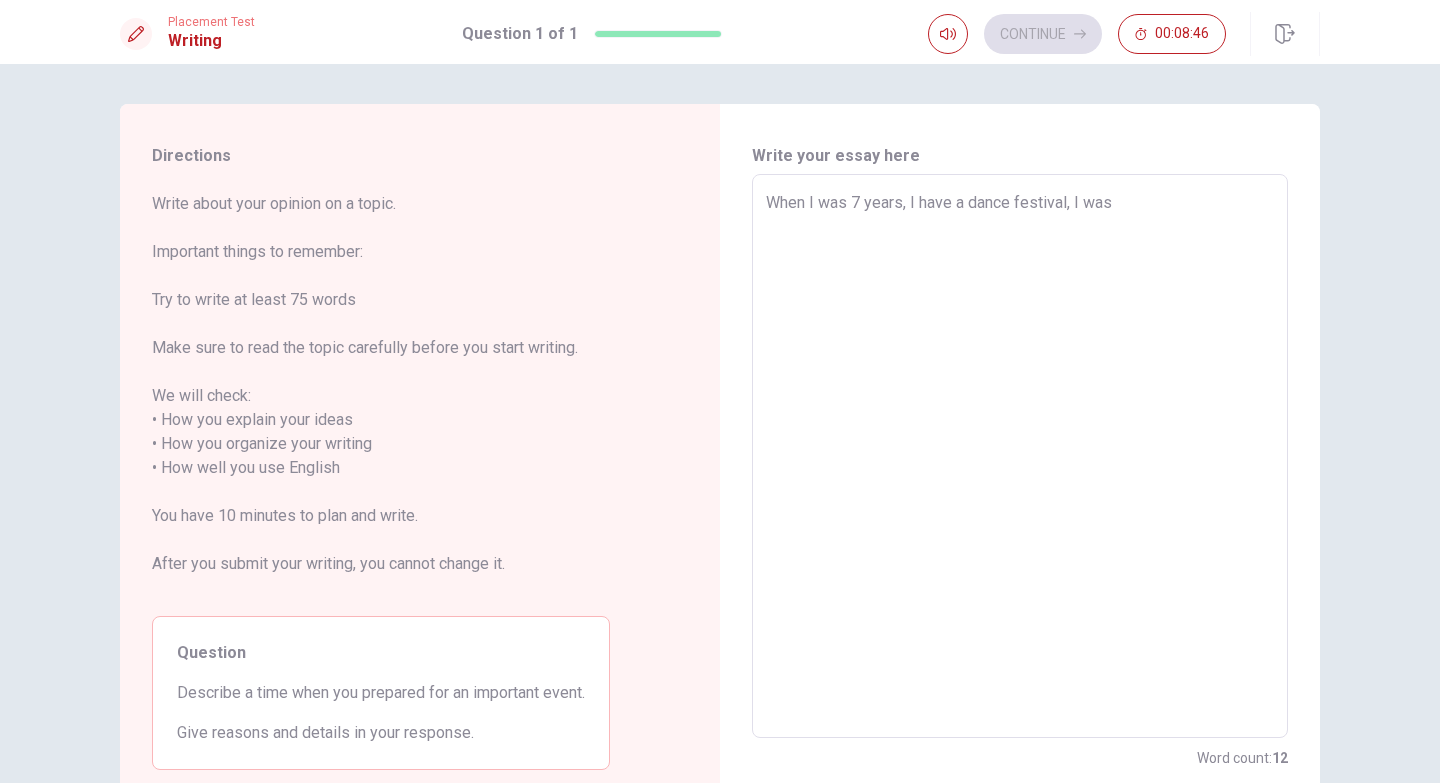 type on "x" 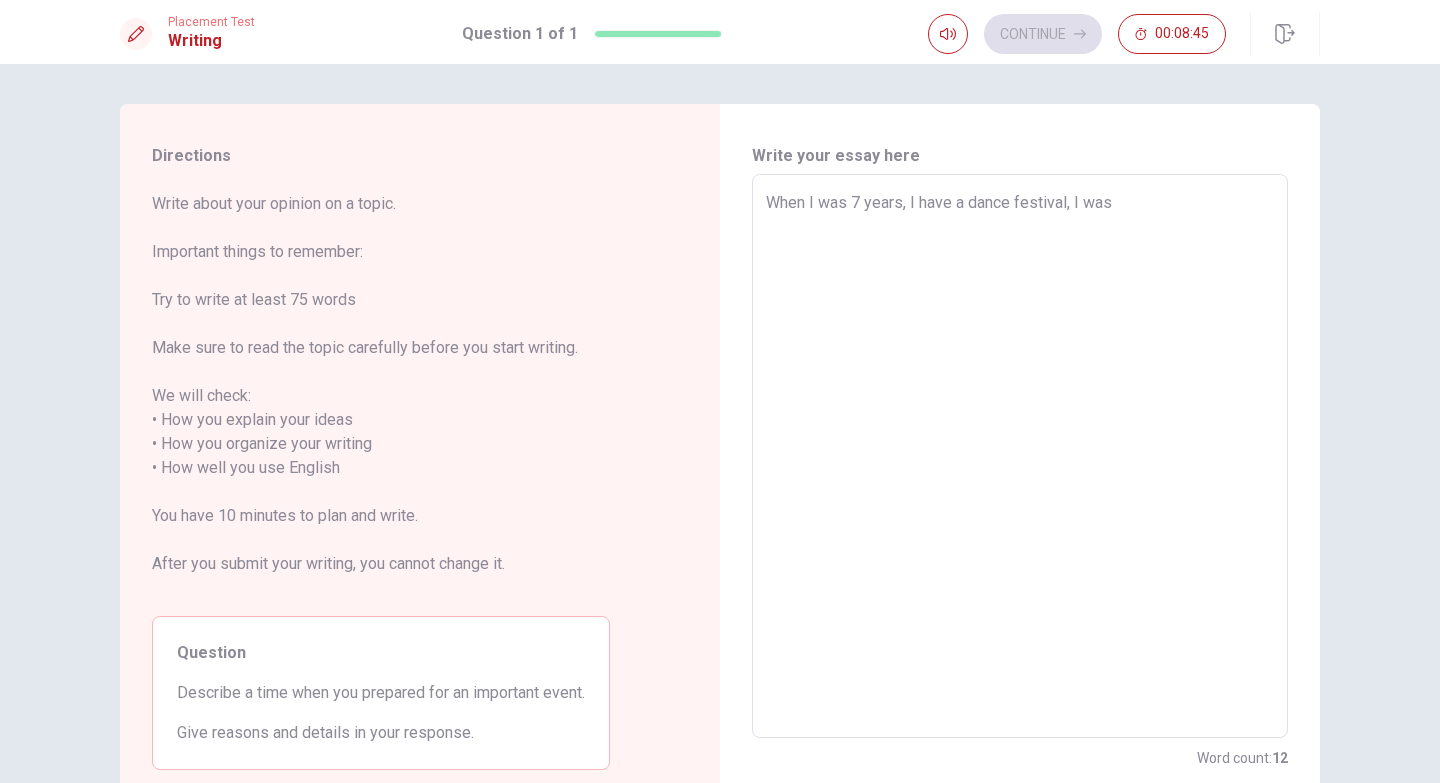 type on "When I was 7 years, I have a dance festival, I was v" 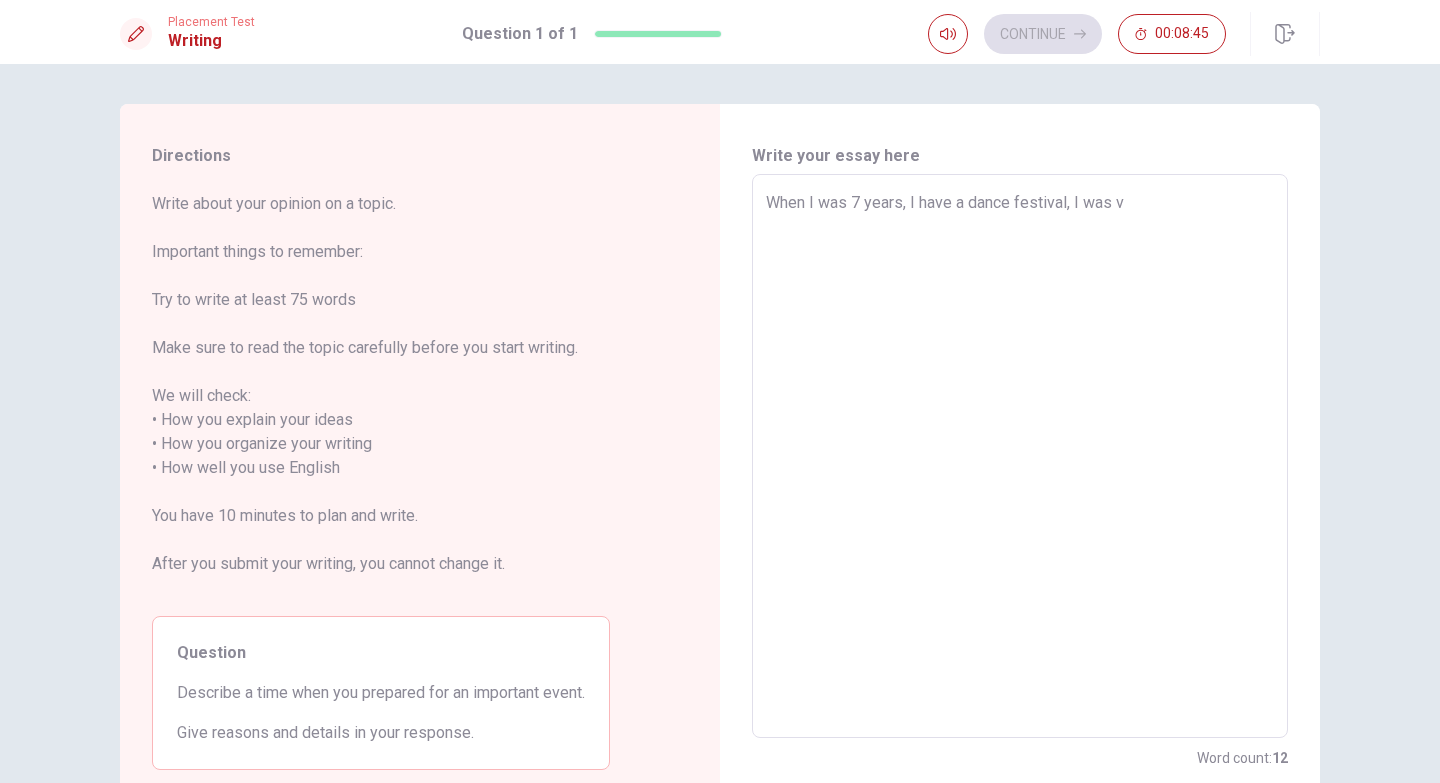 type on "x" 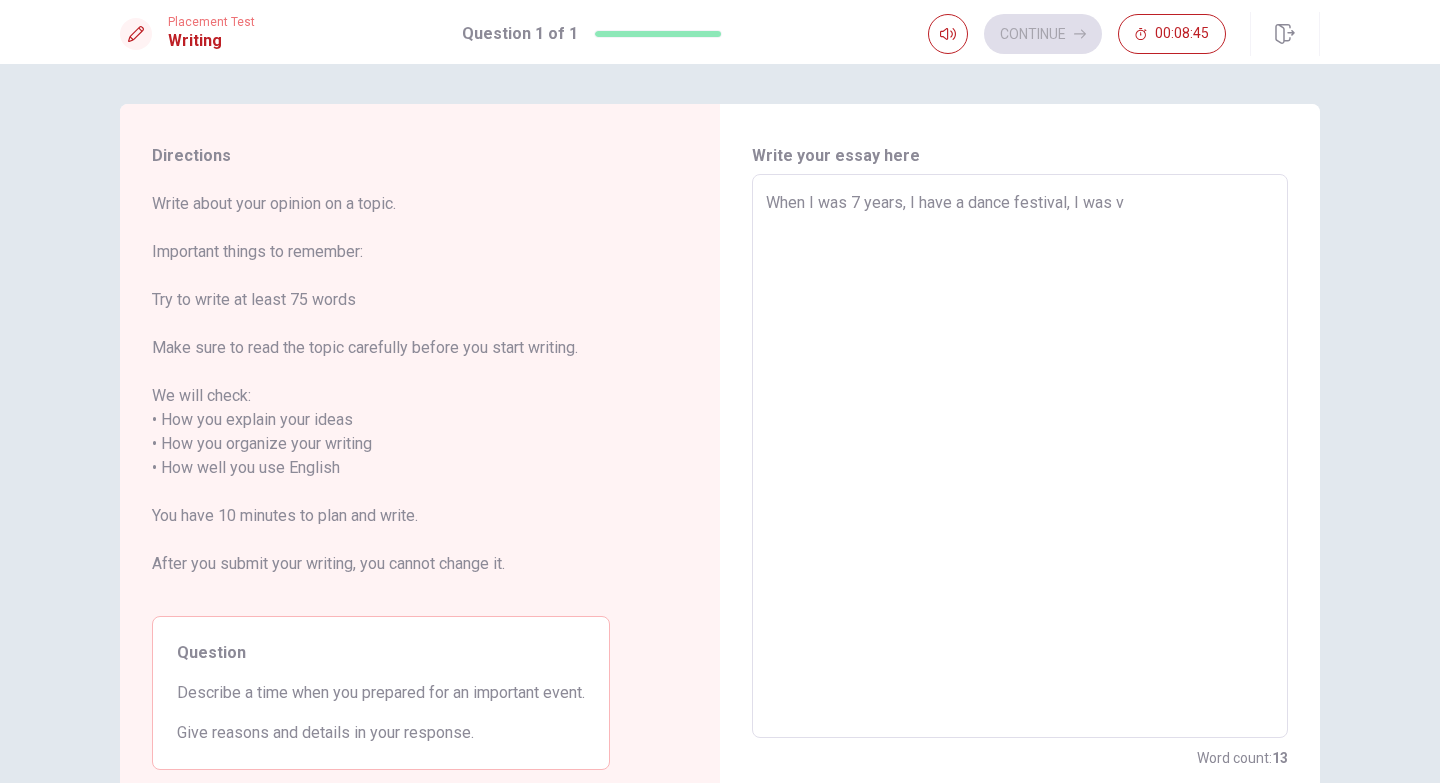 type on "When I was 7 years, I have a dance festival, I was ve" 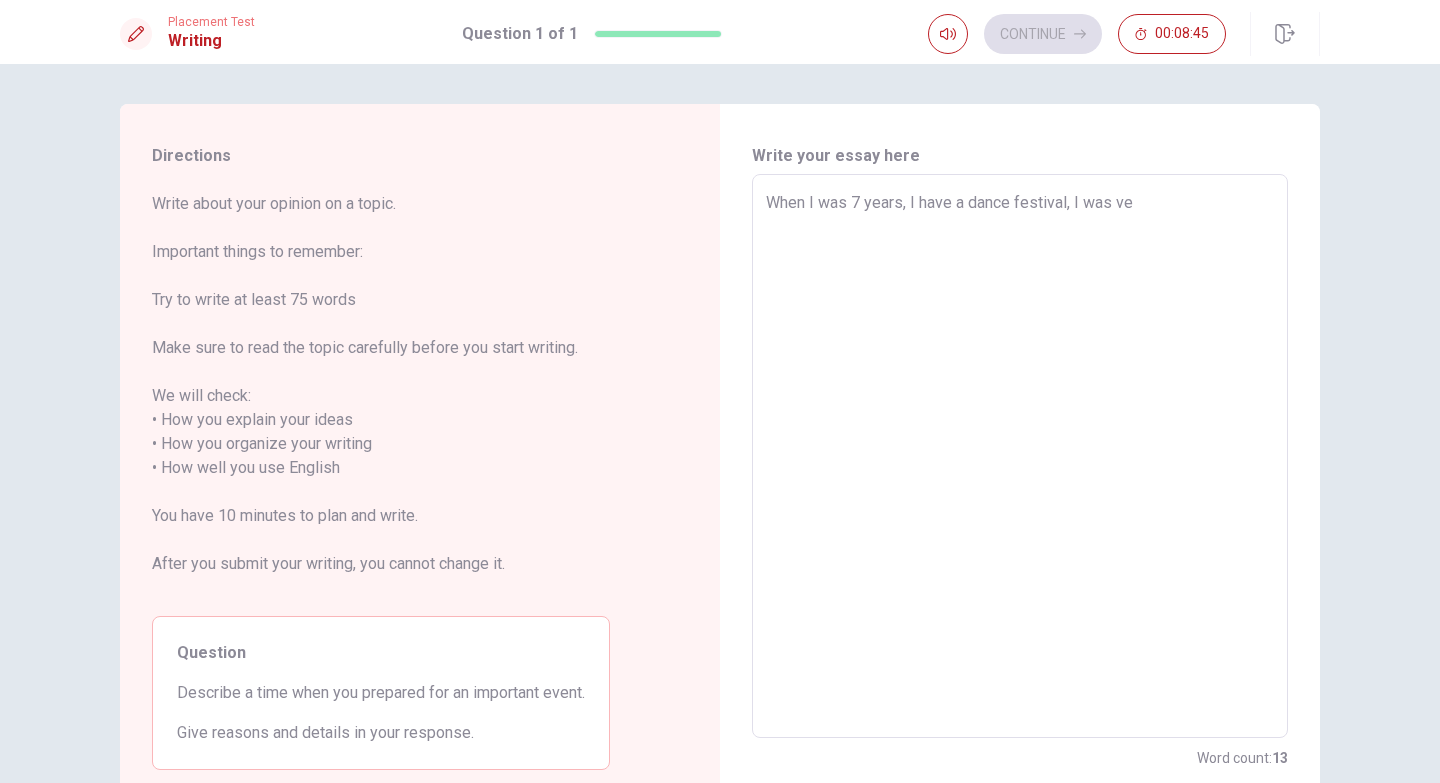 type on "x" 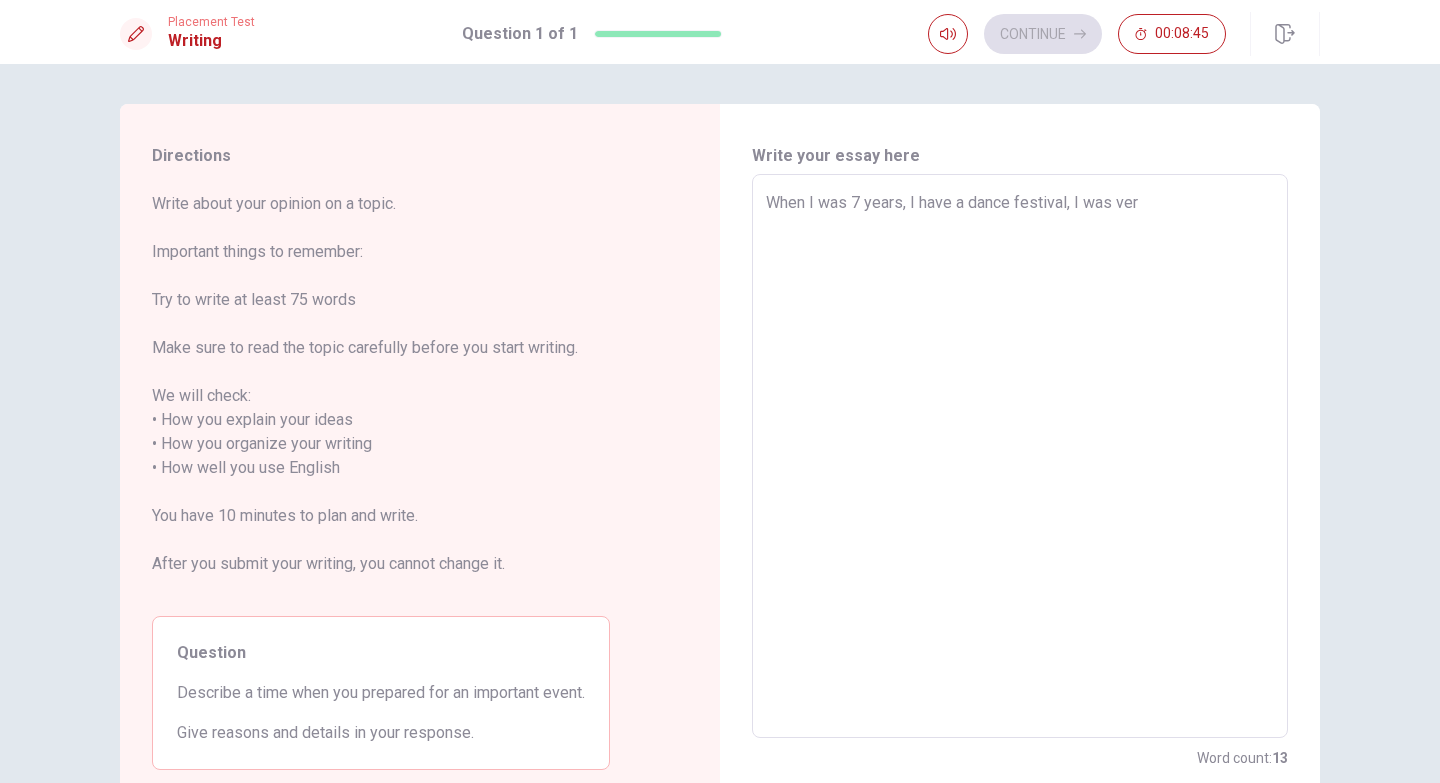 type on "x" 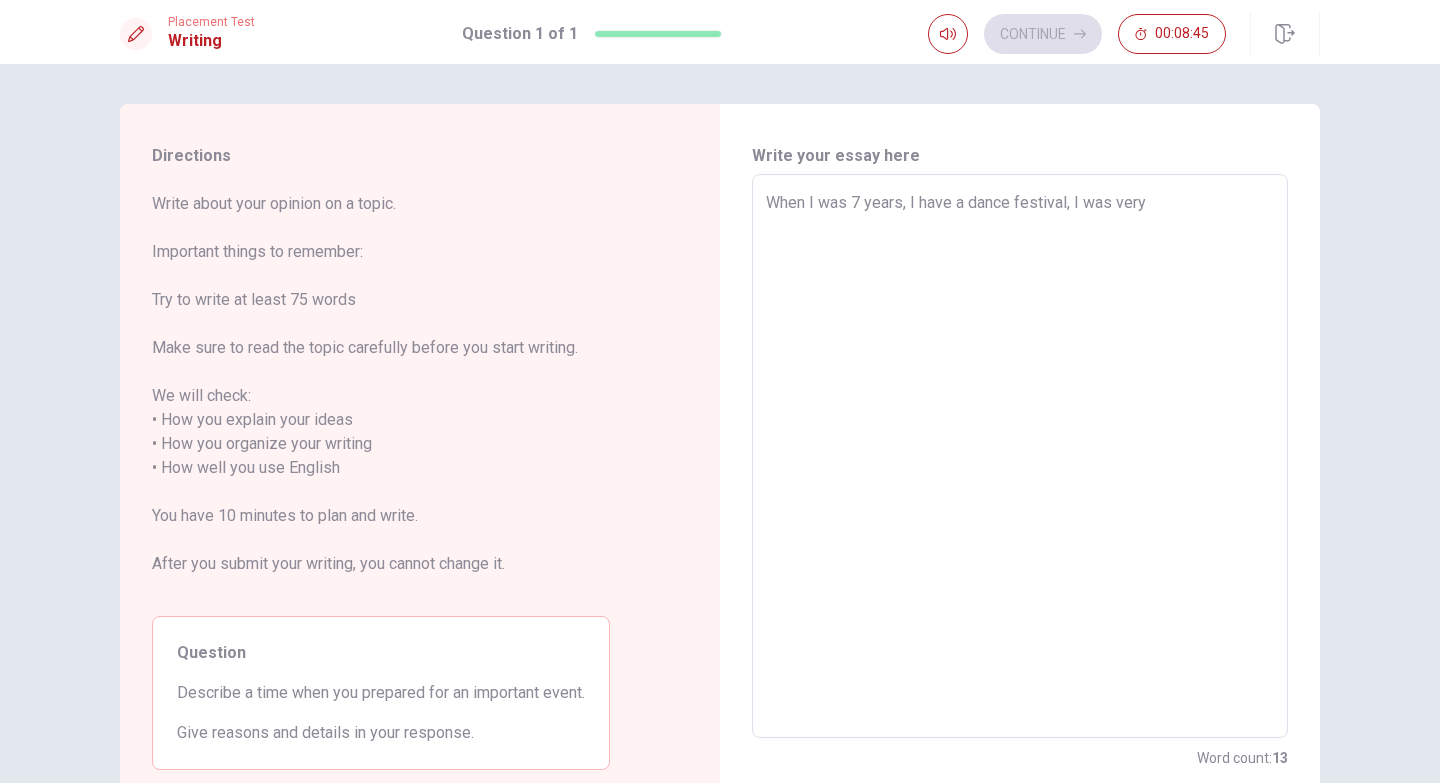 type on "x" 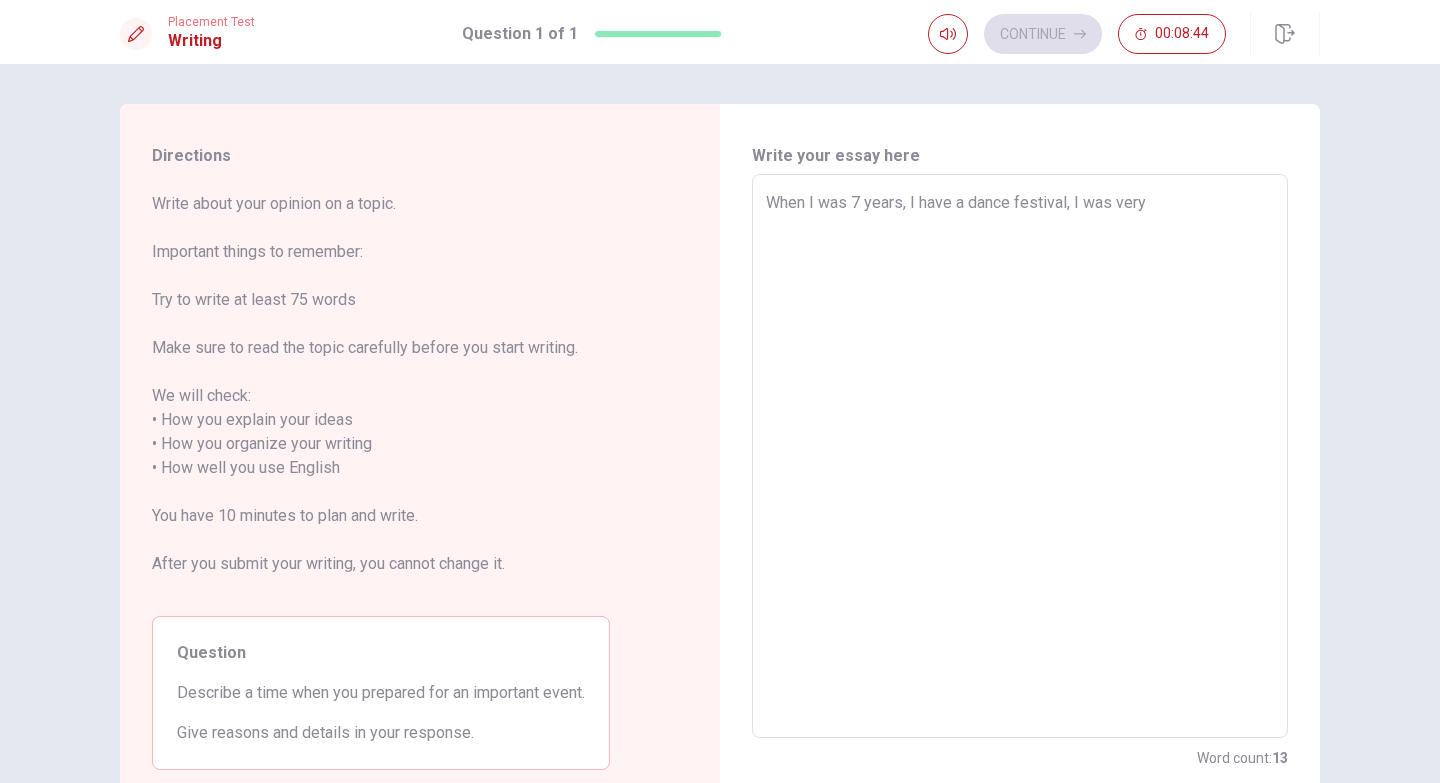 type on "When I was 7 years, I have a dance festival, I was very" 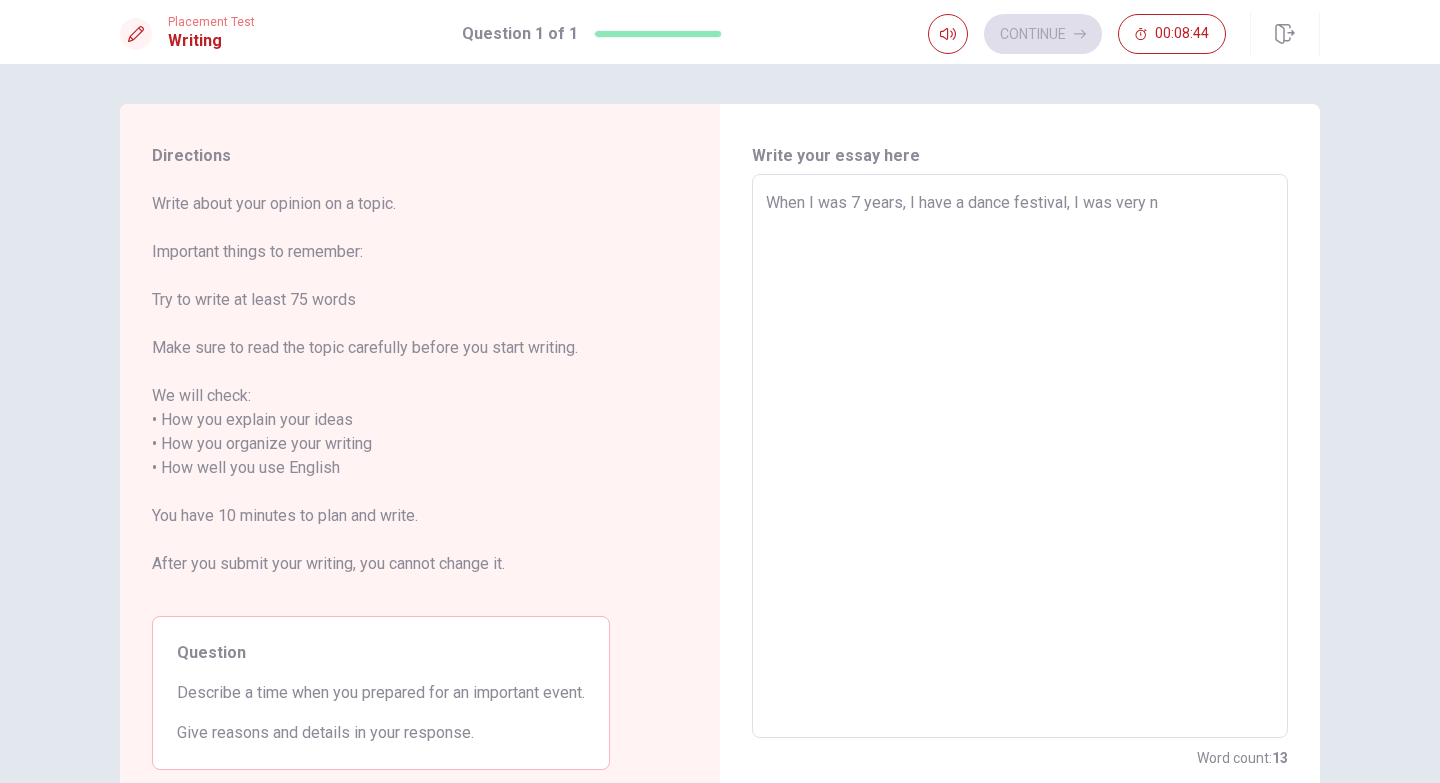 type on "x" 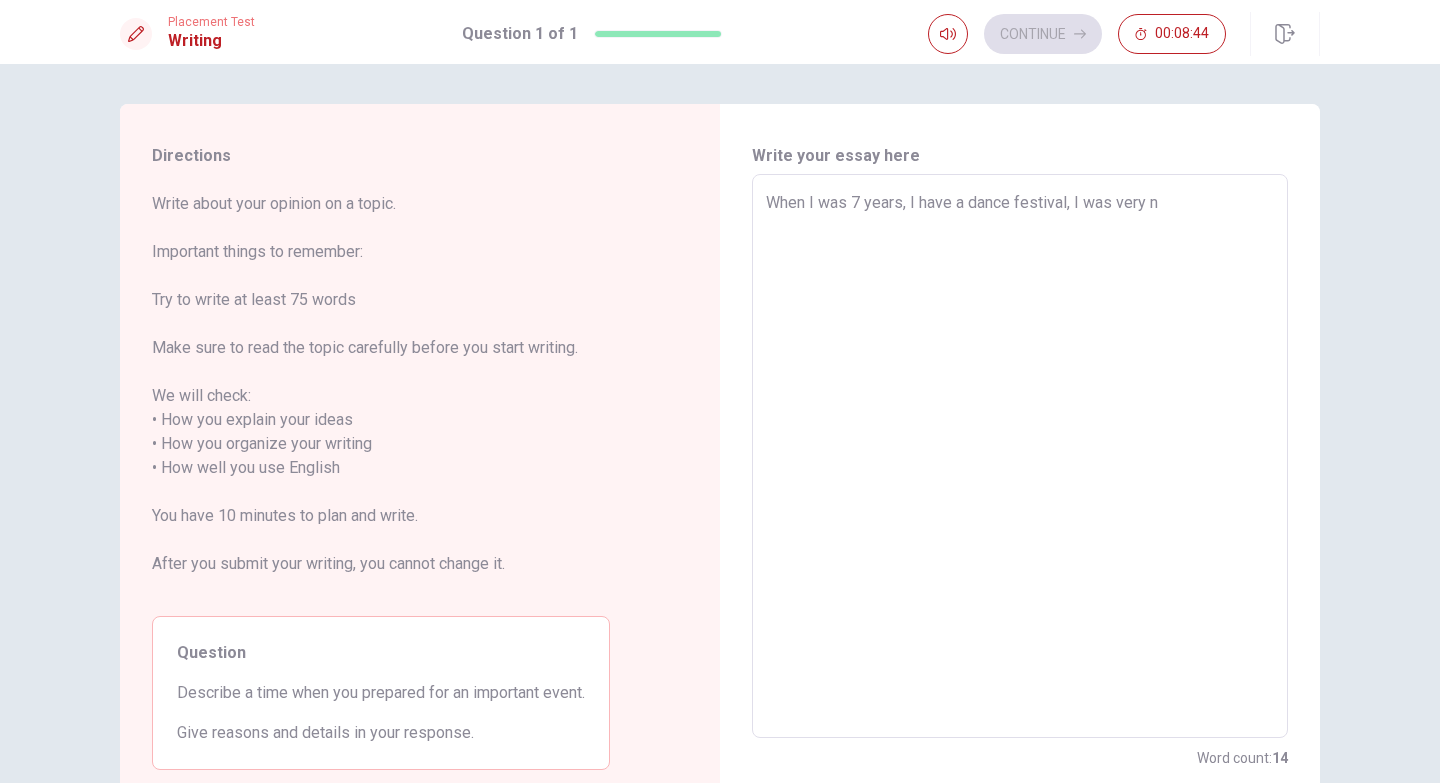 type on "When I was 7 years, I have a dance festival, I was very ne" 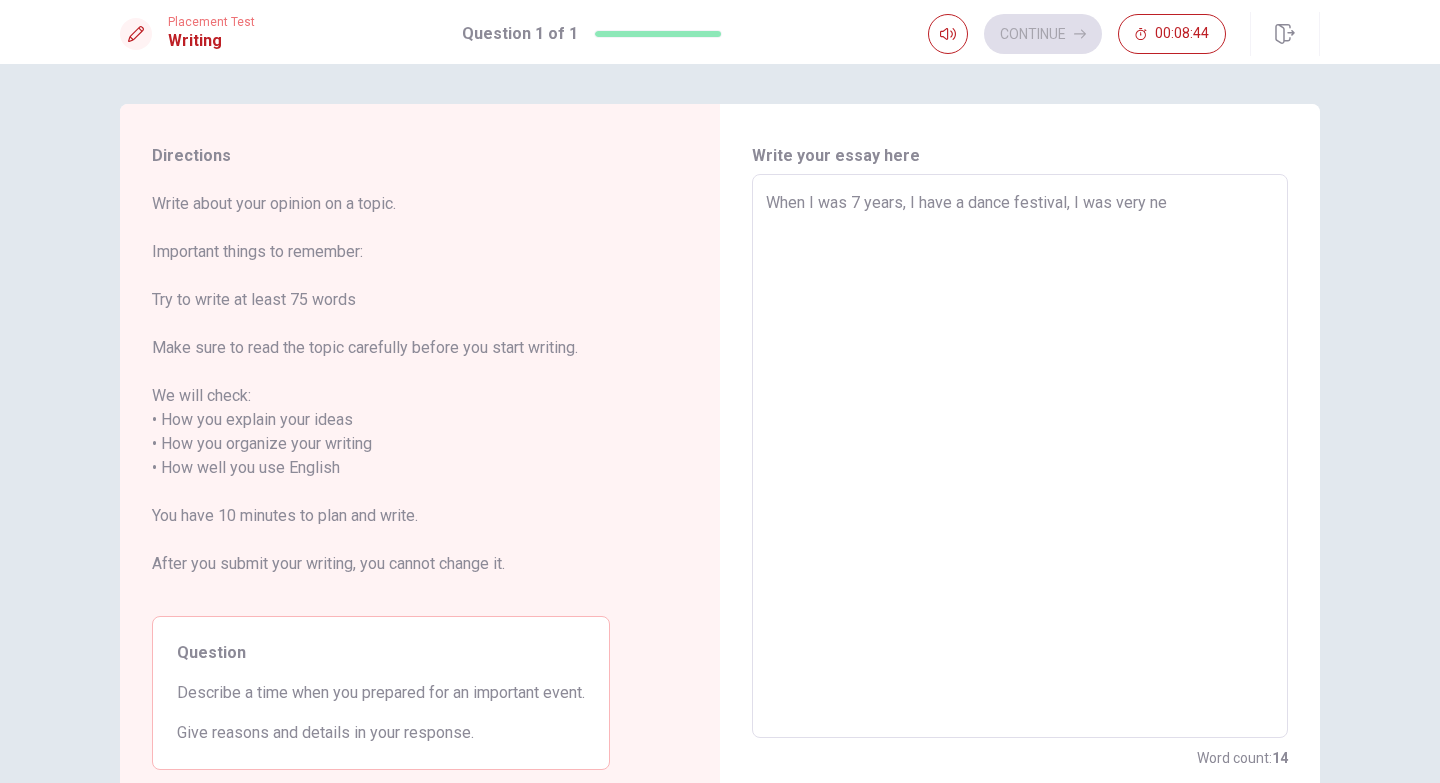 type on "x" 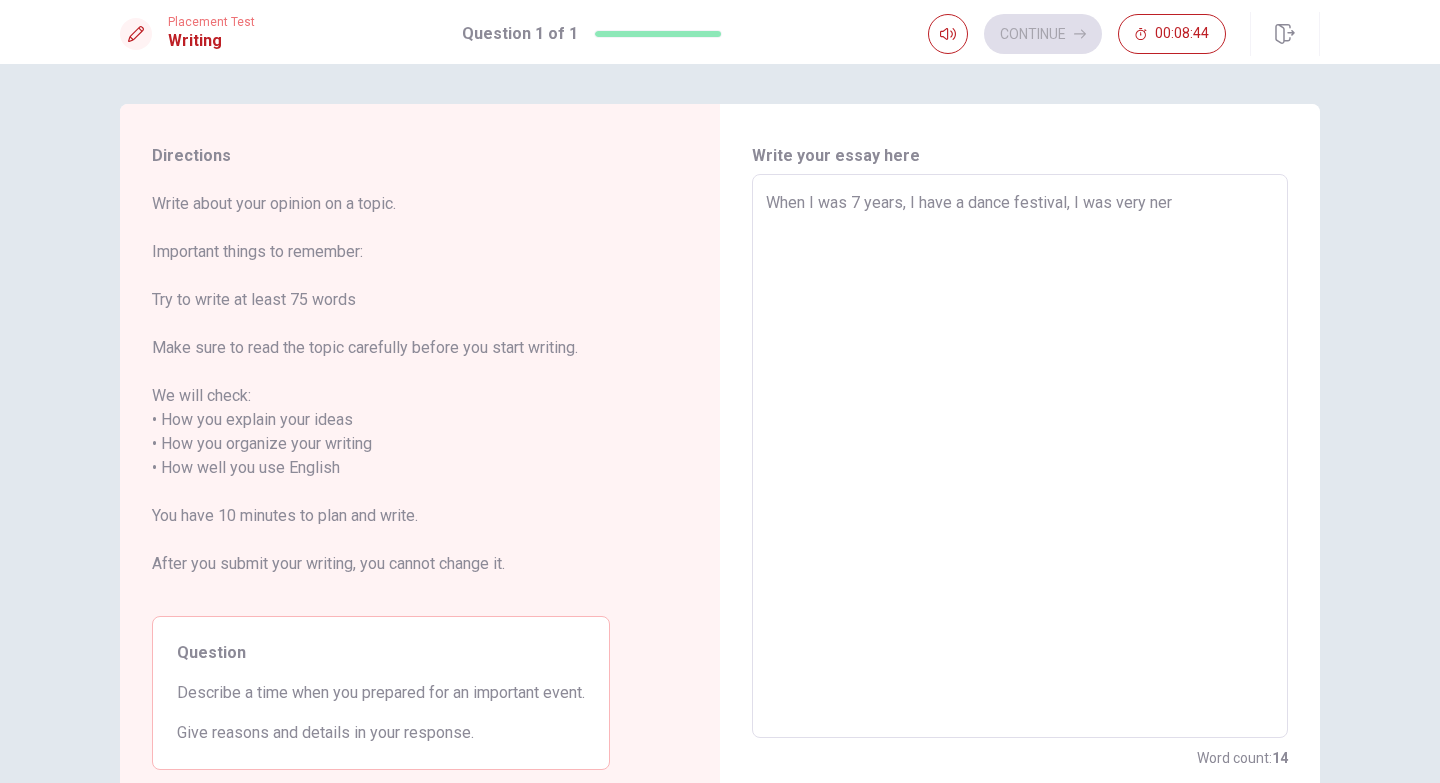 type on "x" 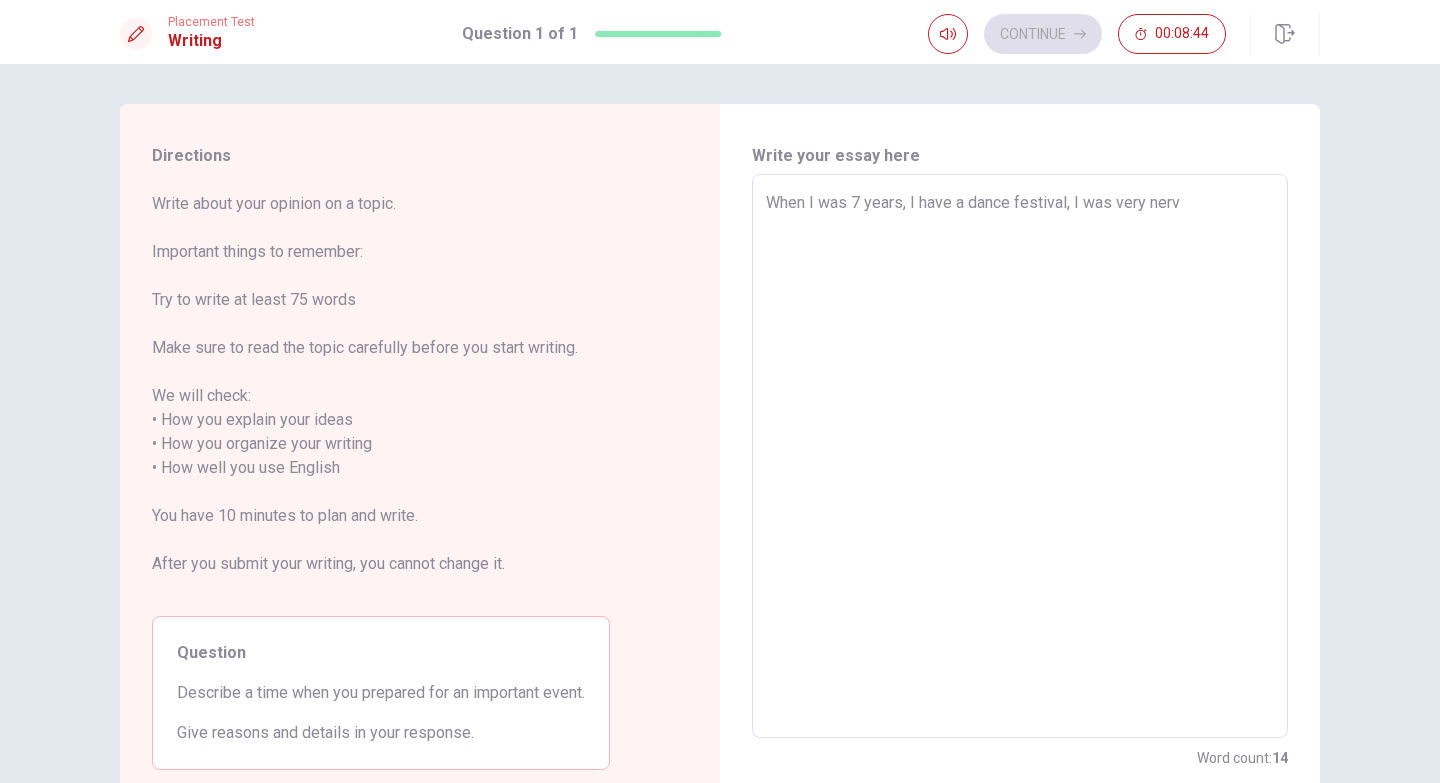 type on "x" 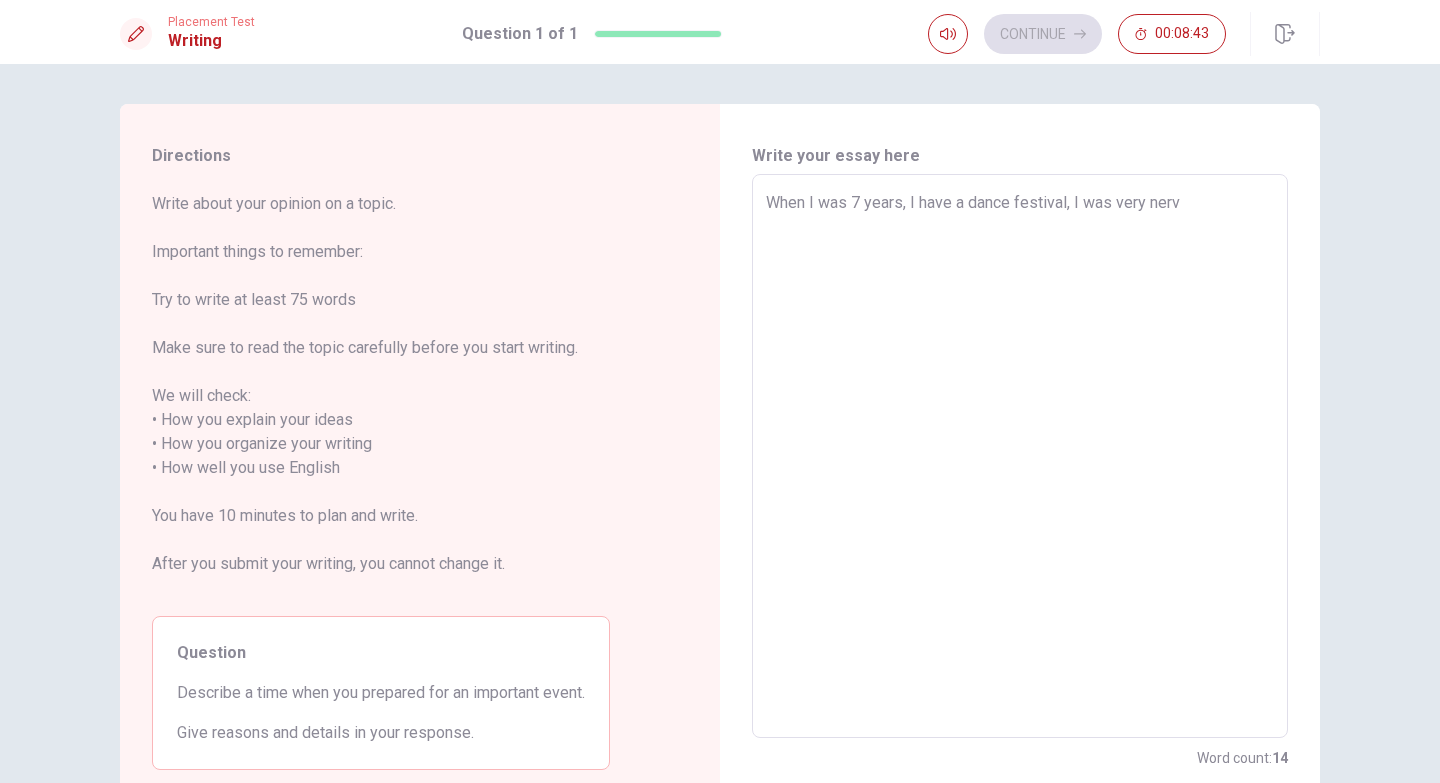 type on "When I was 7 years, I have a dance festival, I was very nervo" 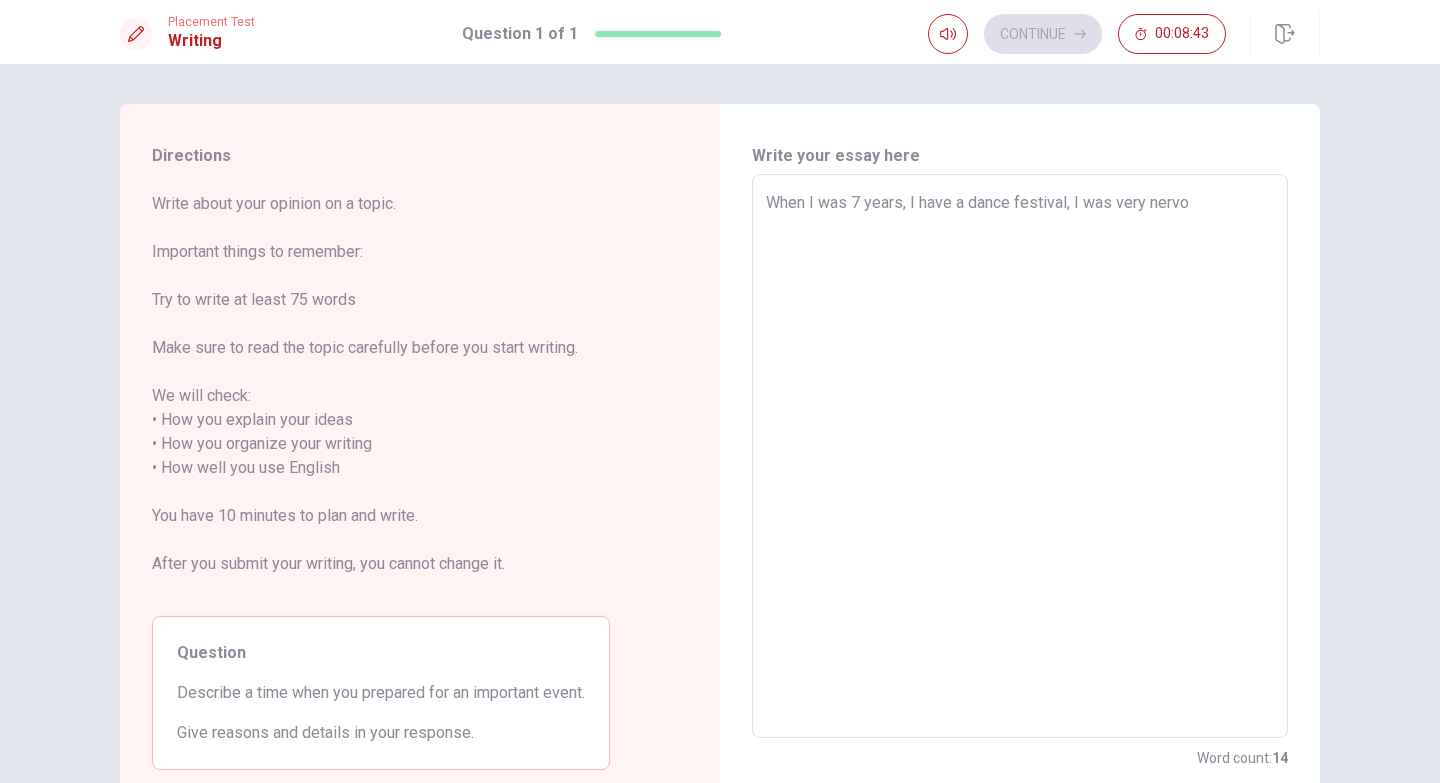 type on "x" 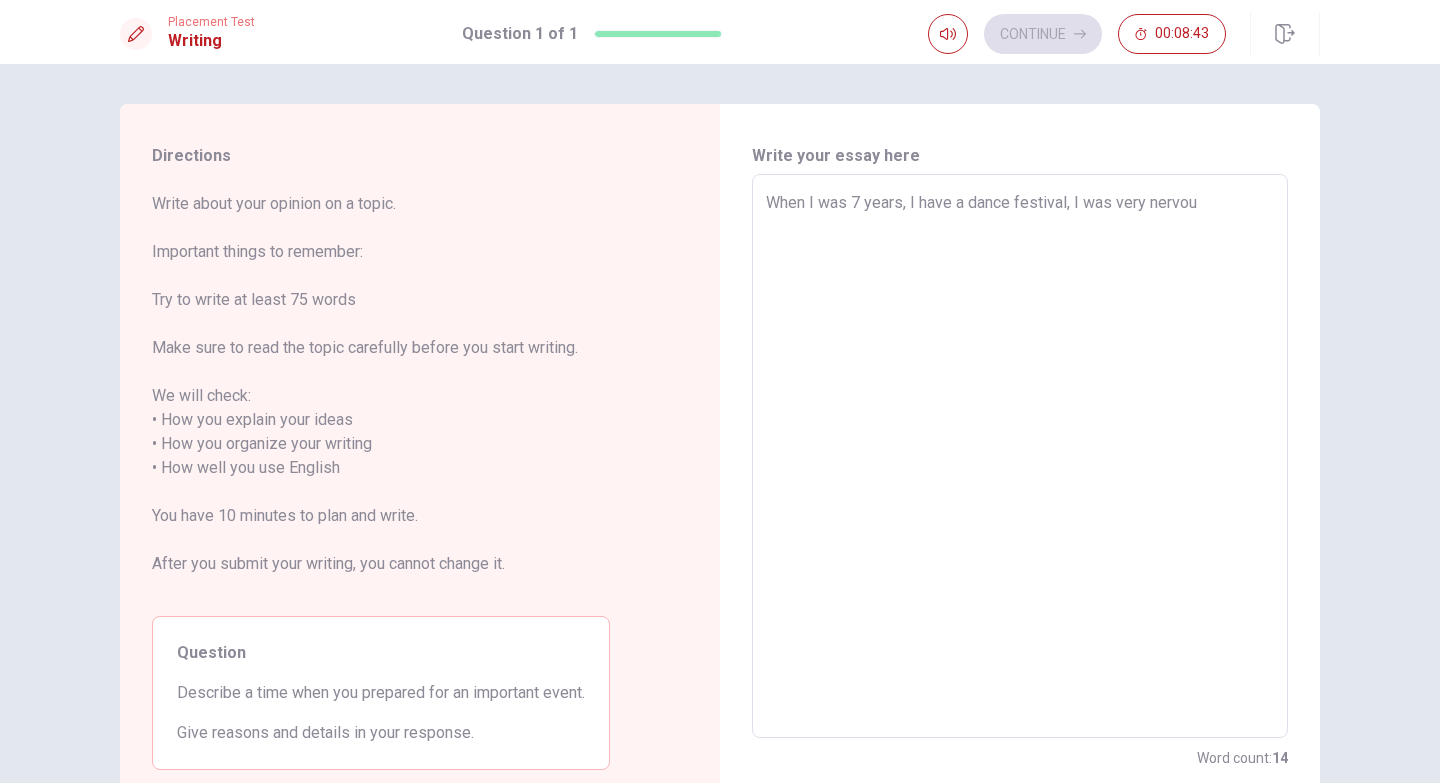 type on "x" 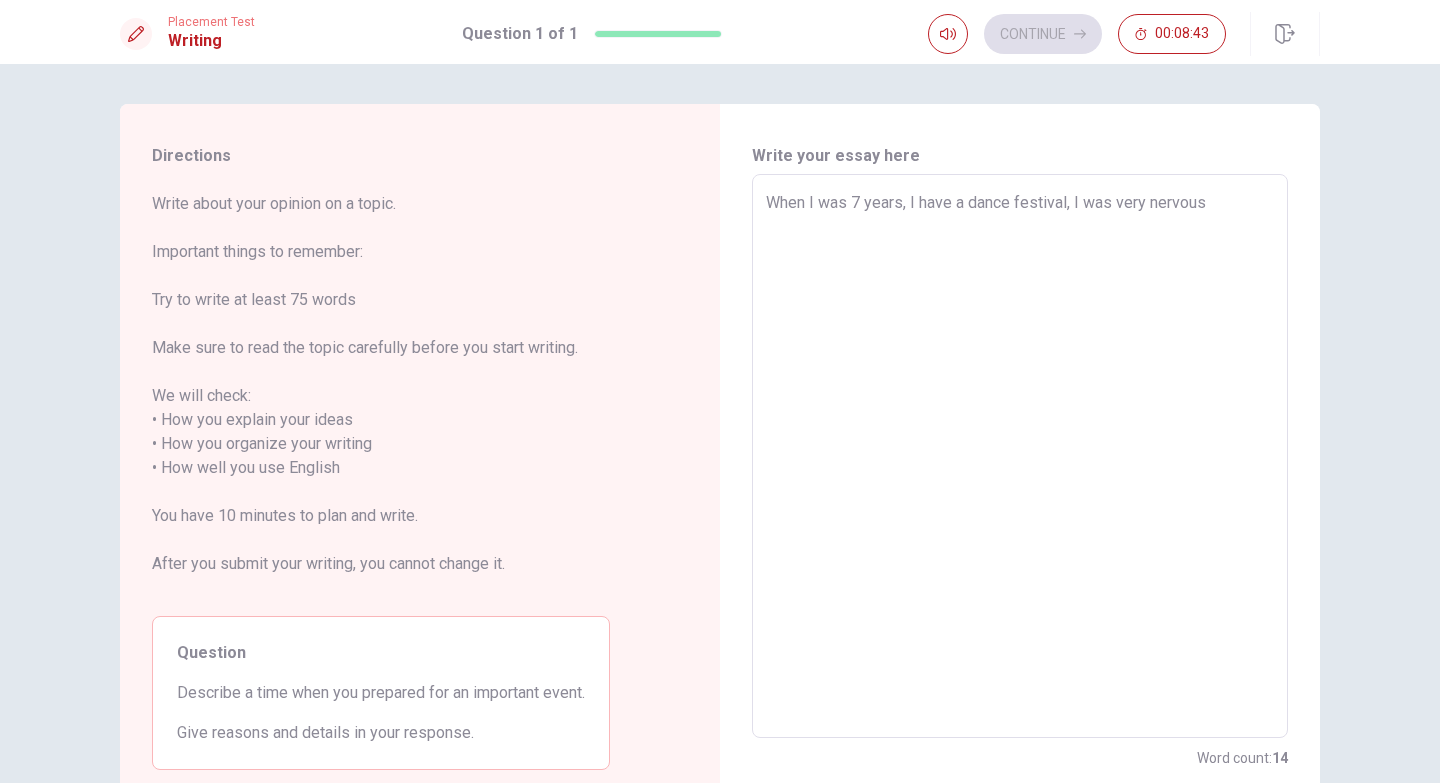 type on "x" 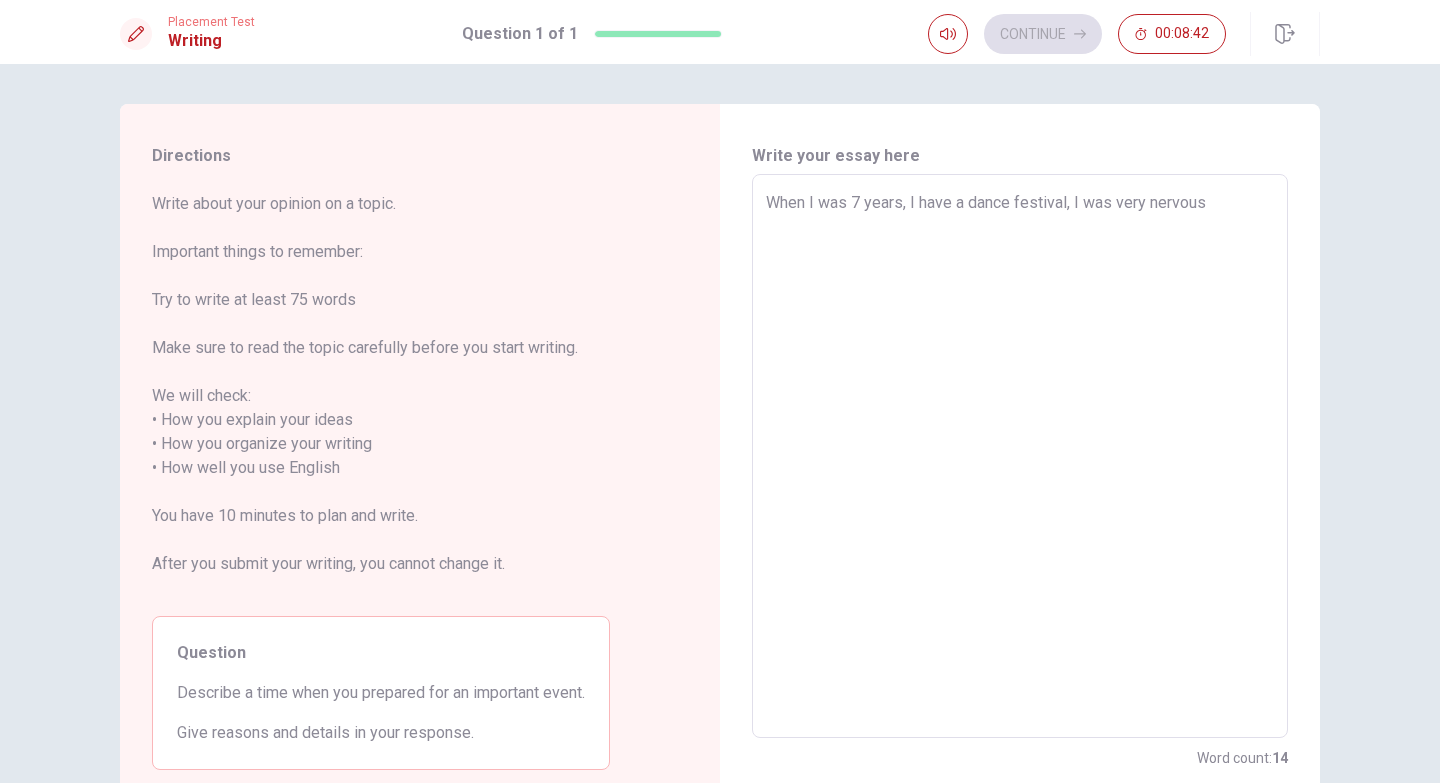 type on "When I was 7 years, I have a dance festival, I was very nervous b" 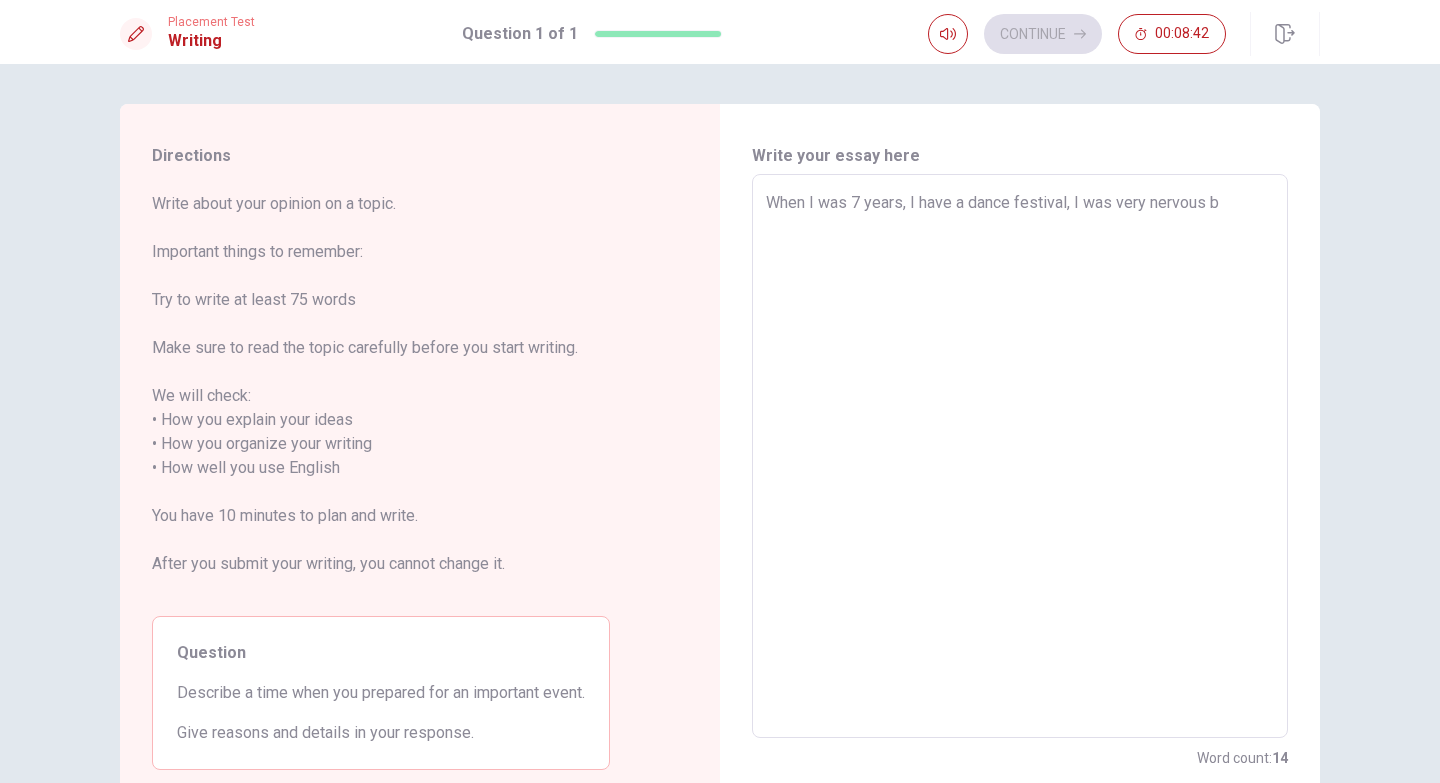 type on "x" 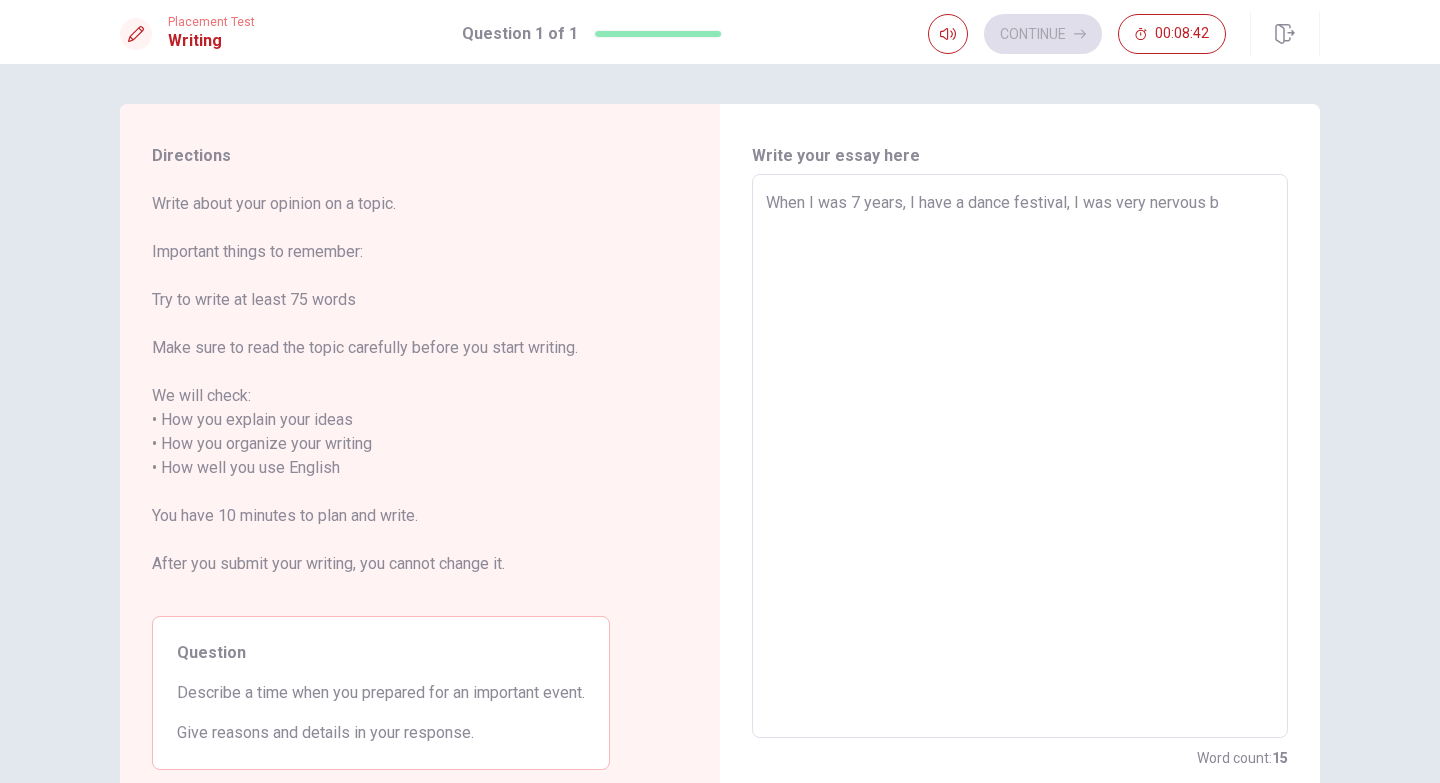 type on "When I was 7 years, I have a dance festival, I was very nervous be" 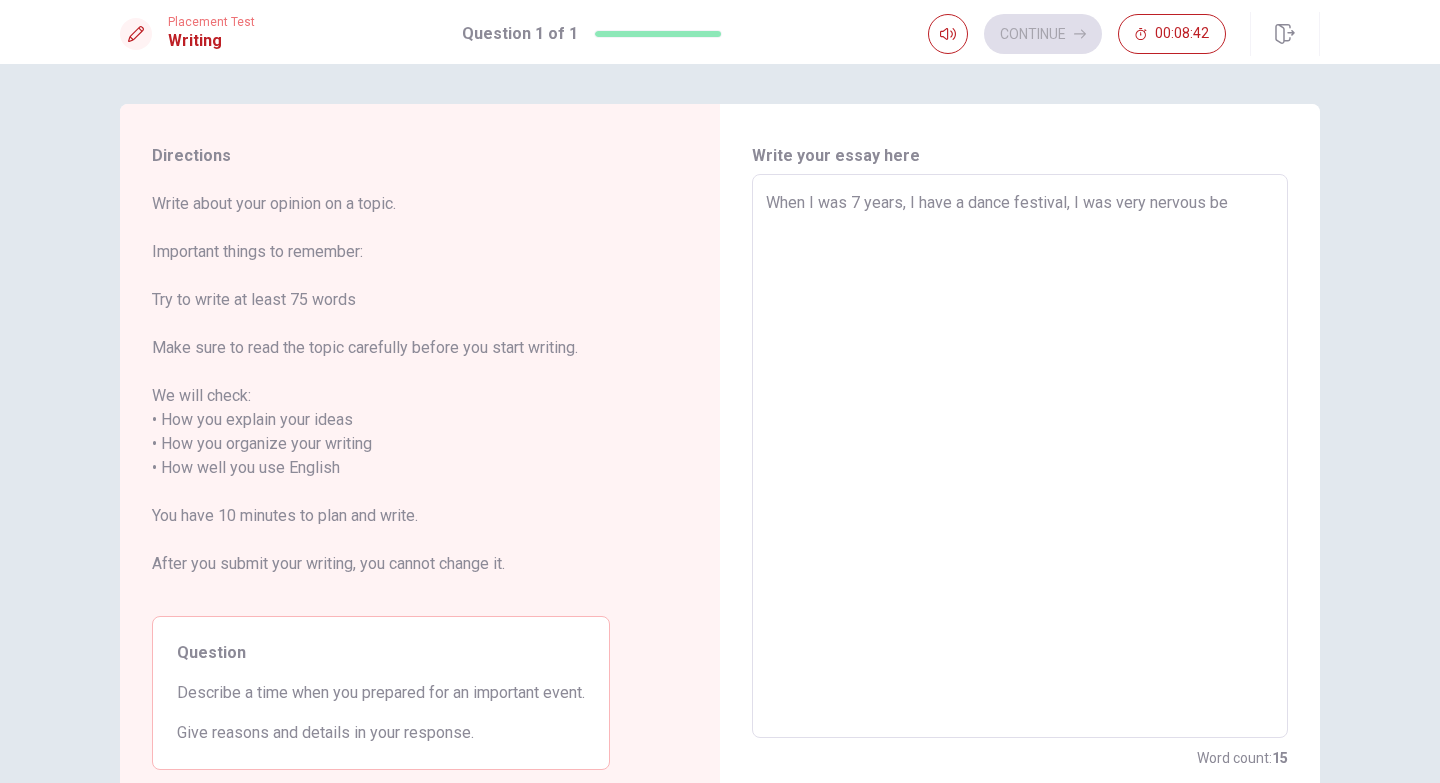 type on "x" 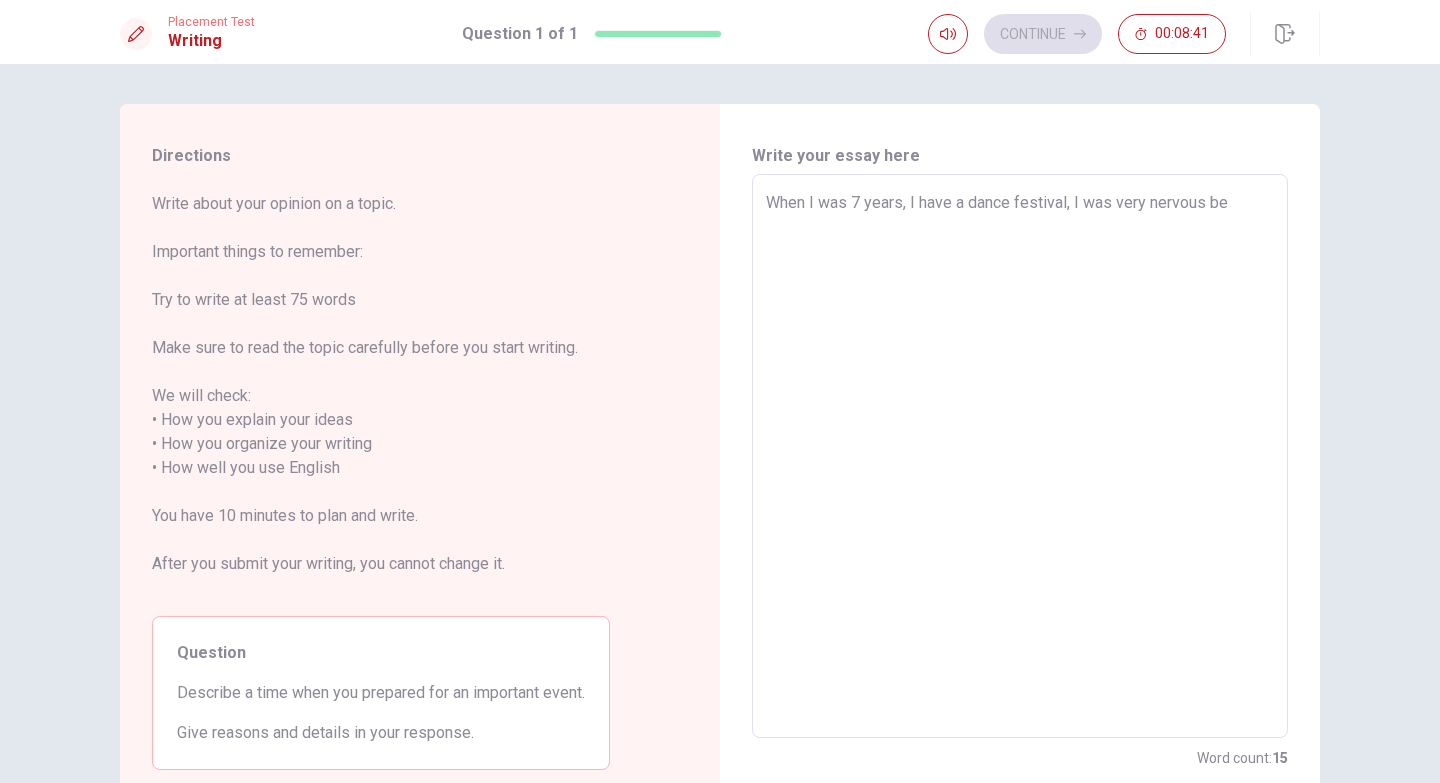 type on "When I was 7 years, I have a dance festival, I was very nervous bec" 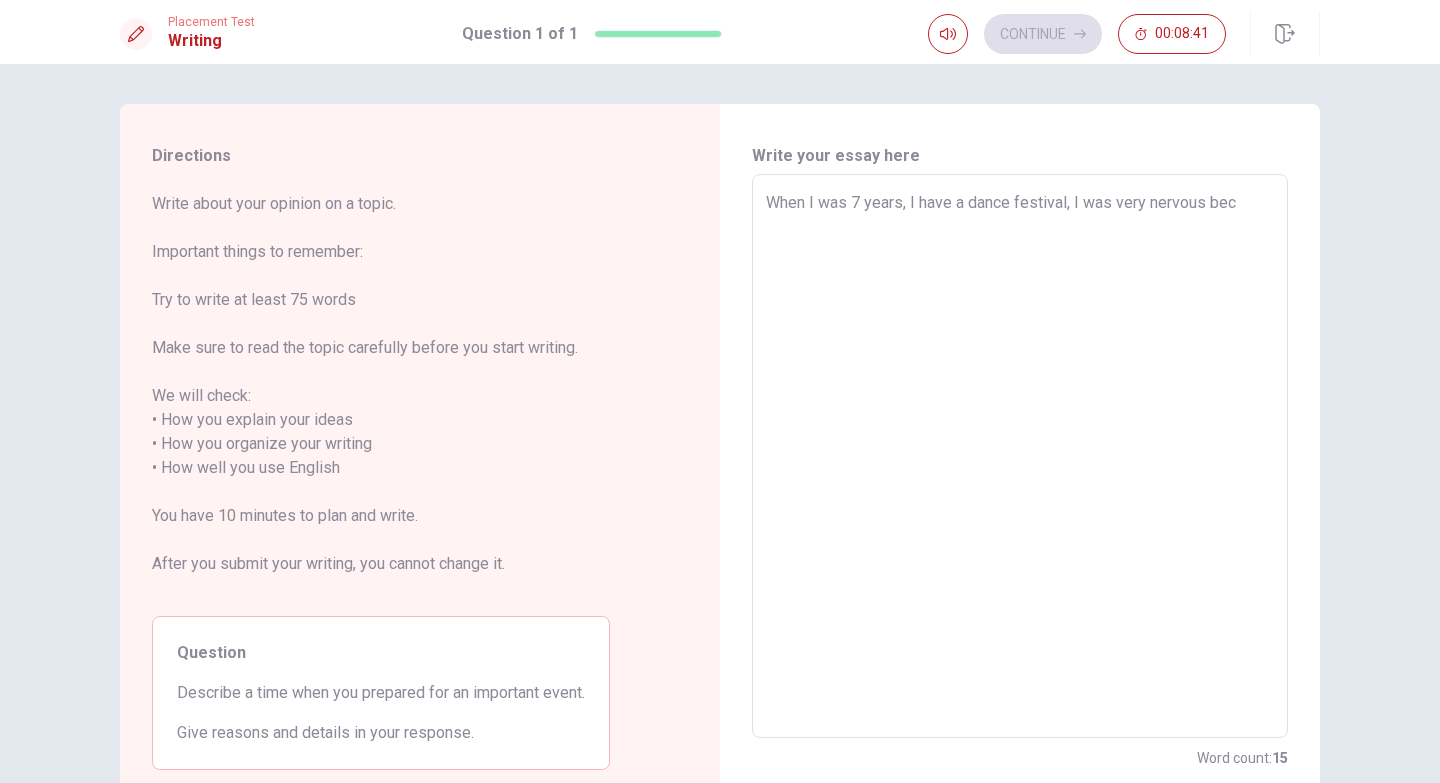 type on "x" 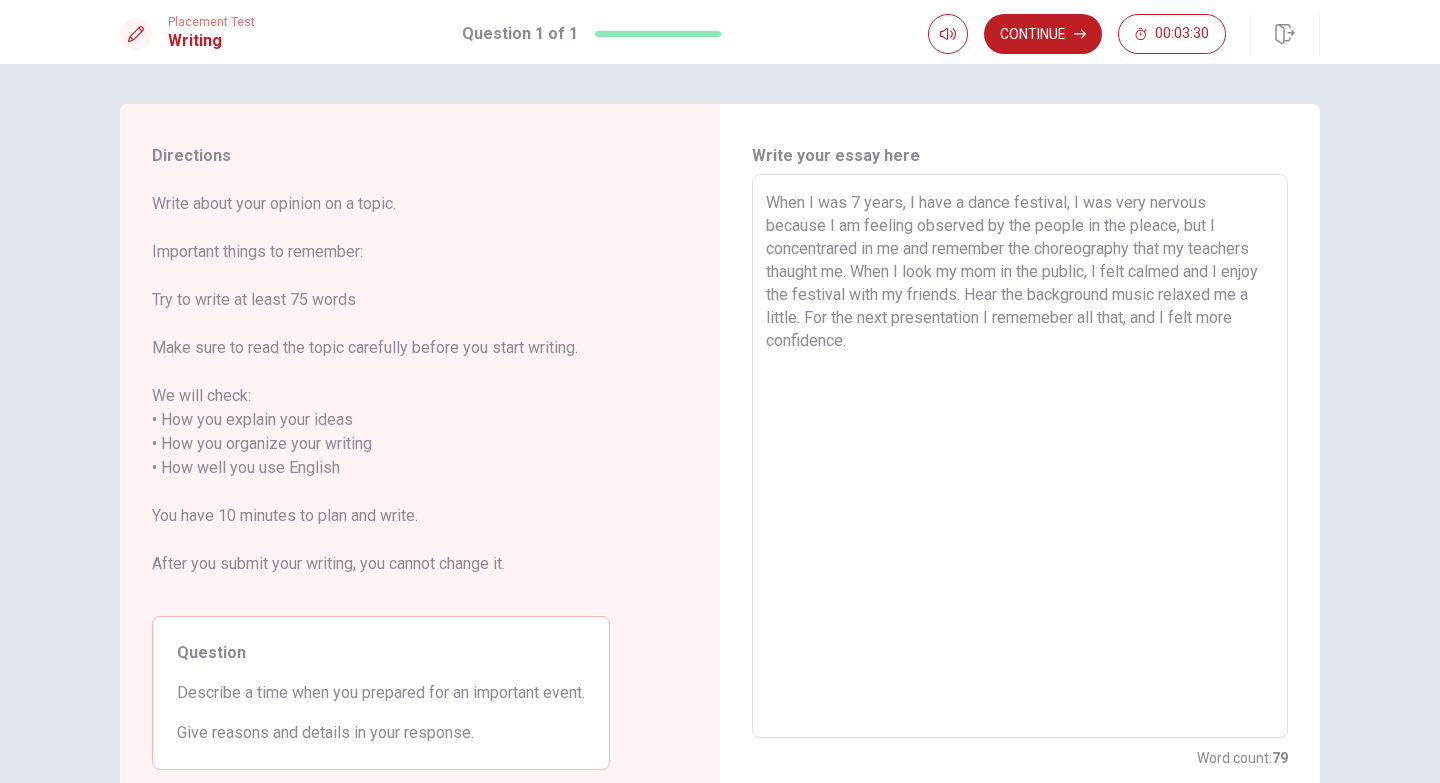 drag, startPoint x: 836, startPoint y: 317, endPoint x: 1005, endPoint y: 300, distance: 169.85287 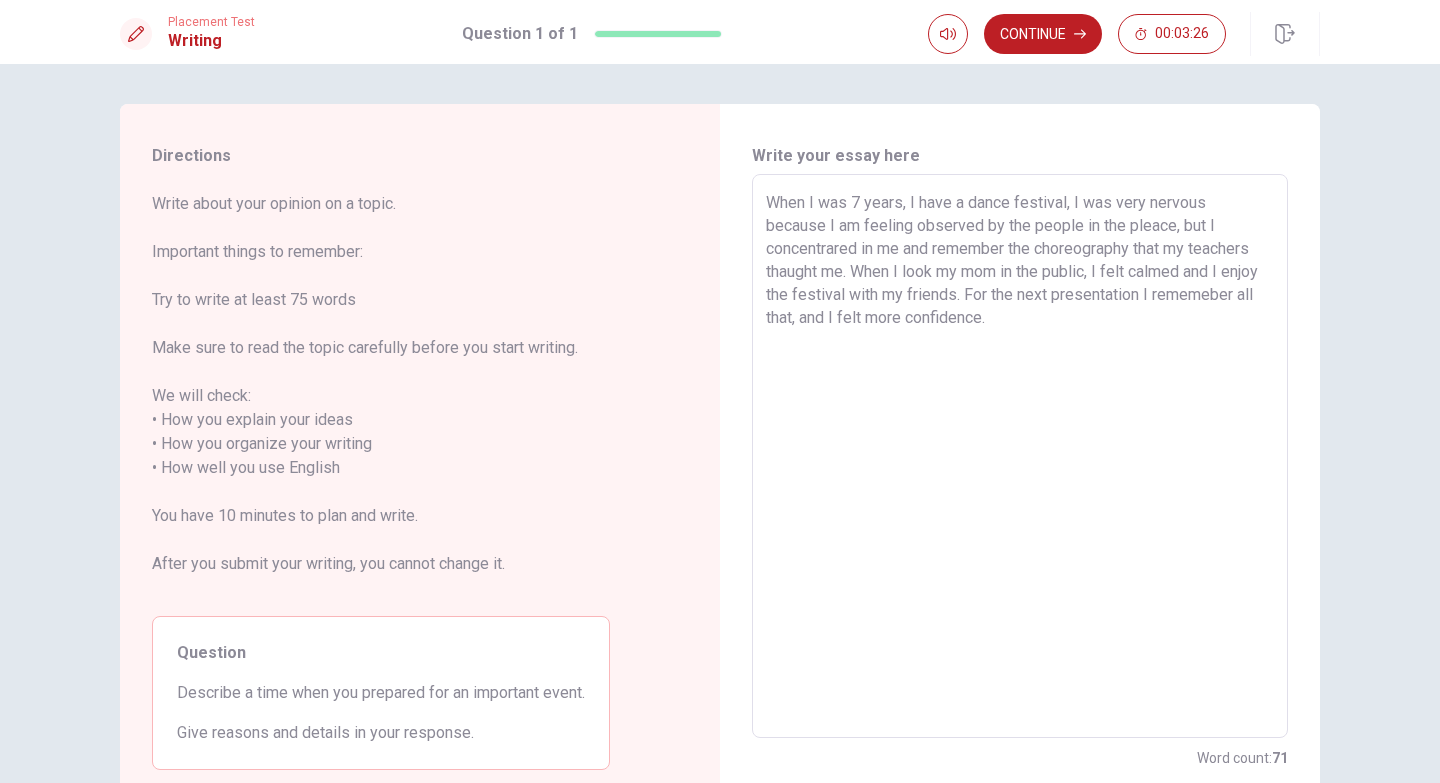 click on "When I was 7 years, I have a dance festival, I was very nervous because I am feeling observed by the people in the pleace, but I concentrared in me and remember the choreography that my teachers thaught me. When I look my mom in the public, I felt calmed and I enjoy the festival with my friends. For the next presentation I rememeber all that, and I felt more confidence." at bounding box center [1020, 456] 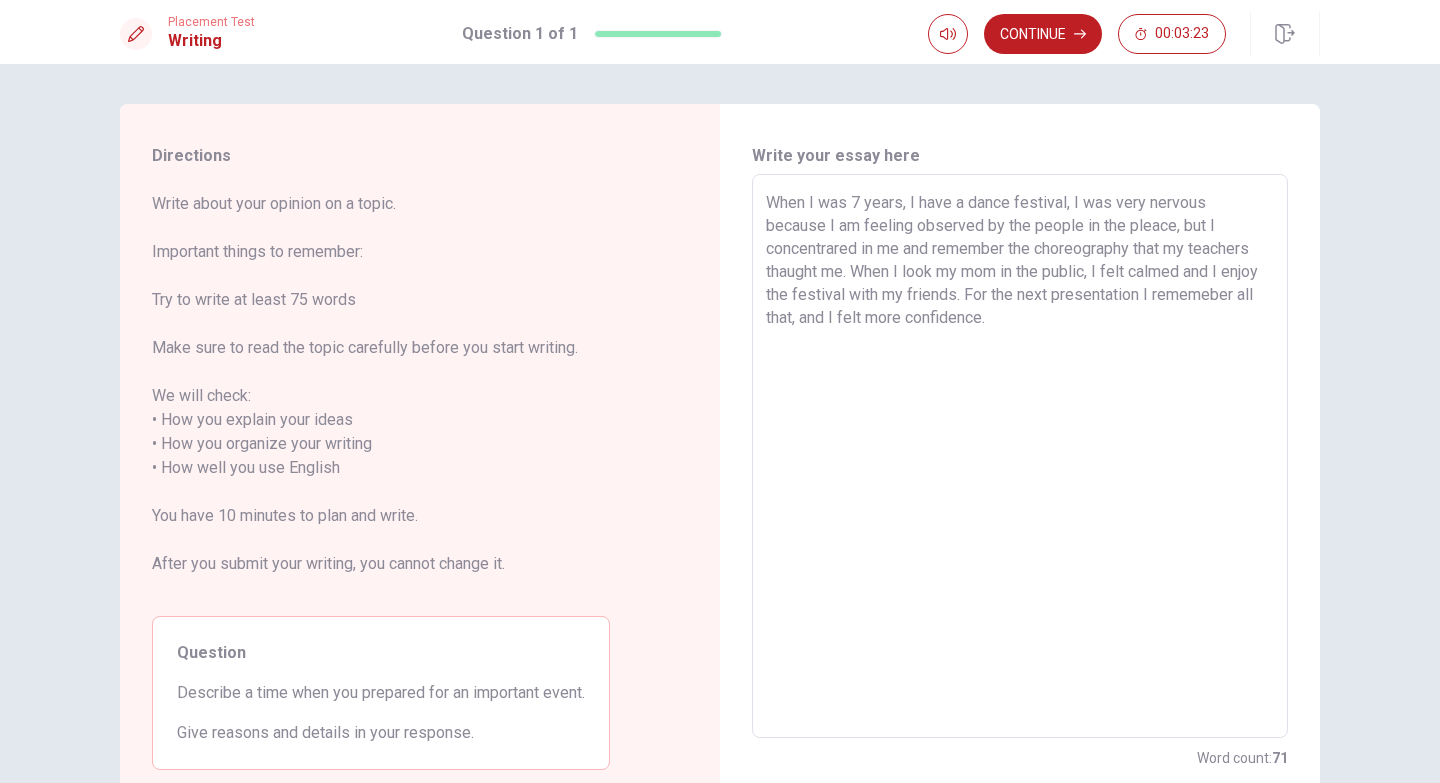 click on "When I was 7 years, I have a dance festival, I was very nervous because I am feeling observed by the people in the pleace, but I concentrared in me and remember the choreography that my teachers thaught me. When I look my mom in the public, I felt calmed and I enjoy the festival with my friends. For the next presentation I rememeber all that, and I felt more confidence." at bounding box center (1020, 456) 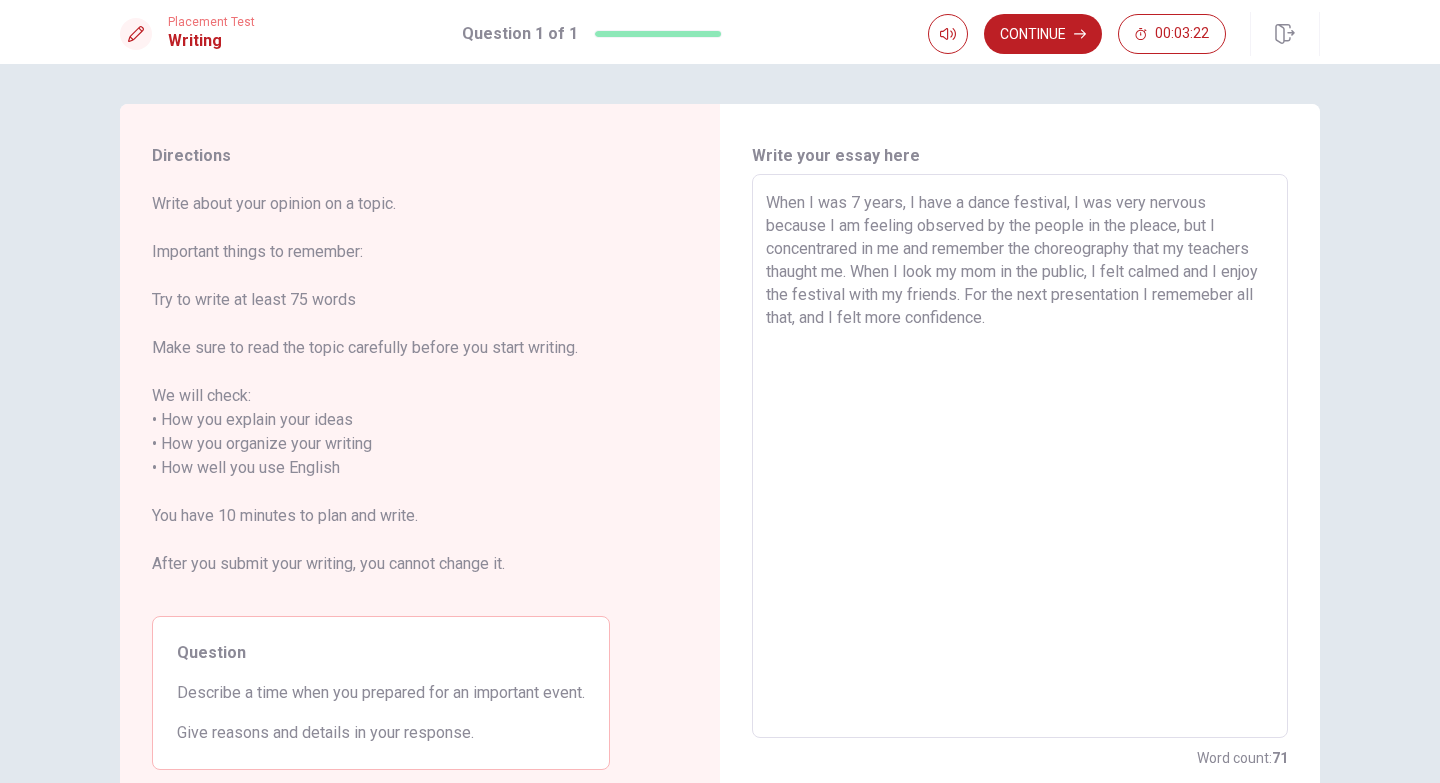 paste 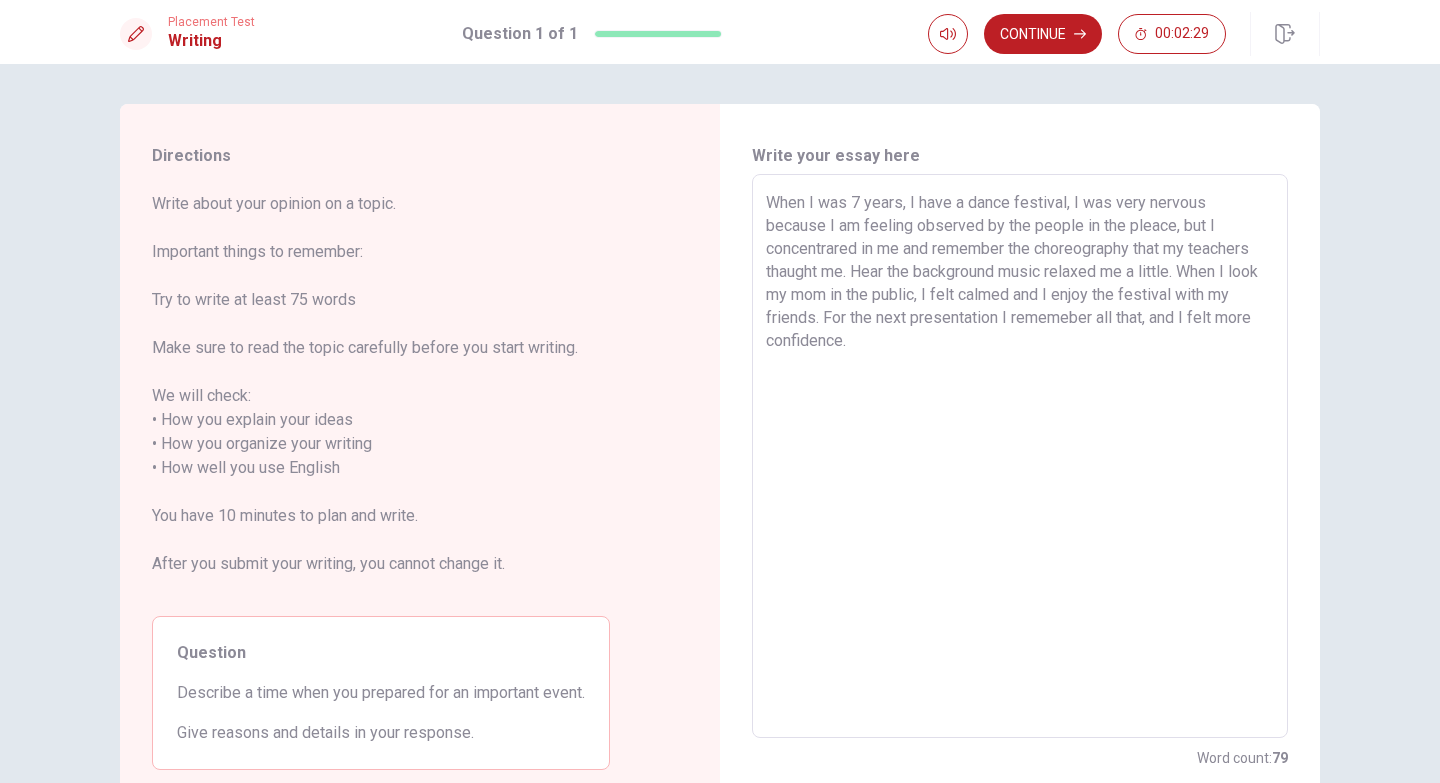 click on "When I was 7 years, I have a dance festival, I was very nervous because I am feeling observed by the people in the pleace, but I concentrared in me and remember the choreography that my teachers thaught me. Hear the background music relaxed me a little. When I look my mom in the public, I felt calmed and I enjoy the festival with my friends. For the next presentation I rememeber all that, and I felt more confidence." at bounding box center [1020, 456] 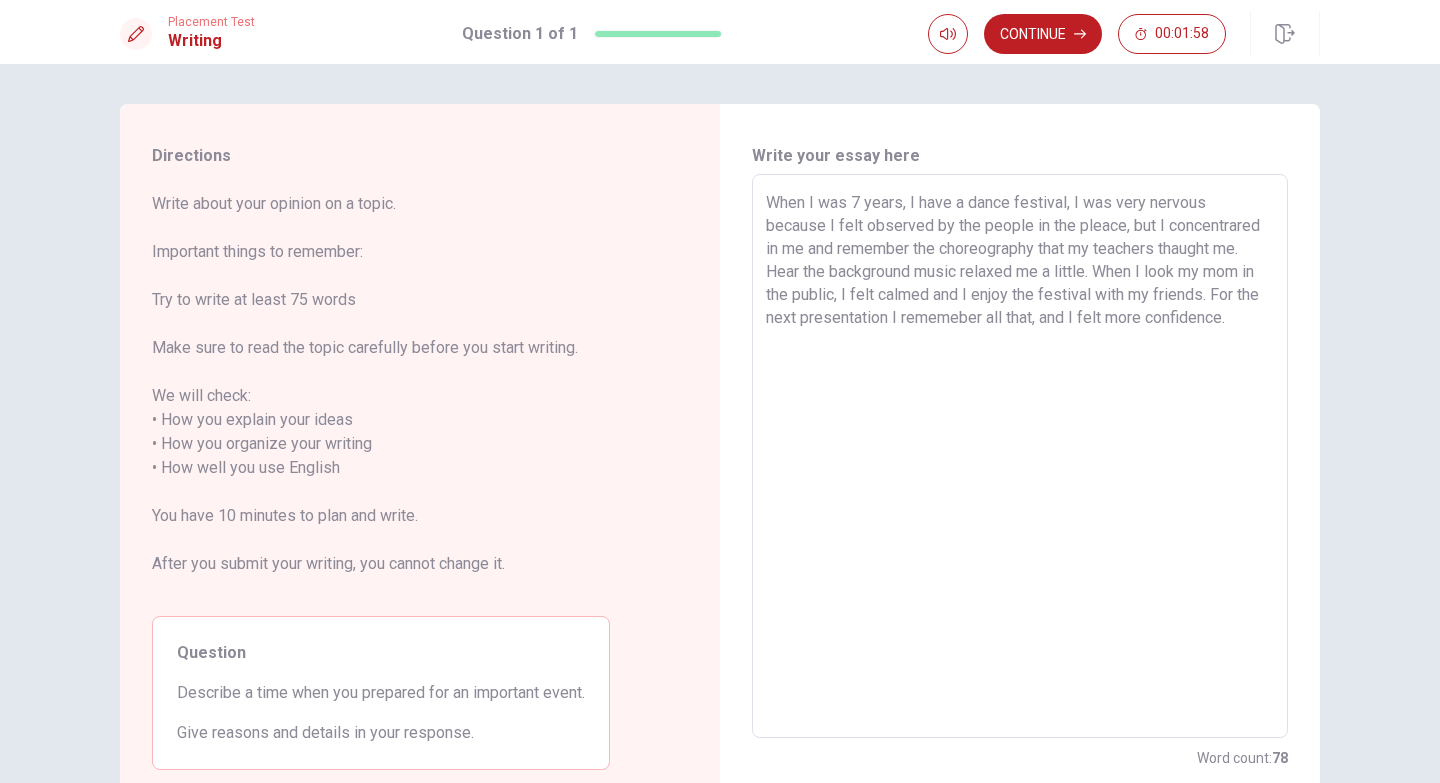 click on "When I was 7 years, I have a dance festival, I was very nervous because I felt observed by the people in the pleace, but I concentrared in me and remember the choreography that my teachers thaught me. Hear the background music relaxed me a little. When I look my mom in the public, I felt calmed and I enjoy the festival with my friends. For the next presentation I rememeber all that, and I felt more confidence." at bounding box center (1020, 456) 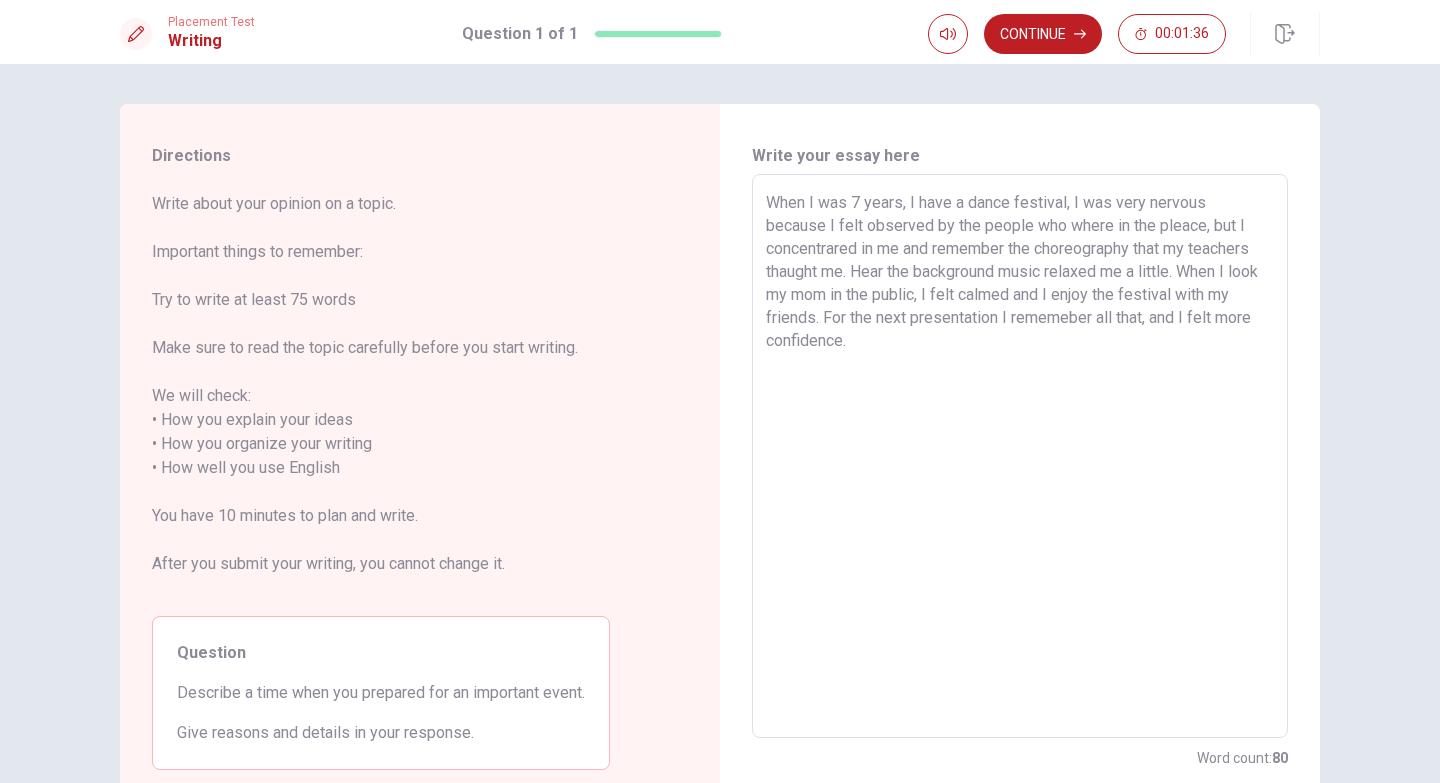 click on "When I was 7 years, I have a dance festival, I was very nervous because I felt observed by the people who where in the pleace, but I concentrared in me and remember the choreography that my teachers thaught me. Hear the background music relaxed me a little. When I look my mom in the public, I felt calmed and I enjoy the festival with my friends. For the next presentation I rememeber all that, and I felt more confidence." at bounding box center (1020, 456) 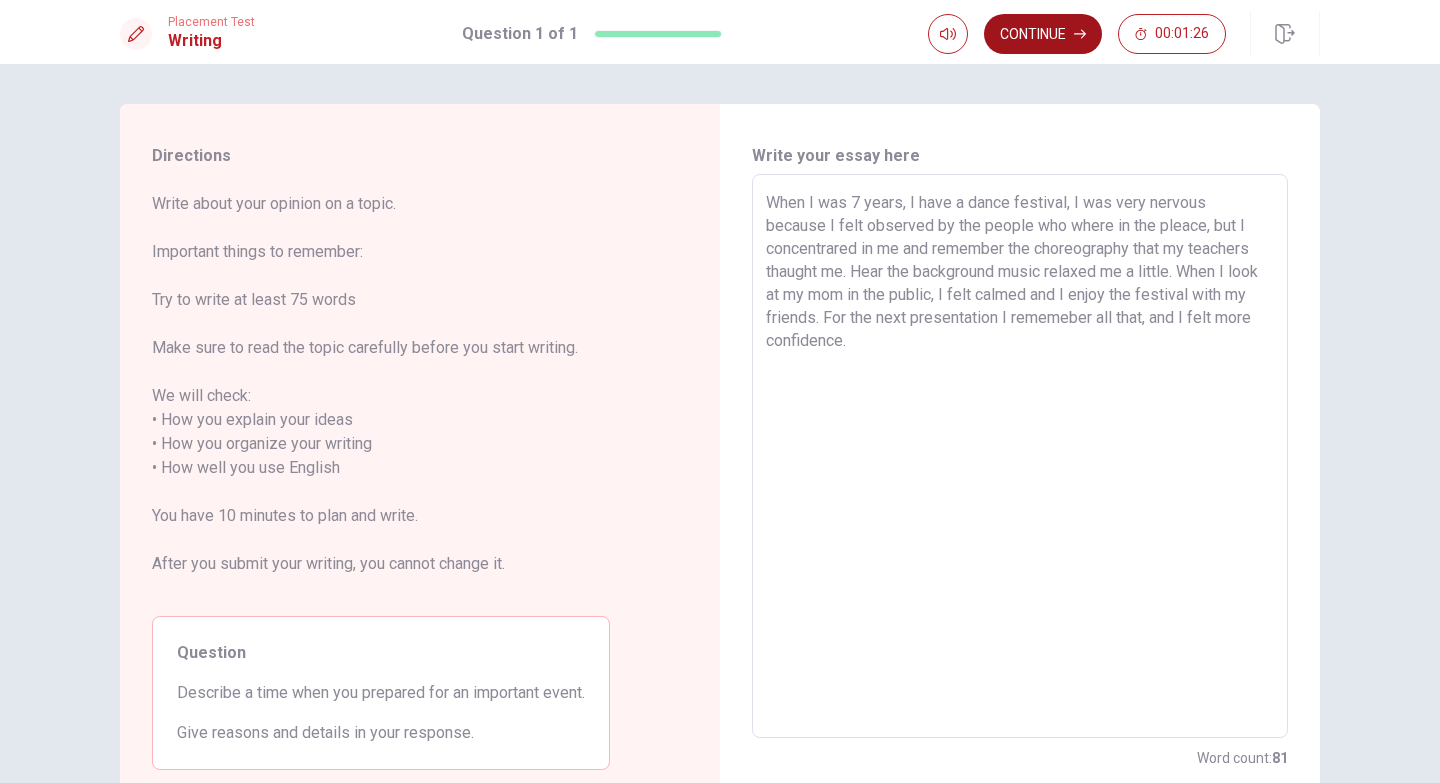 click on "Continue" at bounding box center [1043, 34] 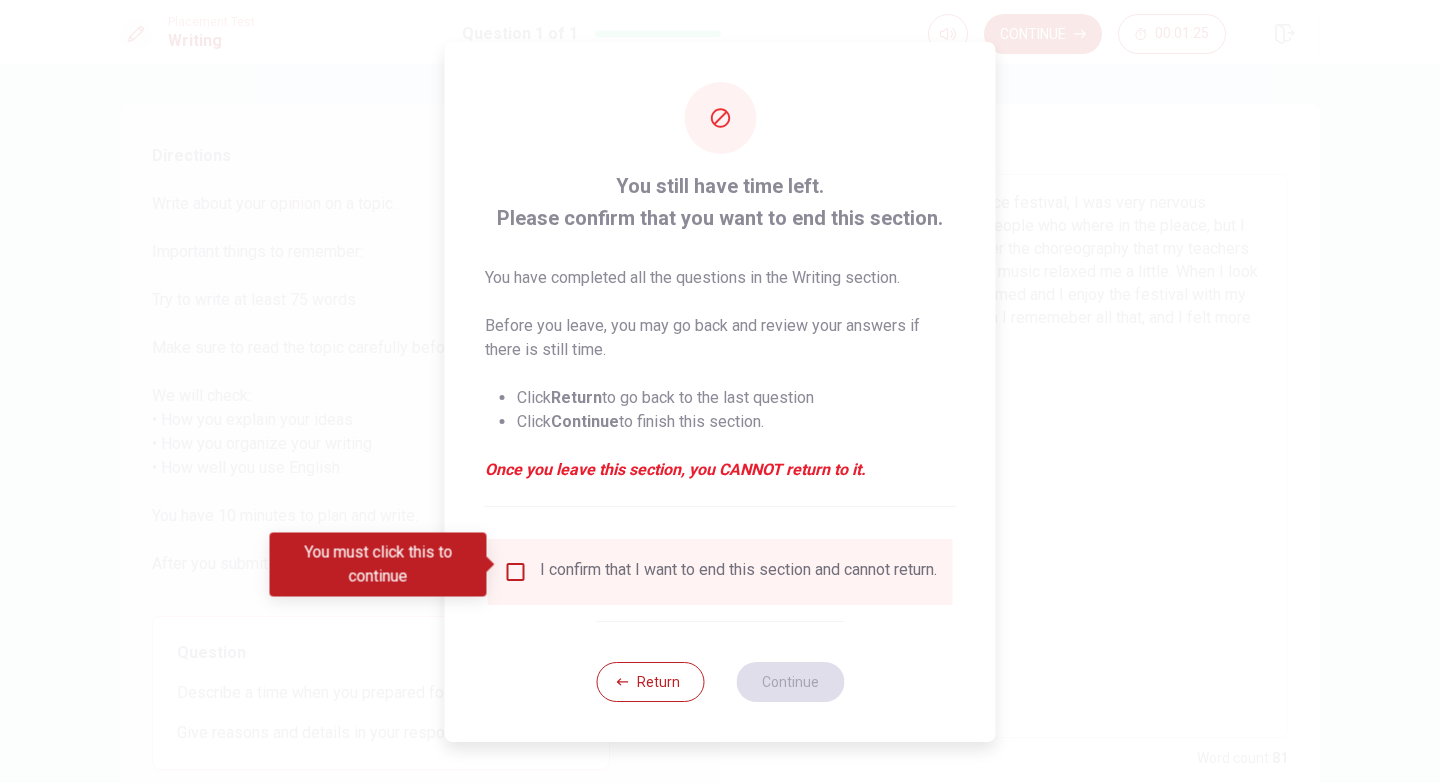 click at bounding box center (516, 572) 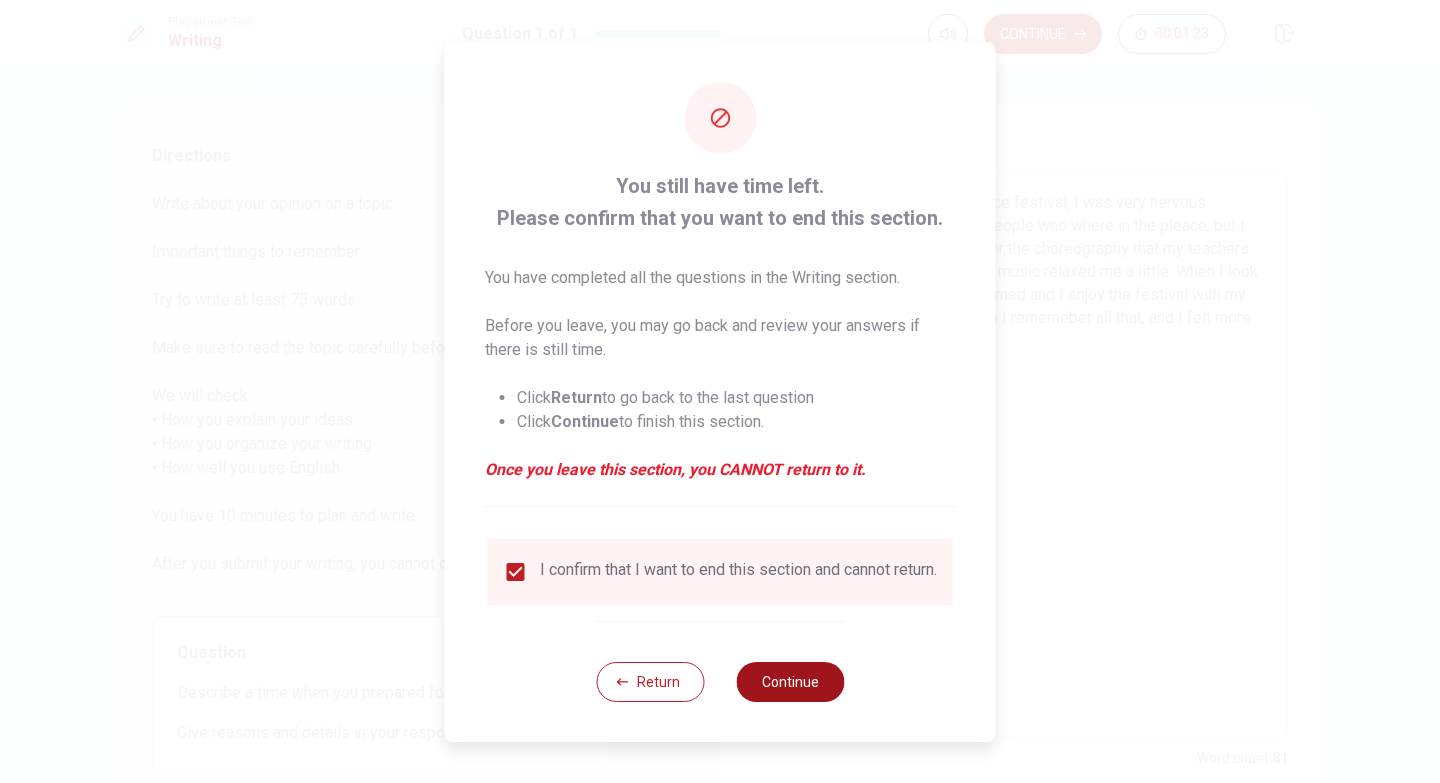 click on "Continue" at bounding box center [790, 682] 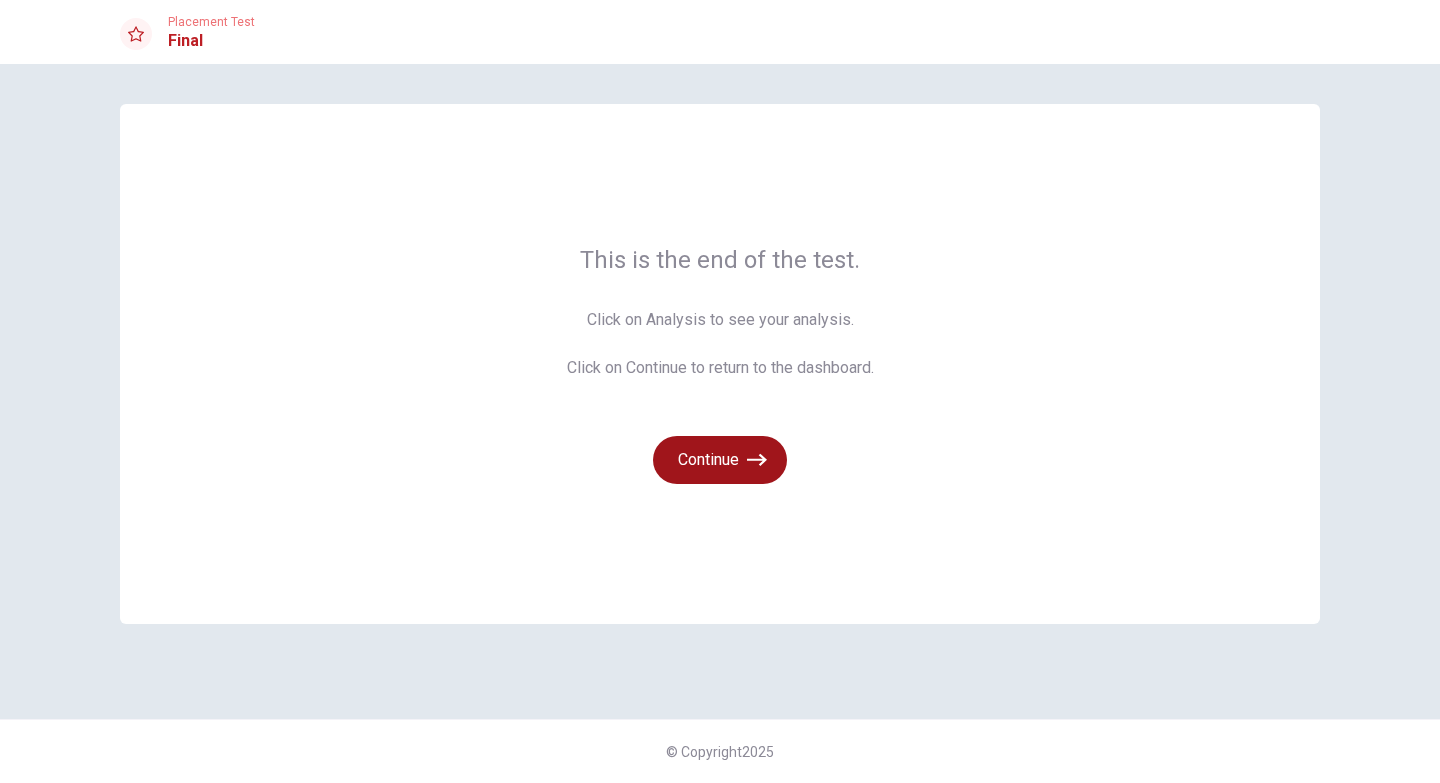 click on "Continue" at bounding box center (720, 460) 